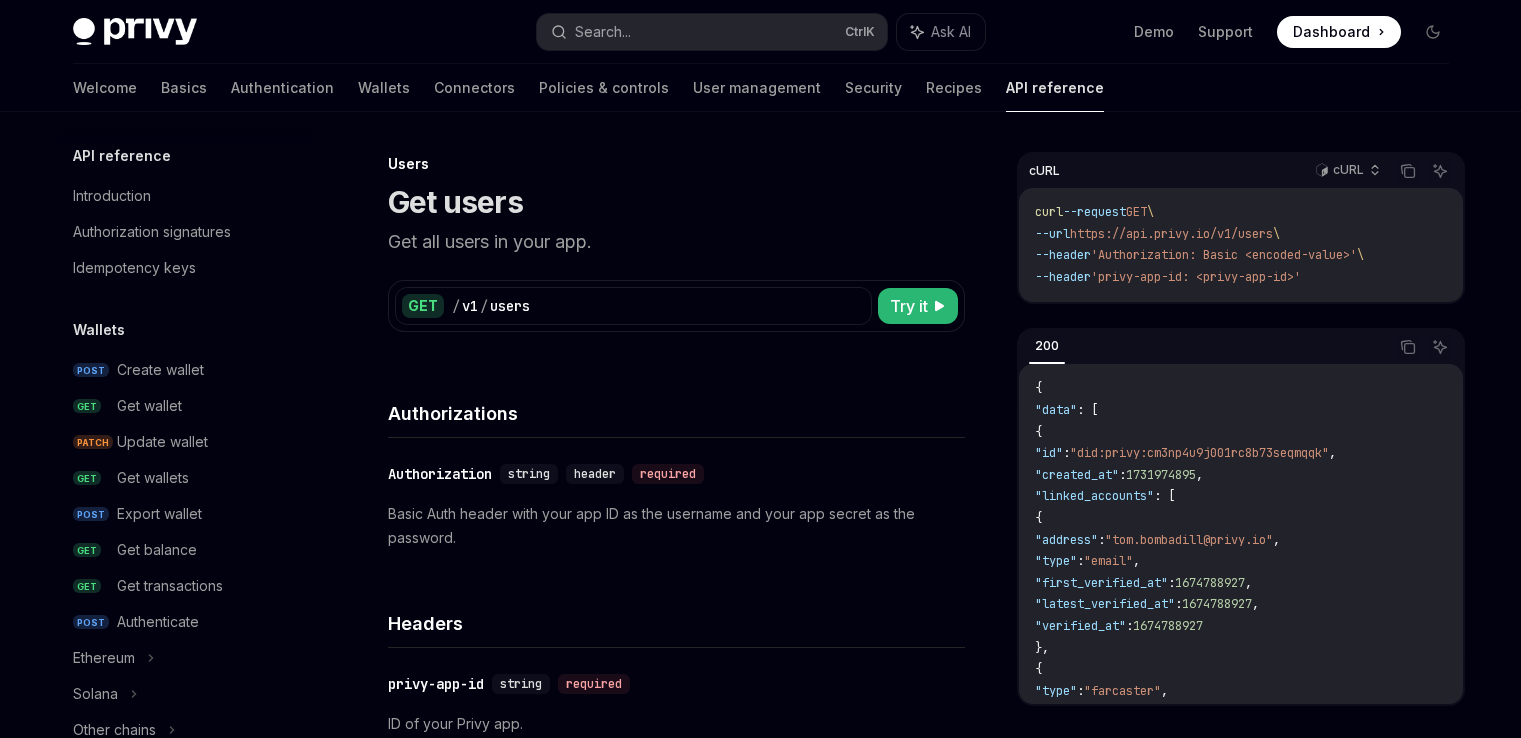 scroll, scrollTop: 387, scrollLeft: 0, axis: vertical 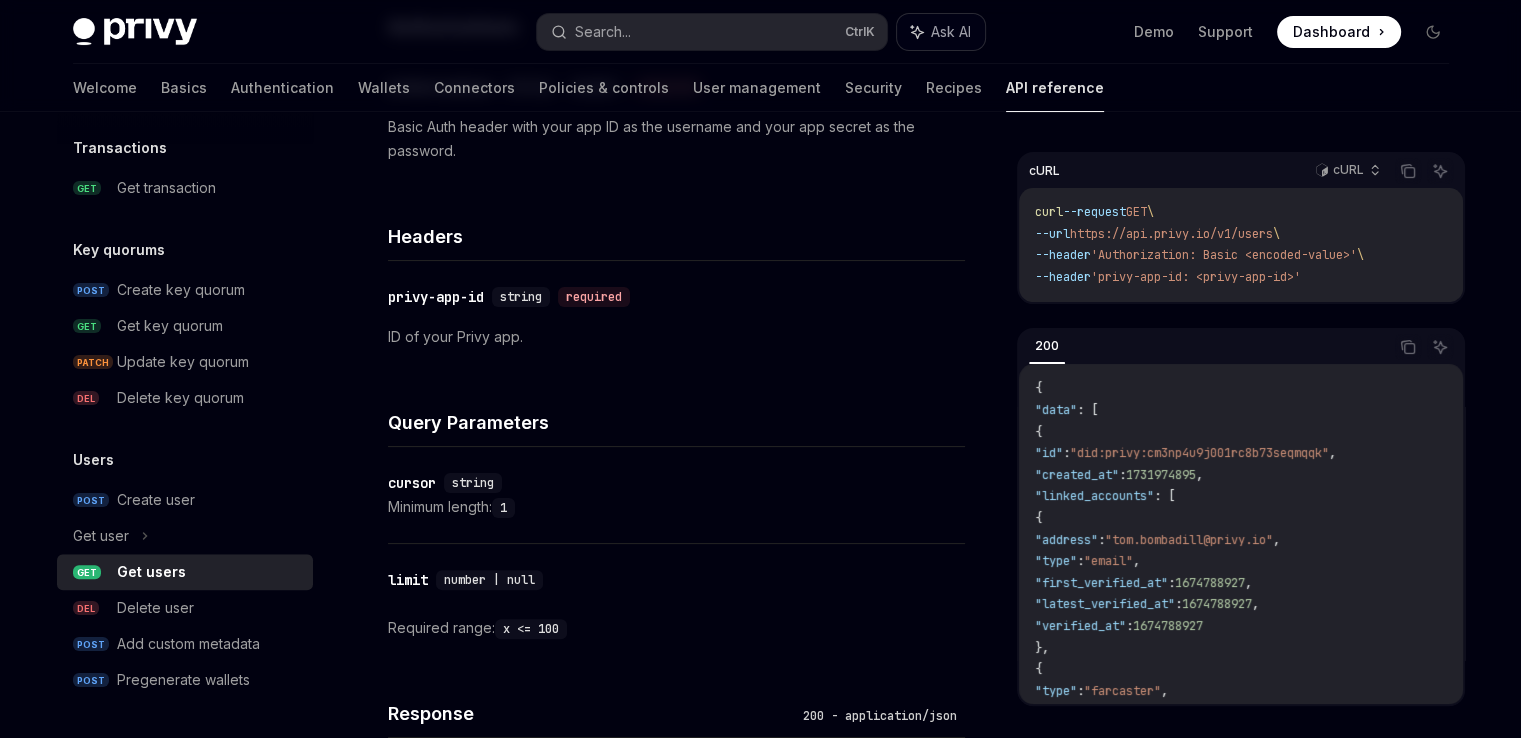 click on "Ask AI" at bounding box center [951, 32] 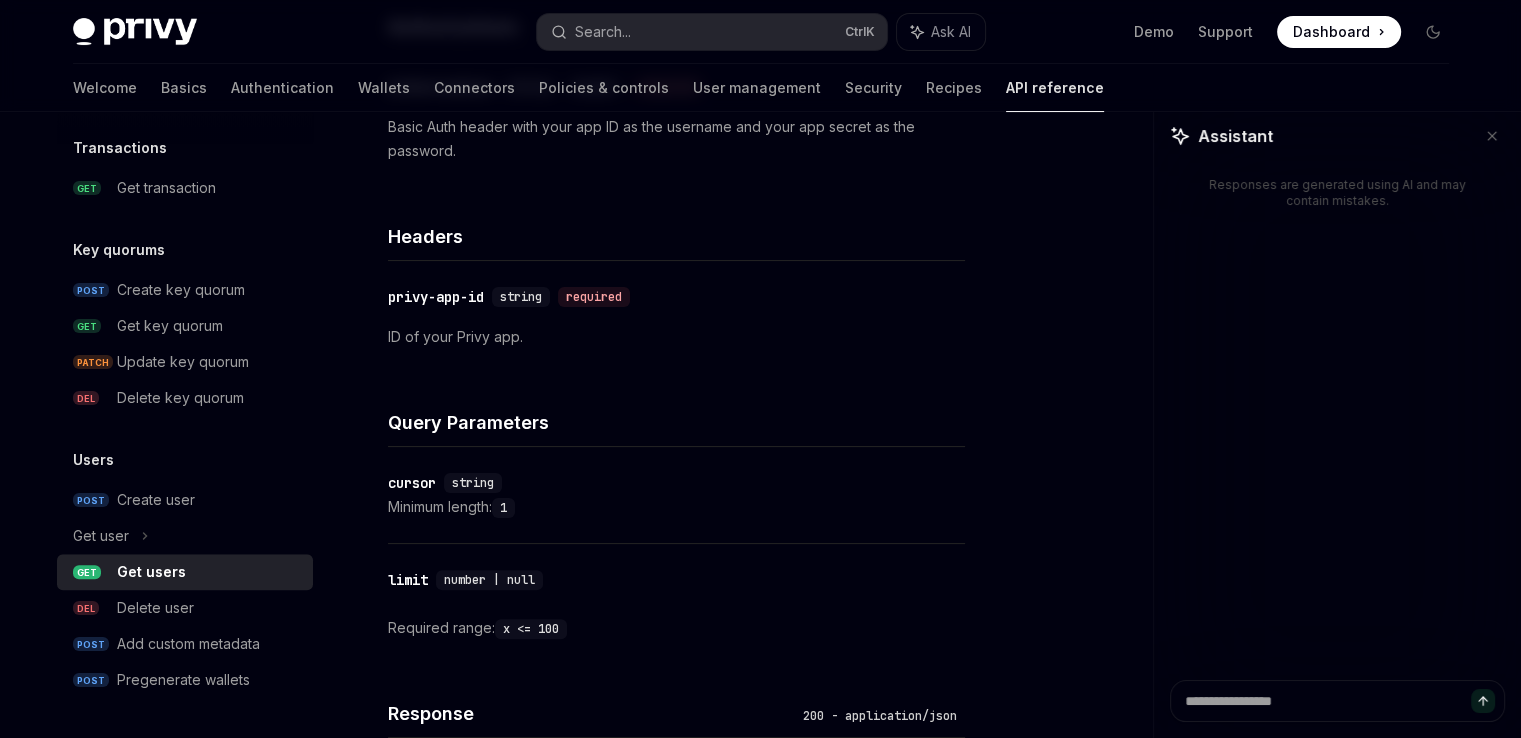 click on "Responses are generated using AI and may contain mistakes." at bounding box center [1337, 420] 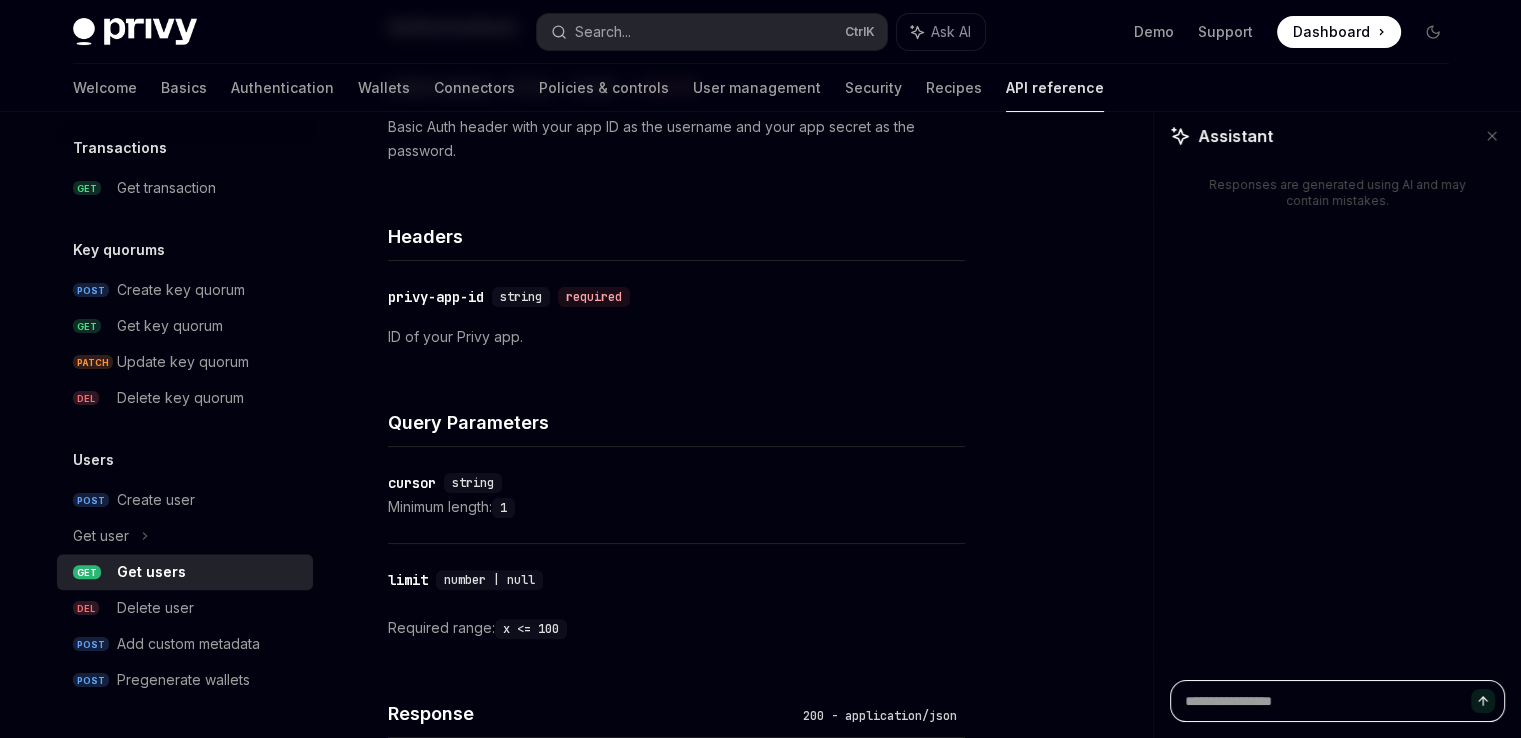 click at bounding box center (1337, 701) 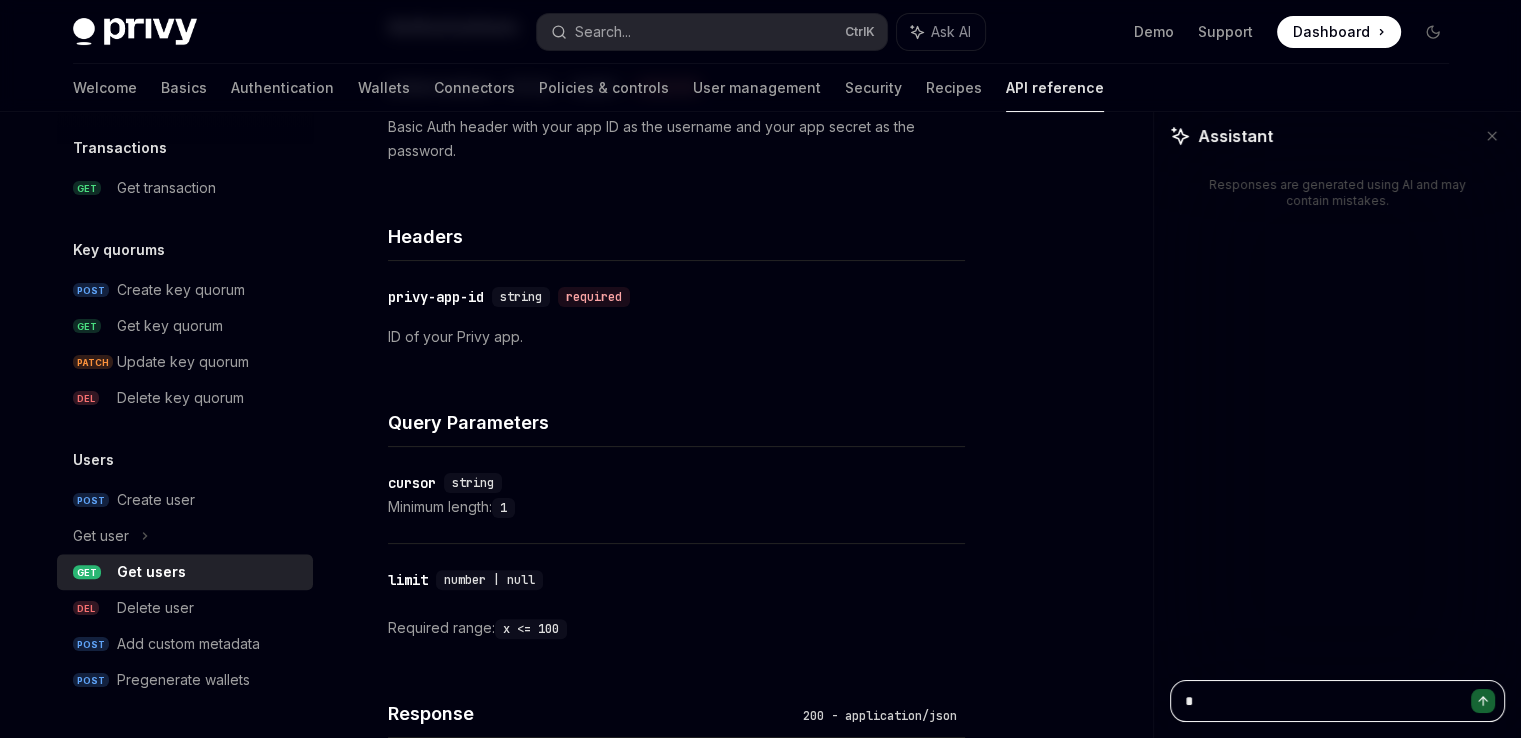 type on "**" 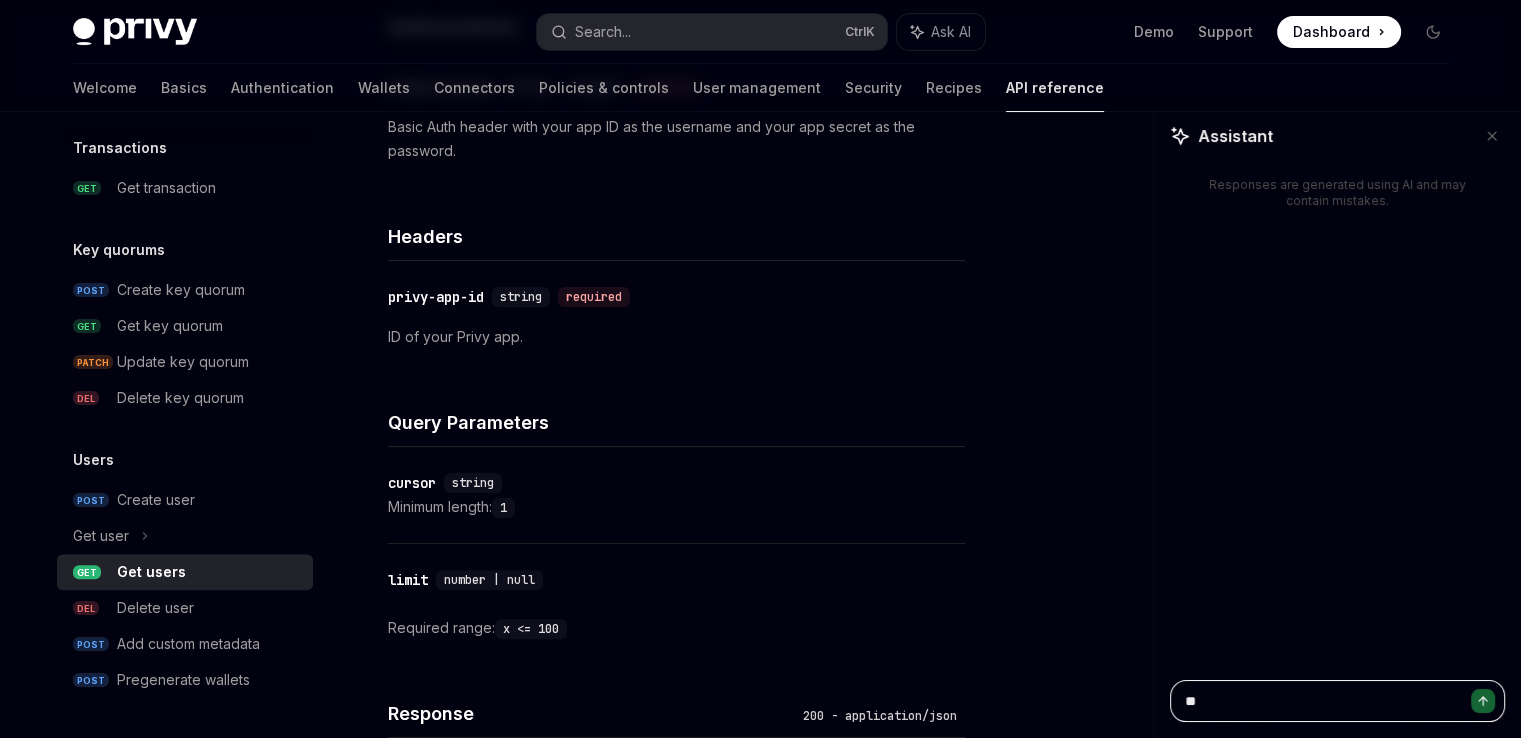 type on "***" 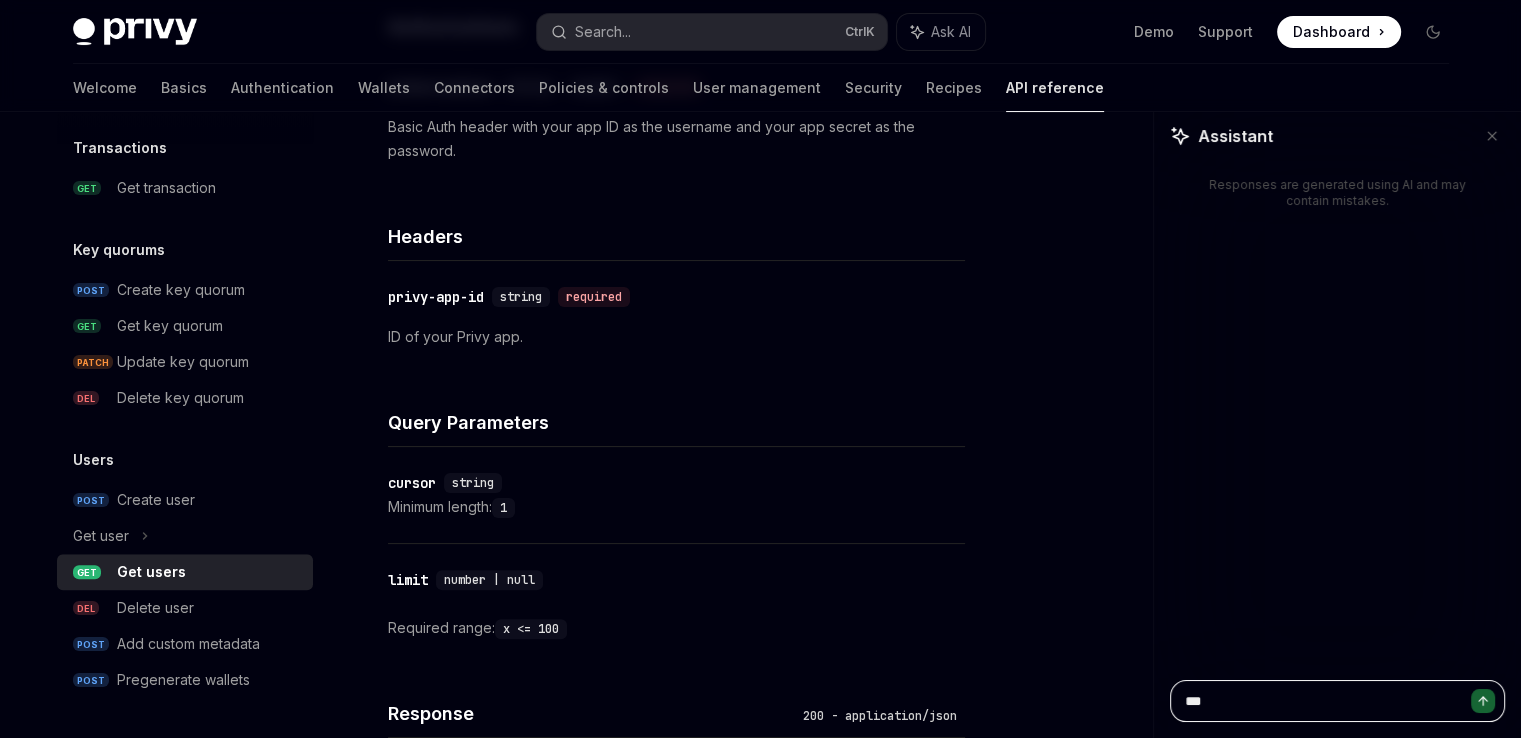 type on "***" 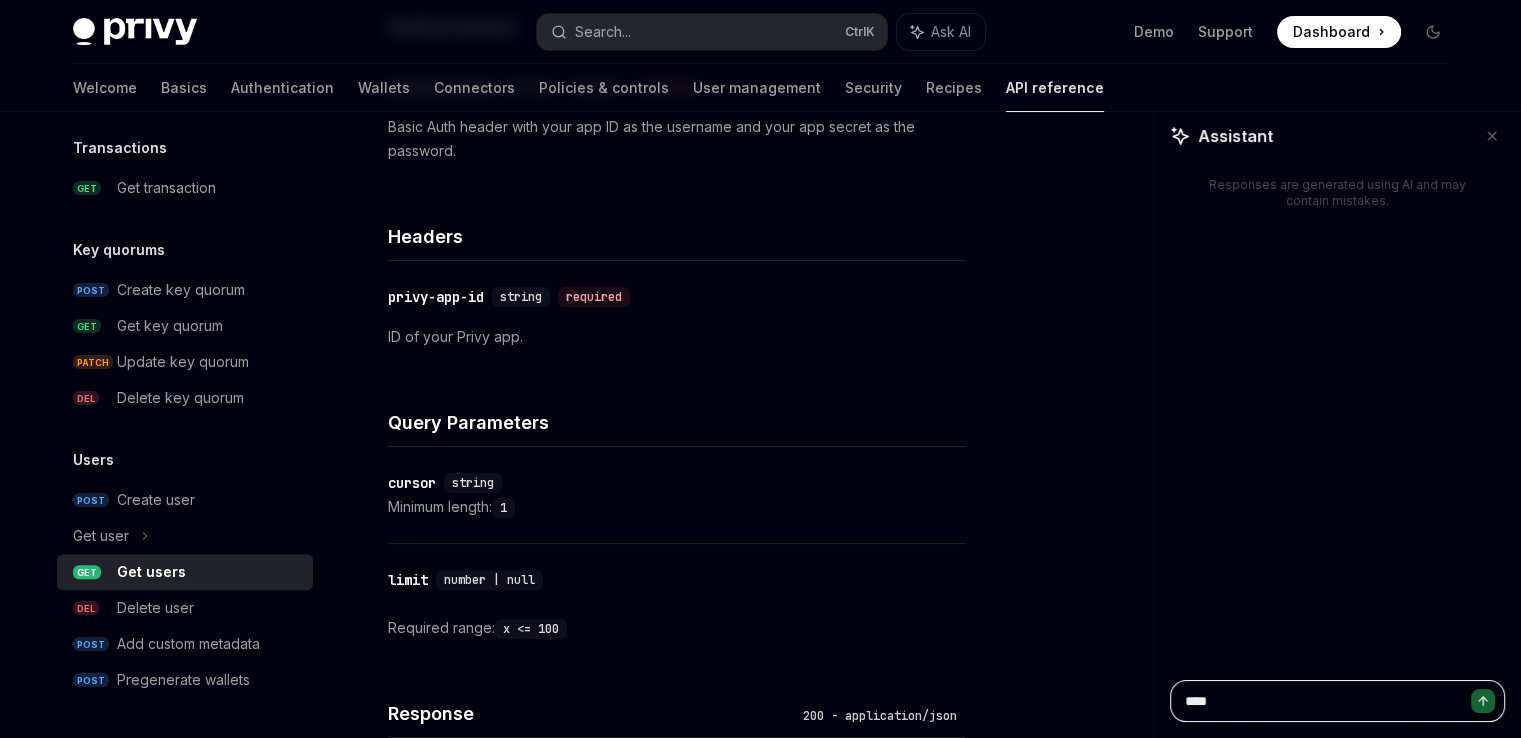 type on "*****" 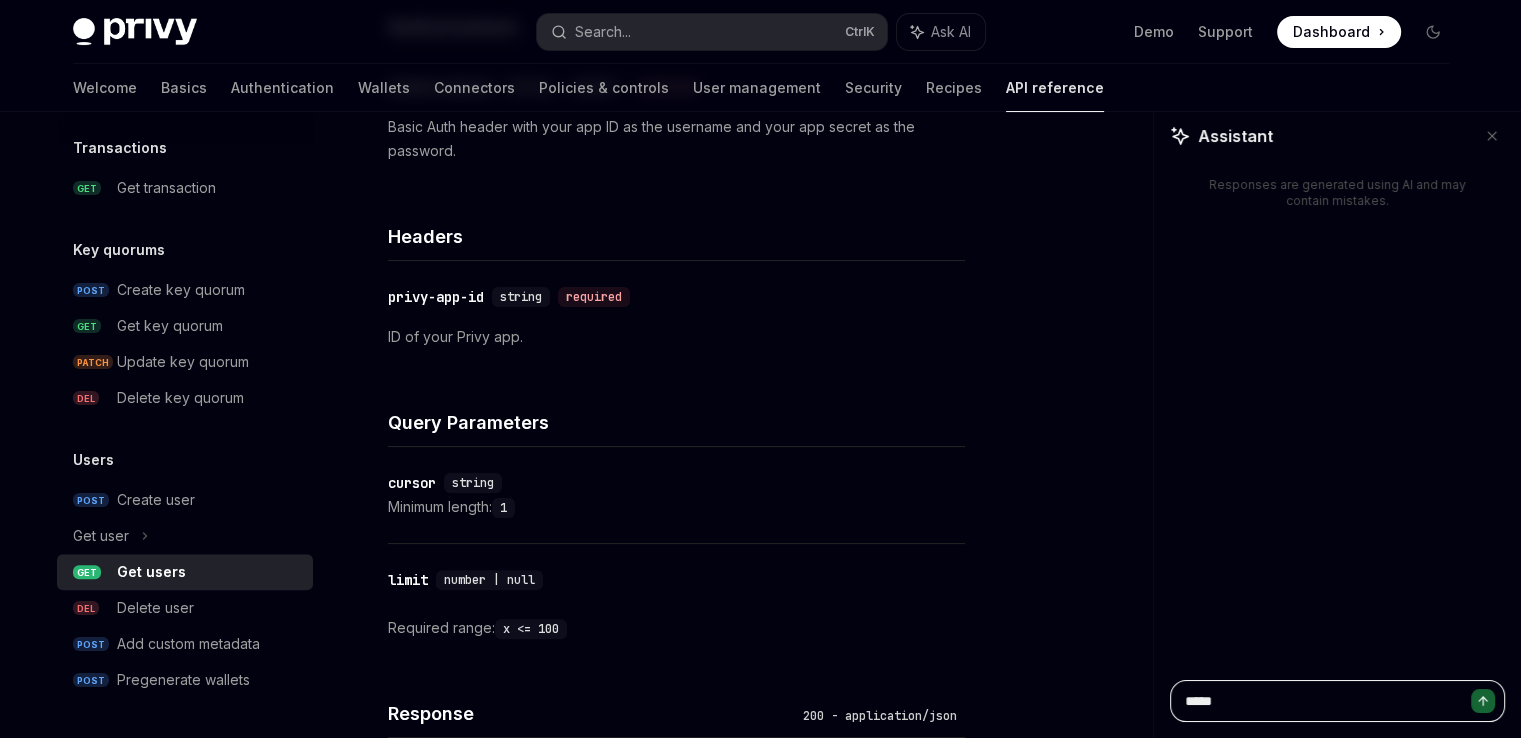 type on "******" 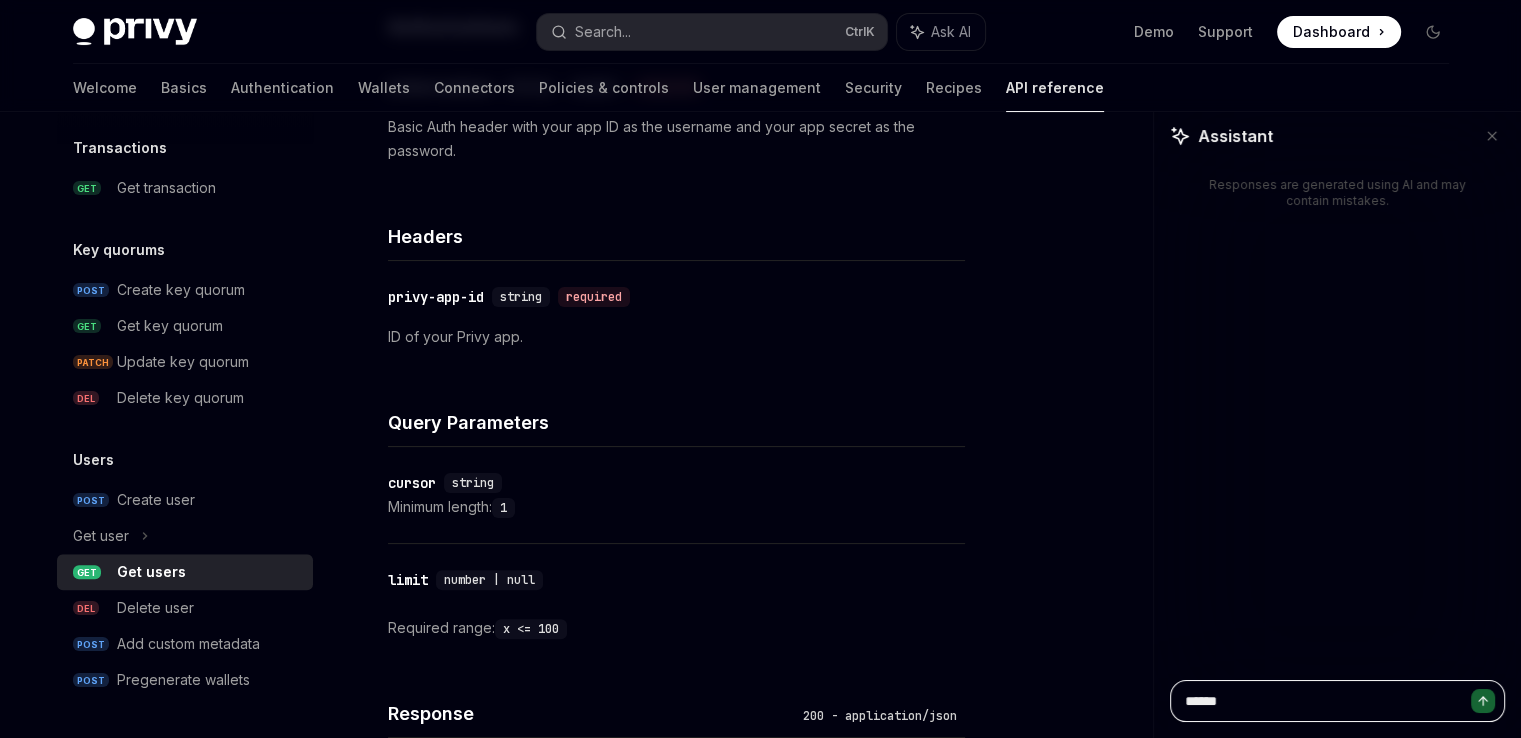 type on "******" 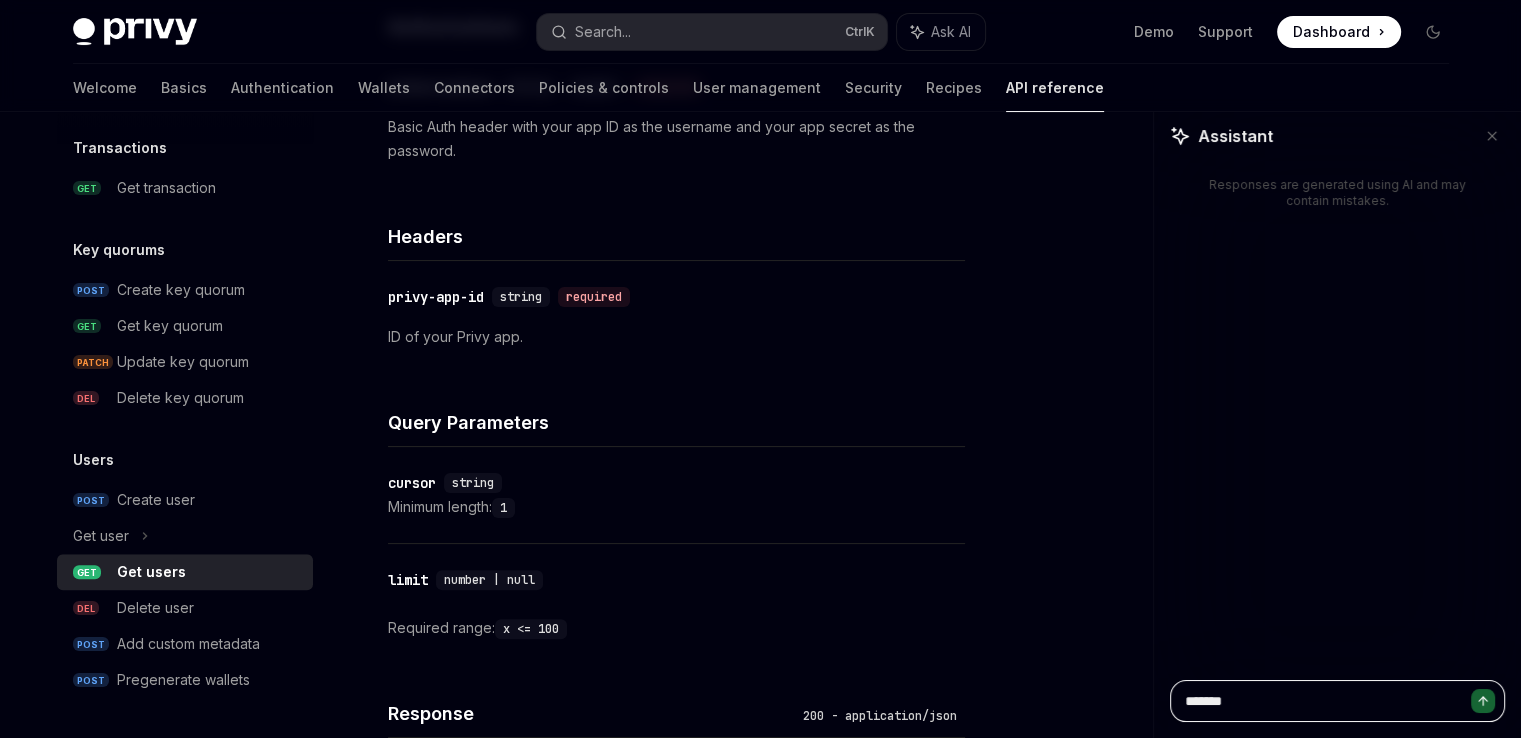 type on "********" 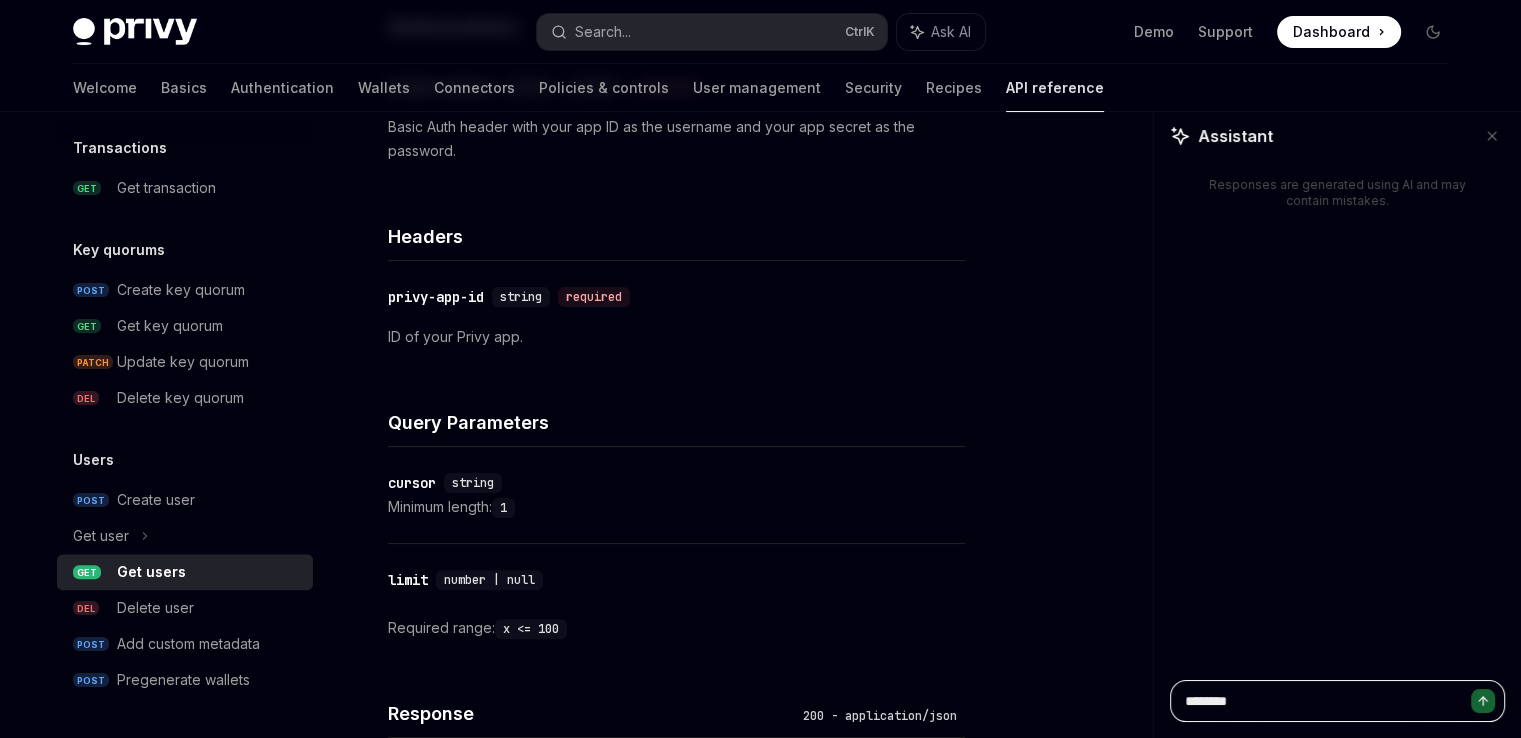 type on "*********" 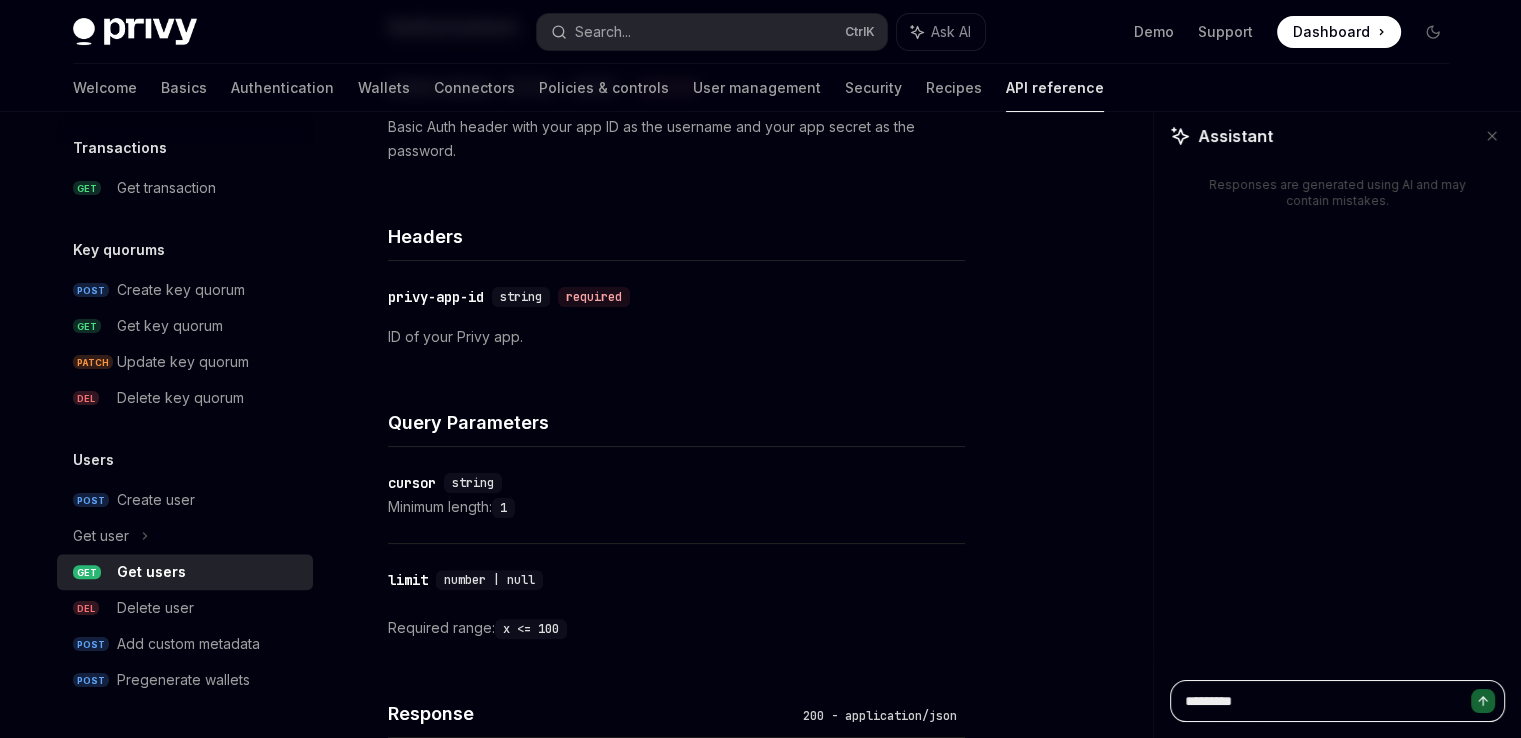 type on "**********" 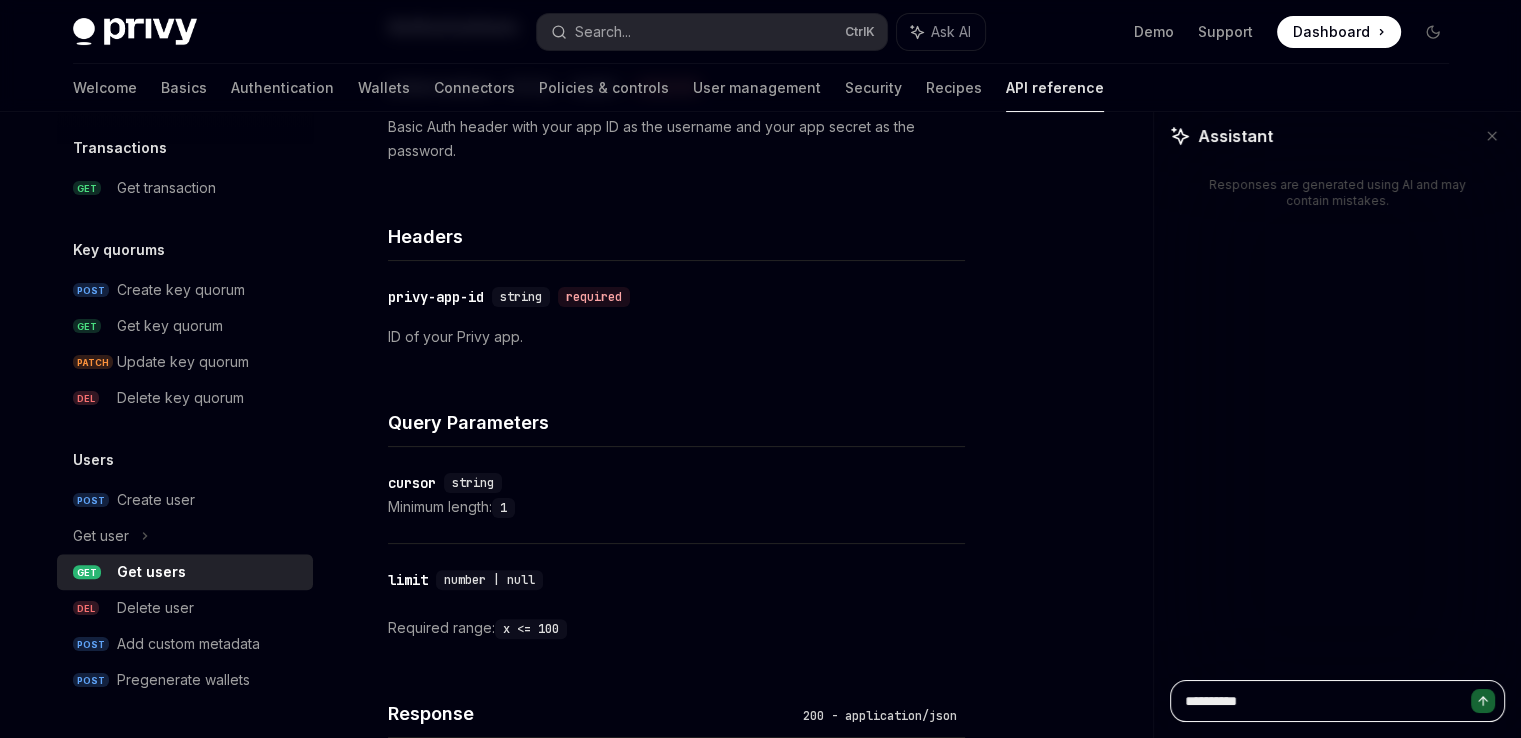 type on "**********" 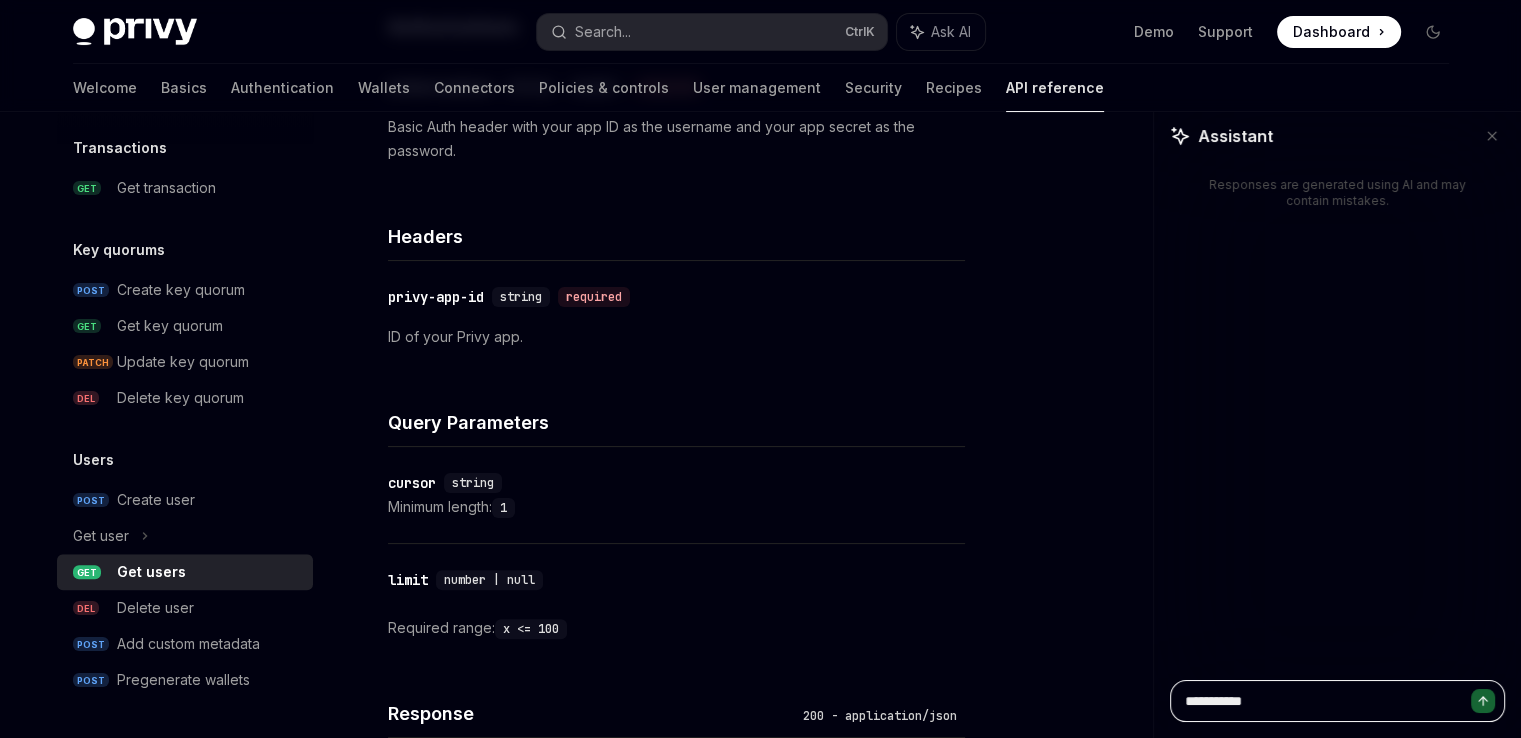 type on "**********" 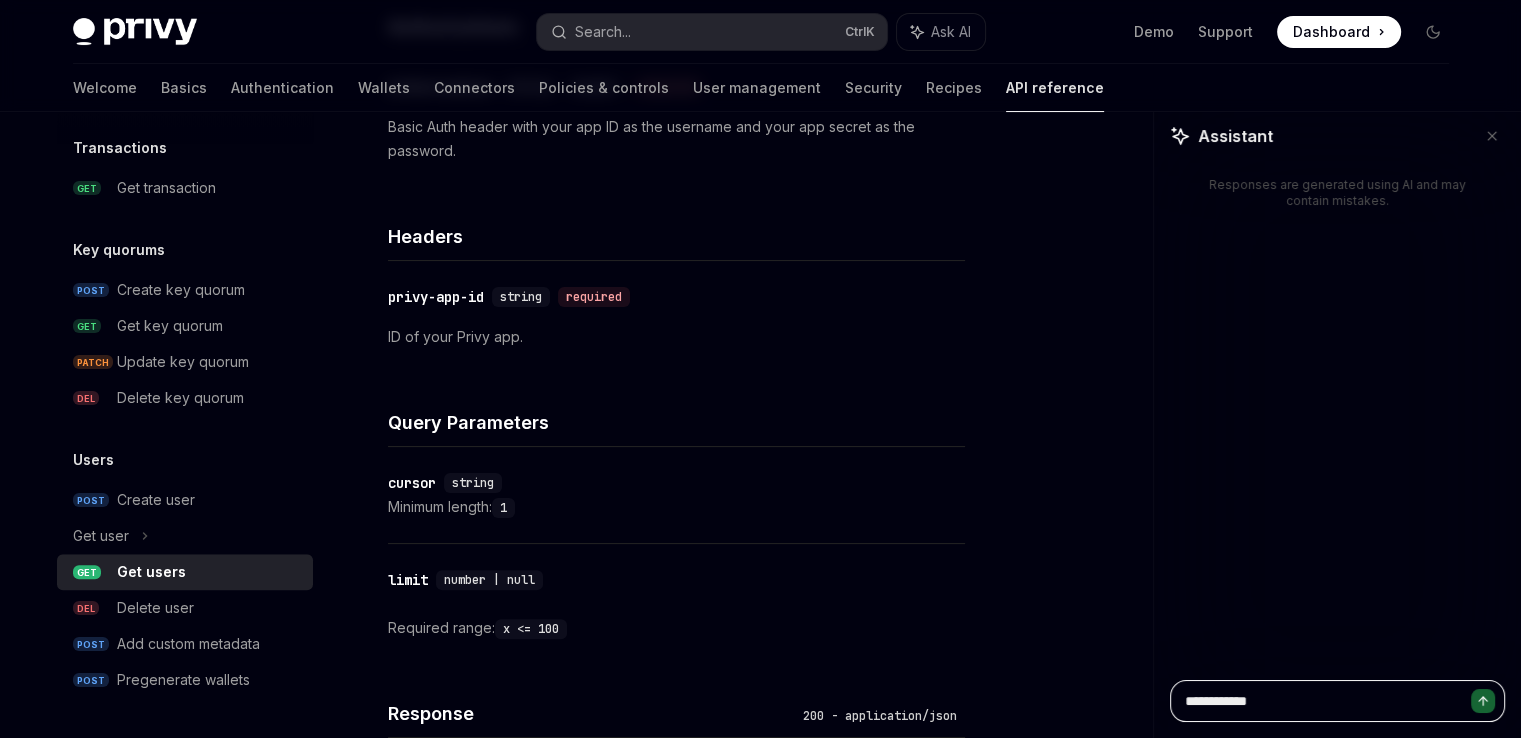 type on "**********" 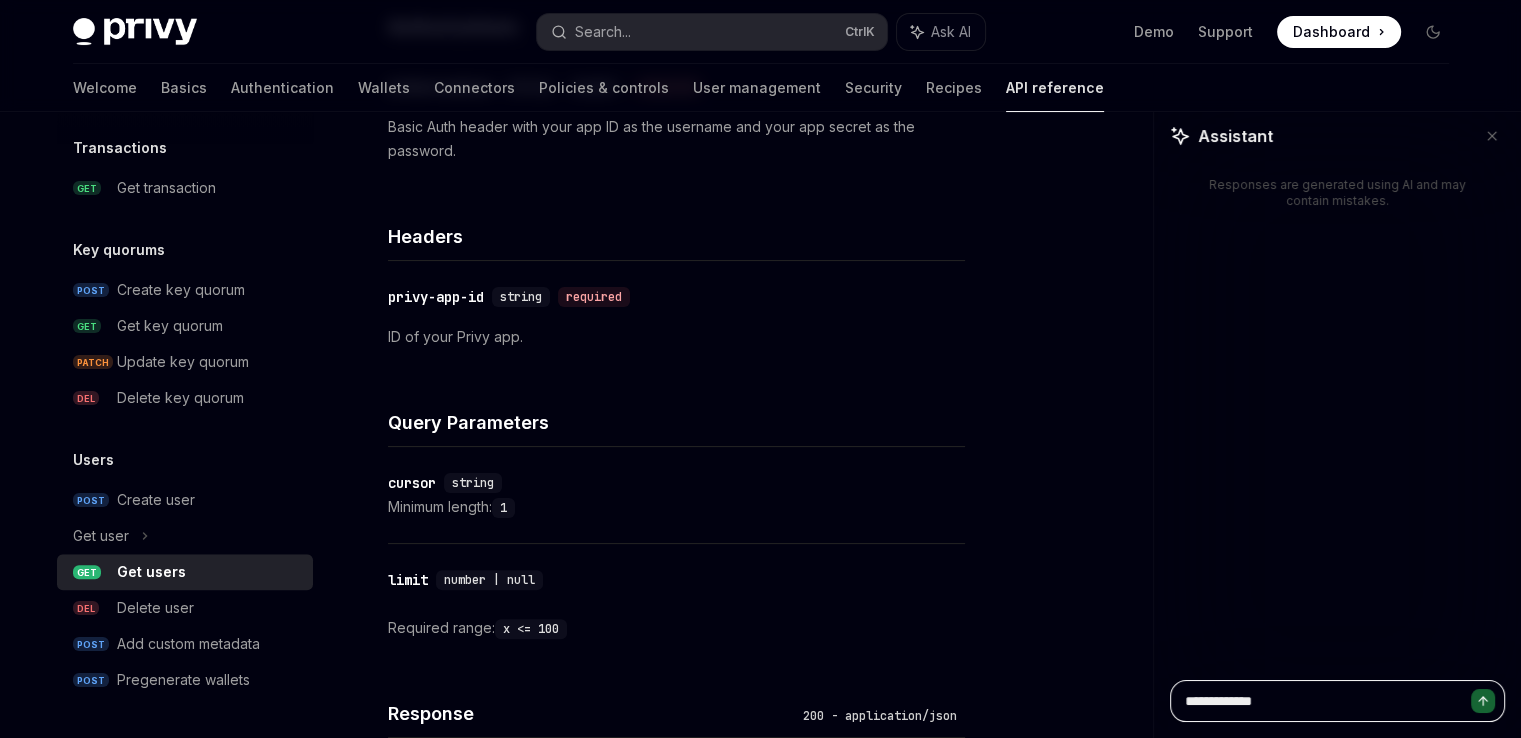 type on "**********" 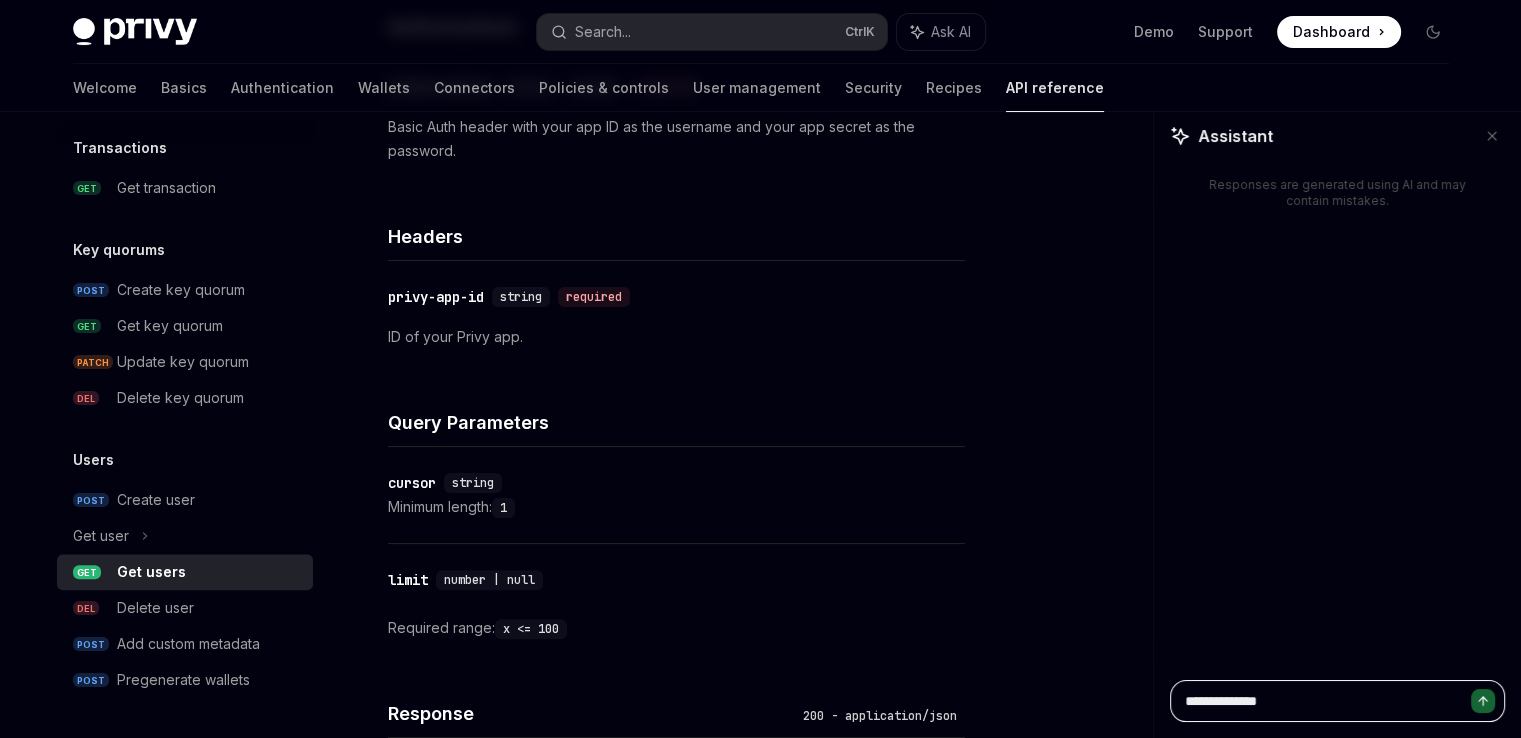 type on "**********" 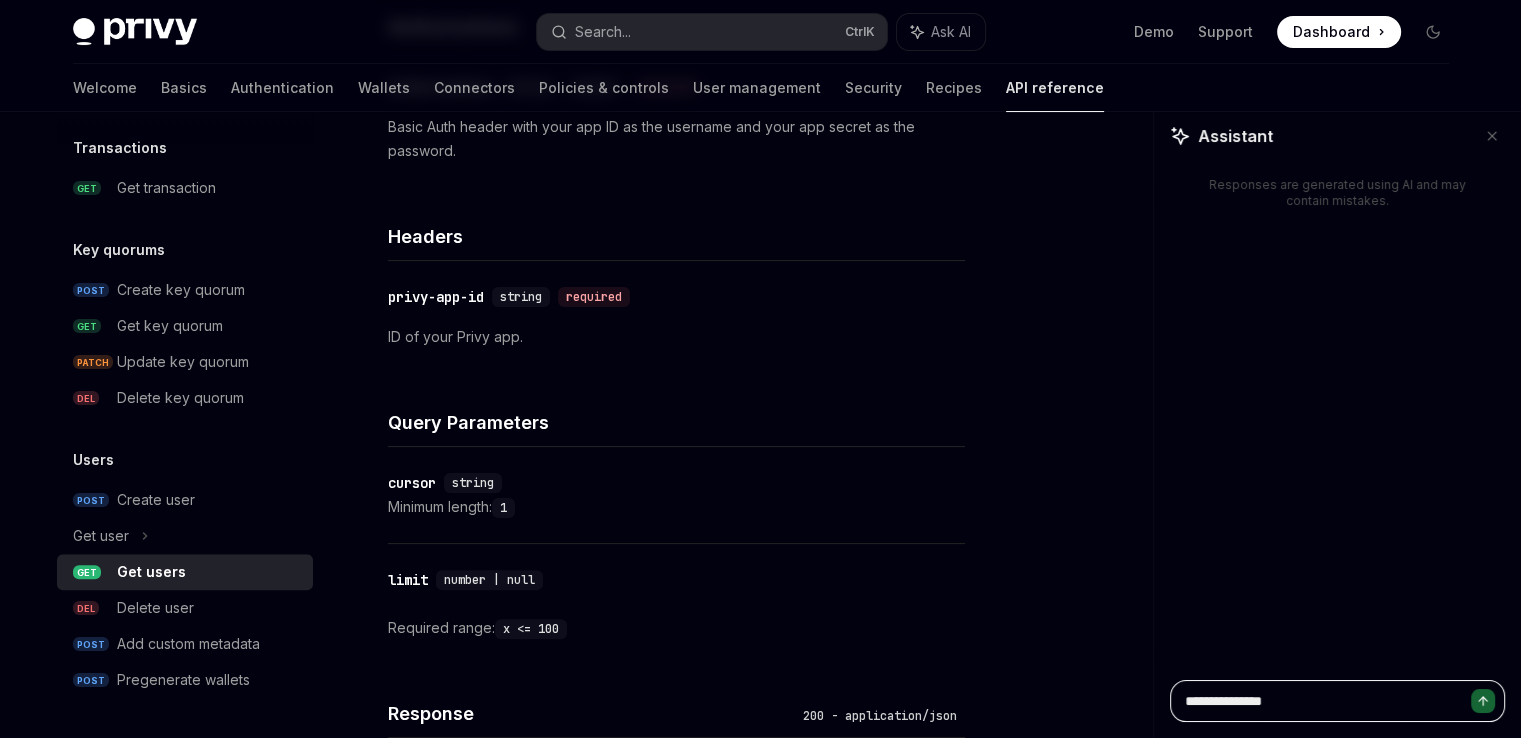 type on "**********" 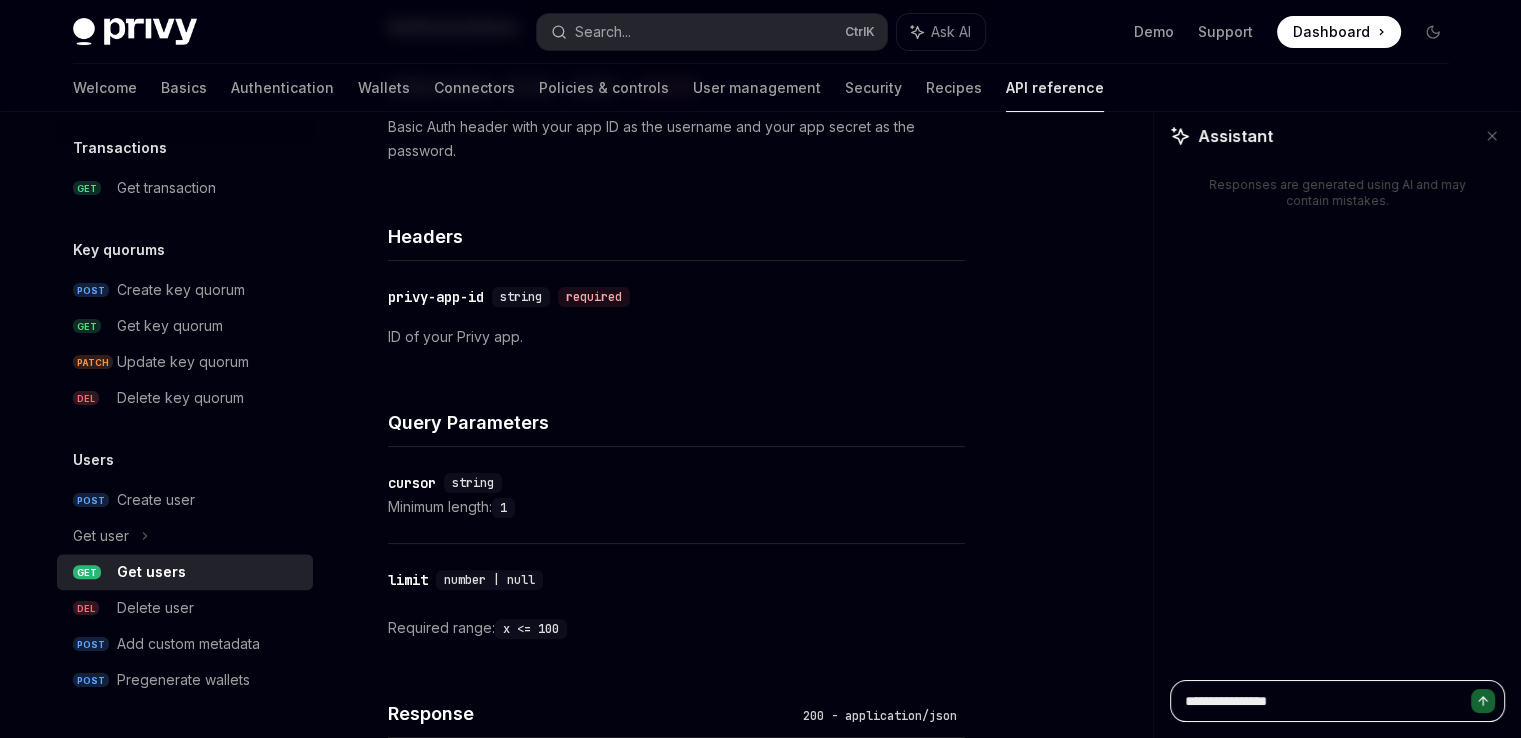 type on "**********" 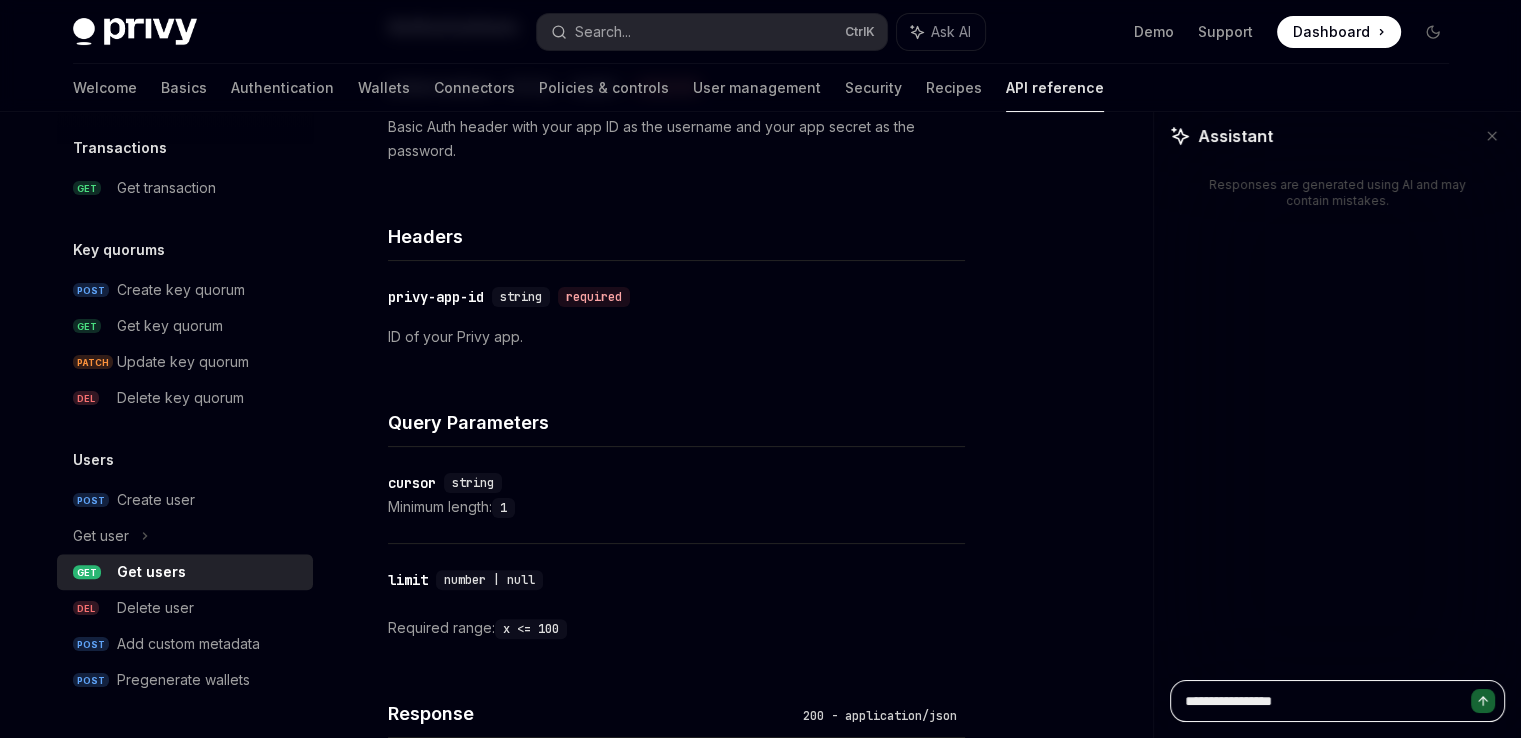 type on "**********" 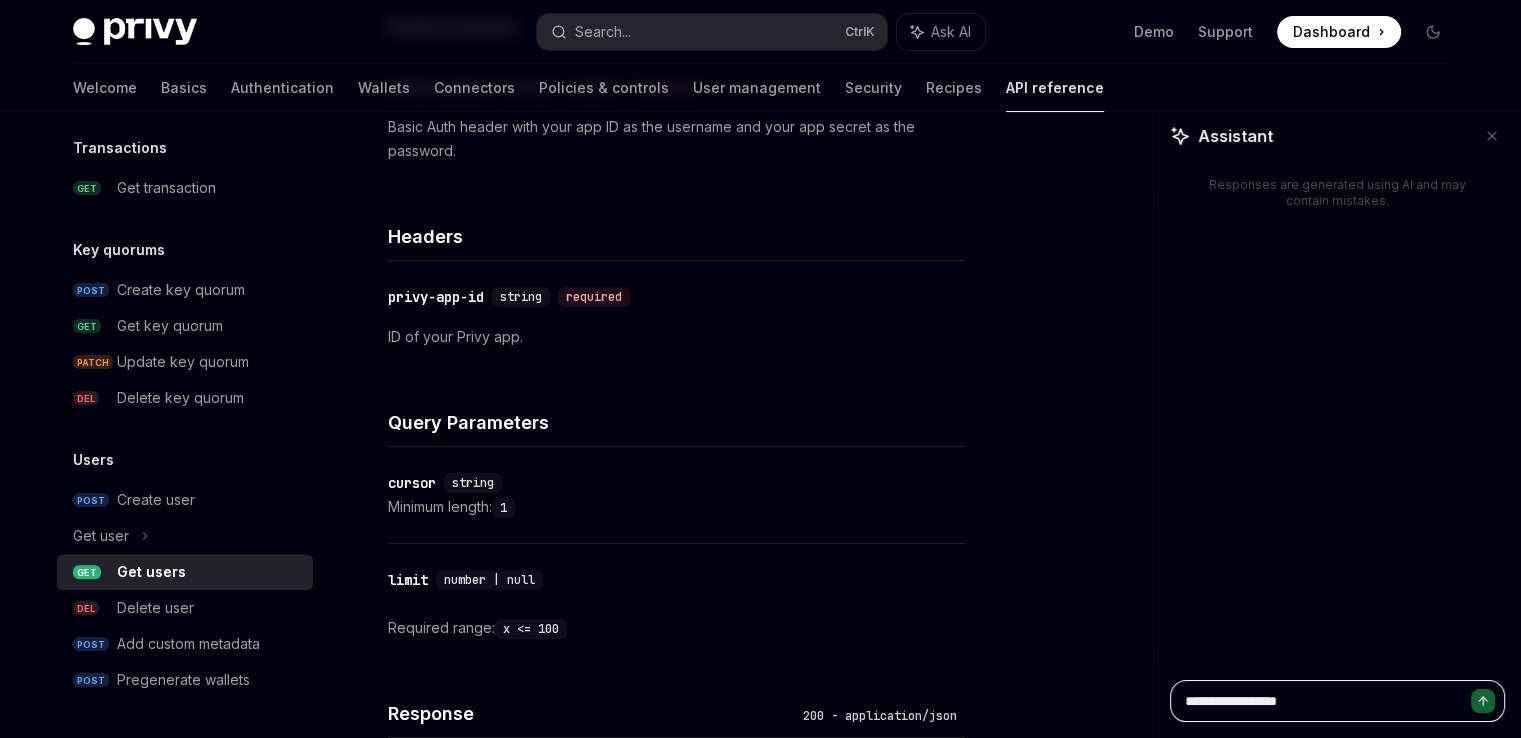 type on "**********" 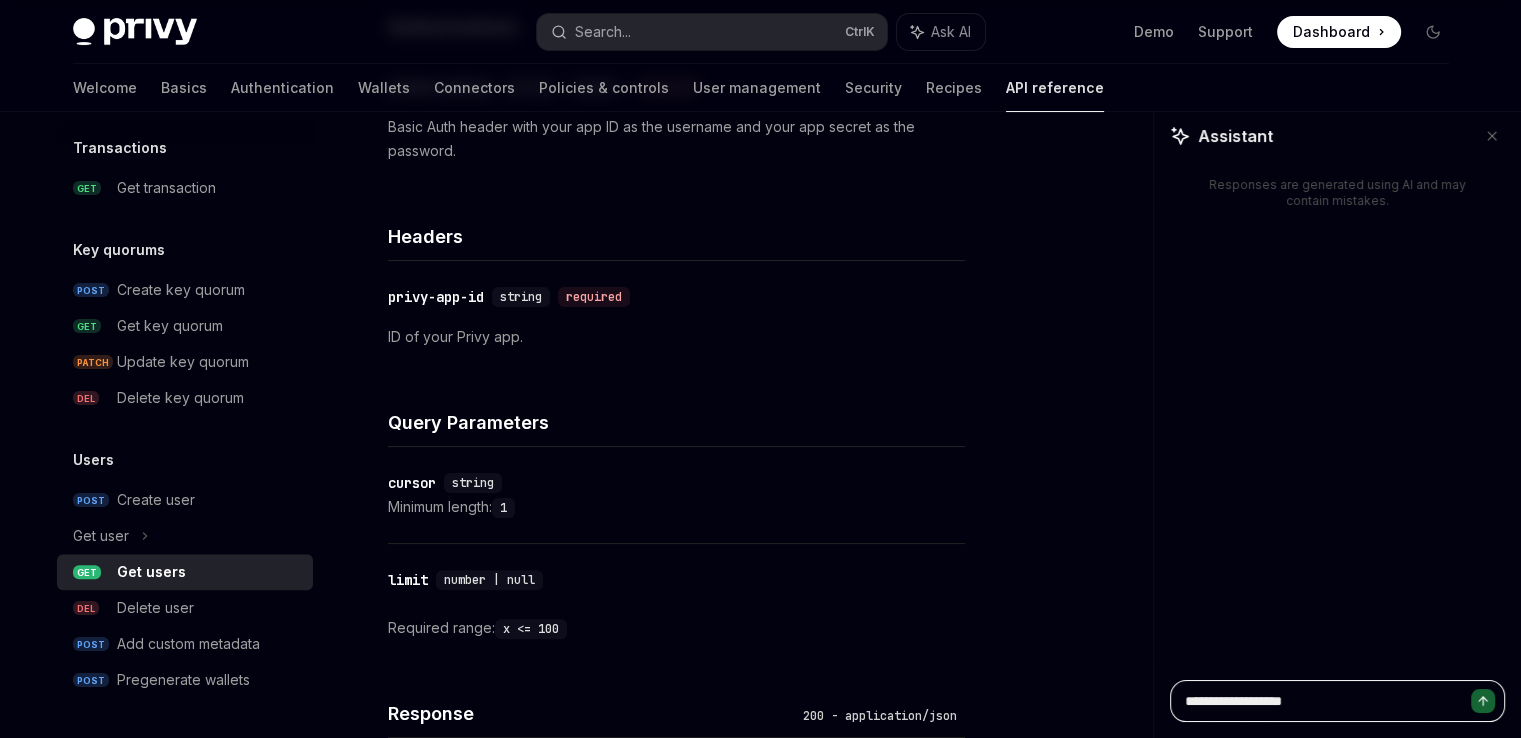 type on "**********" 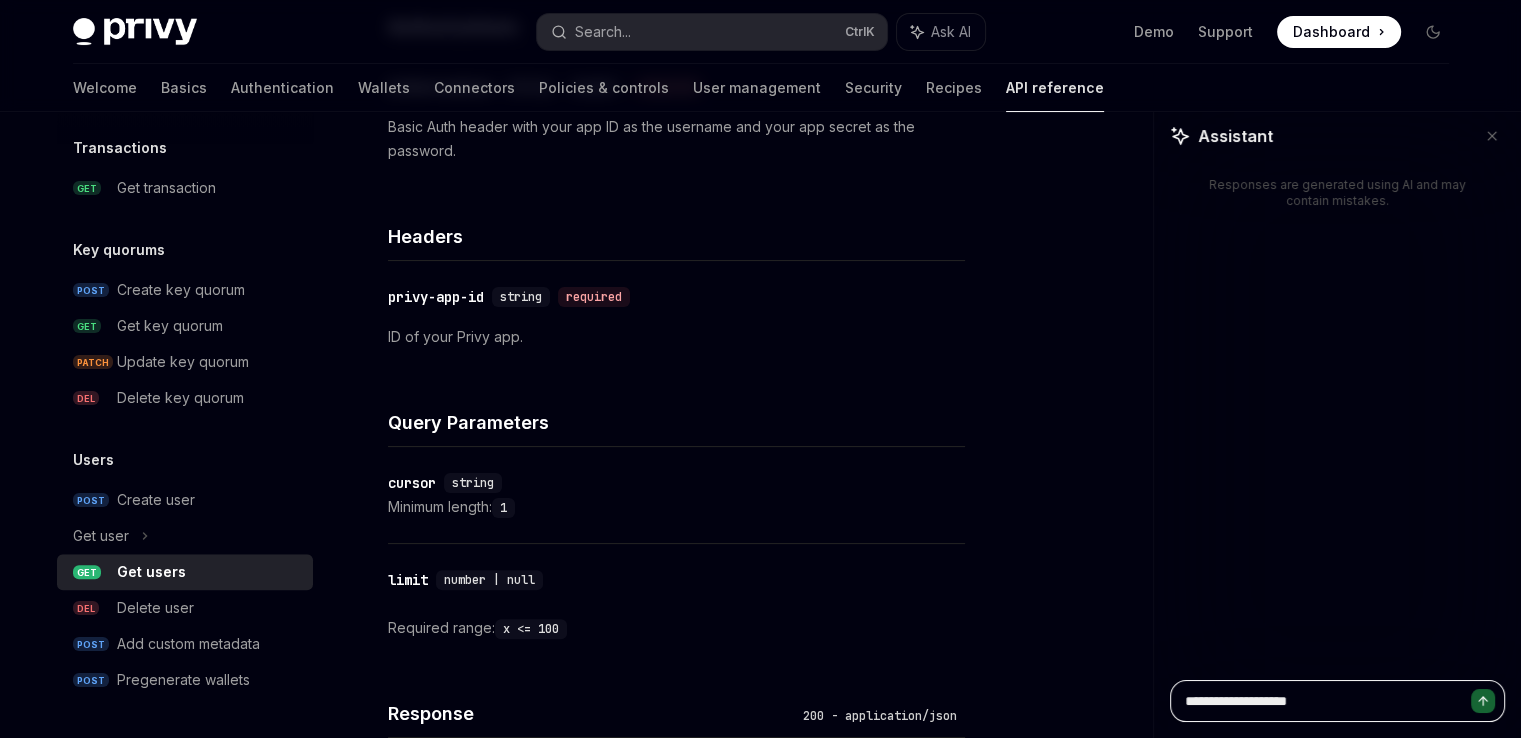 type on "**********" 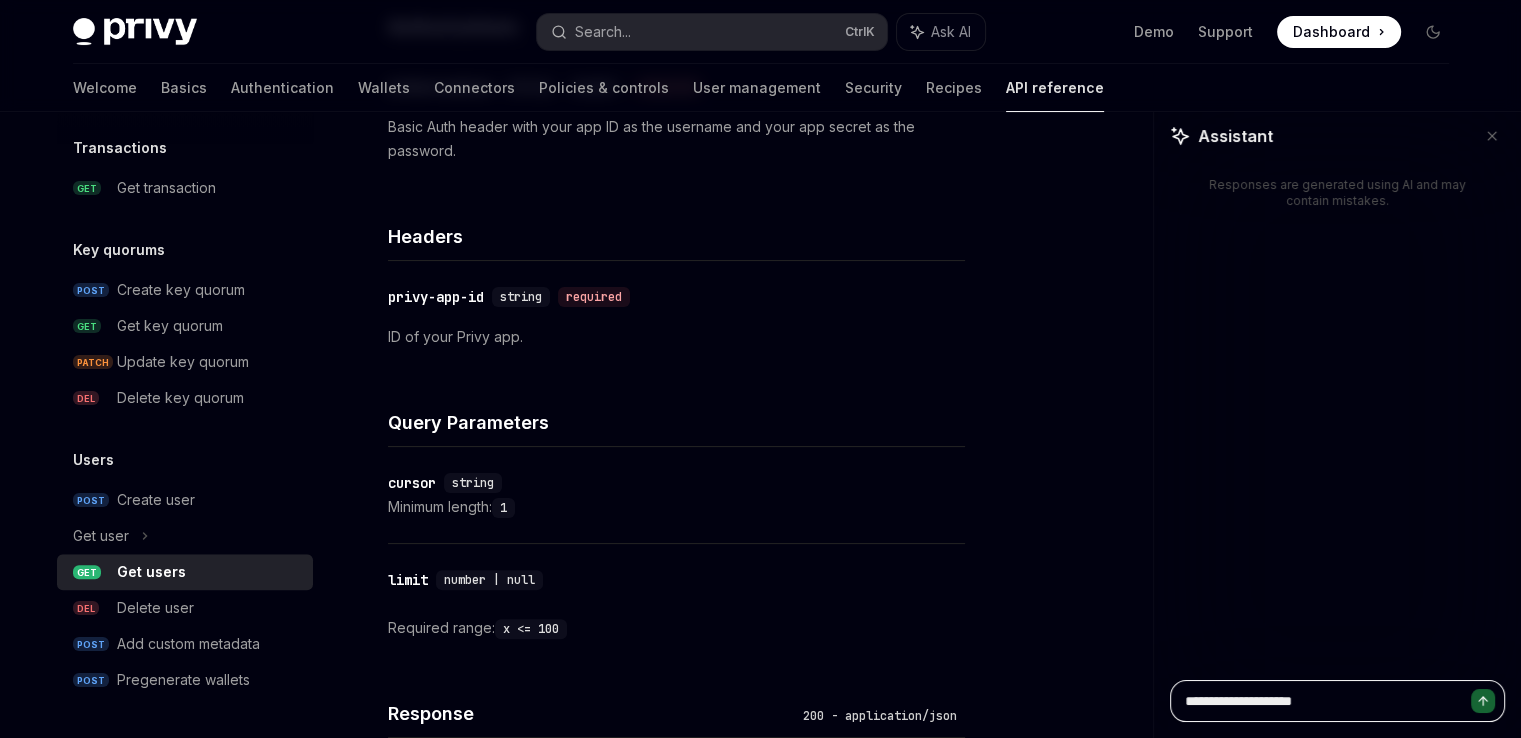 type on "**********" 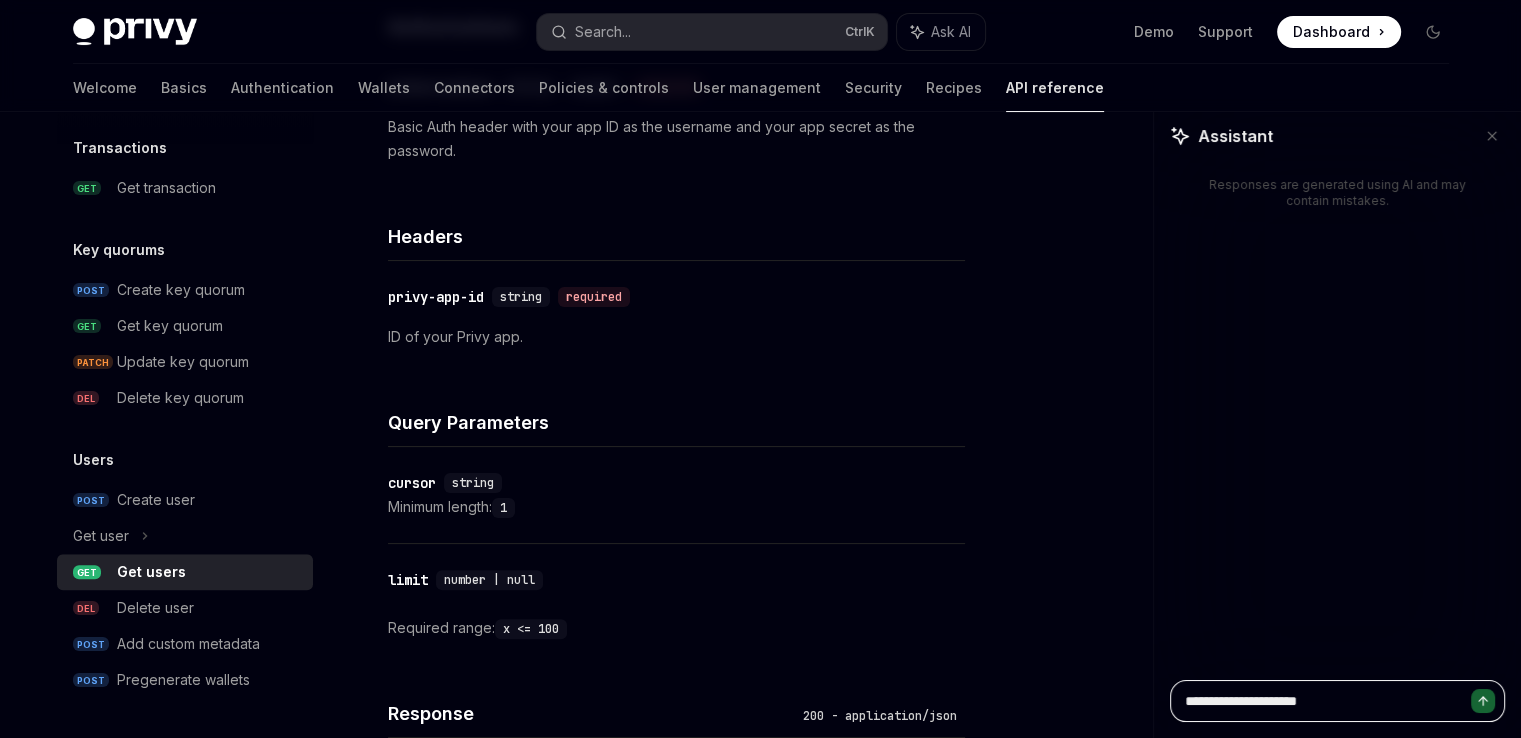 type on "**********" 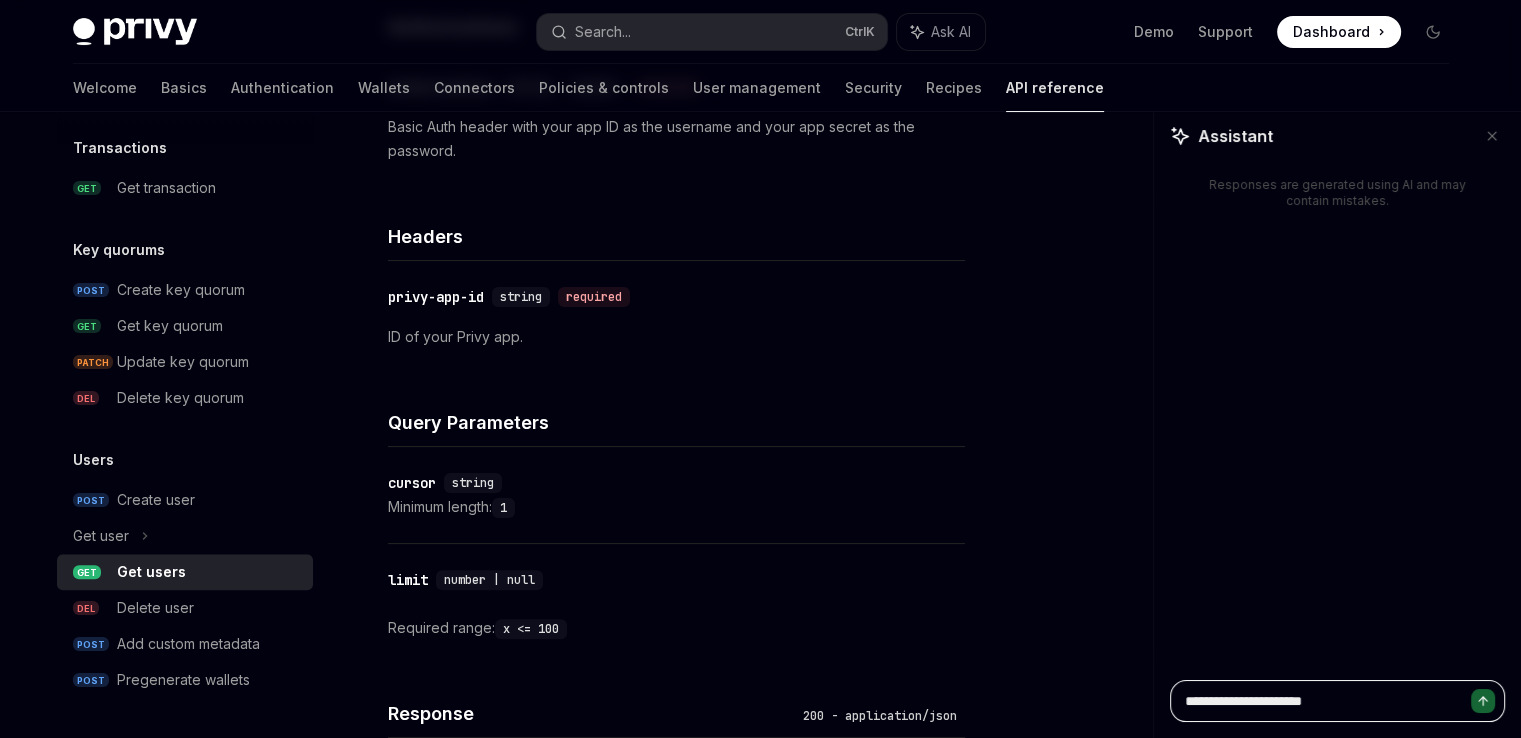 type on "**********" 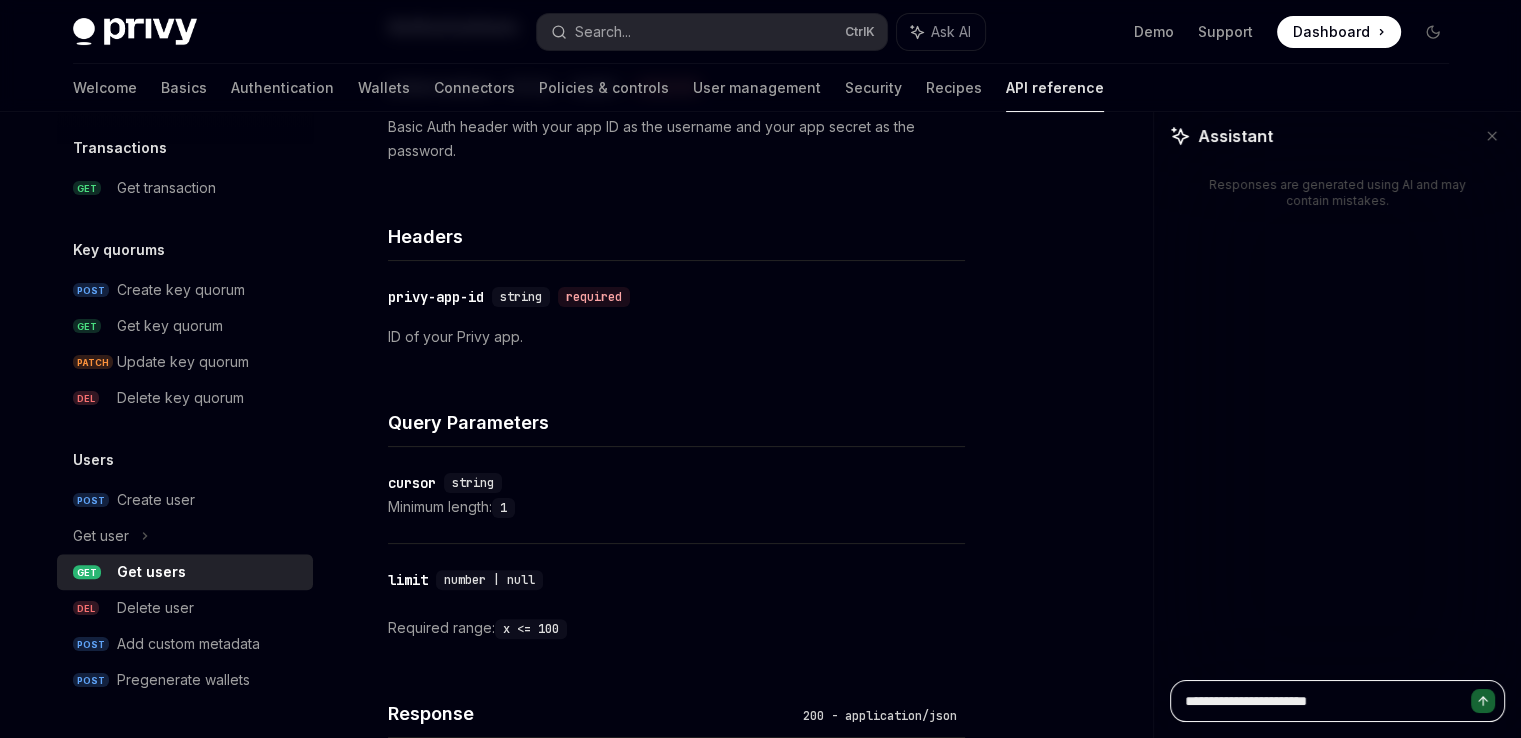 type on "**********" 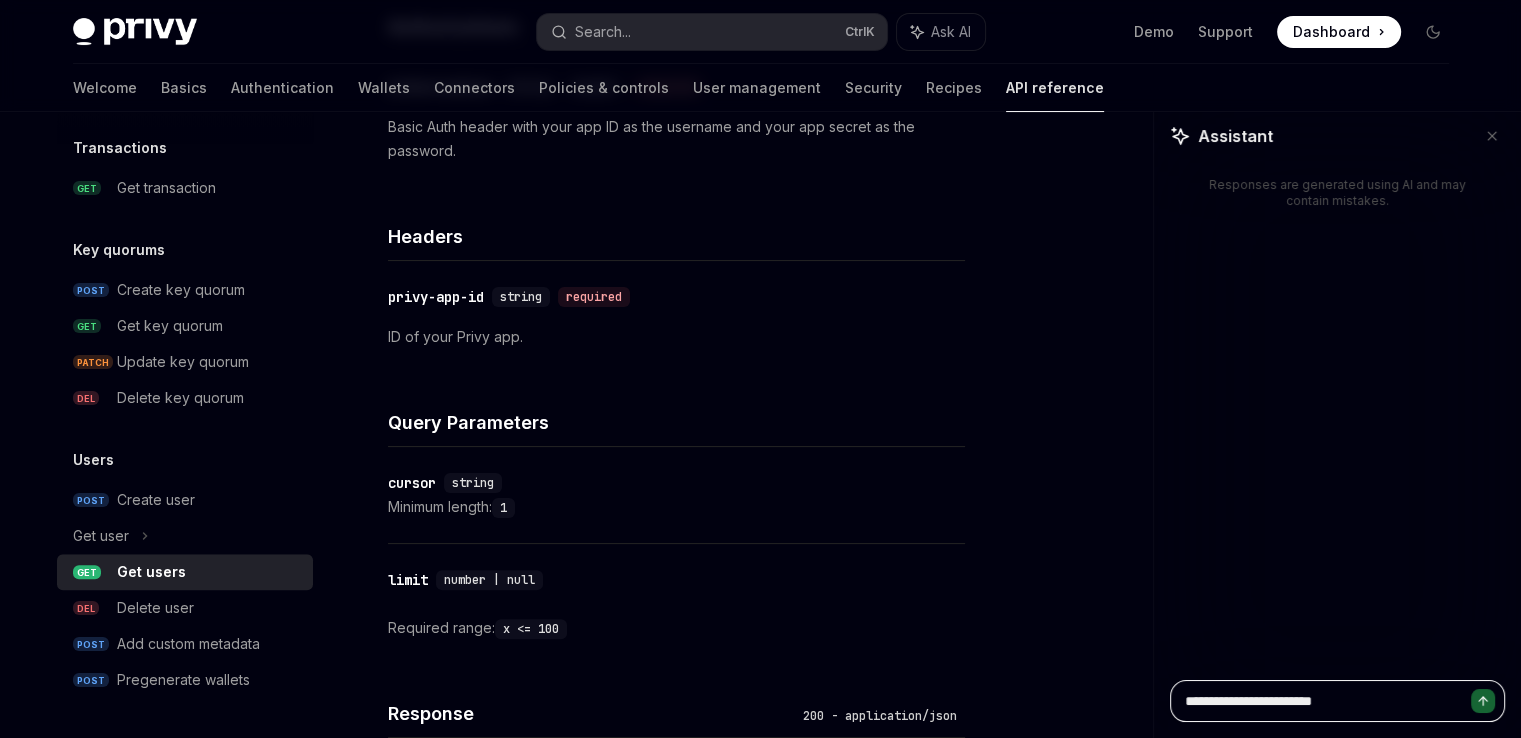 type on "**********" 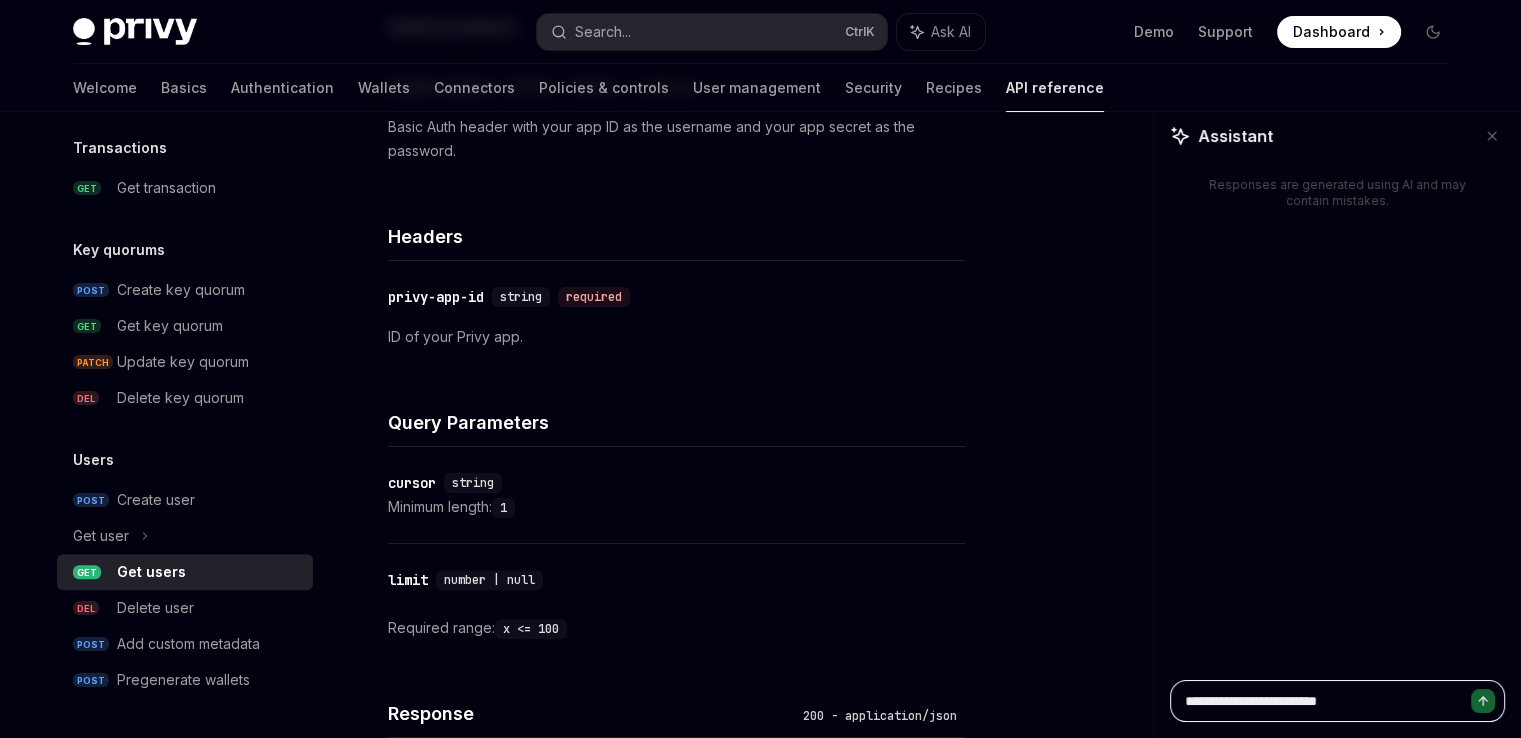 type on "**********" 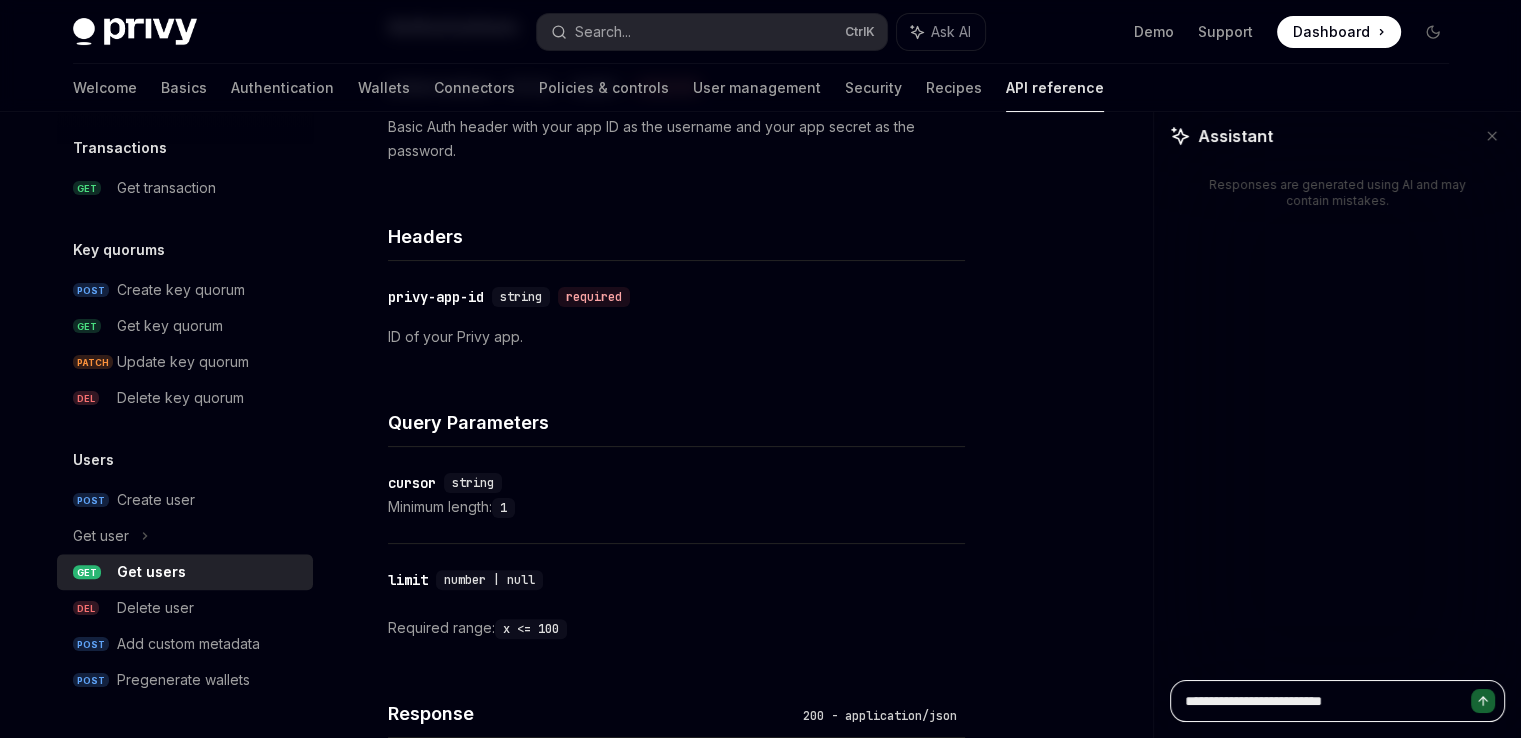 type on "**********" 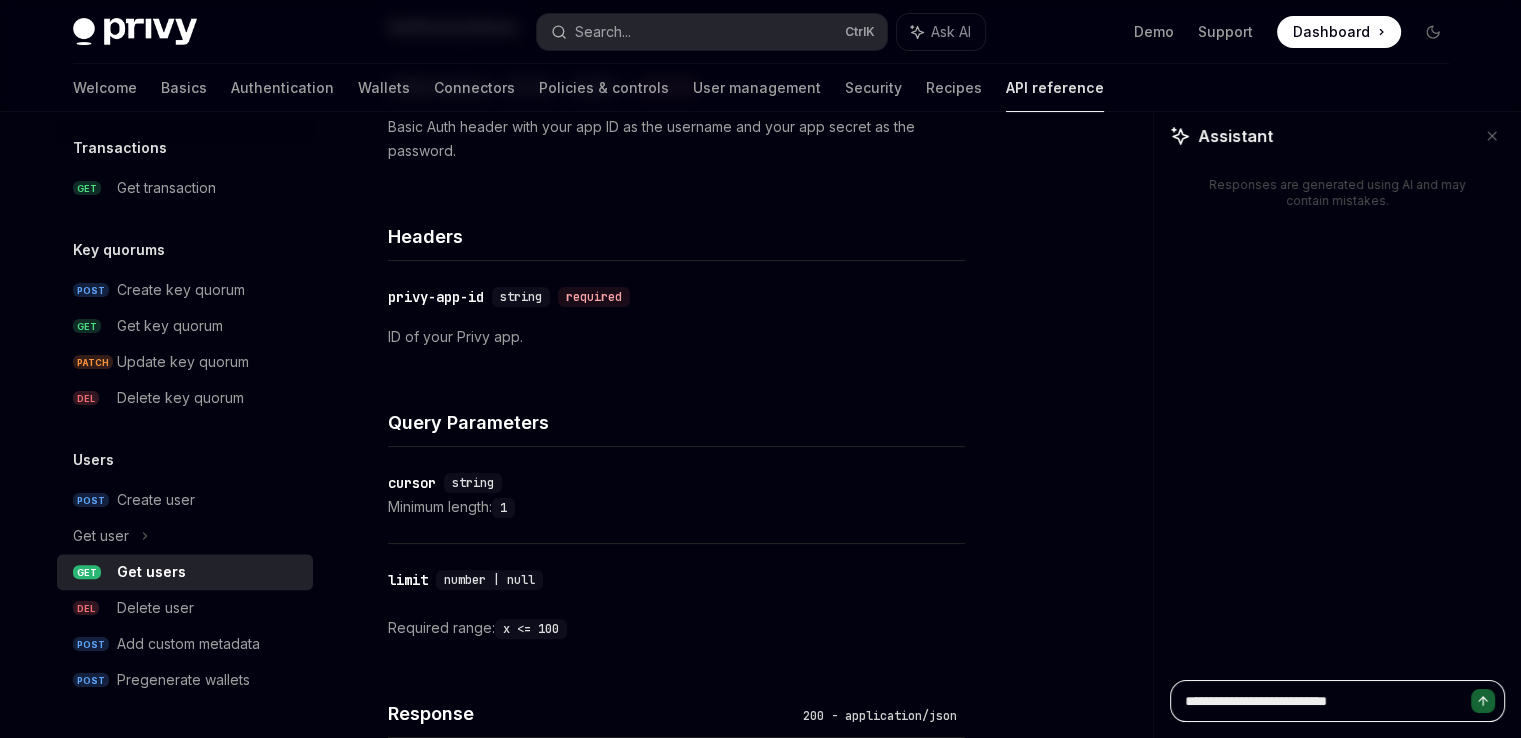 type on "**********" 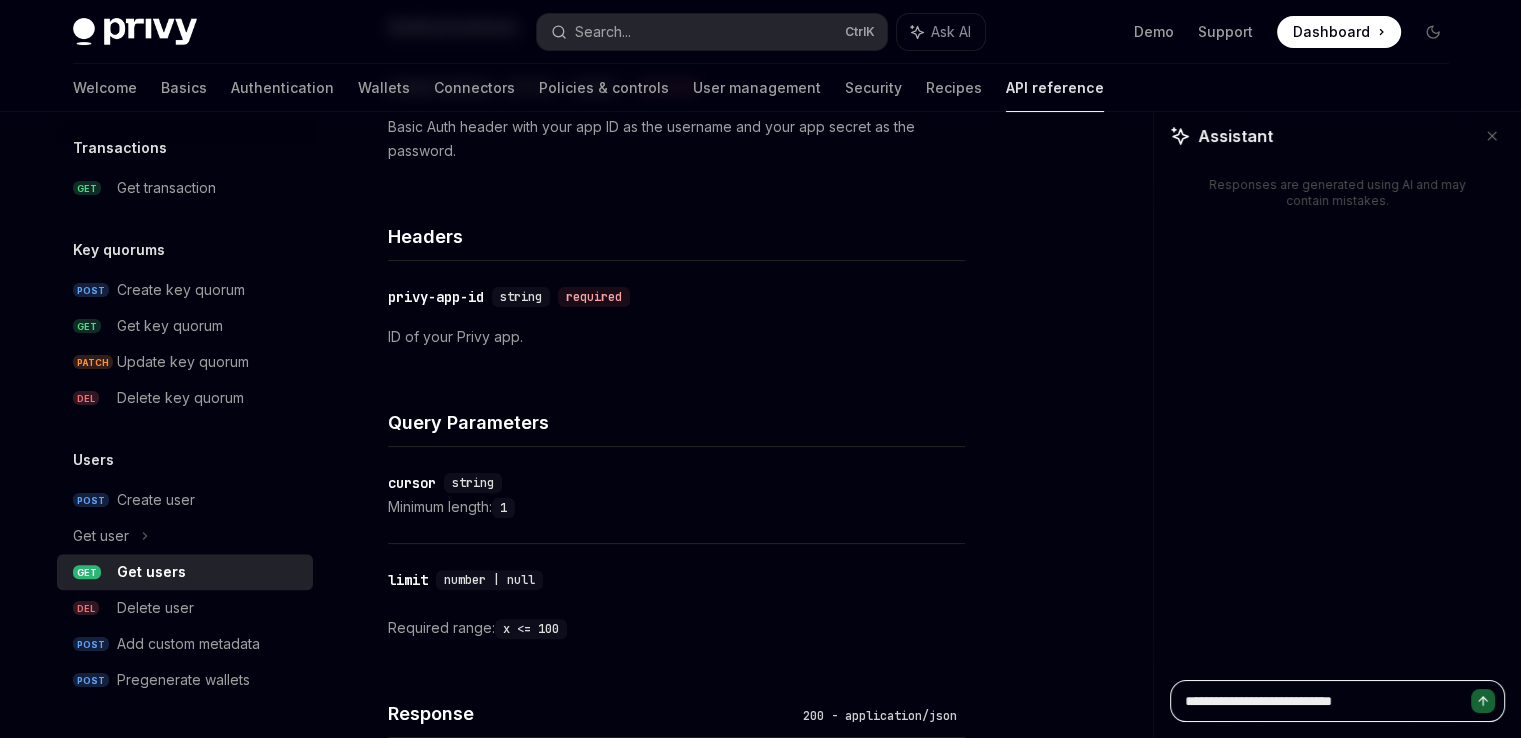 type on "**********" 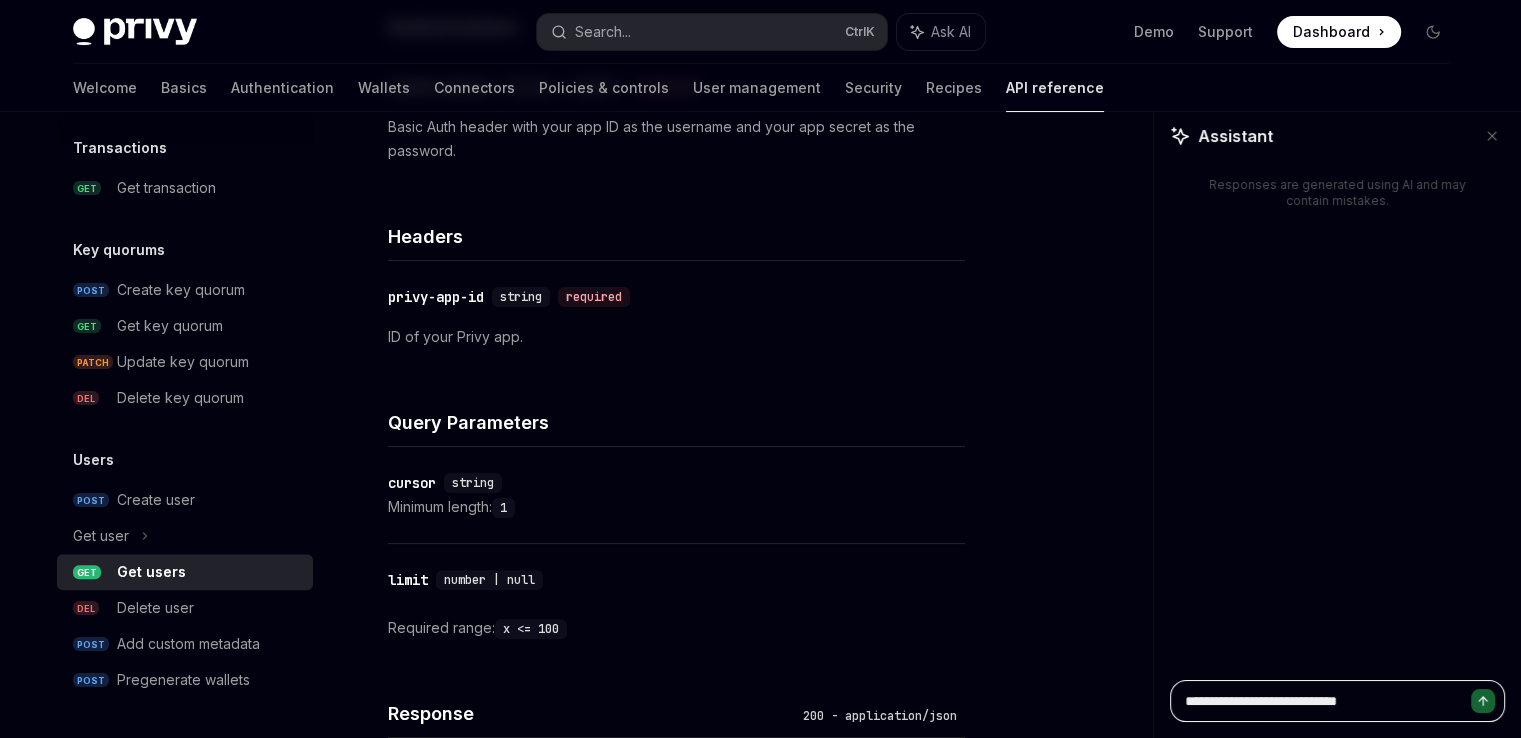 type on "**********" 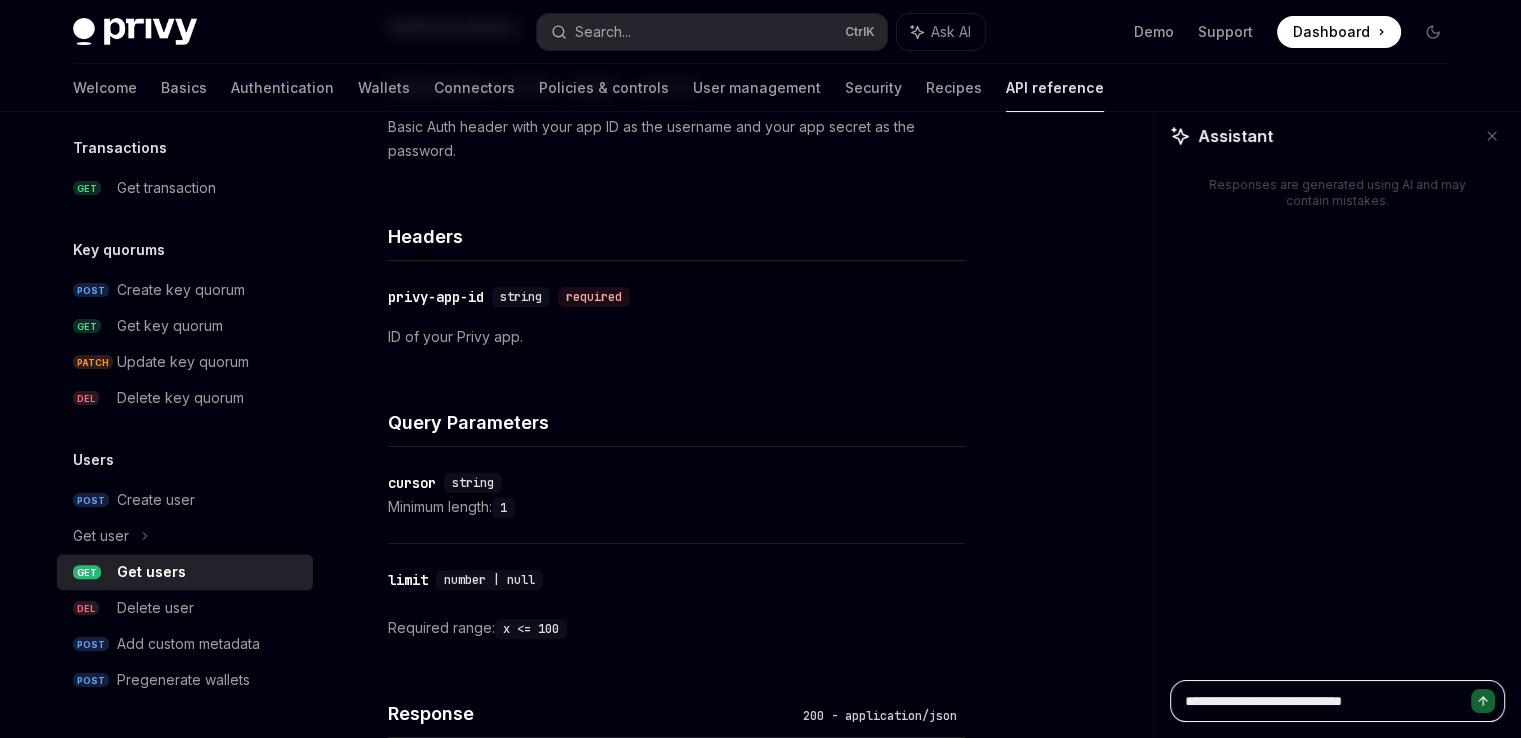 type on "**********" 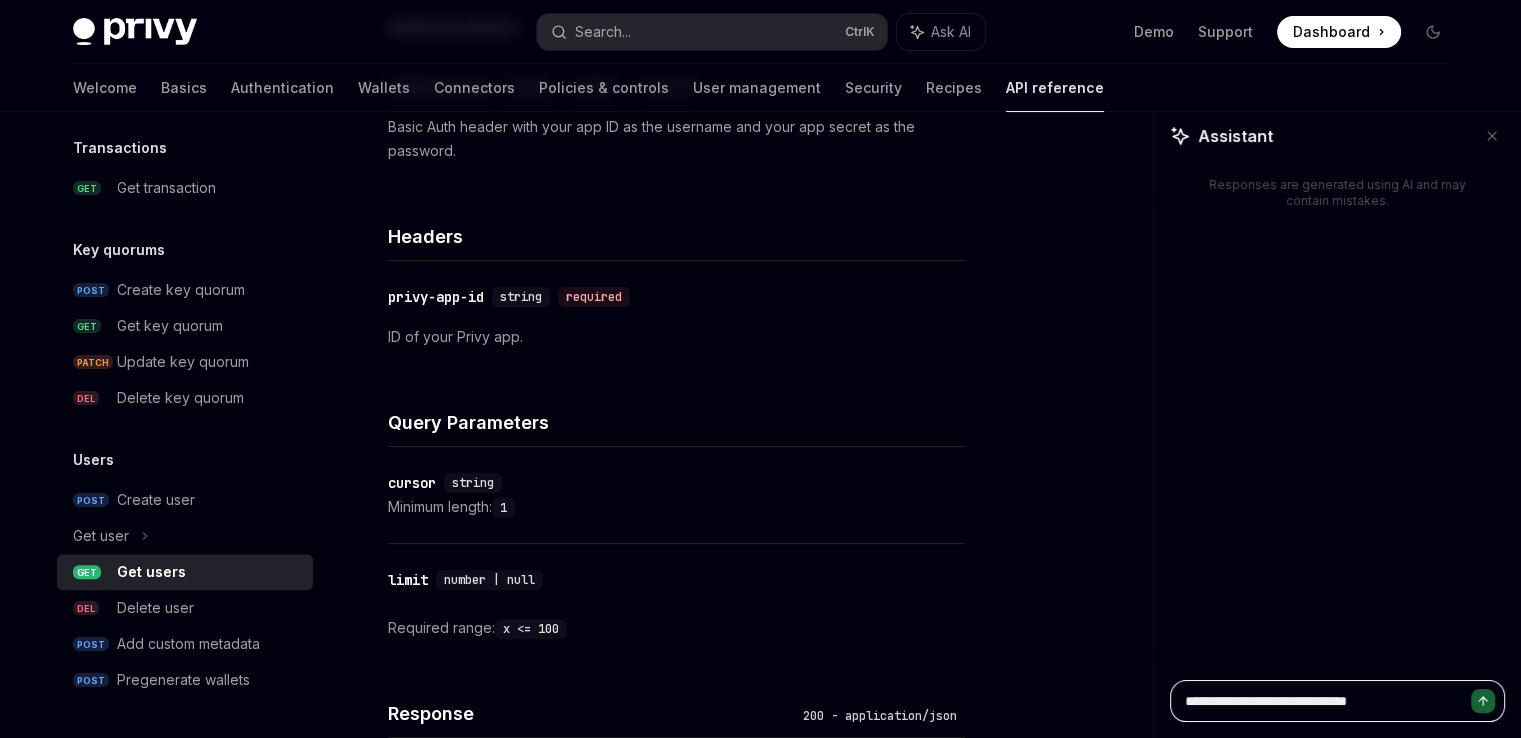 type on "**********" 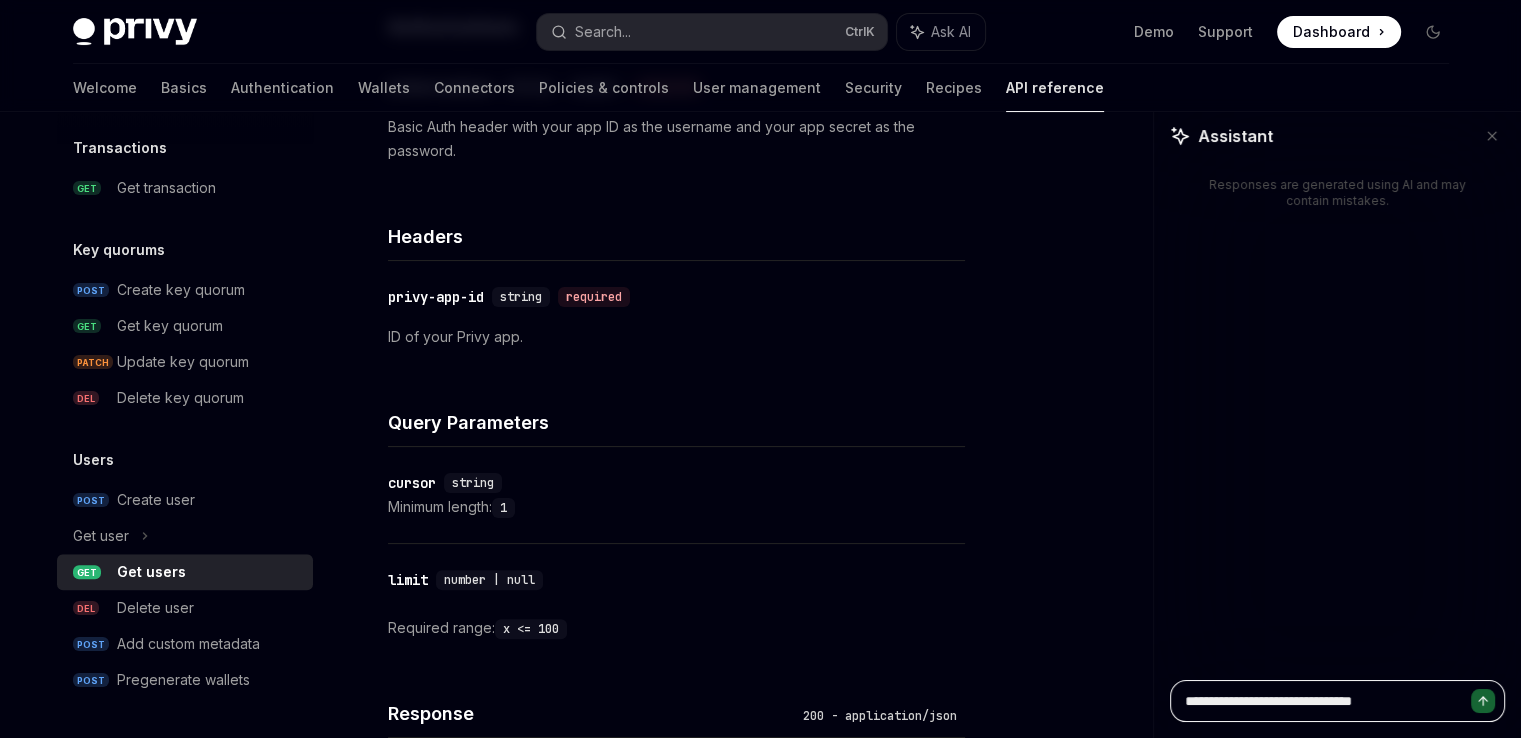 type on "**********" 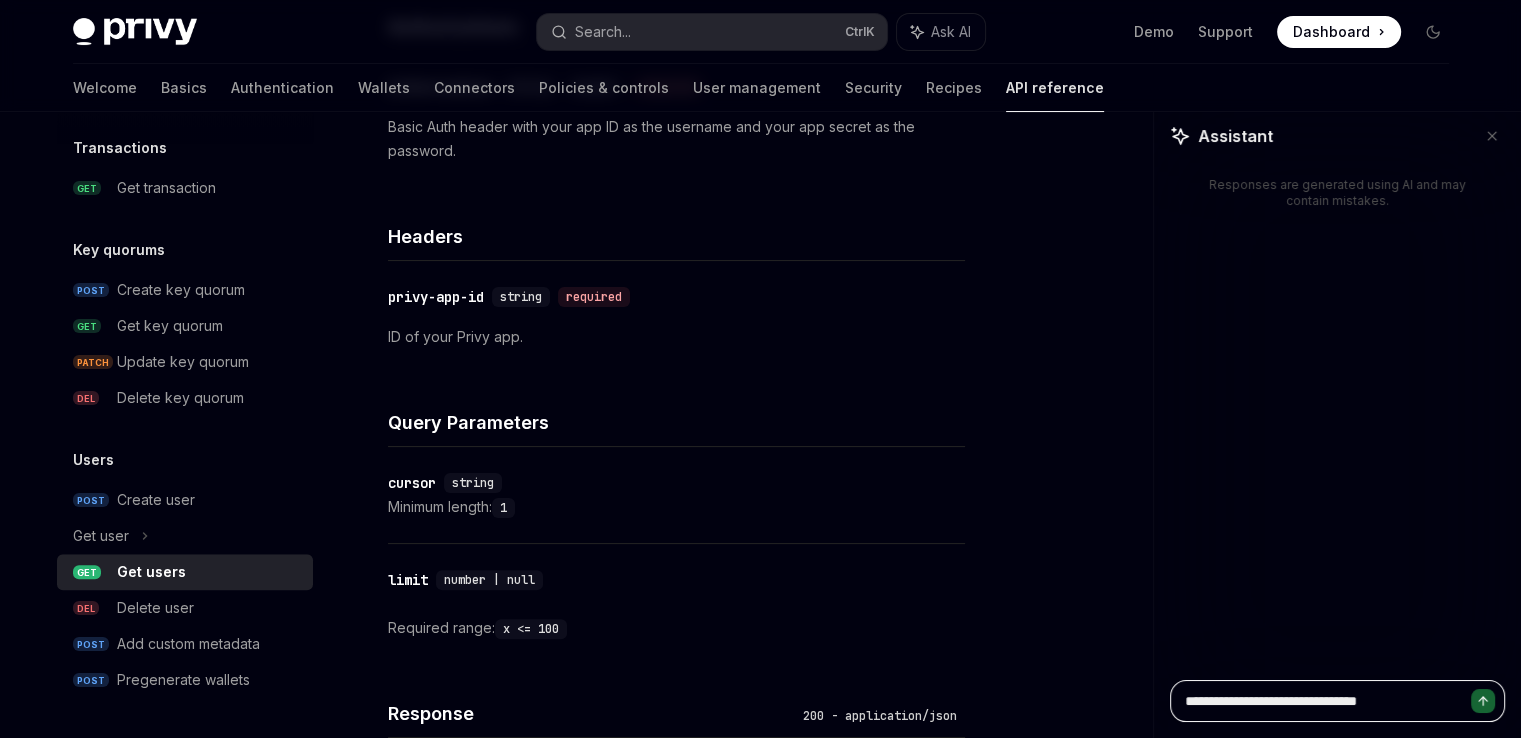type on "**********" 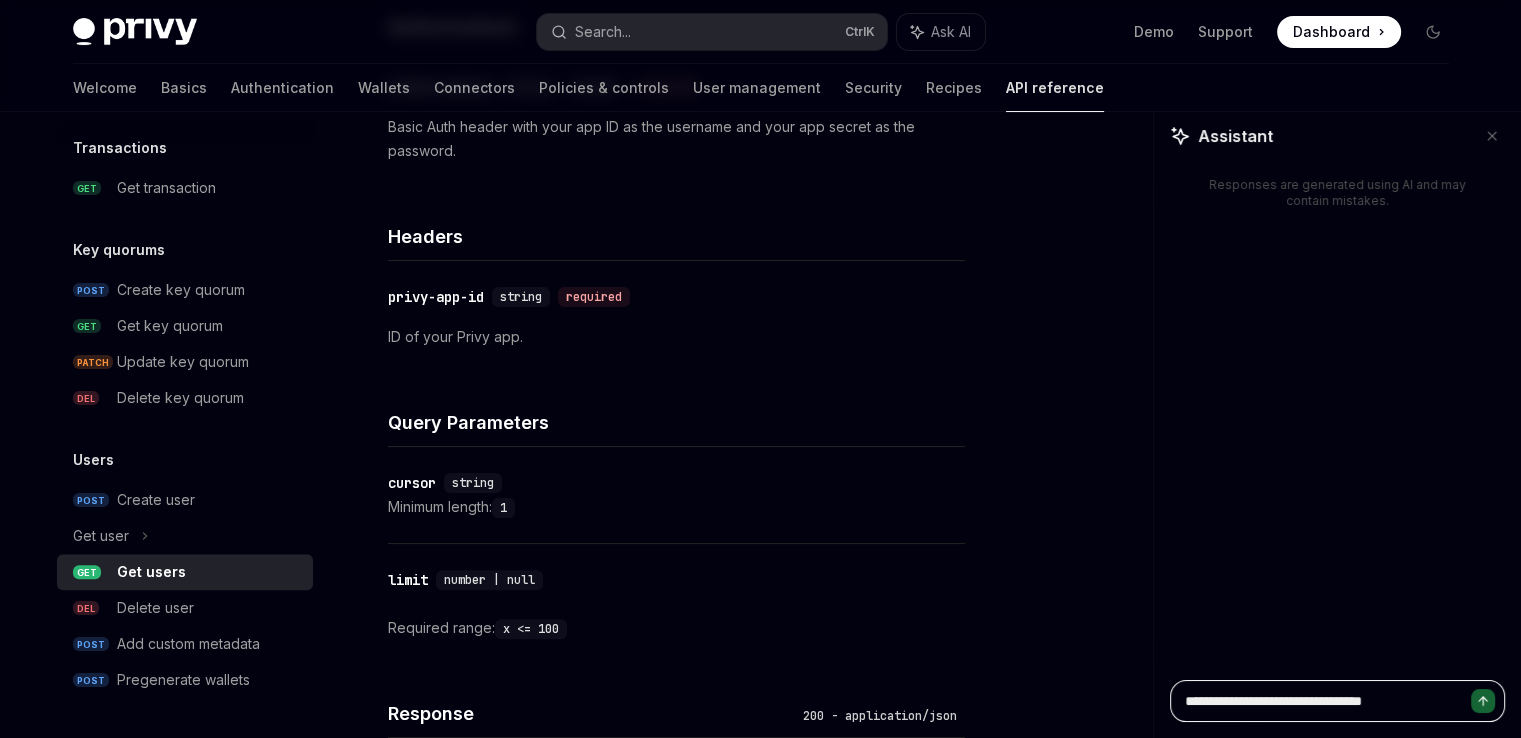 type on "**********" 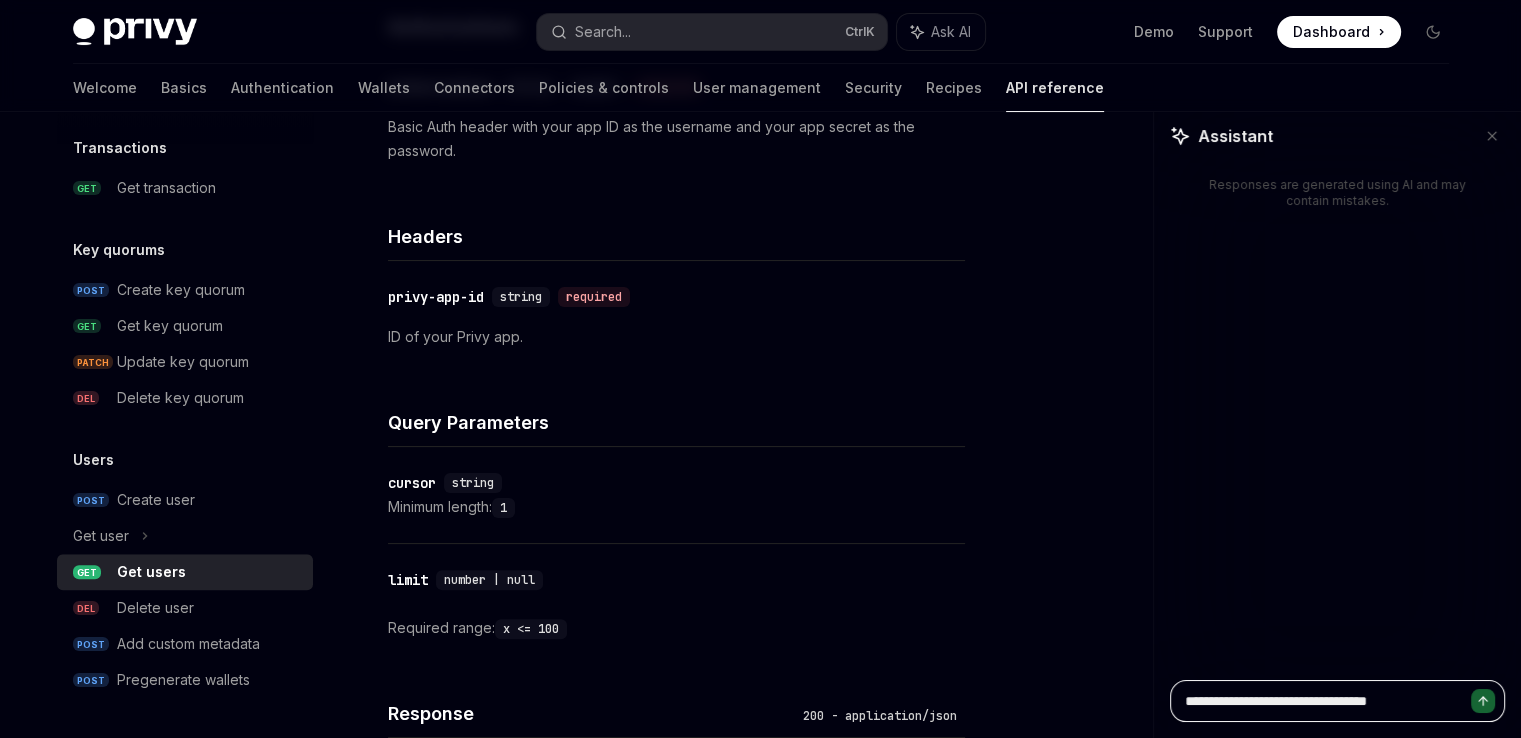 type on "**********" 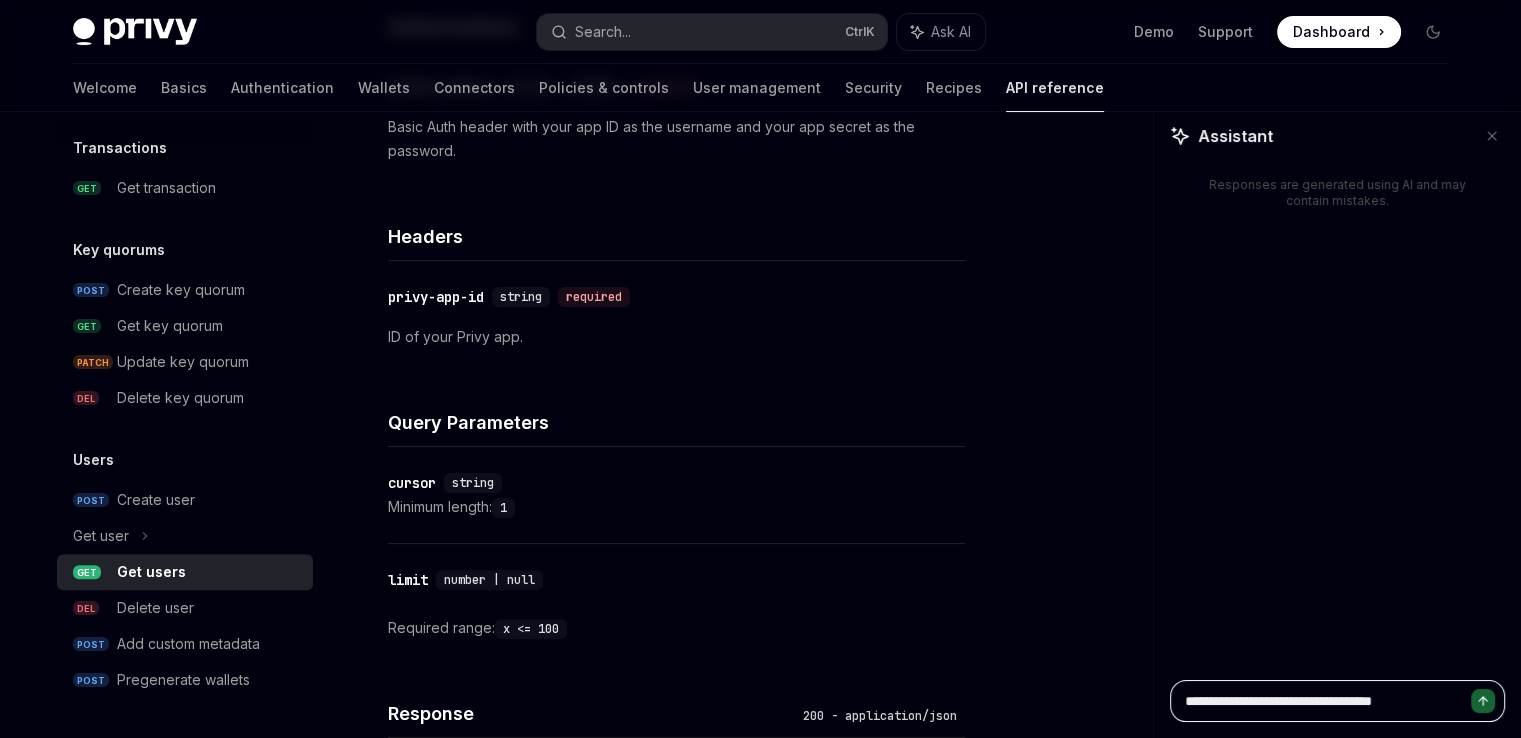 type on "**********" 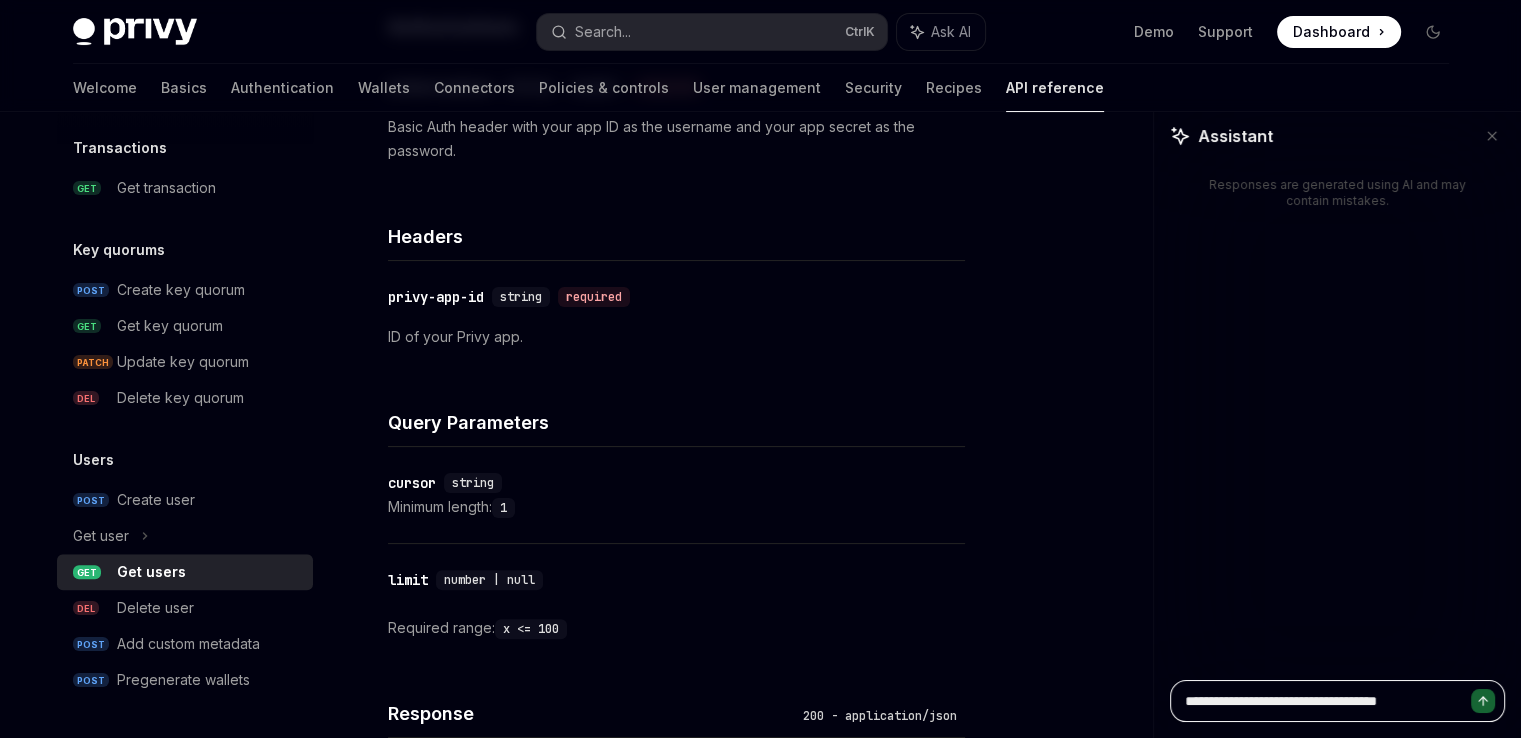 type on "**********" 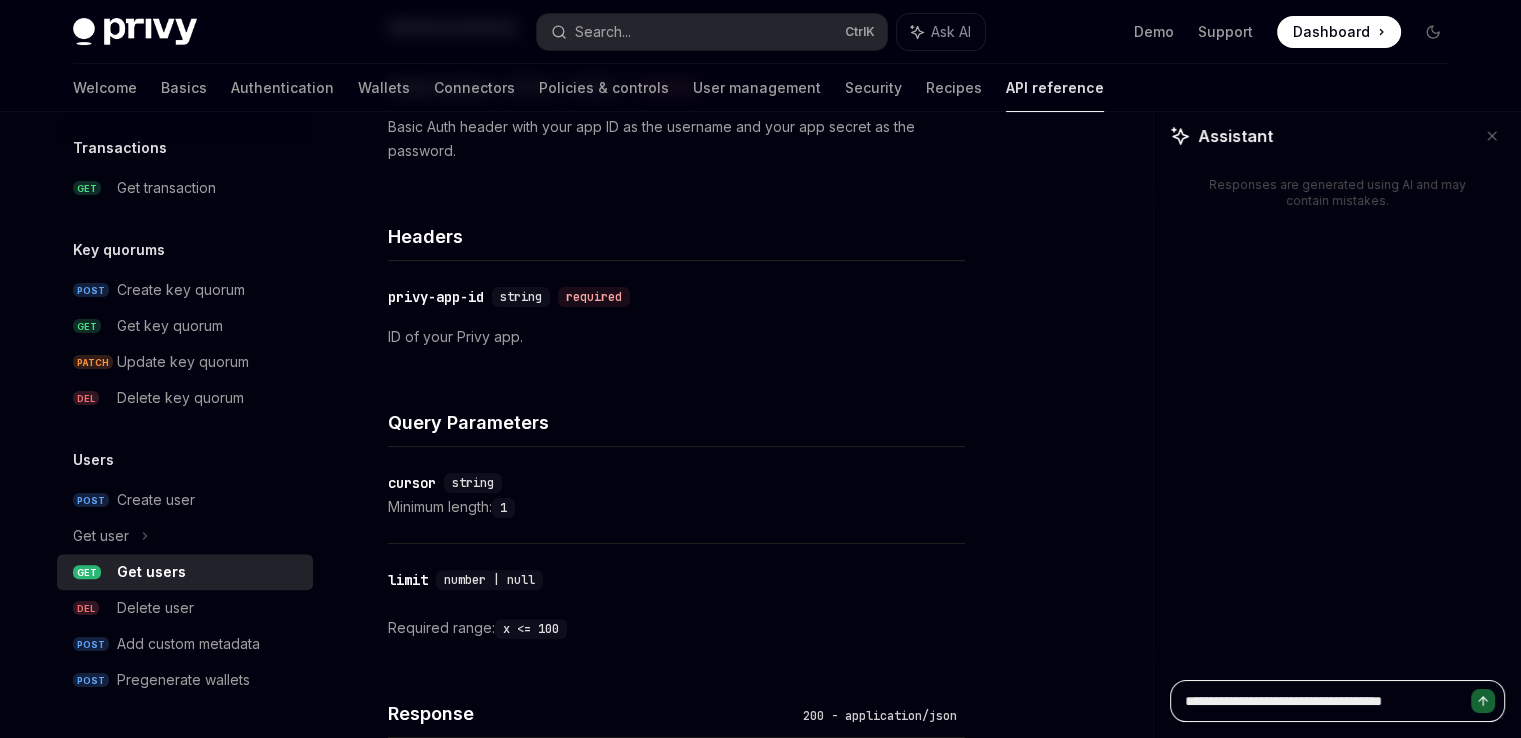 type on "**********" 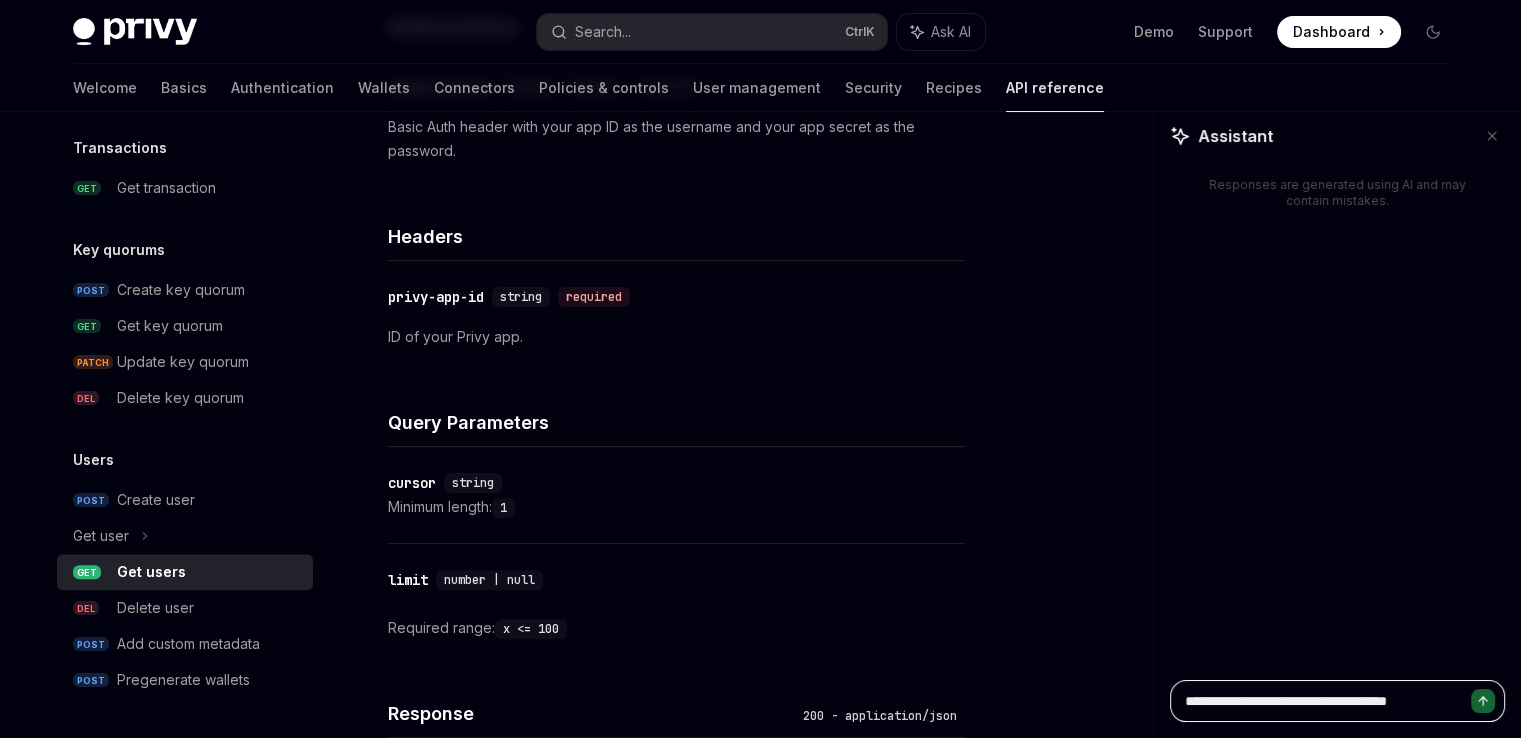 type on "**********" 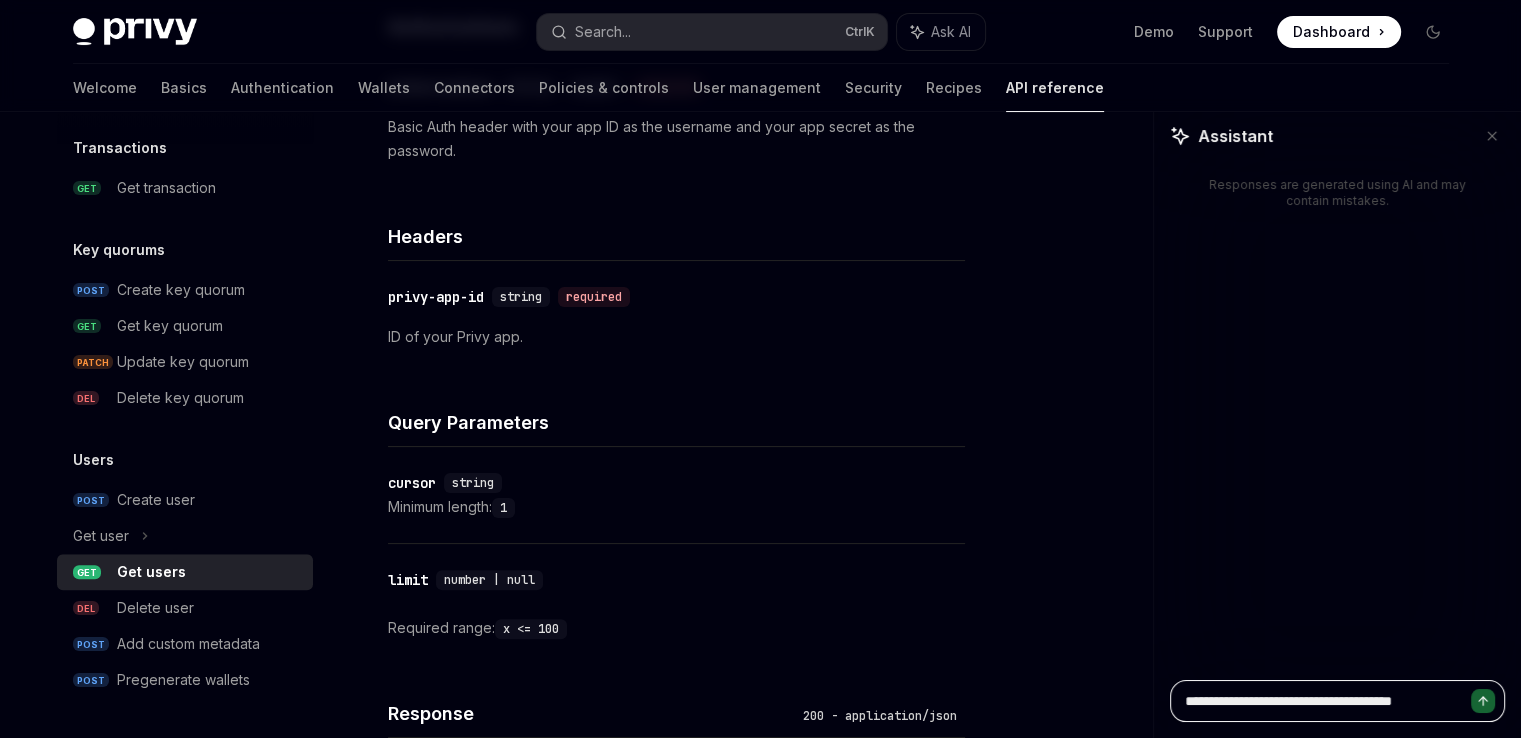 type on "**********" 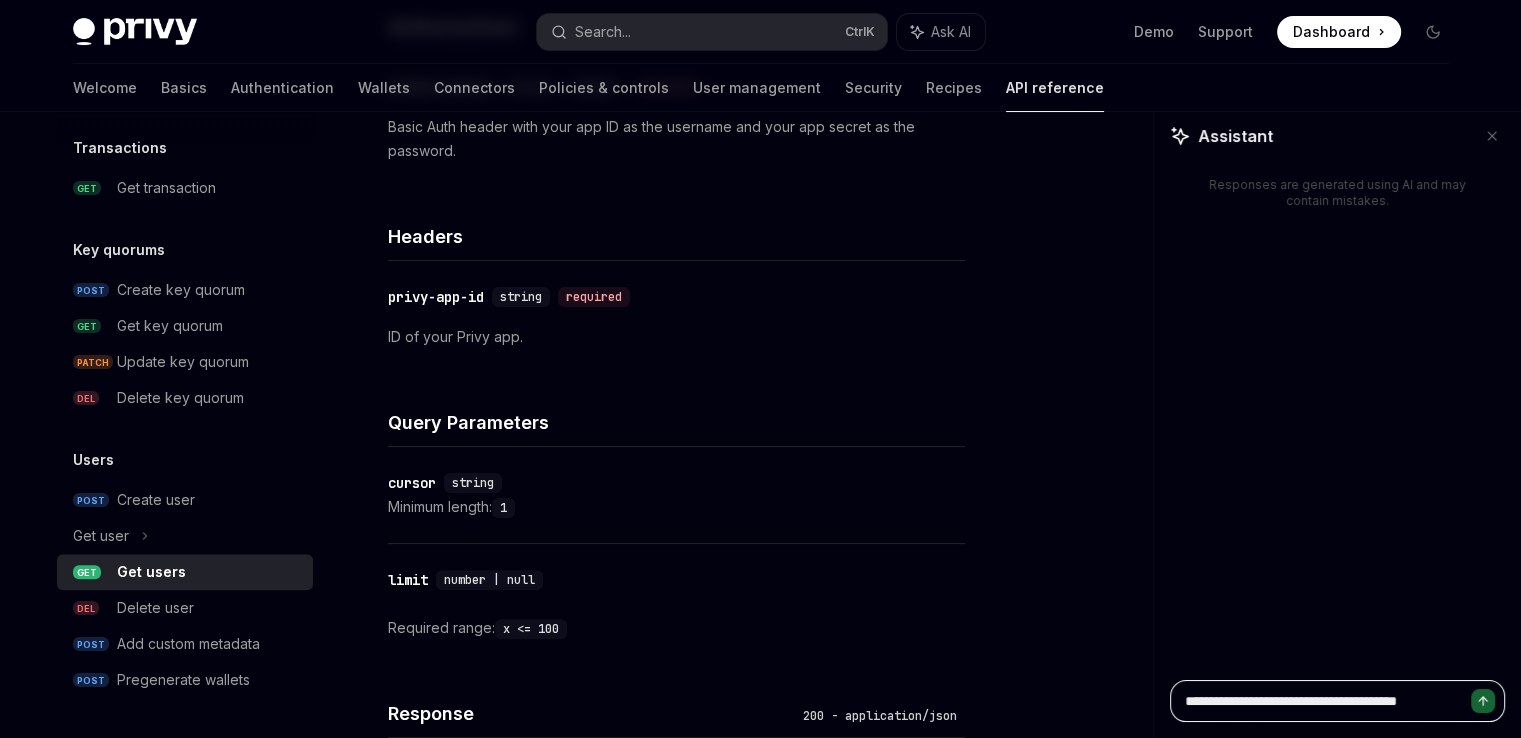 type on "**********" 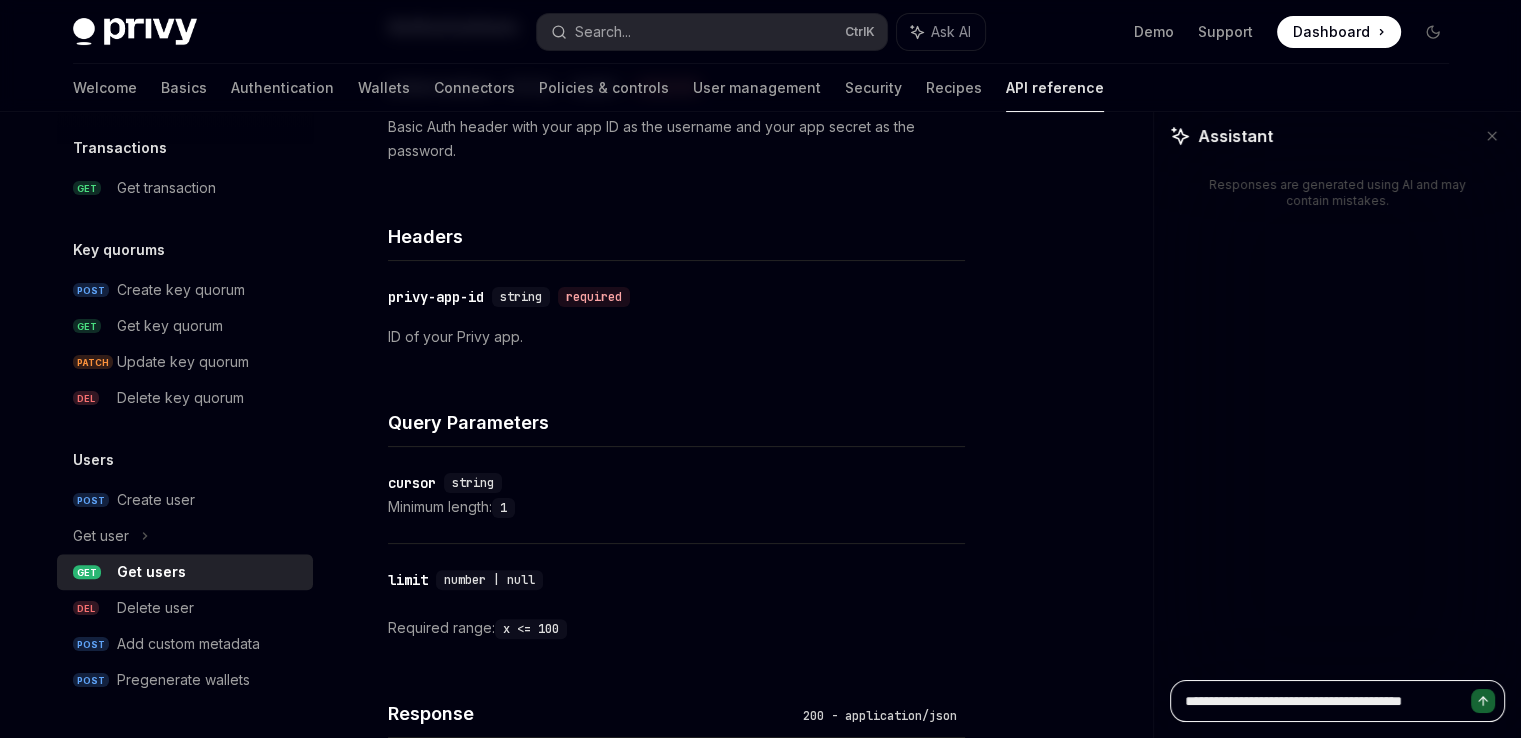 type on "**********" 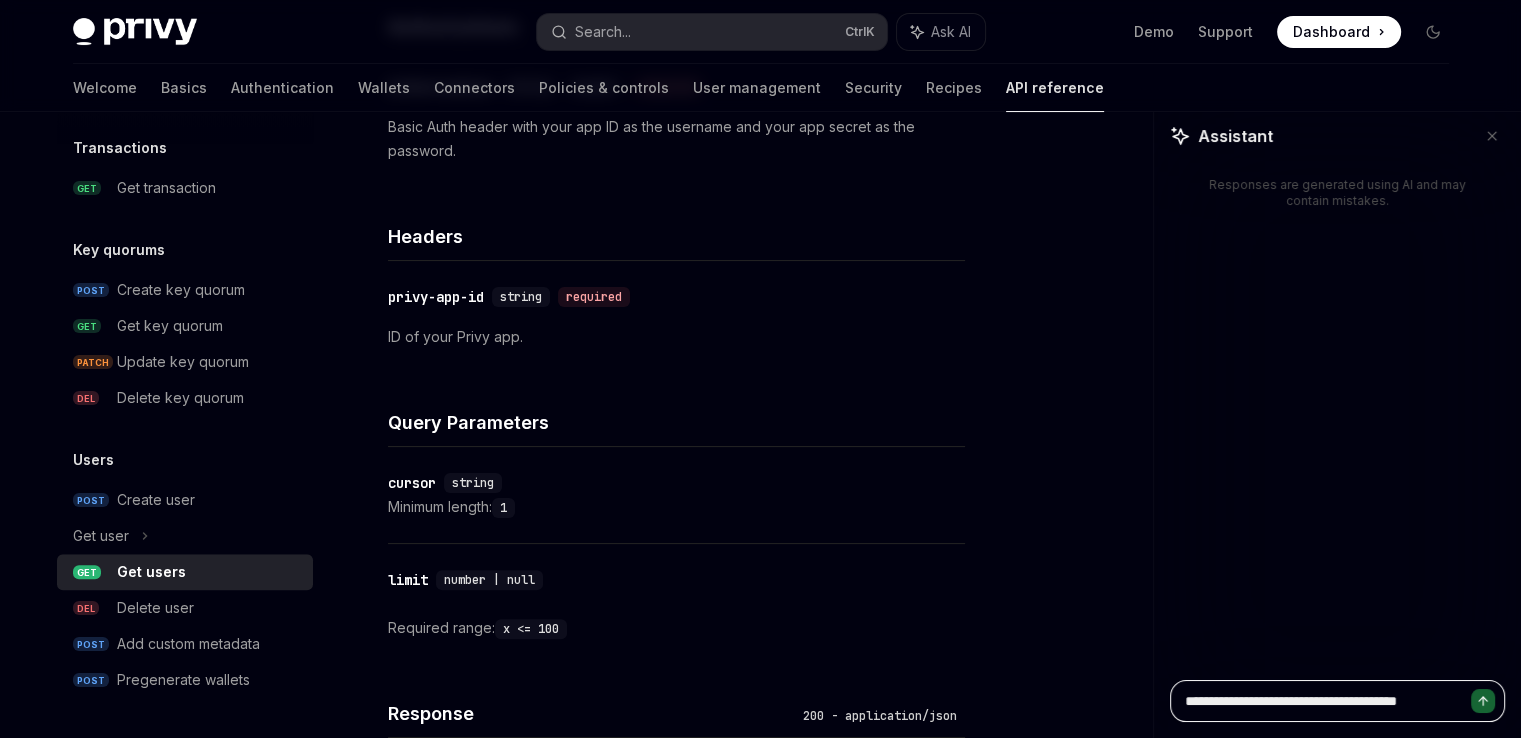 type on "**********" 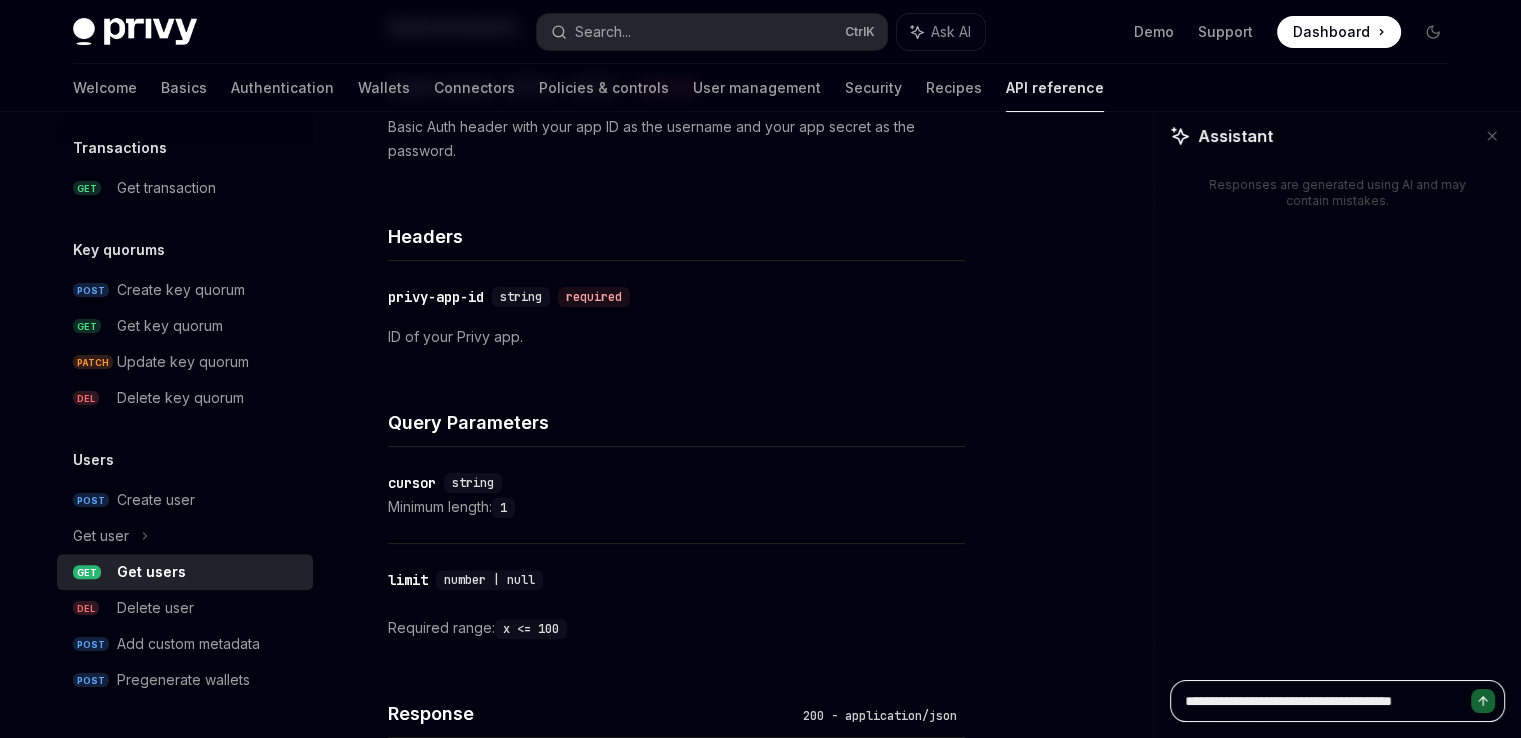 type on "**********" 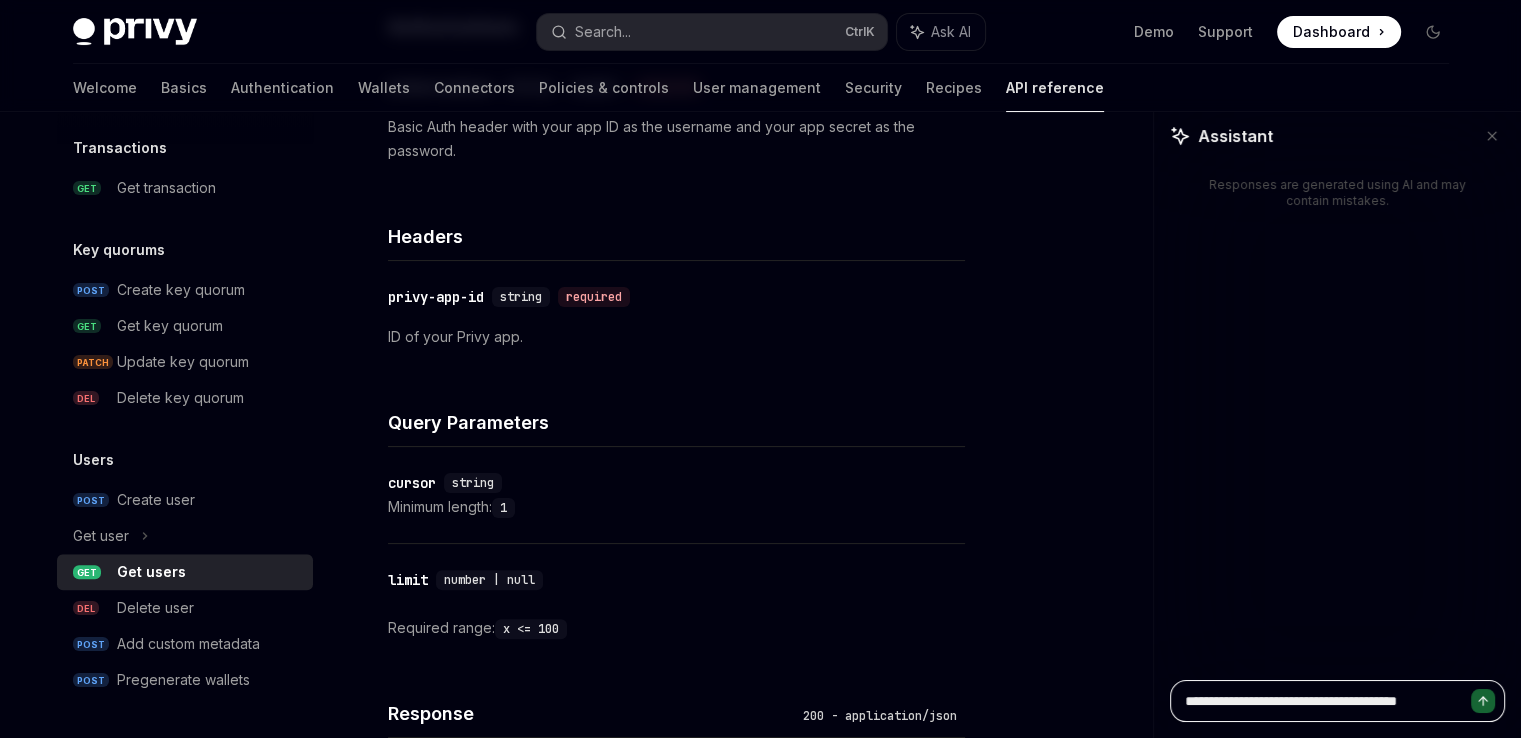 type on "**********" 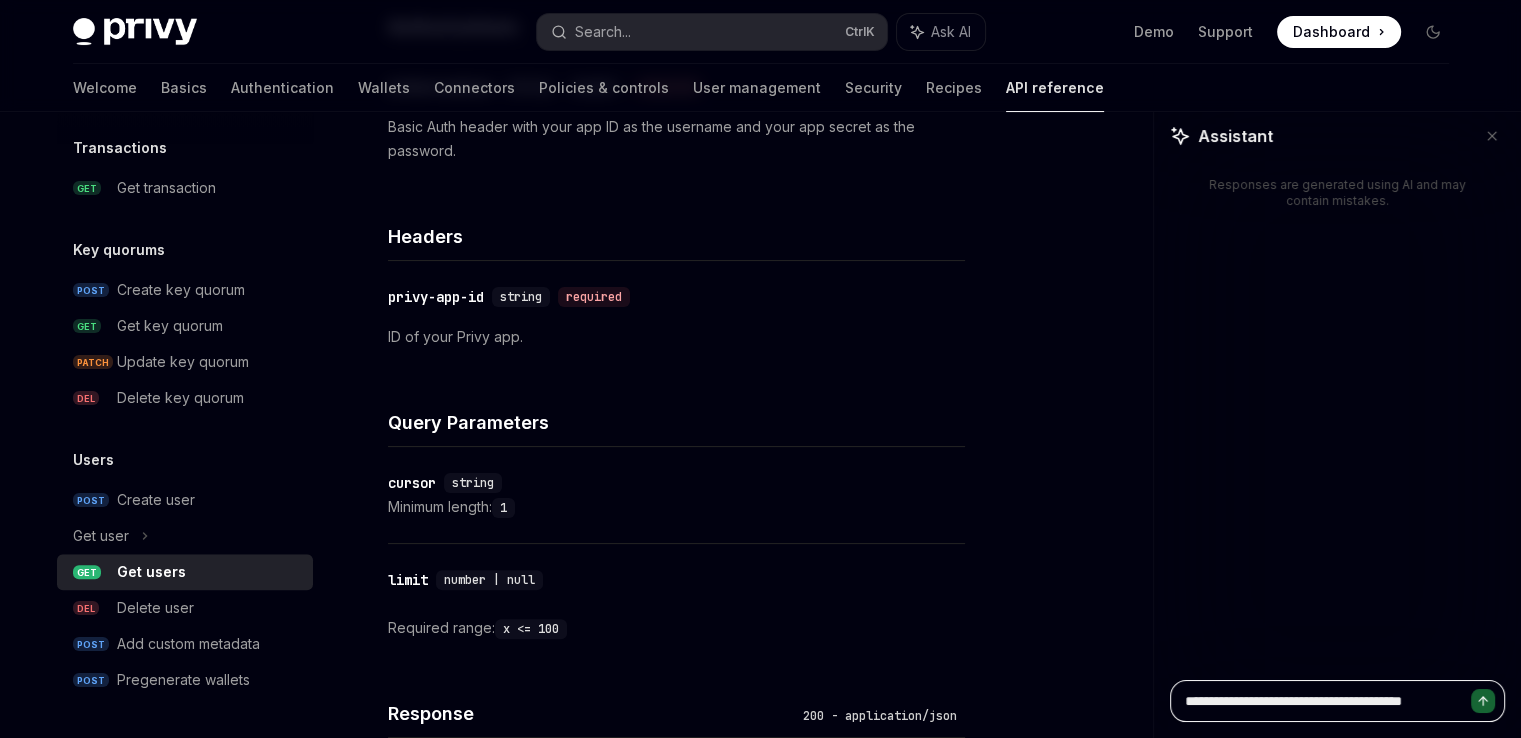 type on "**********" 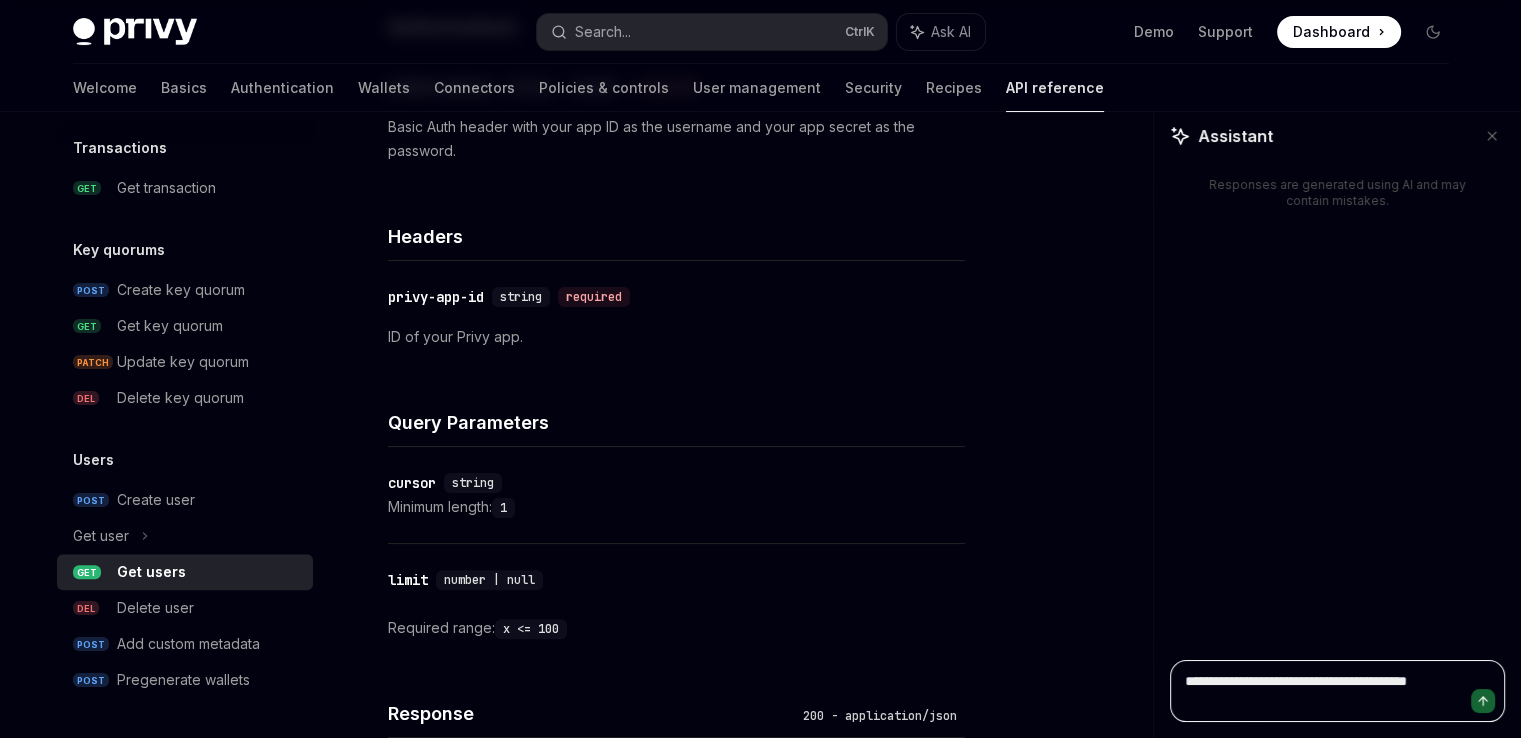 type on "**********" 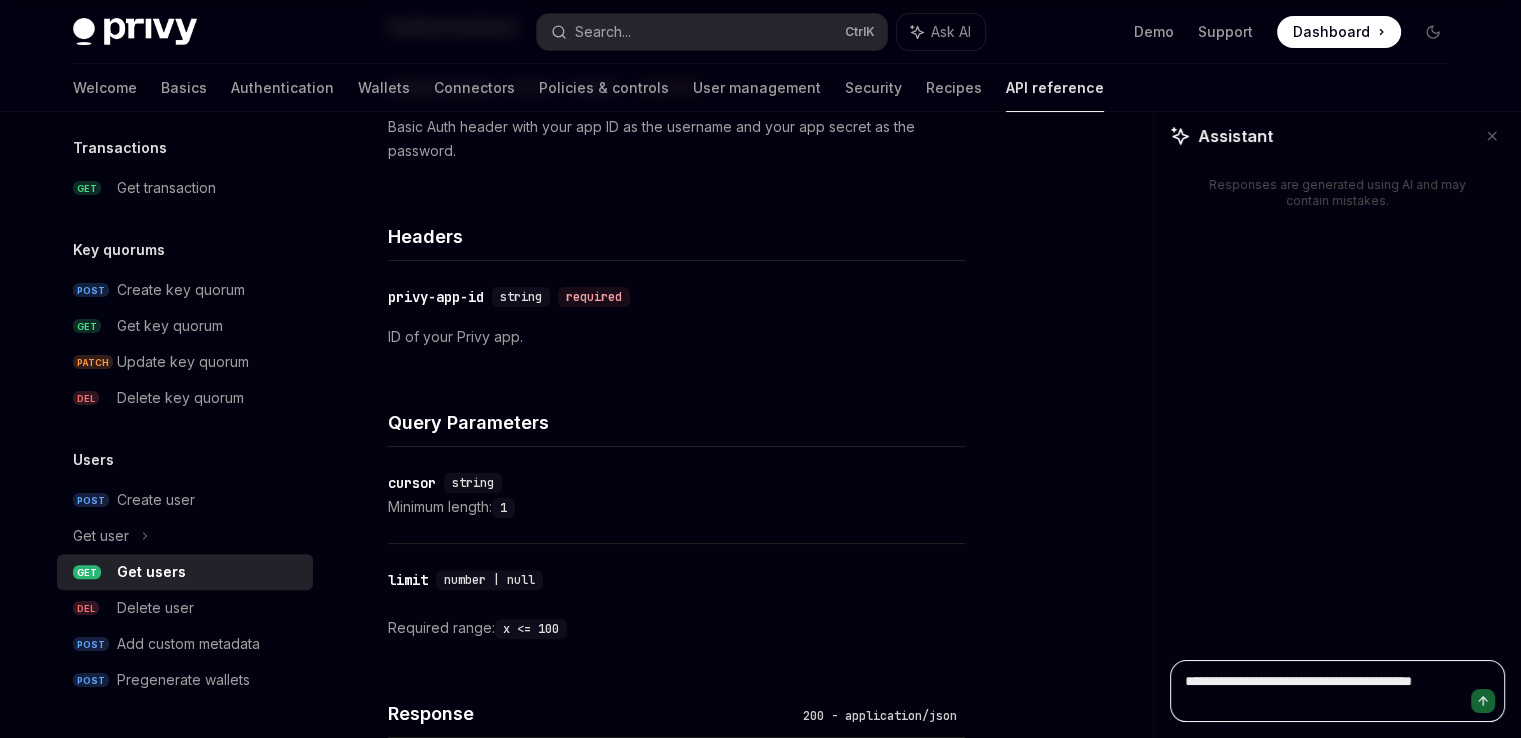type on "**********" 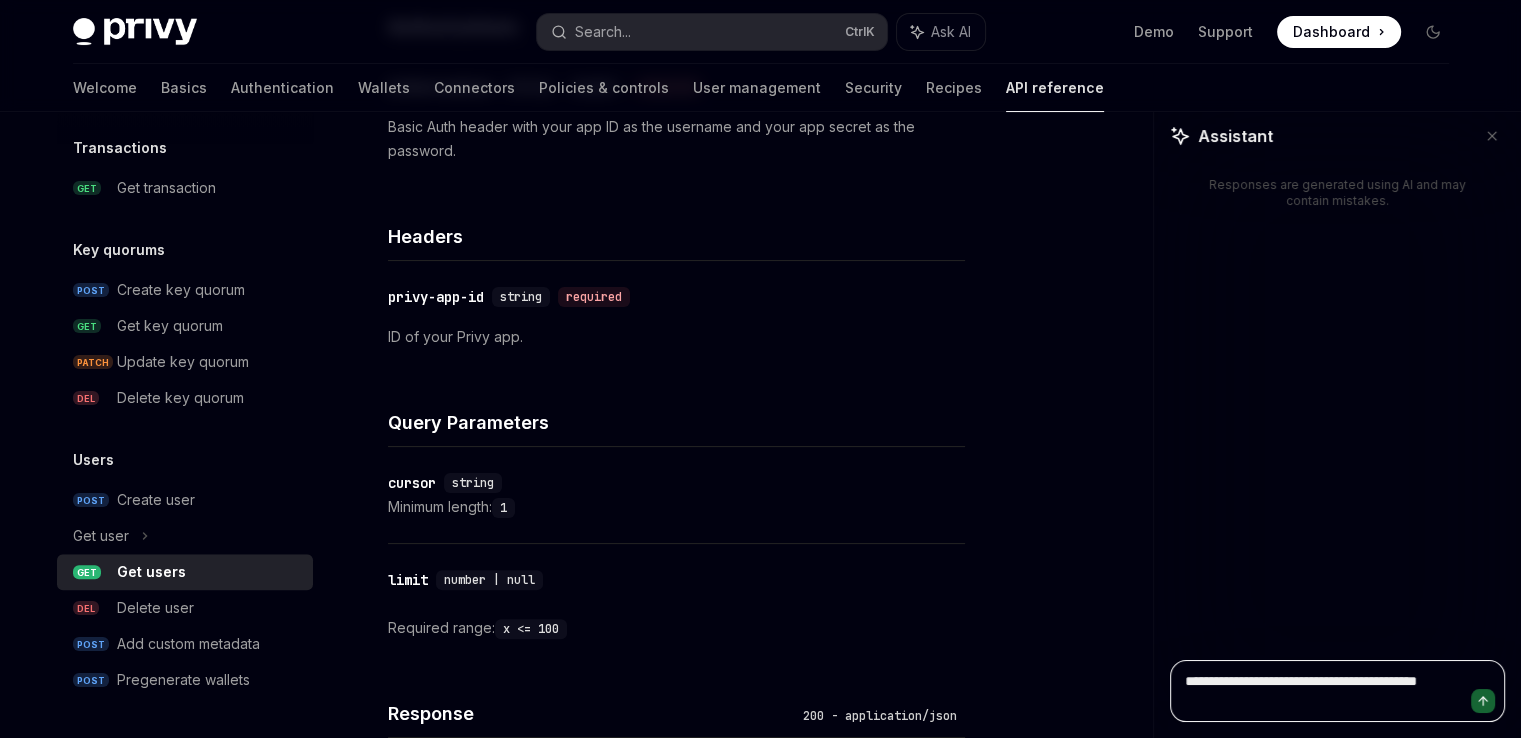 type on "**********" 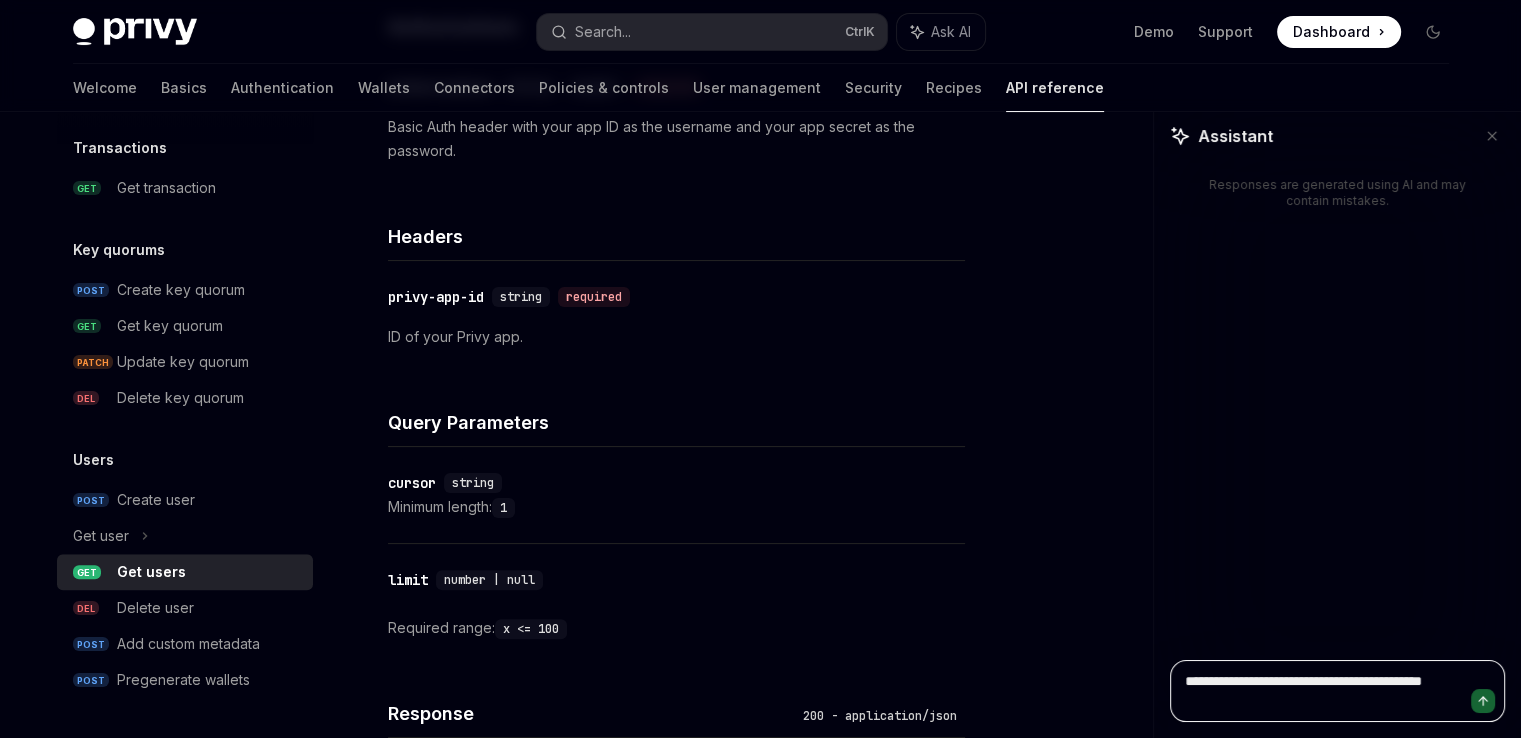 type on "**********" 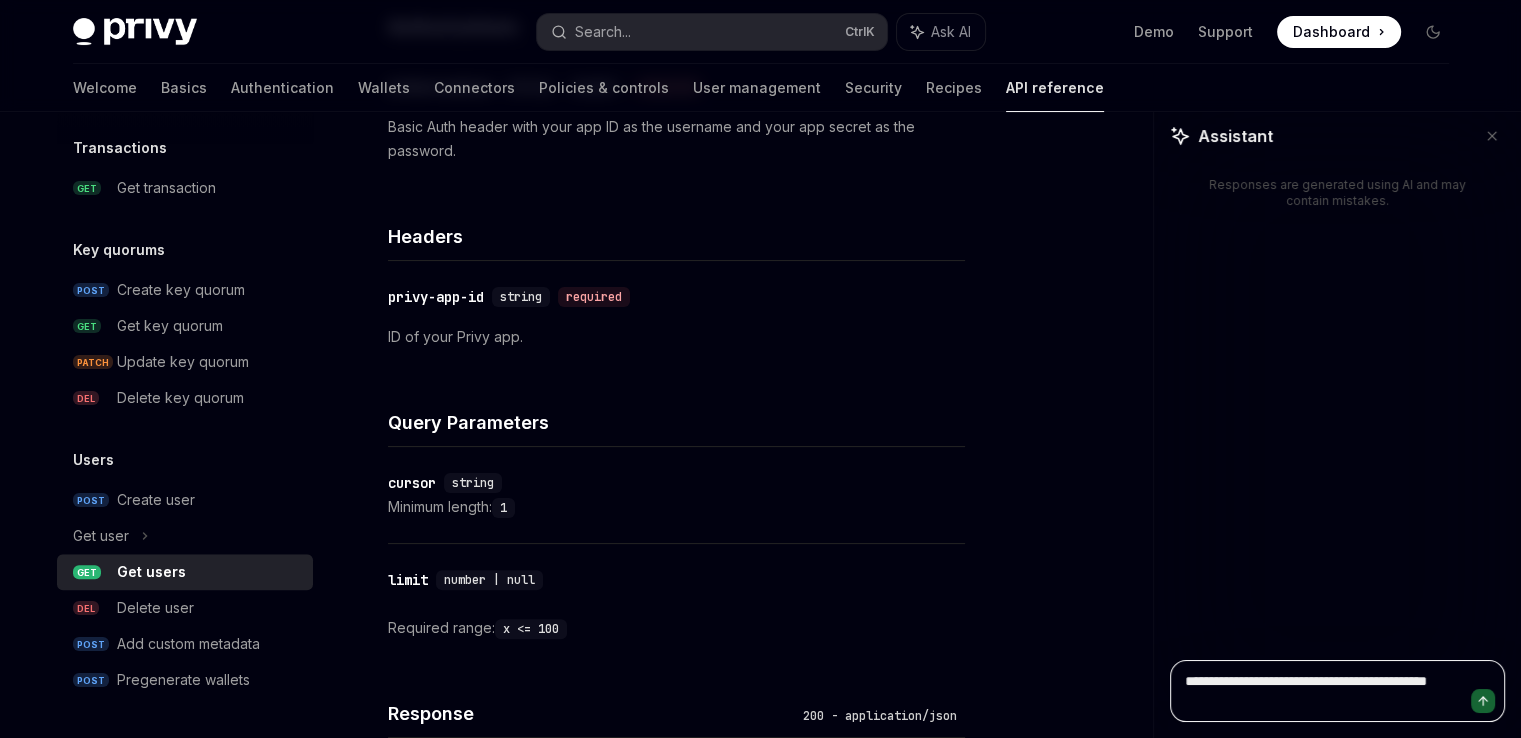 type on "**********" 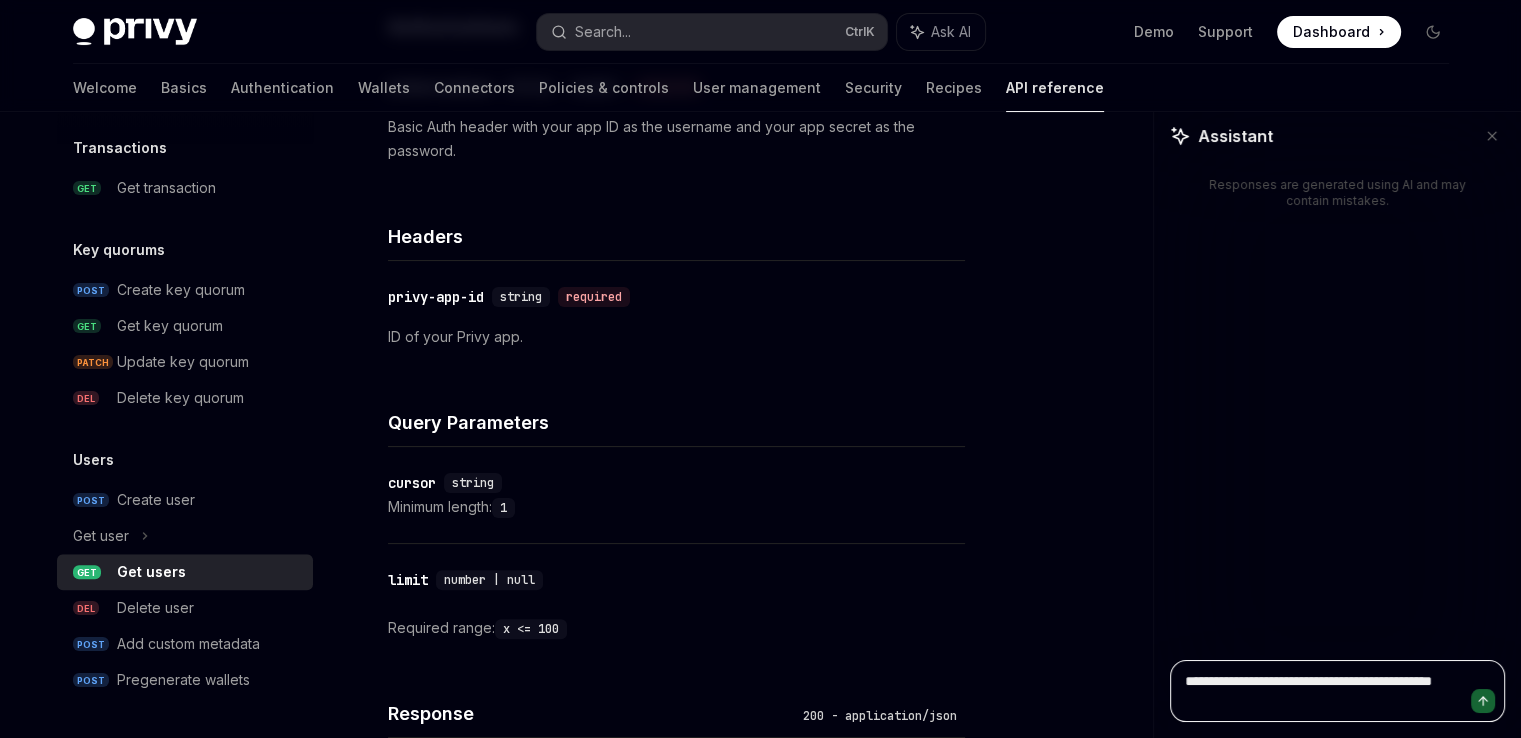 type on "**********" 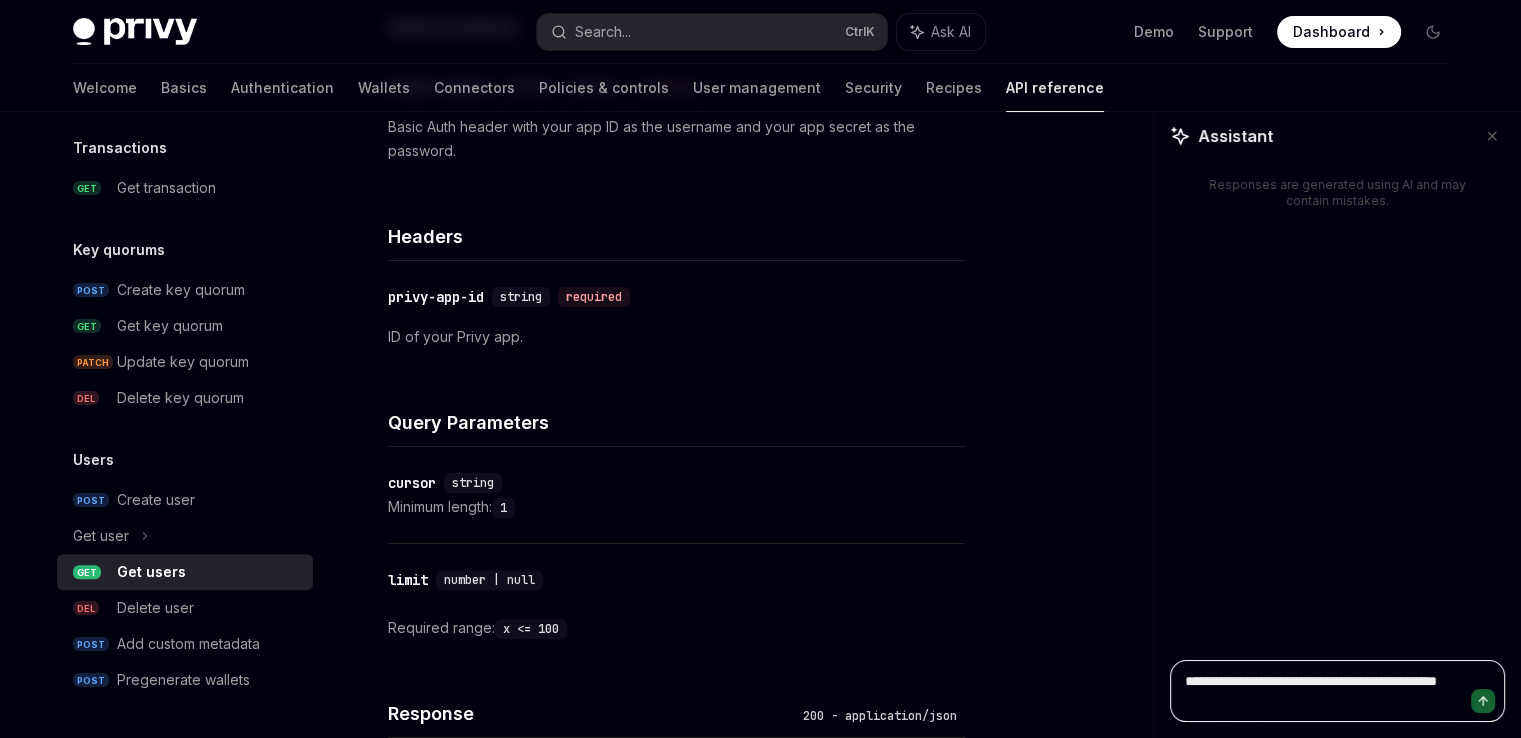 type on "*" 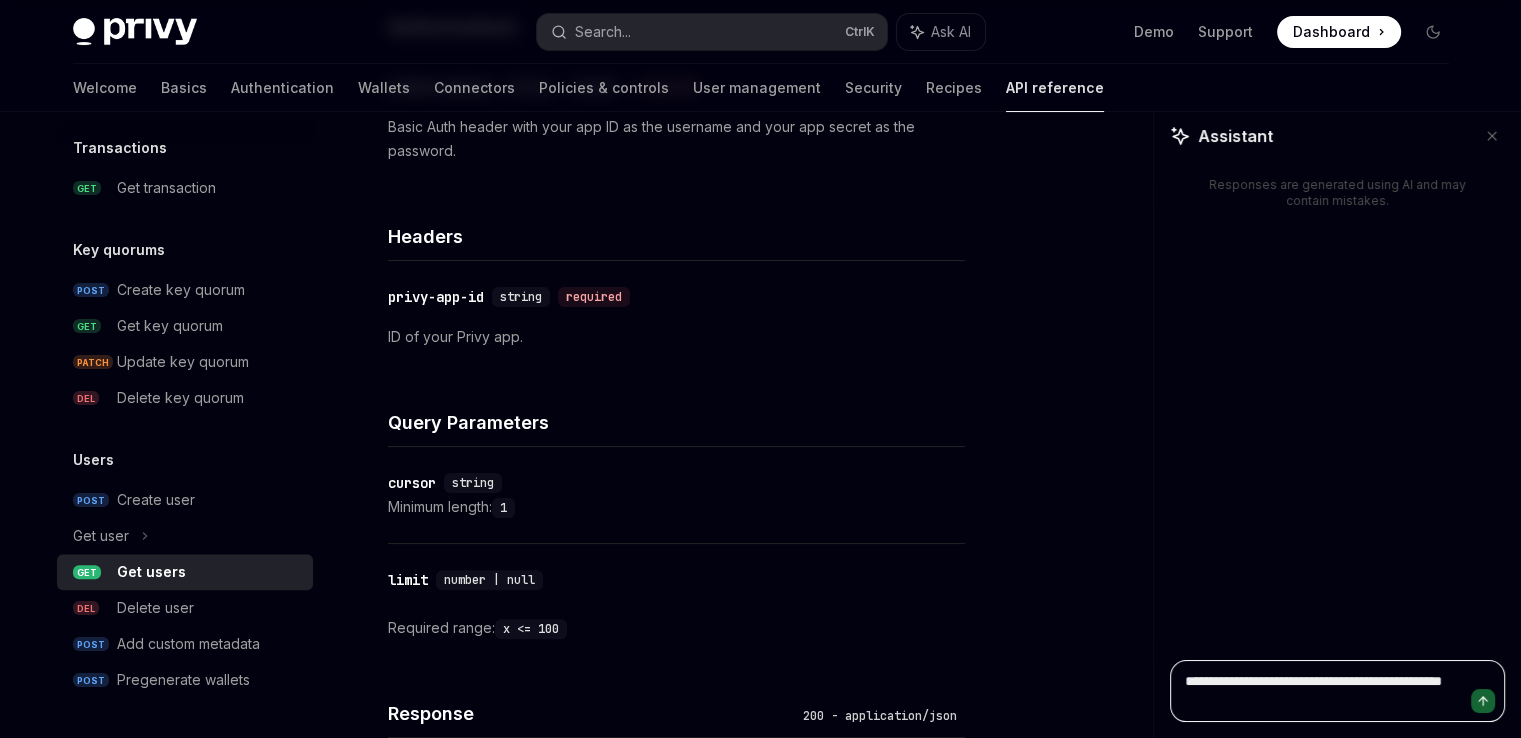 type on "**********" 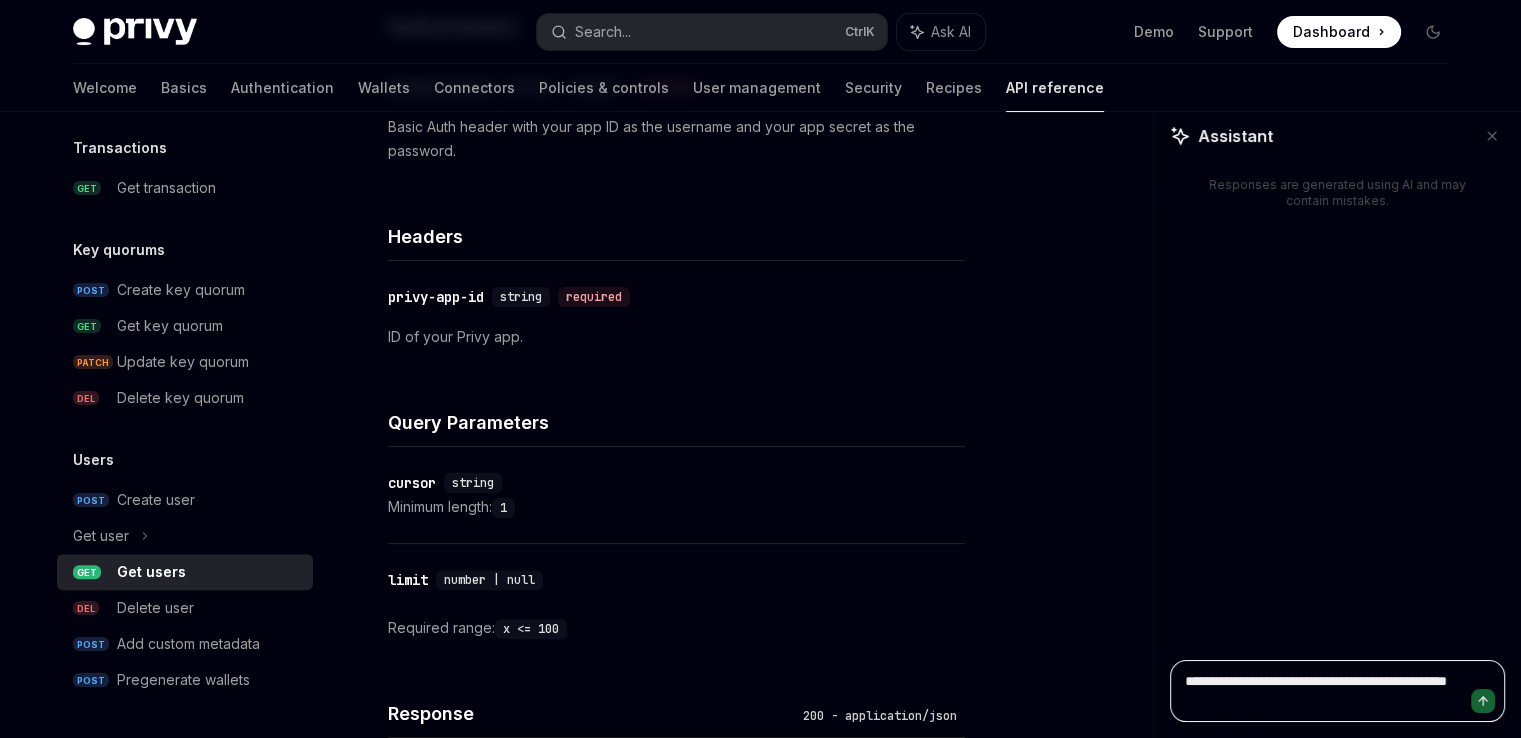 type on "**********" 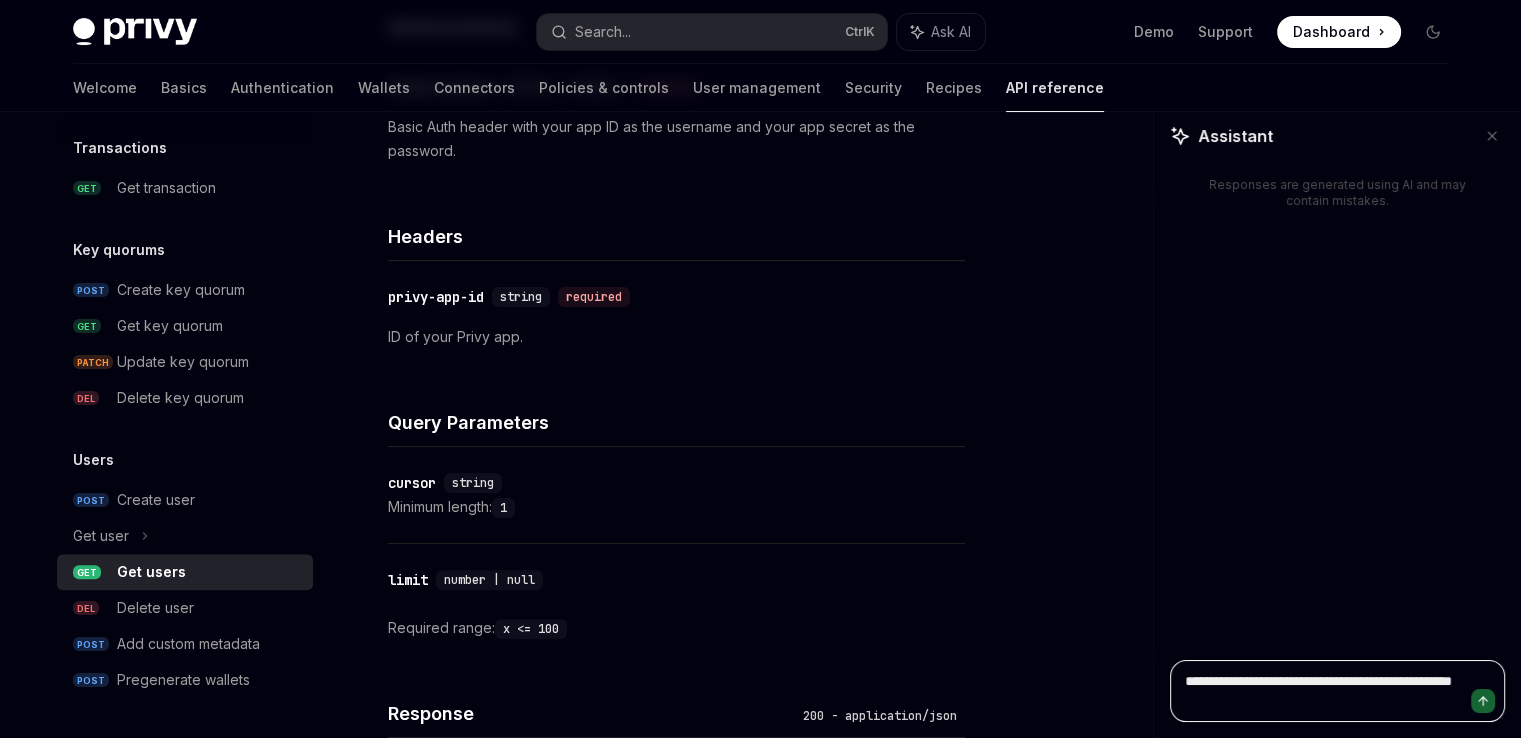 type on "**********" 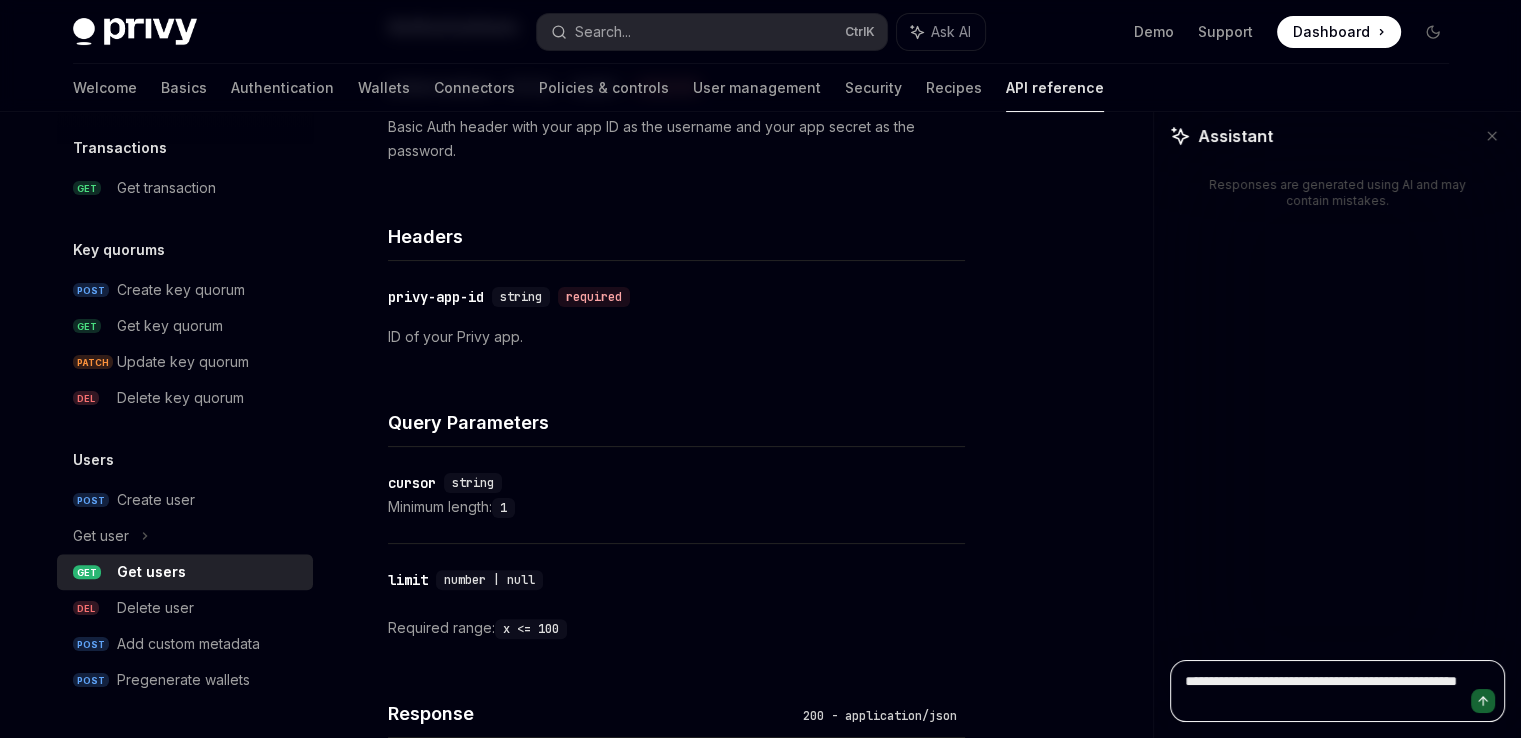 type on "**********" 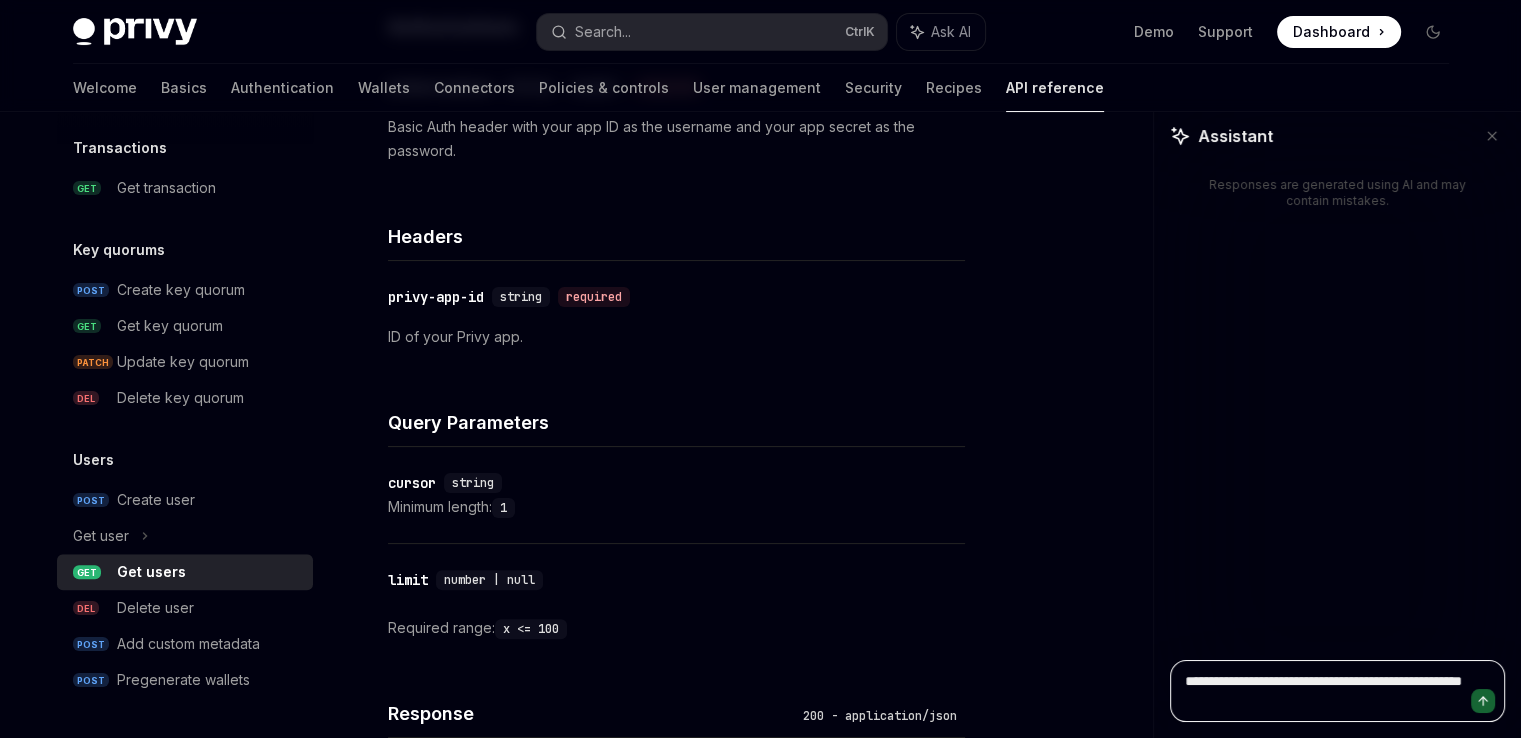 type on "**********" 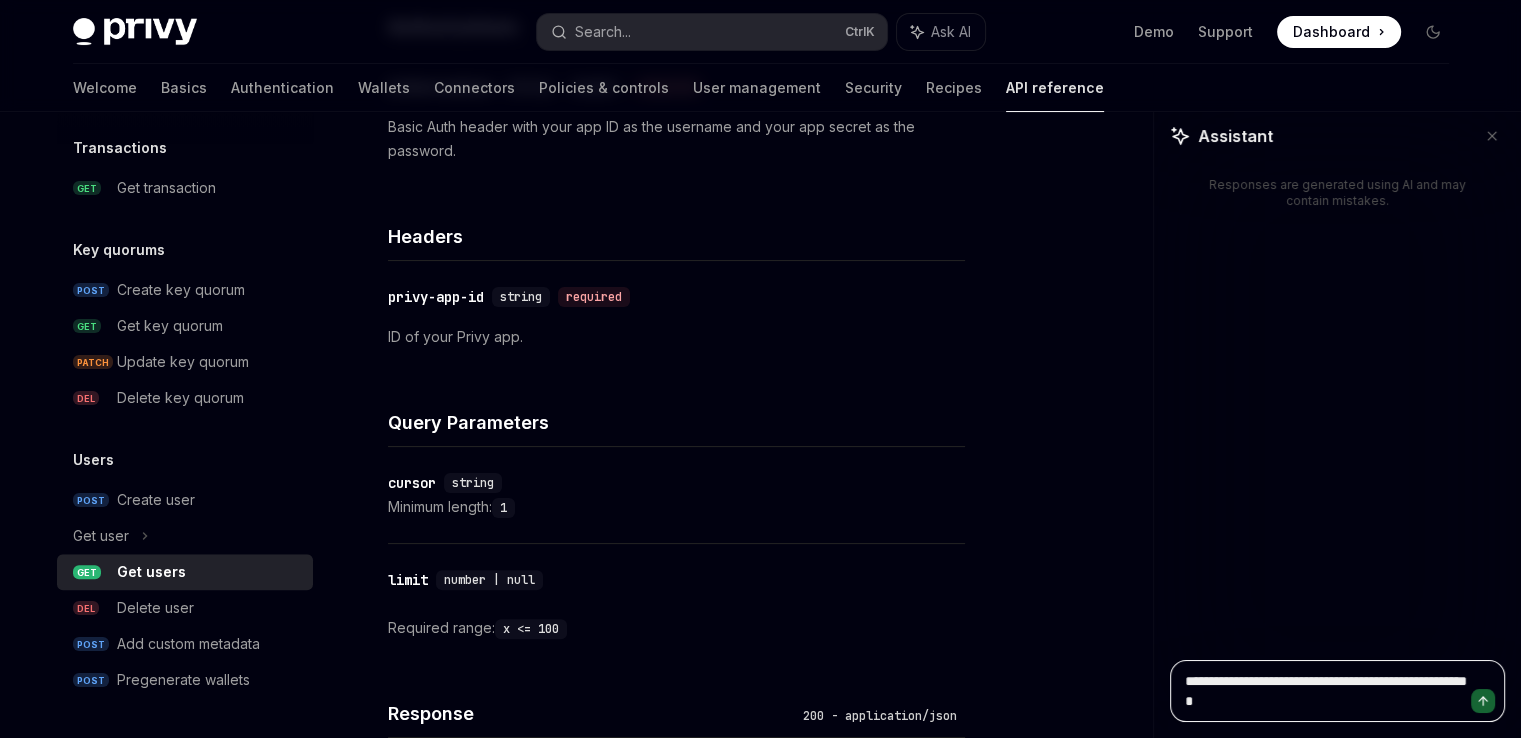 type on "**********" 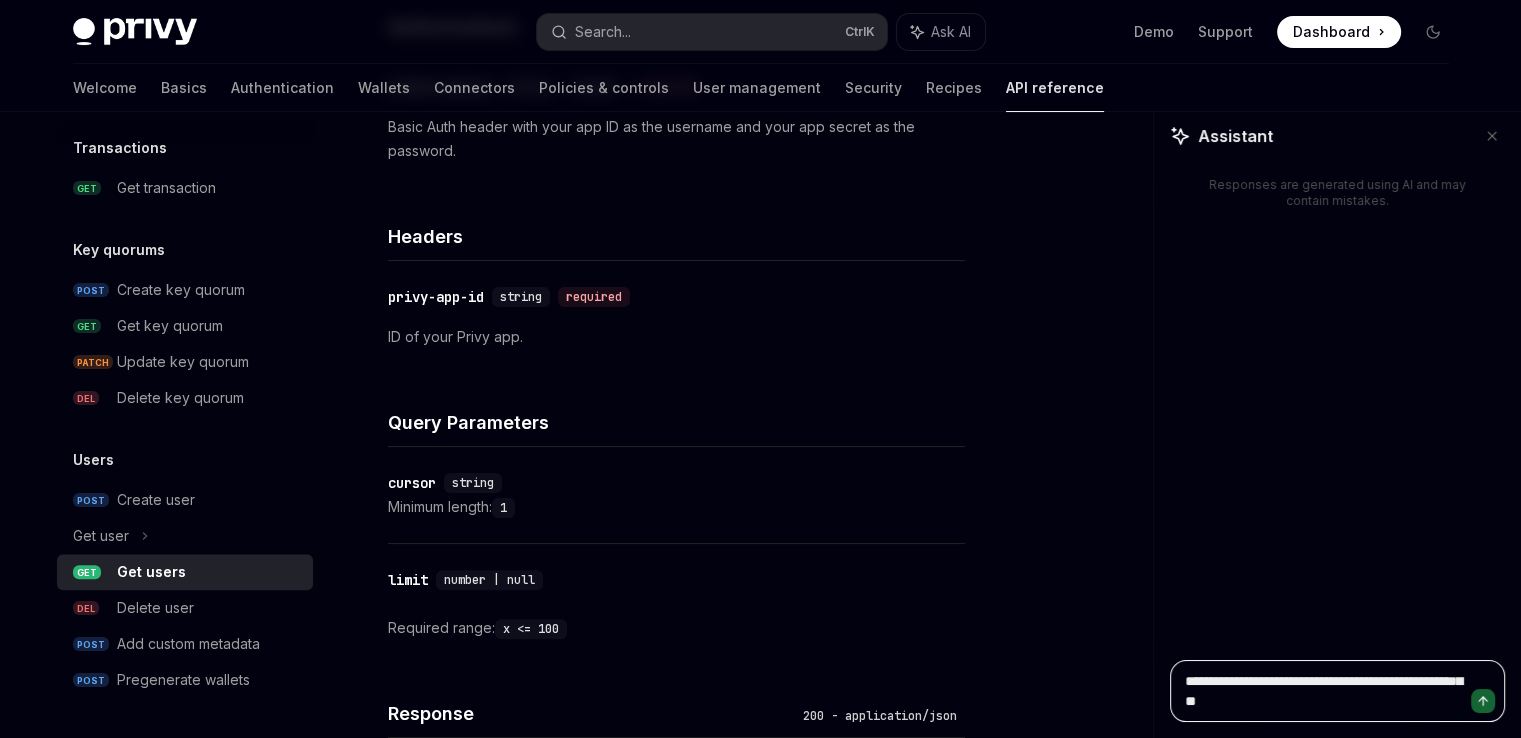 type on "**********" 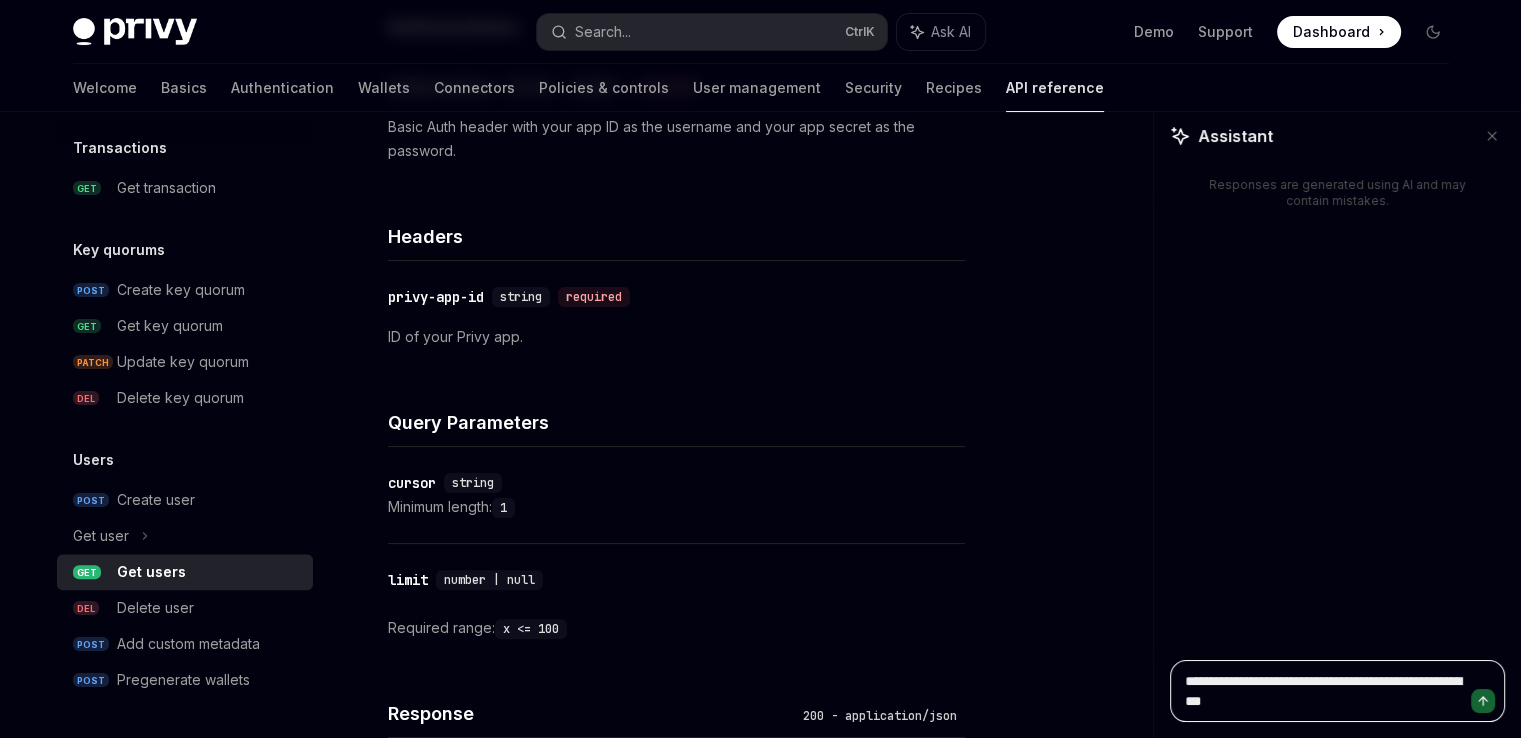 type on "**********" 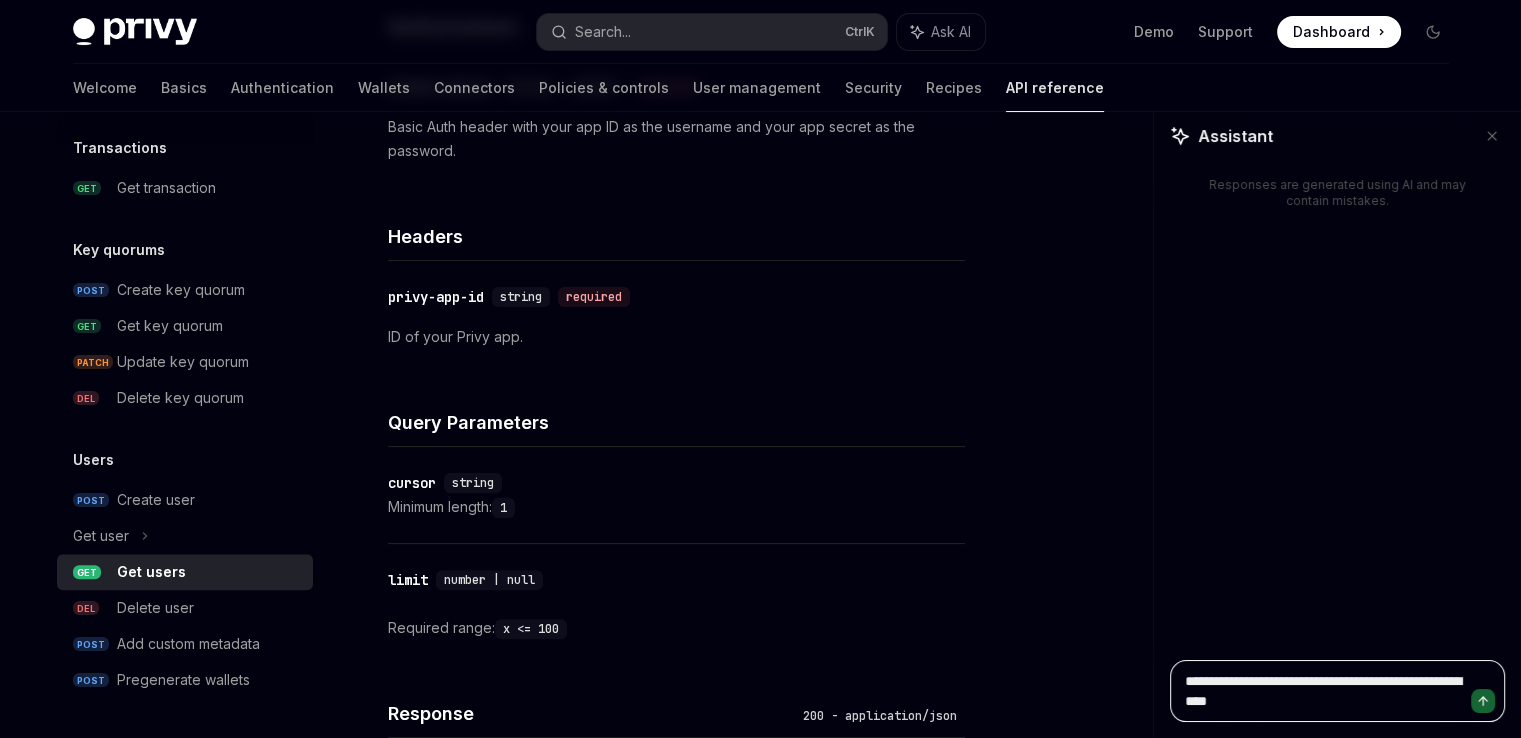 type on "**********" 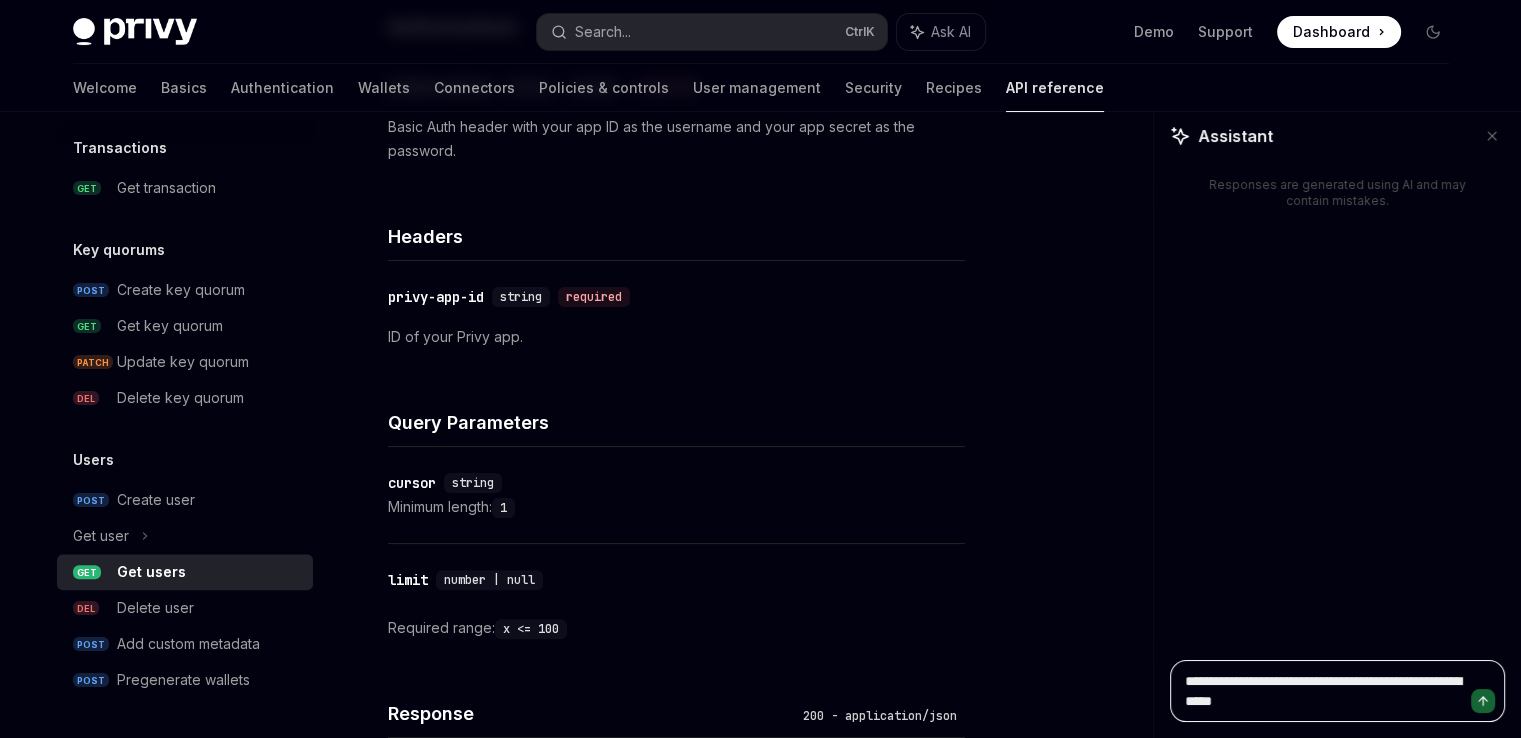 type on "**********" 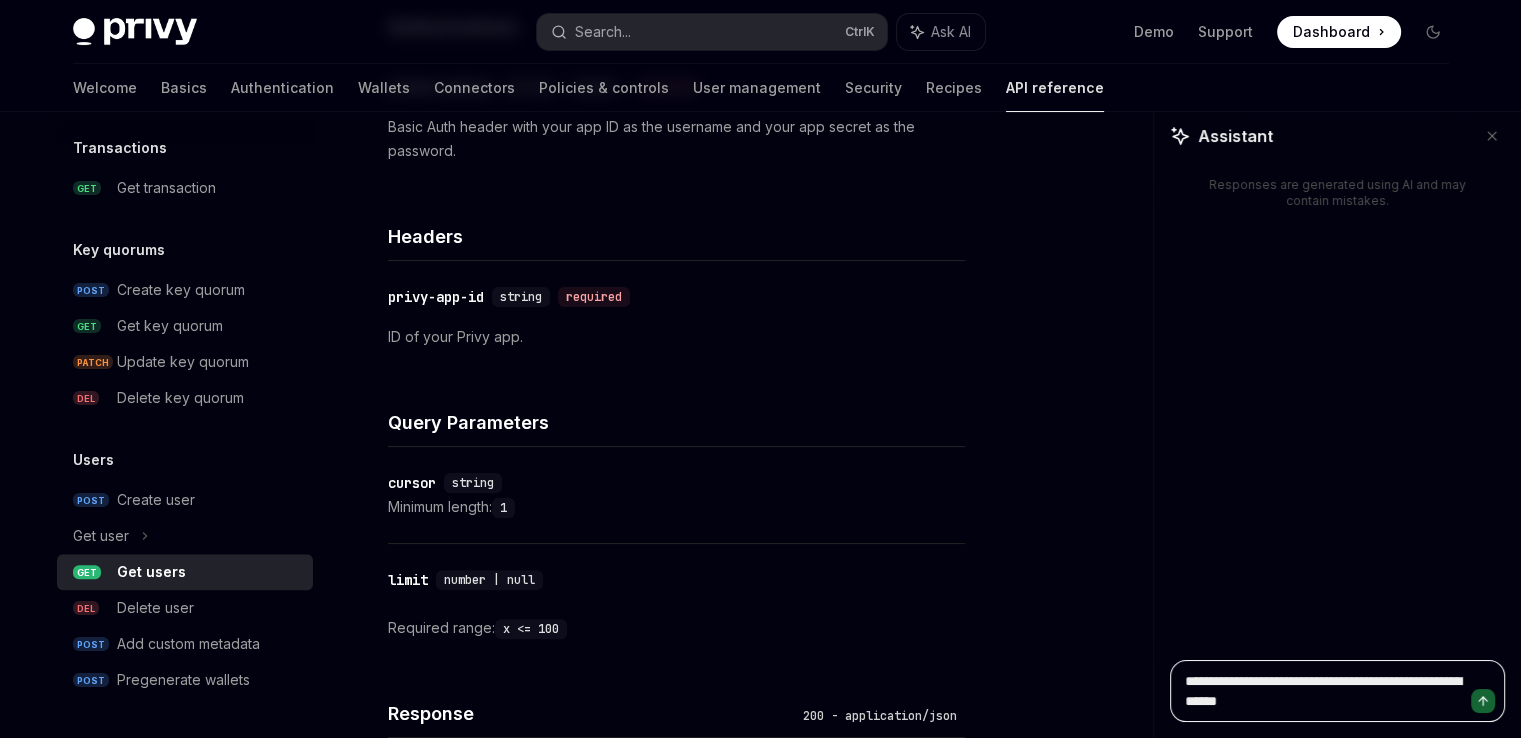 type on "**********" 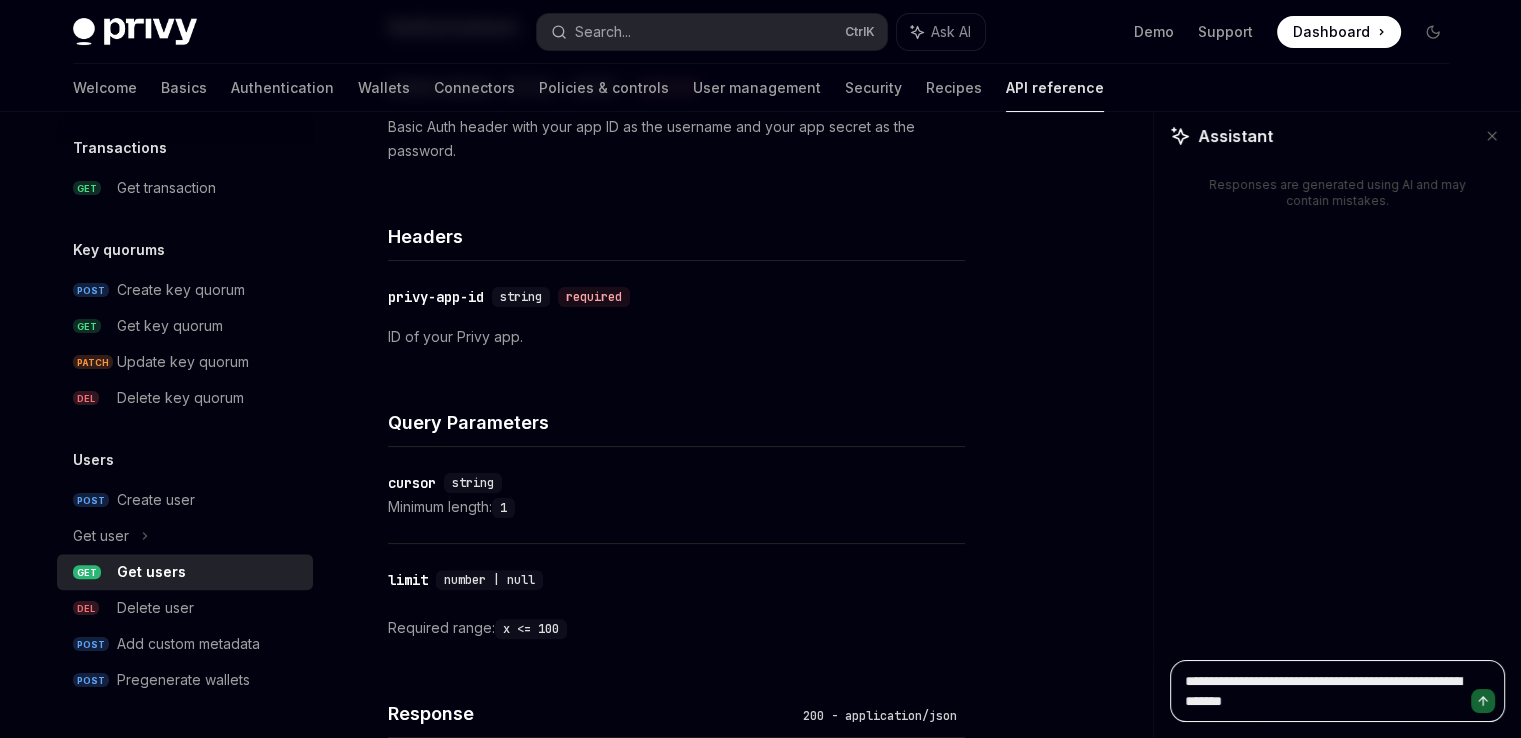 type on "**********" 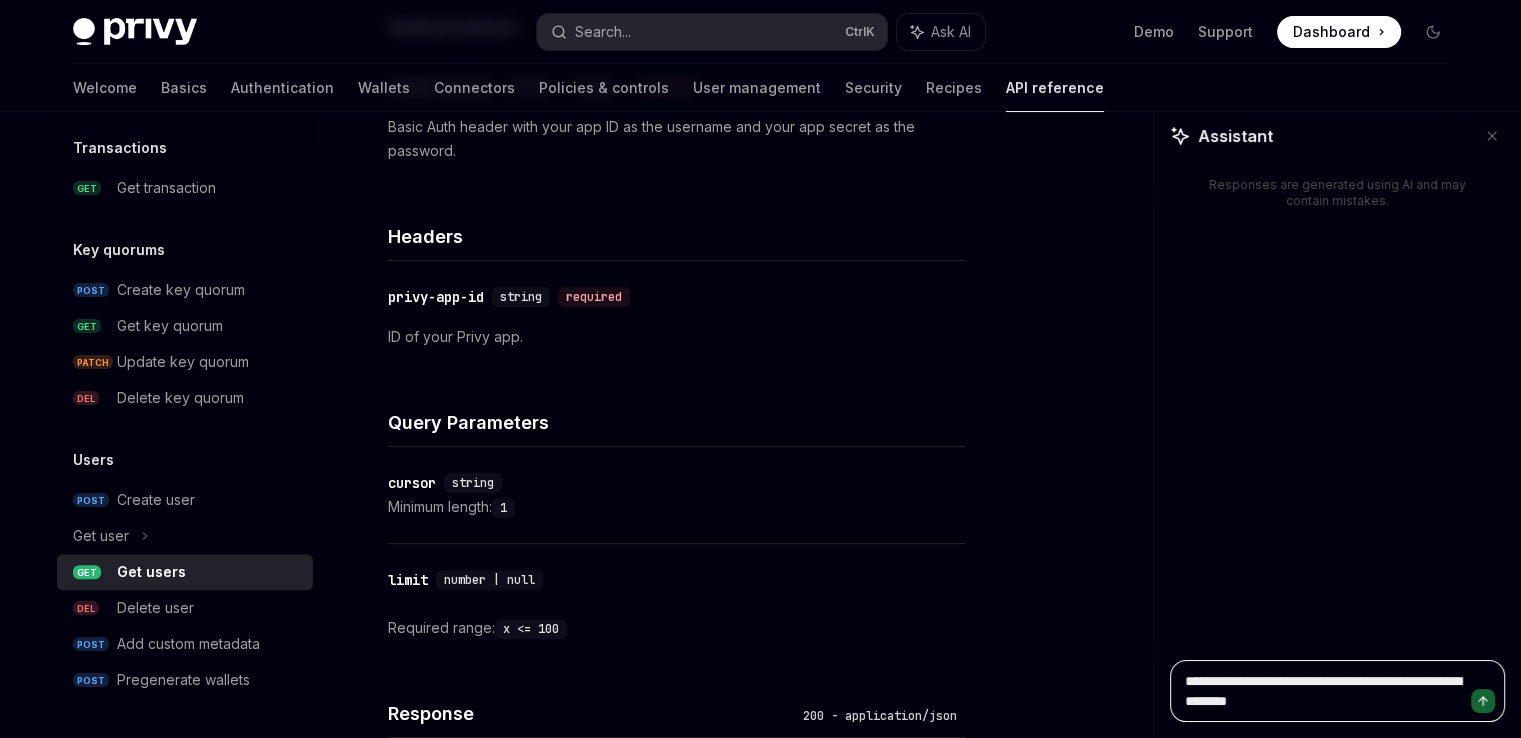 type on "**********" 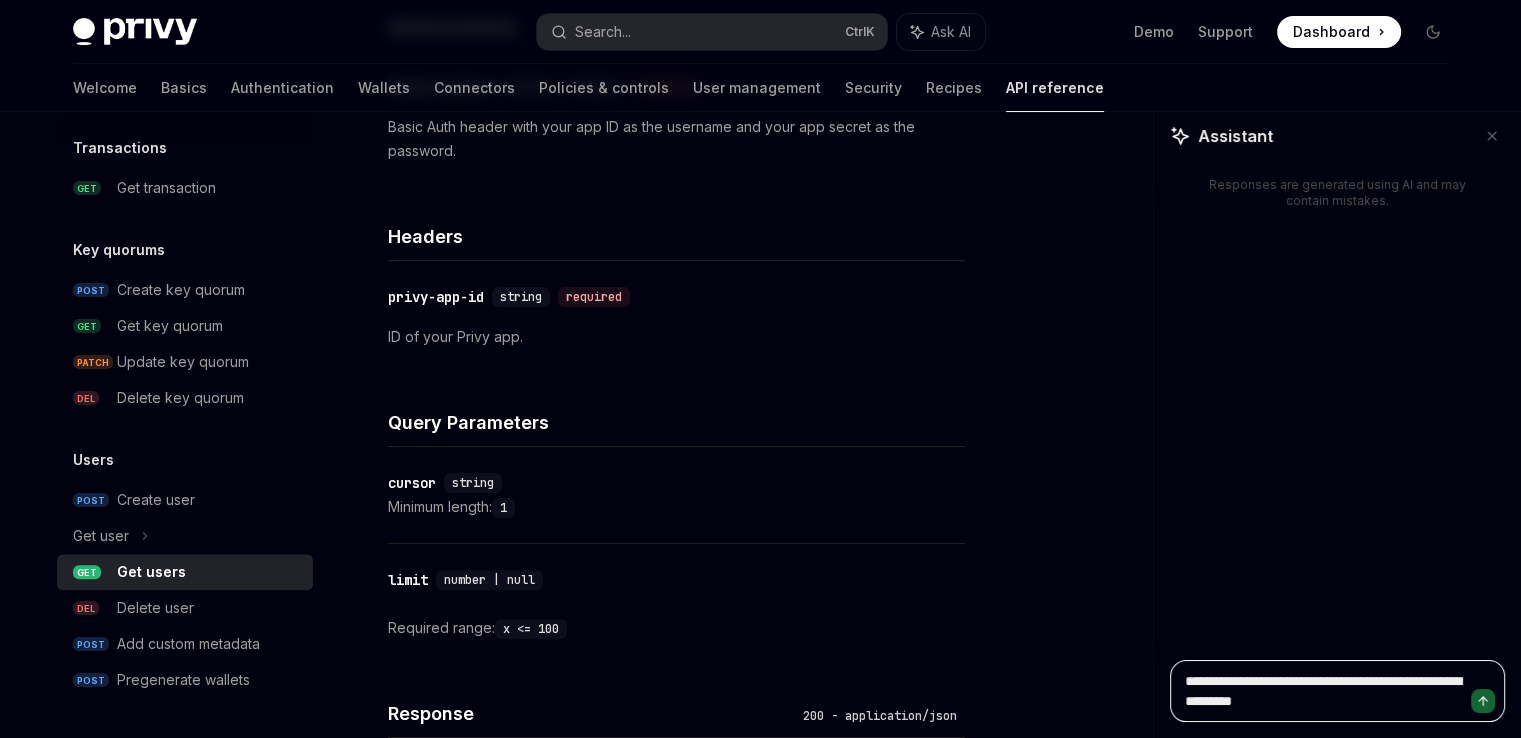 type on "**********" 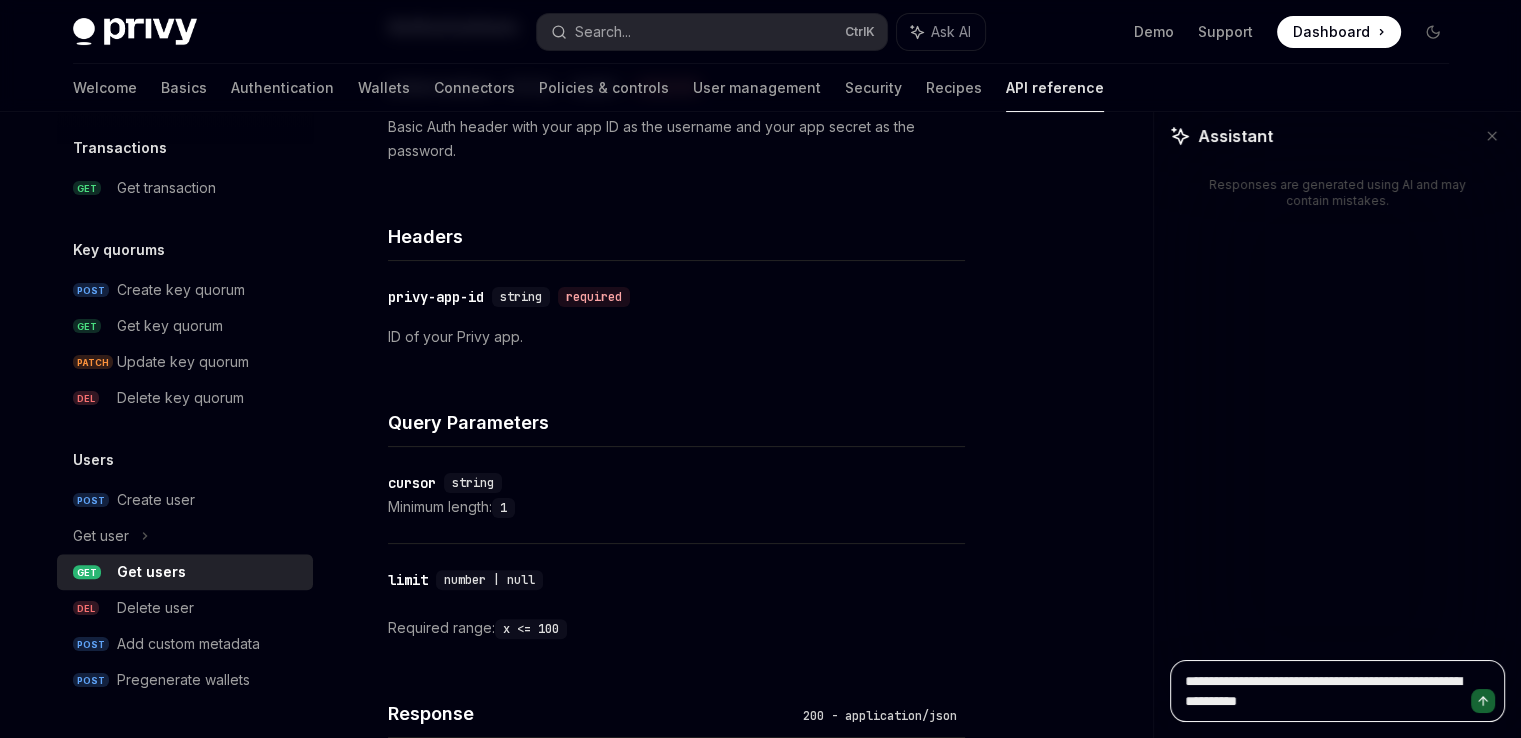 type on "**********" 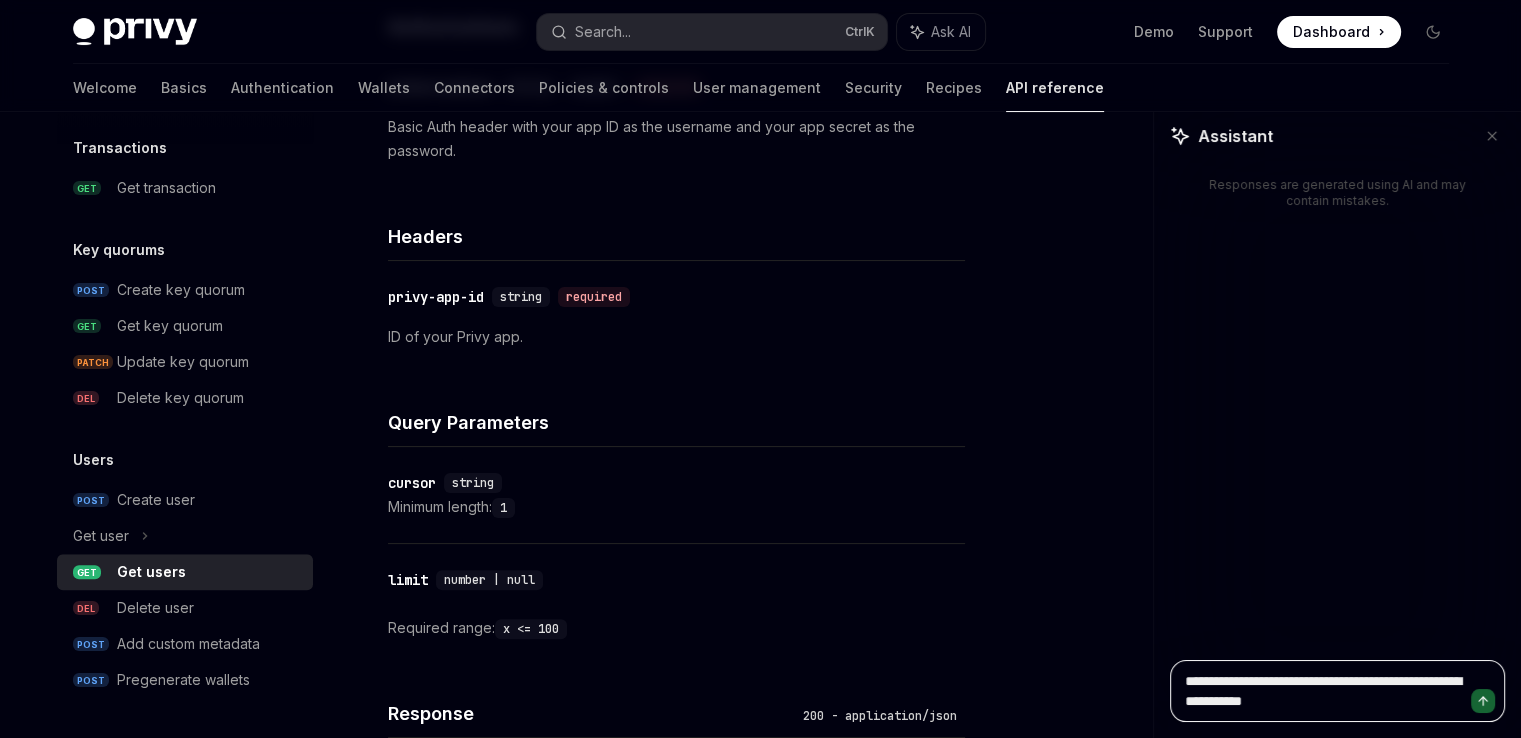 type on "**********" 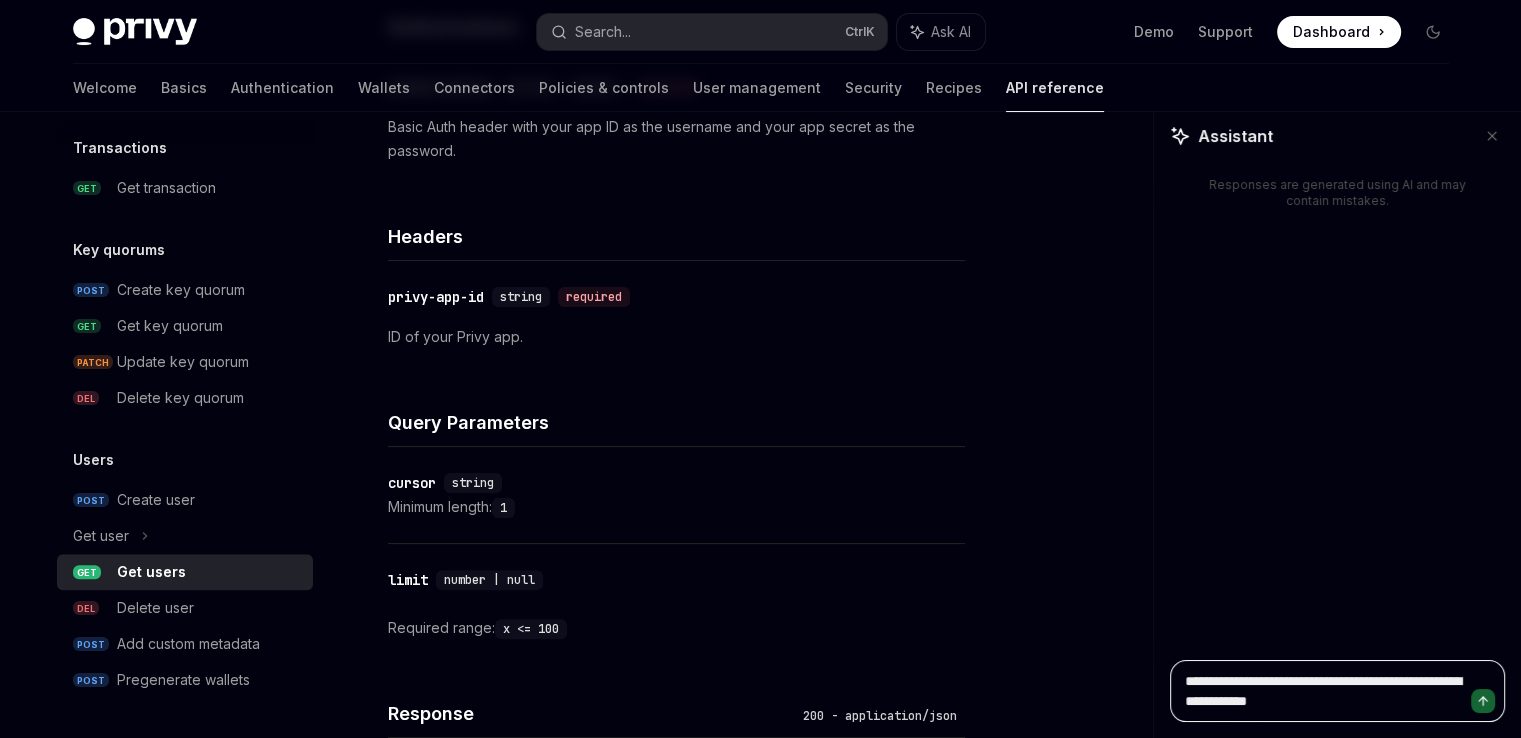 type on "**********" 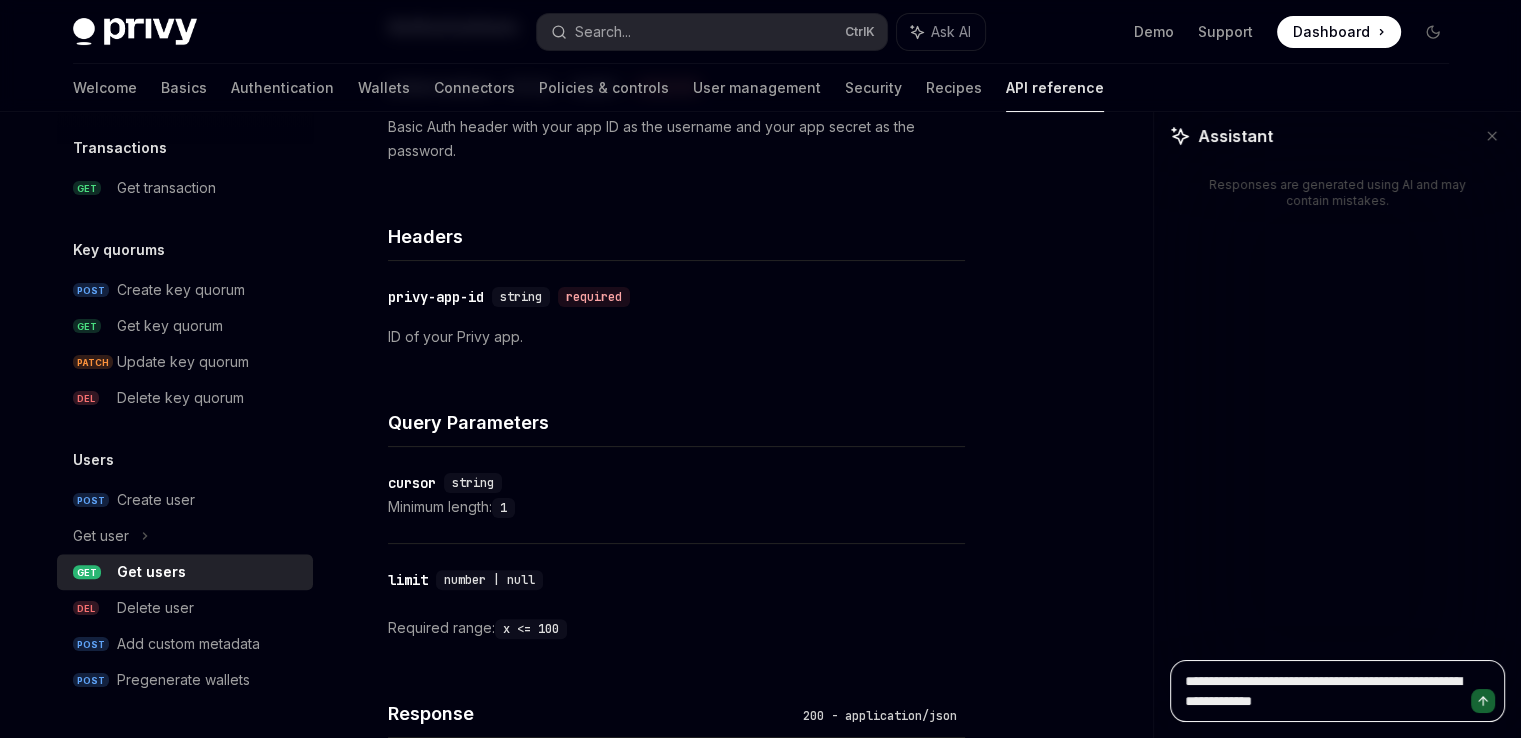 type on "**********" 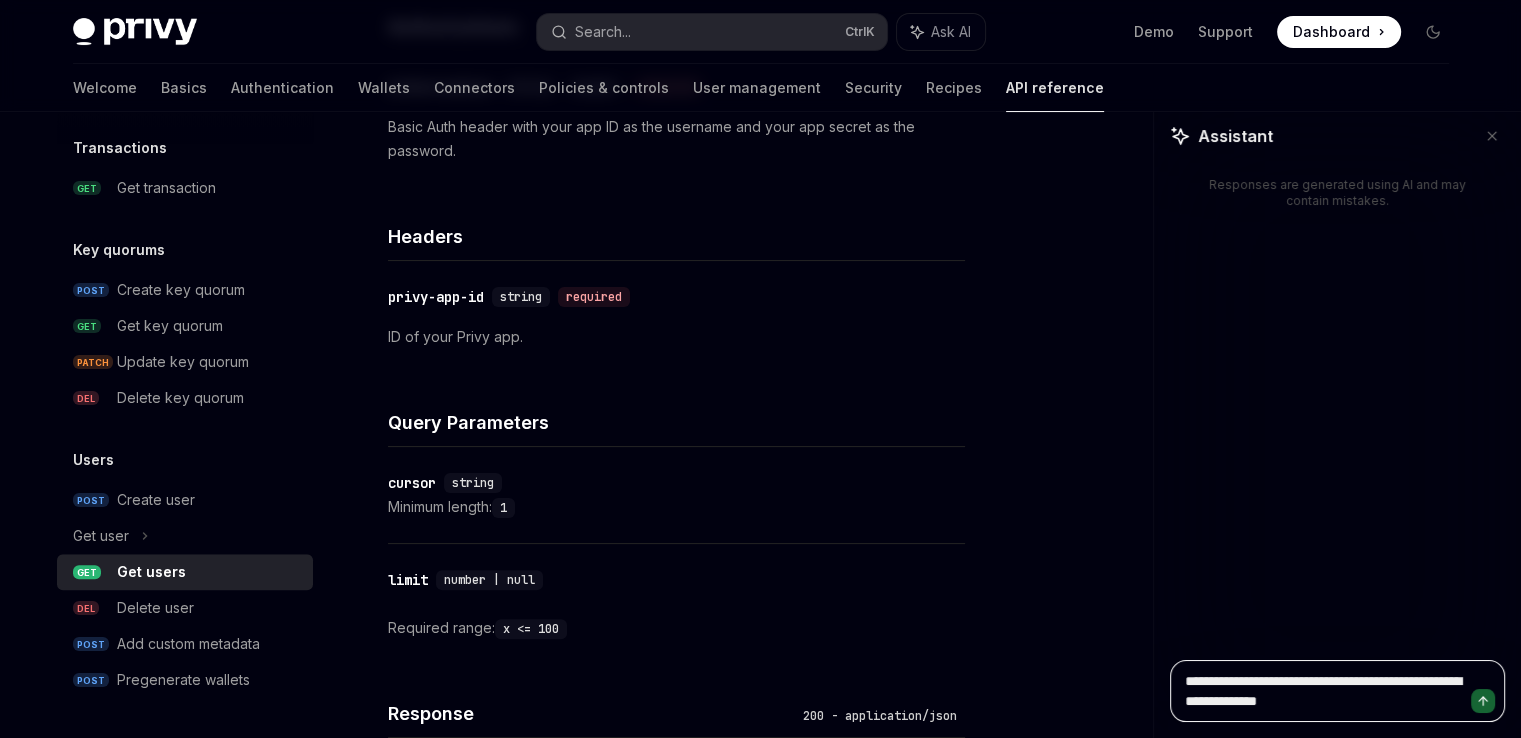 type on "**********" 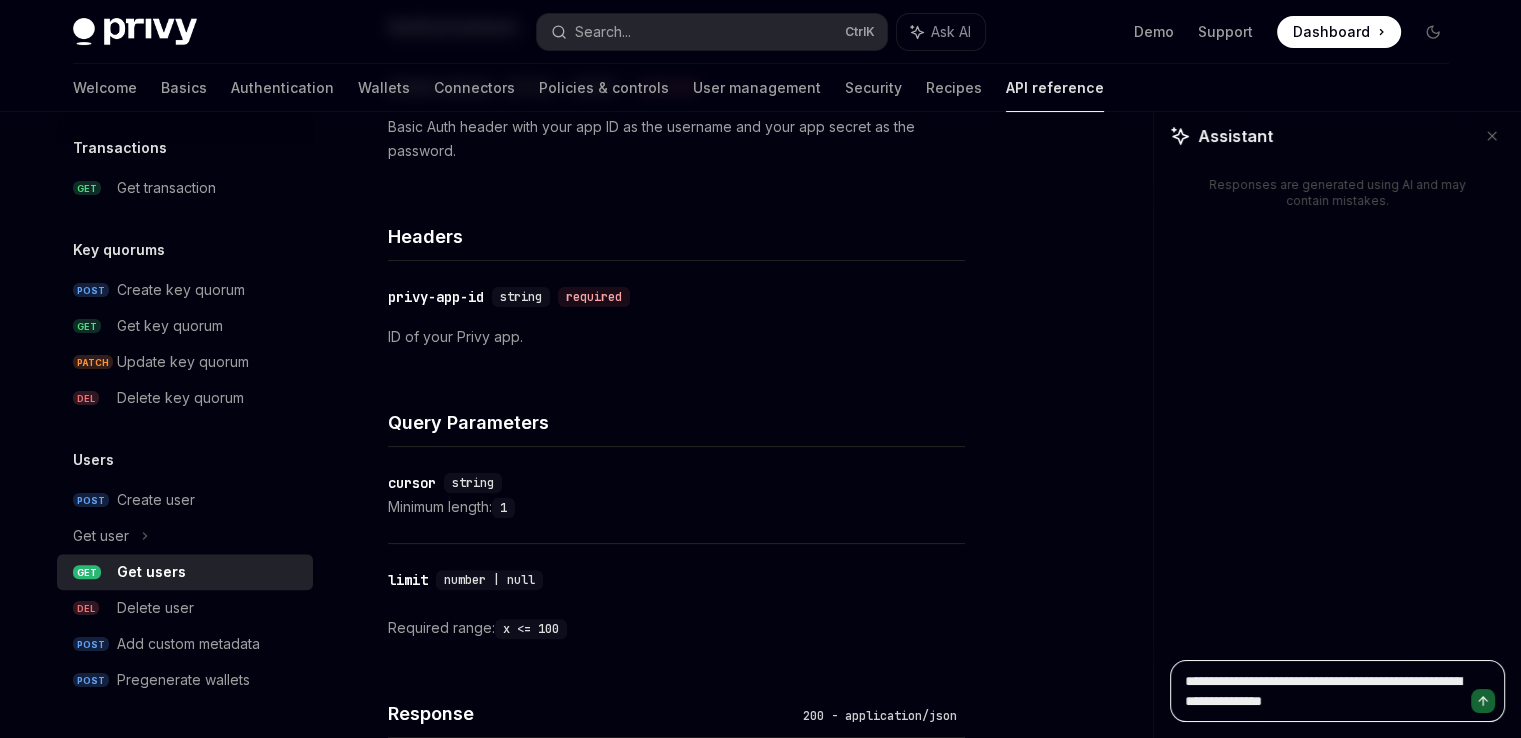 type on "**********" 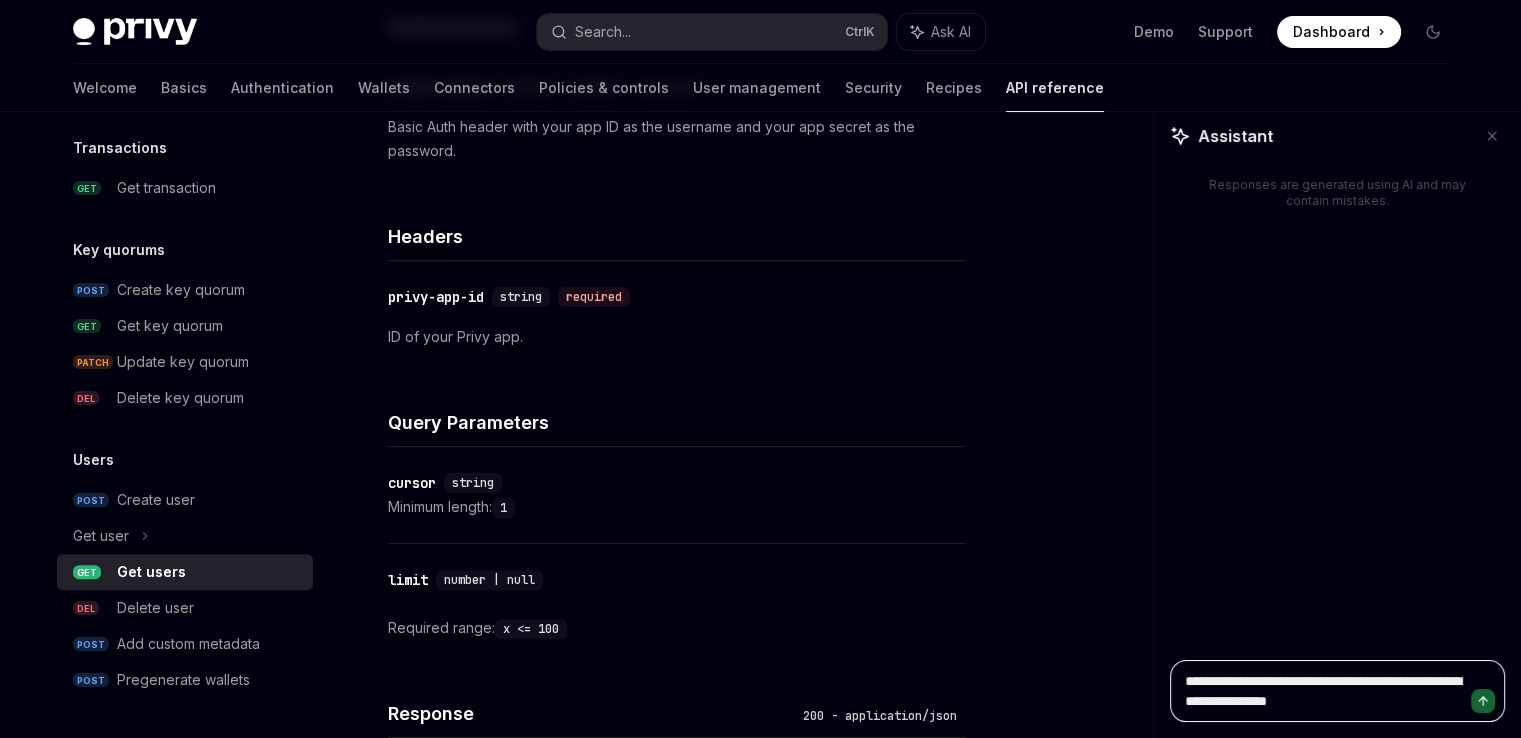 type on "**********" 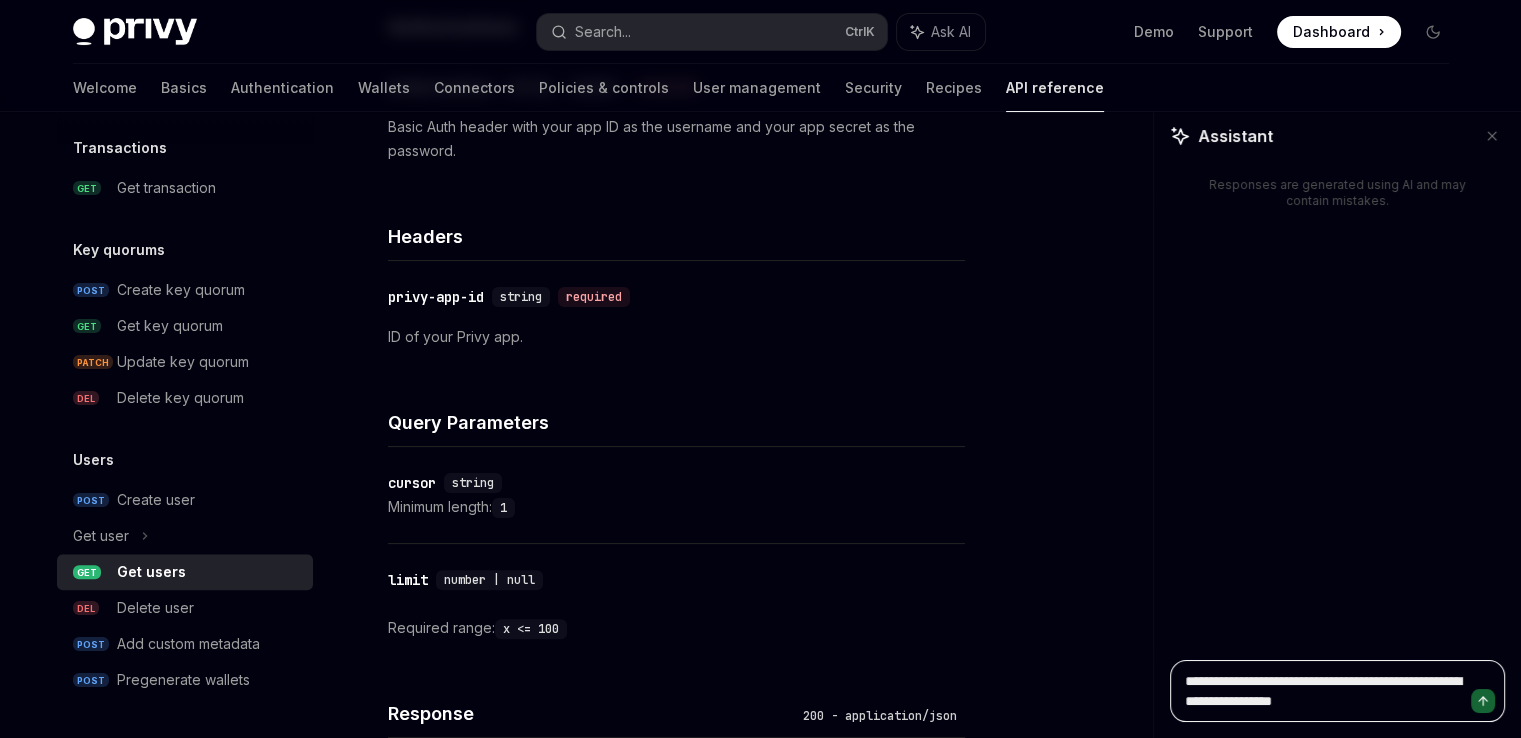 type on "**********" 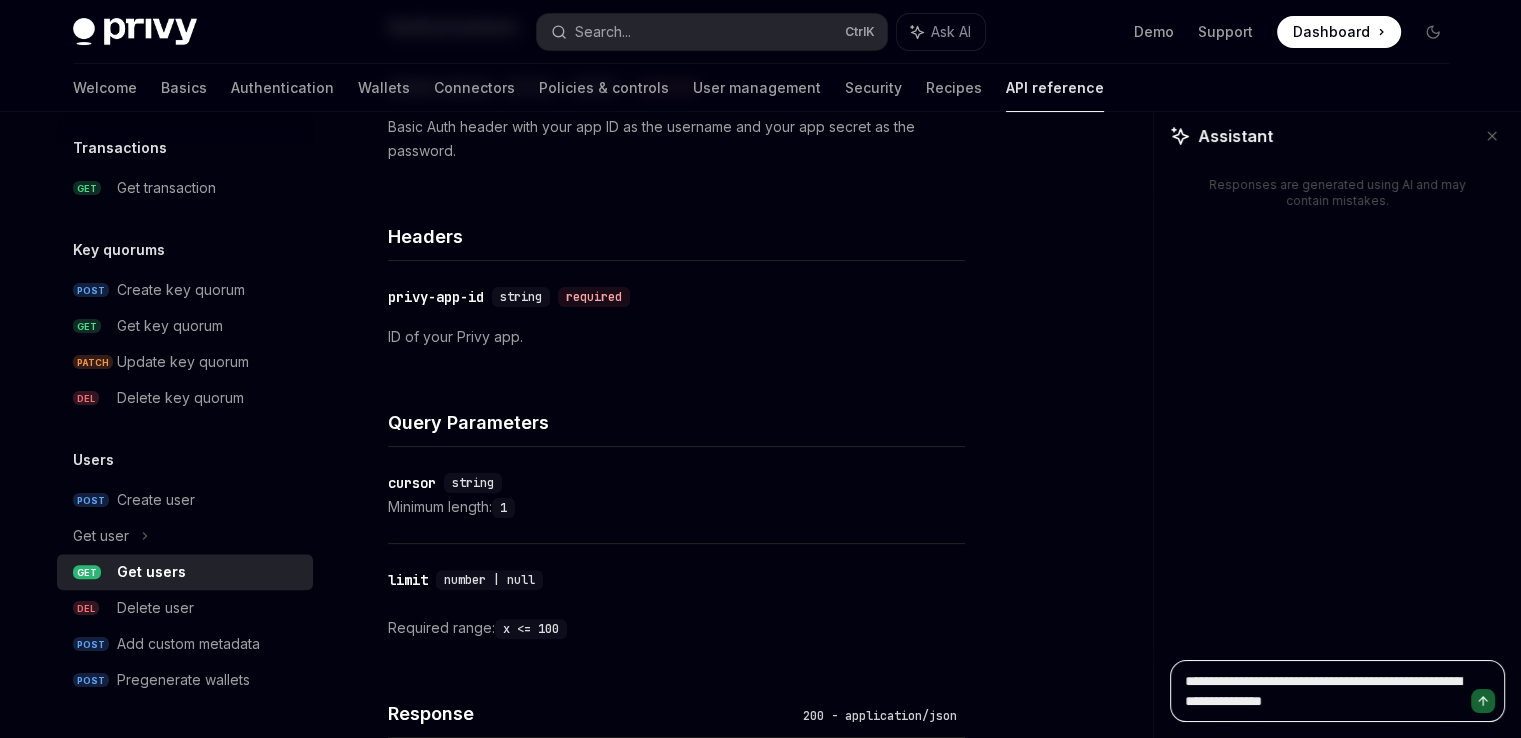 type on "**********" 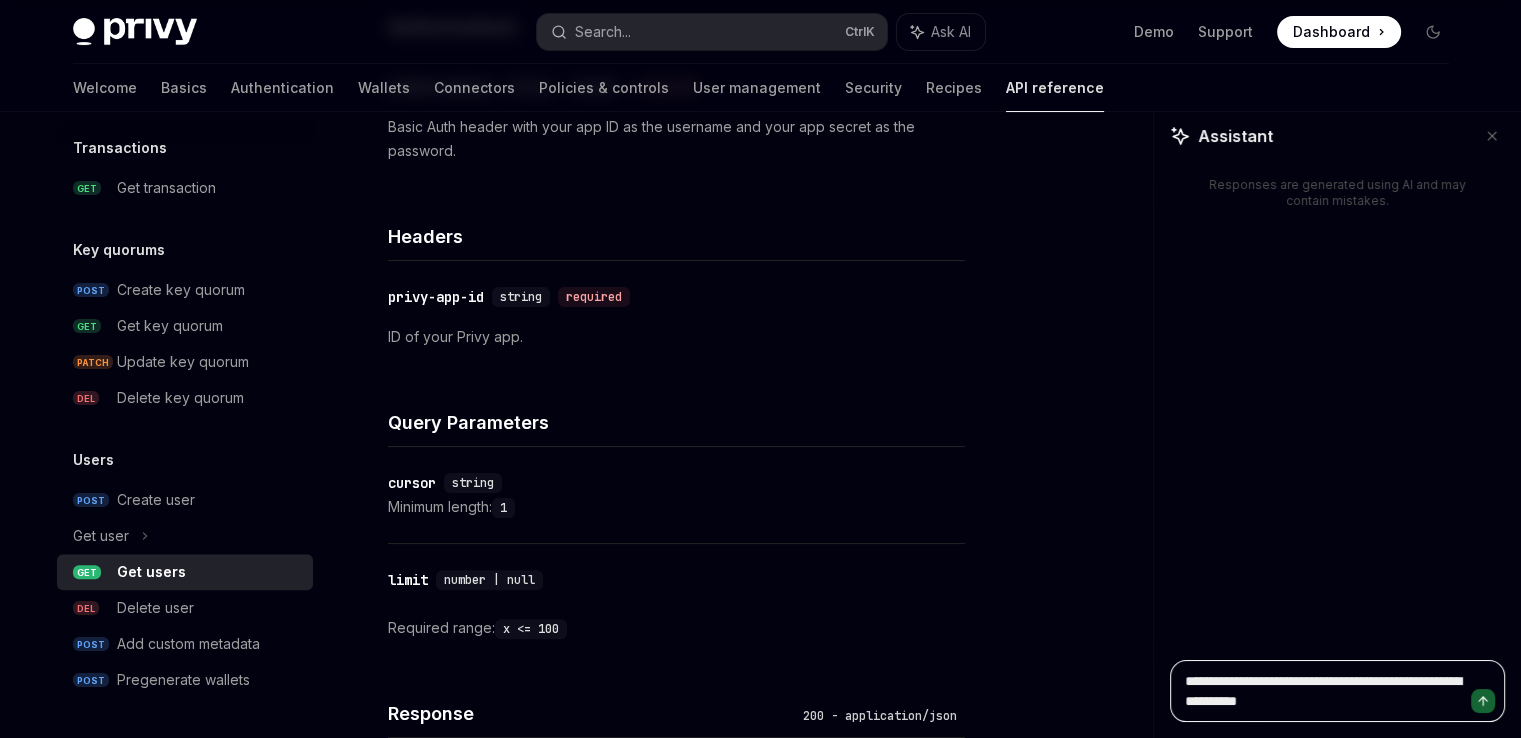type on "**********" 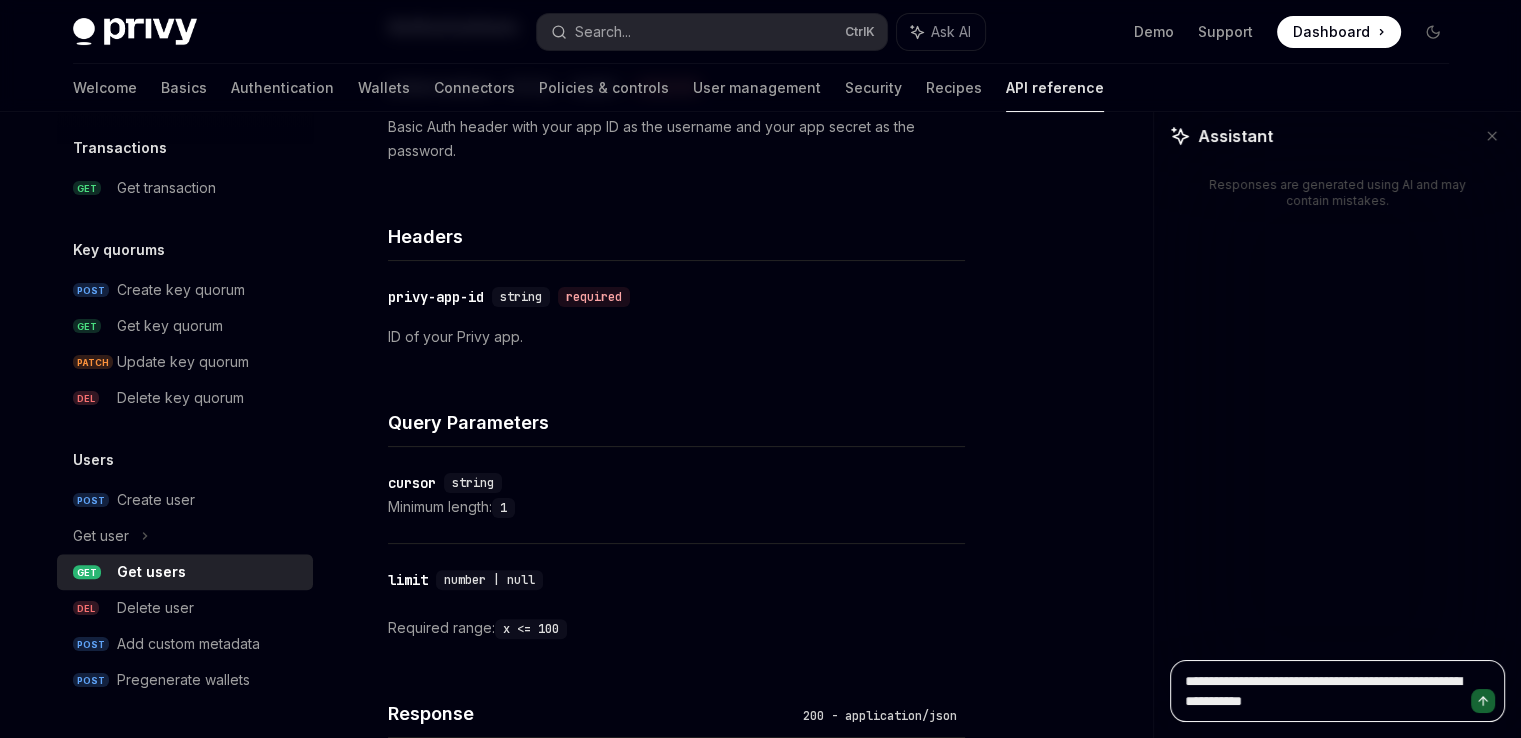 type on "**********" 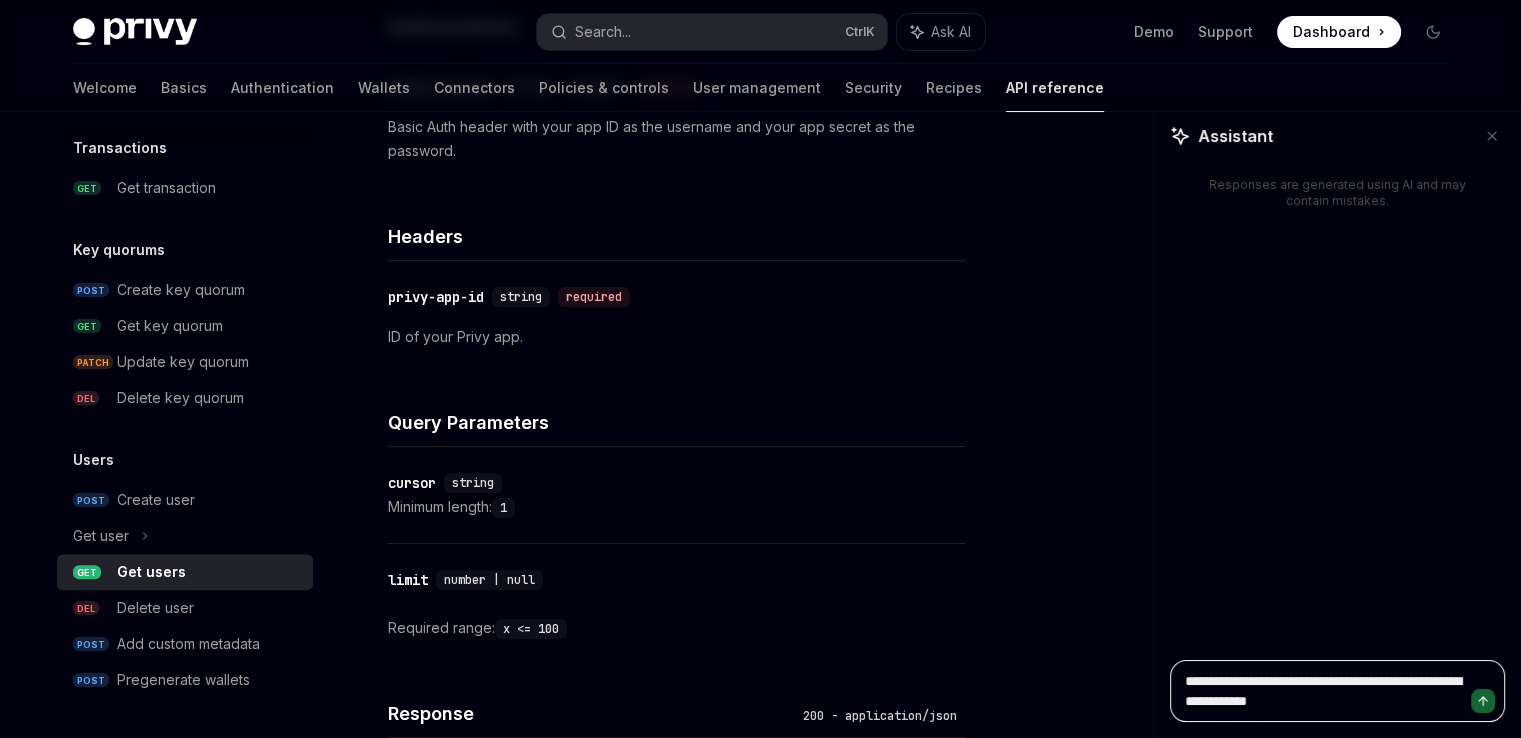 type on "**********" 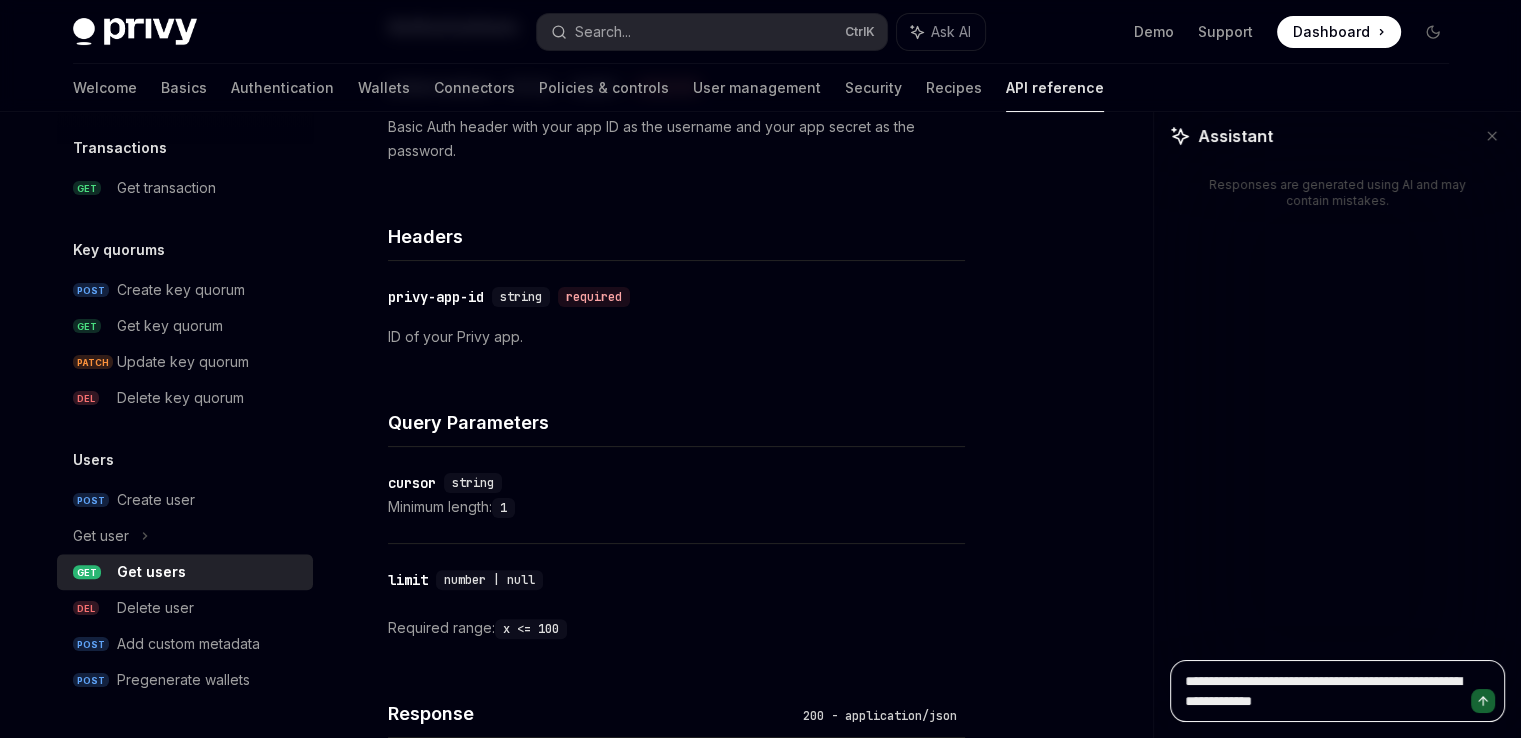 type on "**********" 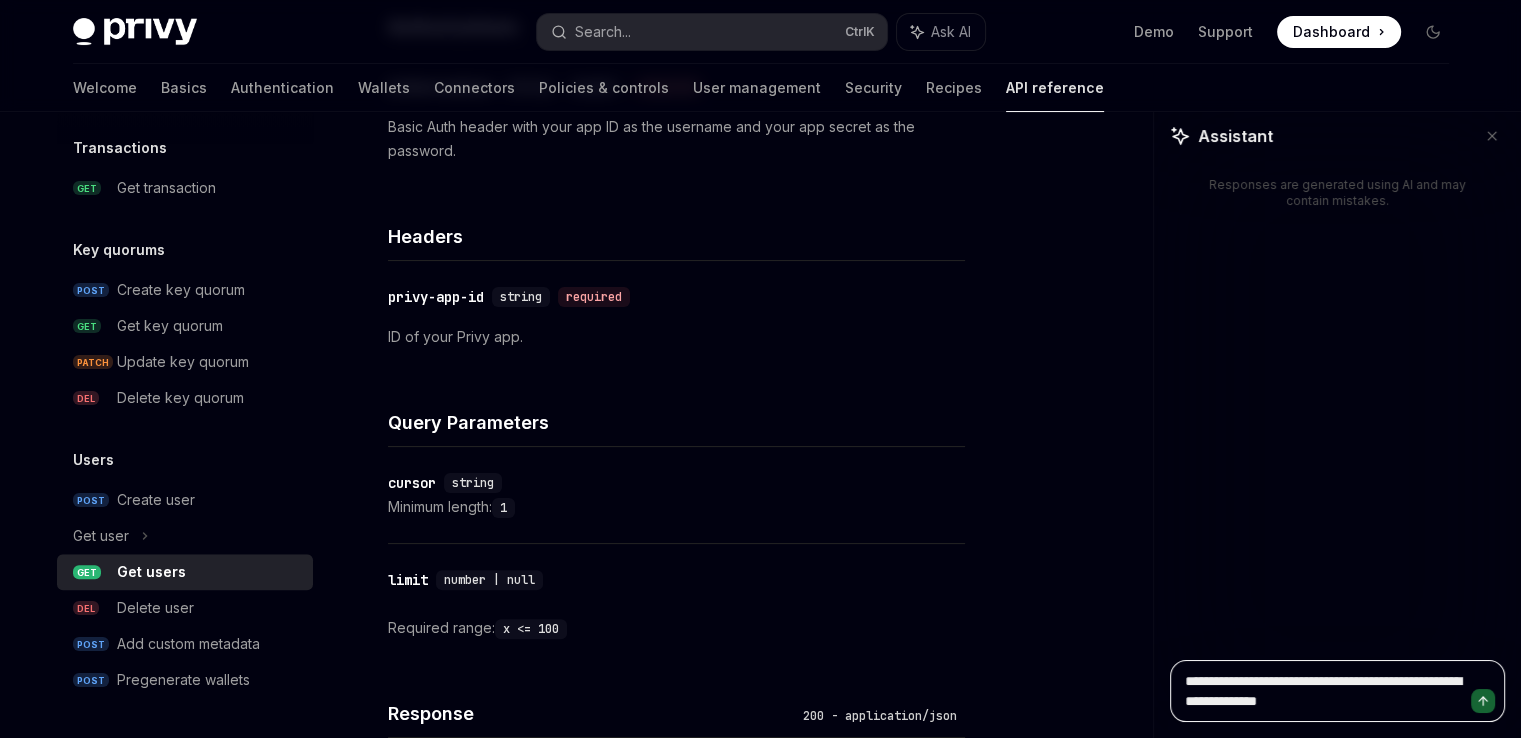 type on "**********" 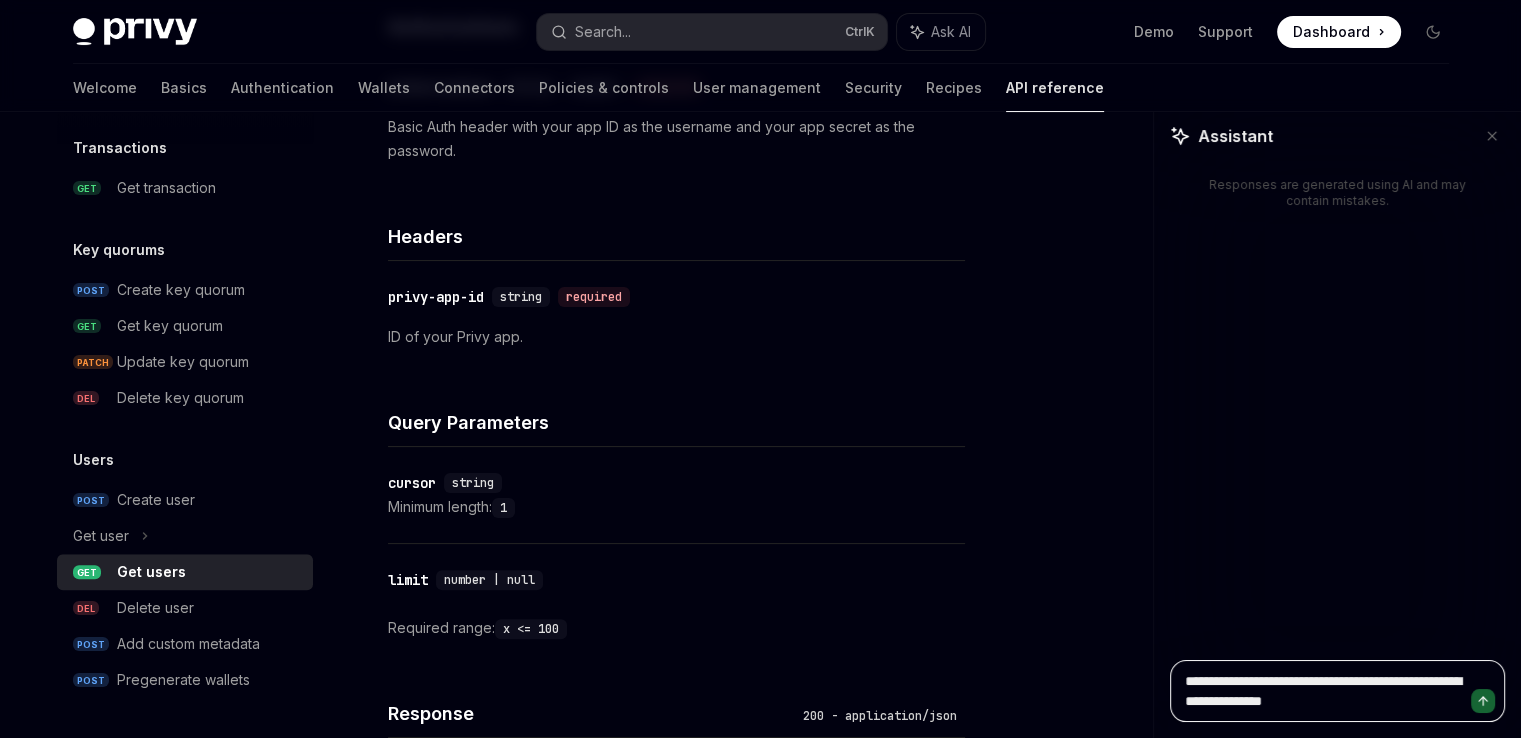 type on "**********" 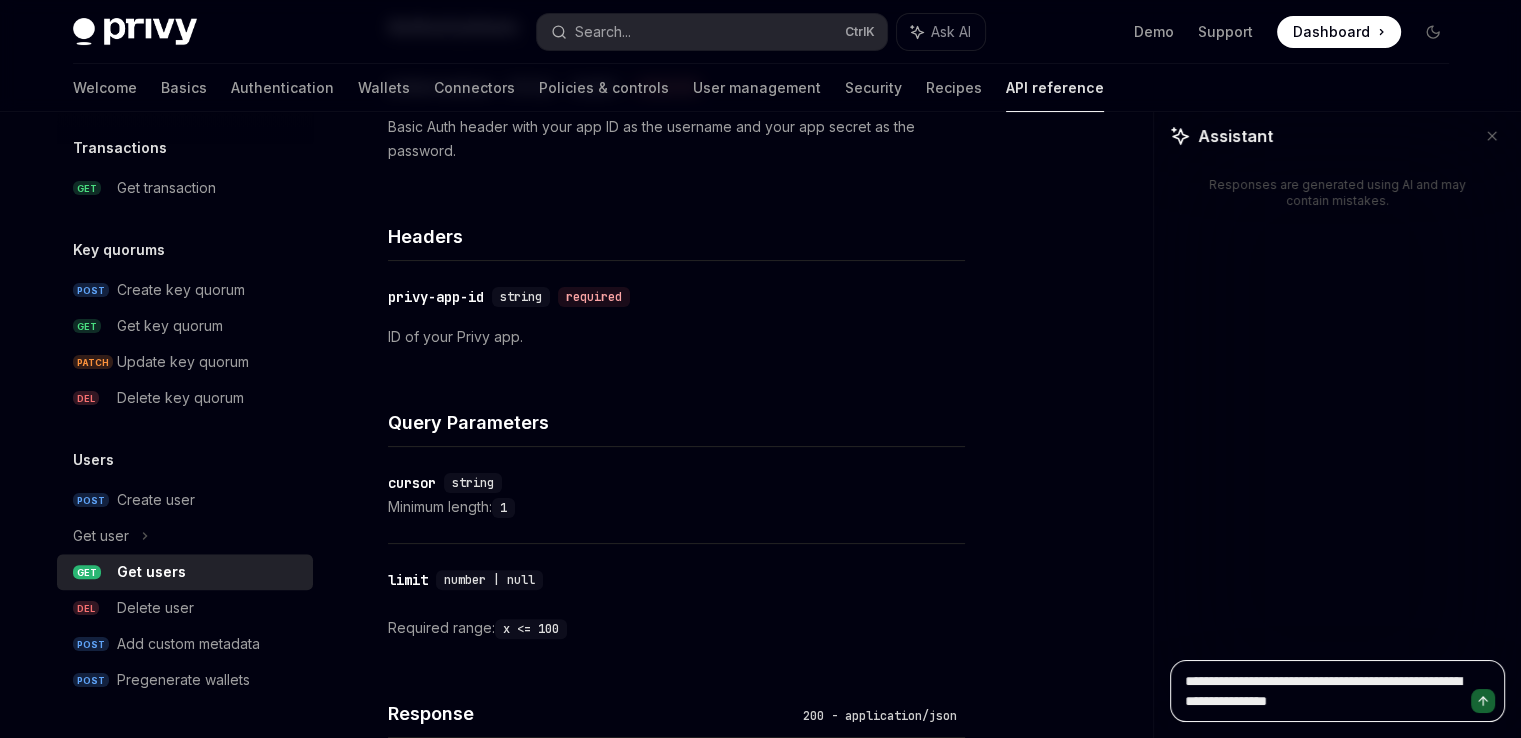 type on "**********" 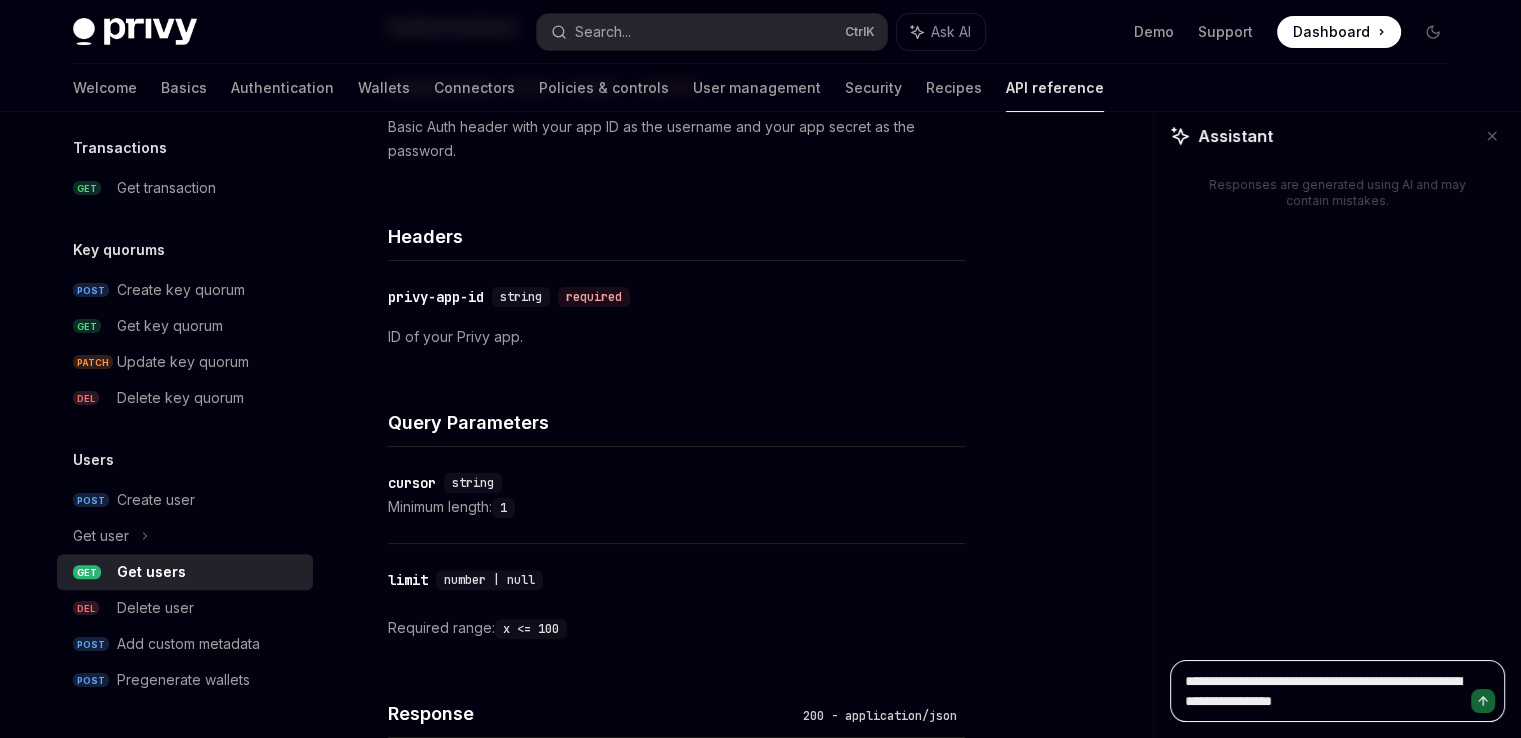 type on "**********" 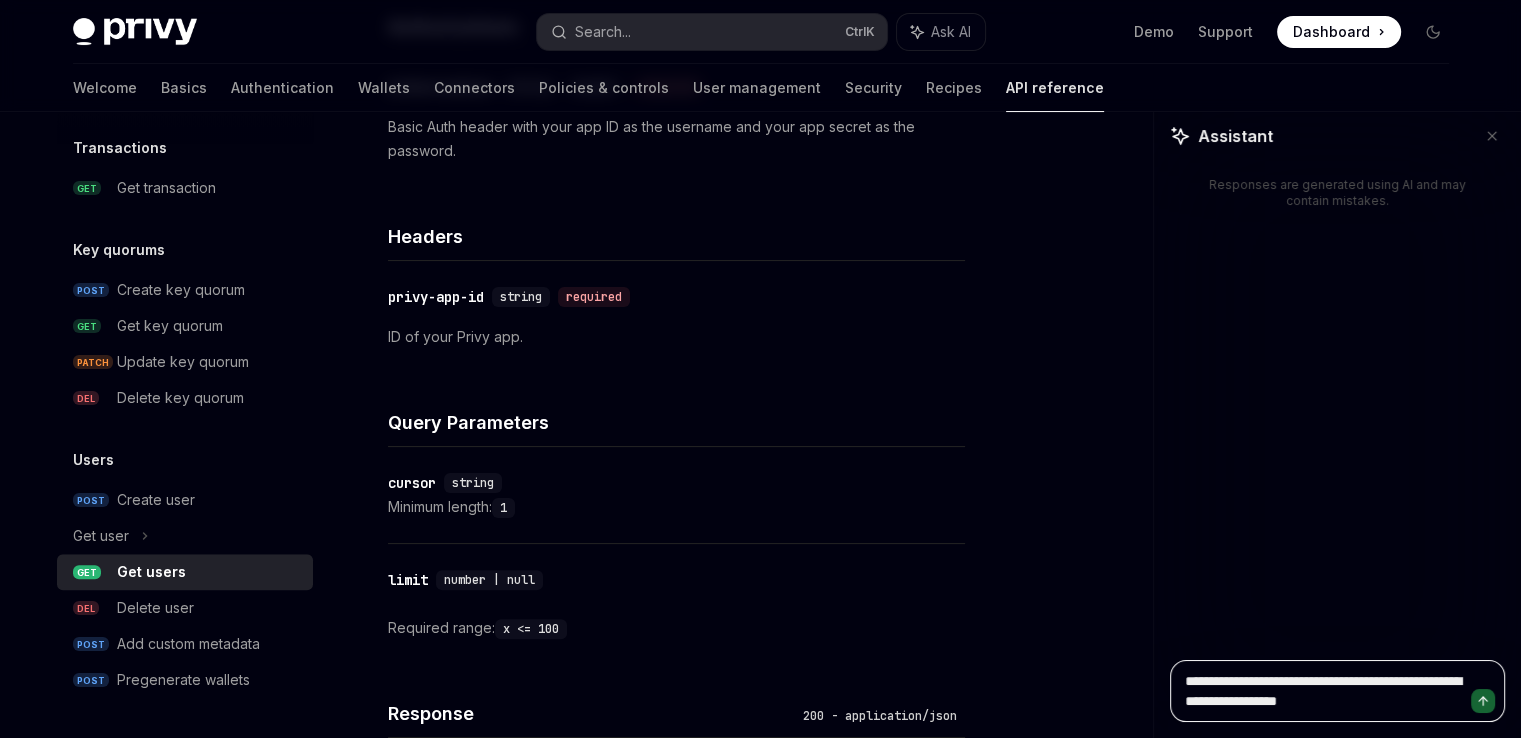 type on "**********" 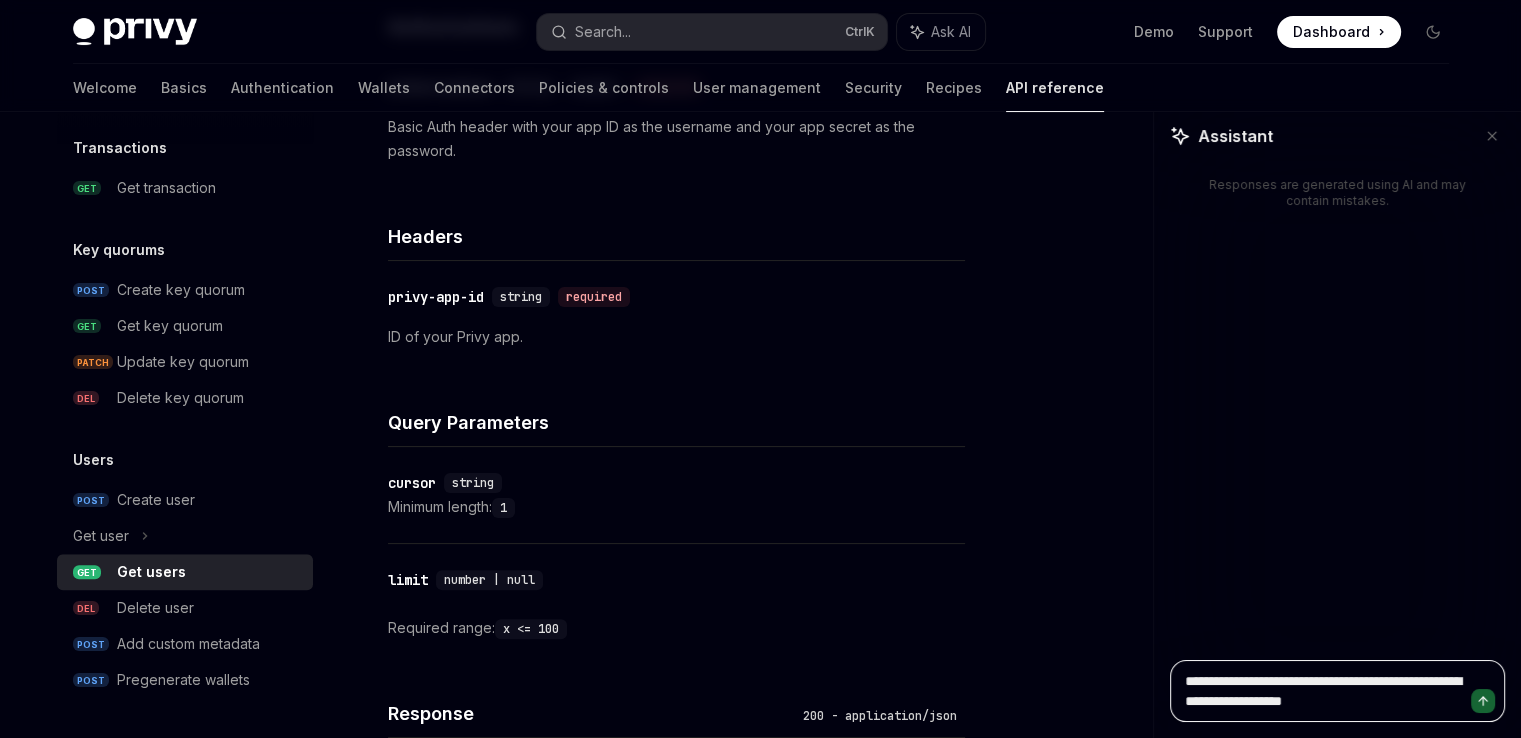 type on "**********" 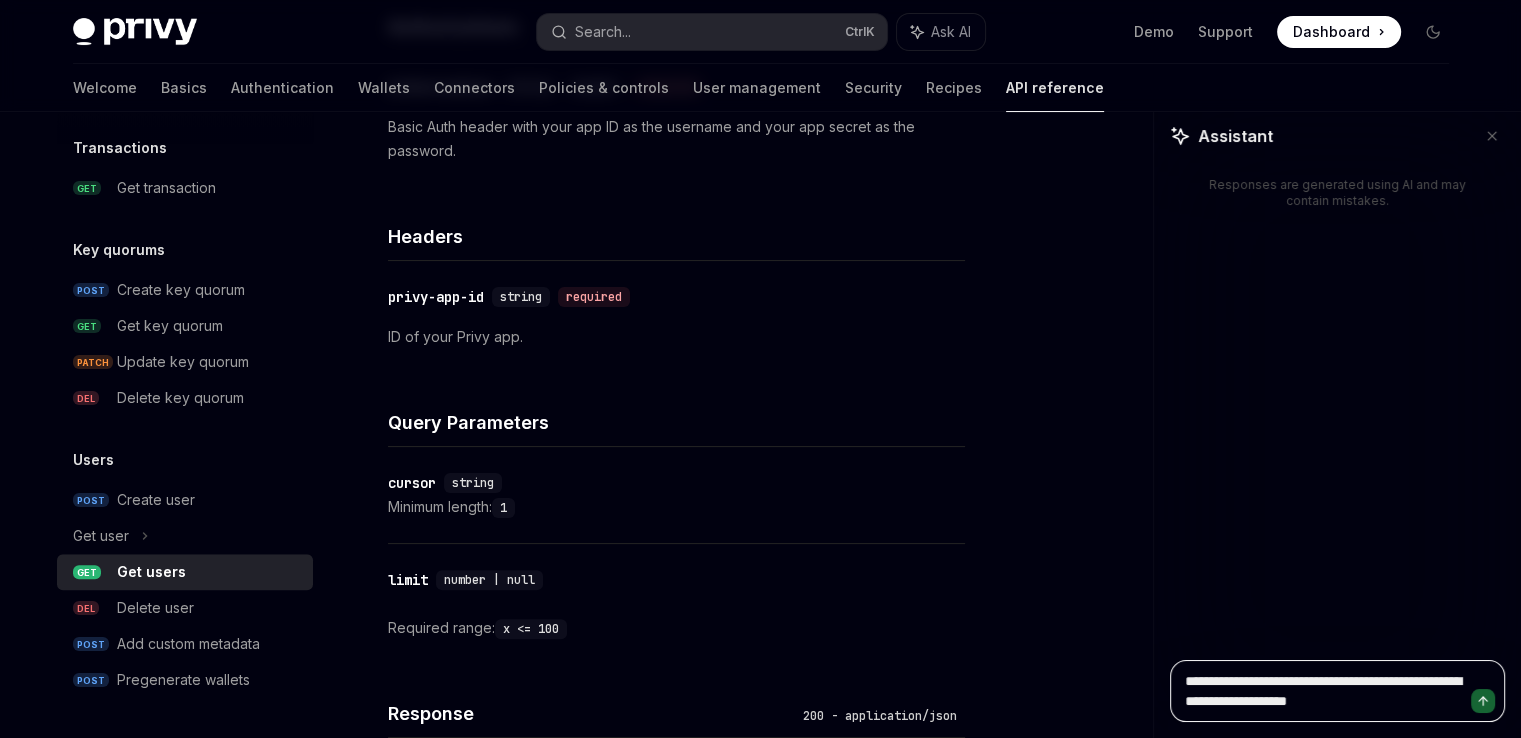 type on "**********" 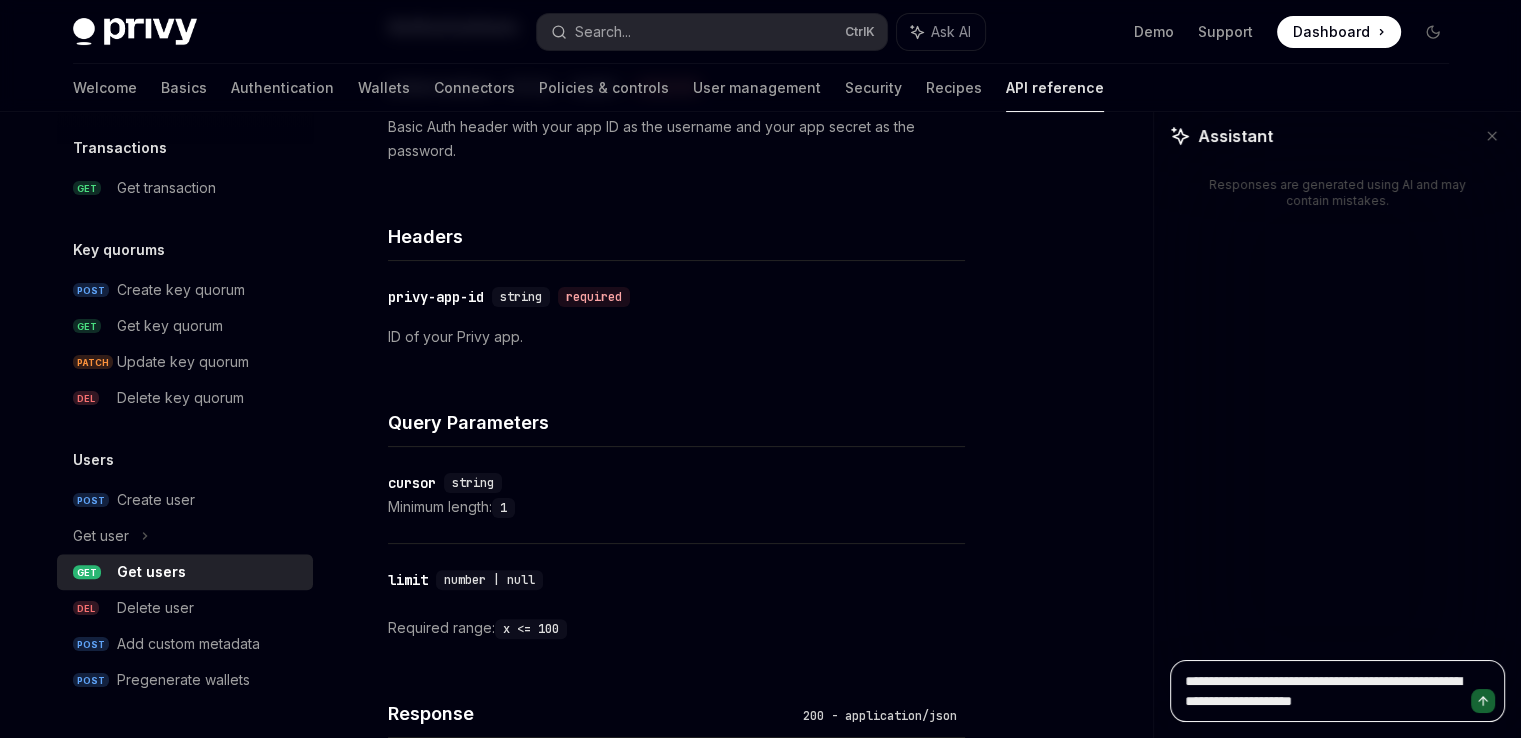type on "**********" 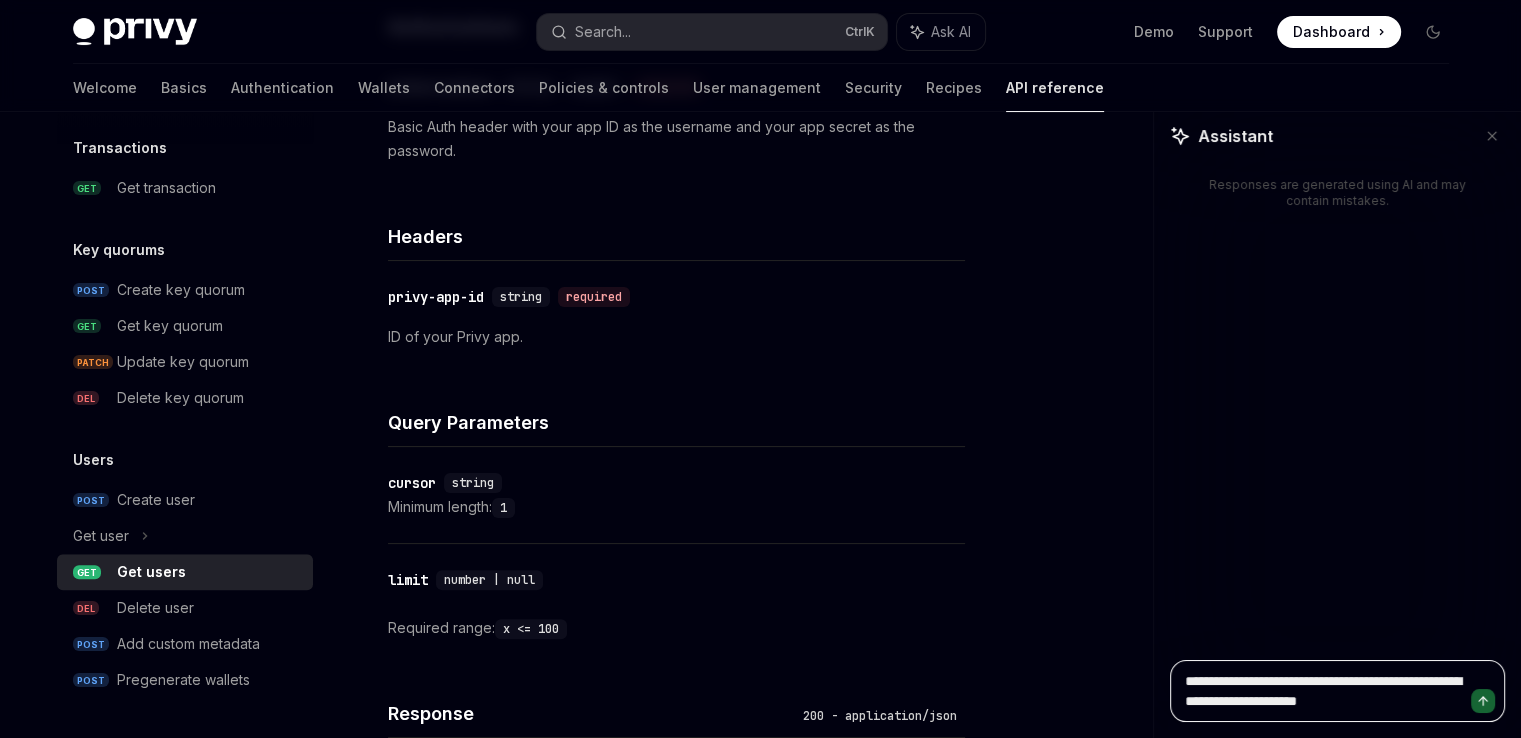 type on "**********" 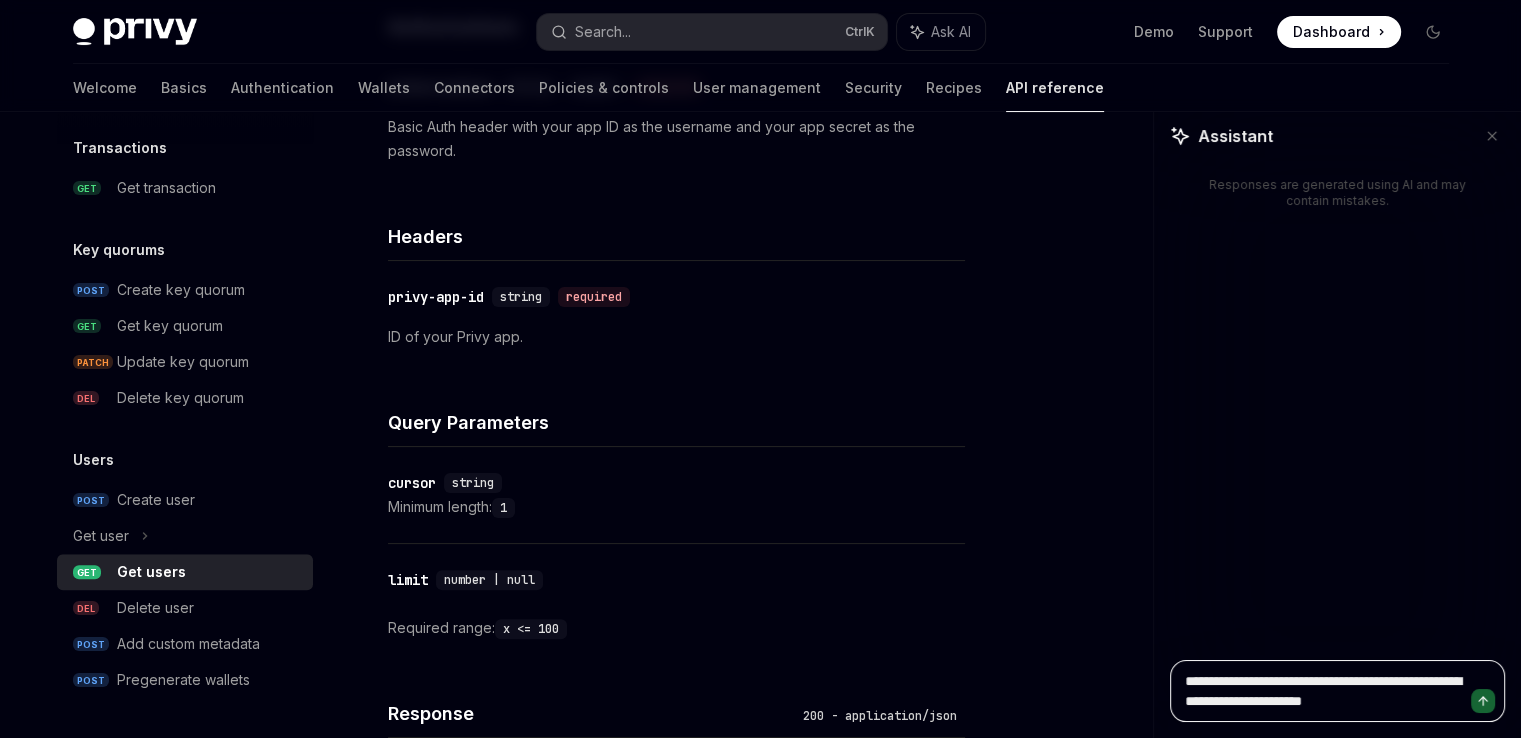 type on "**********" 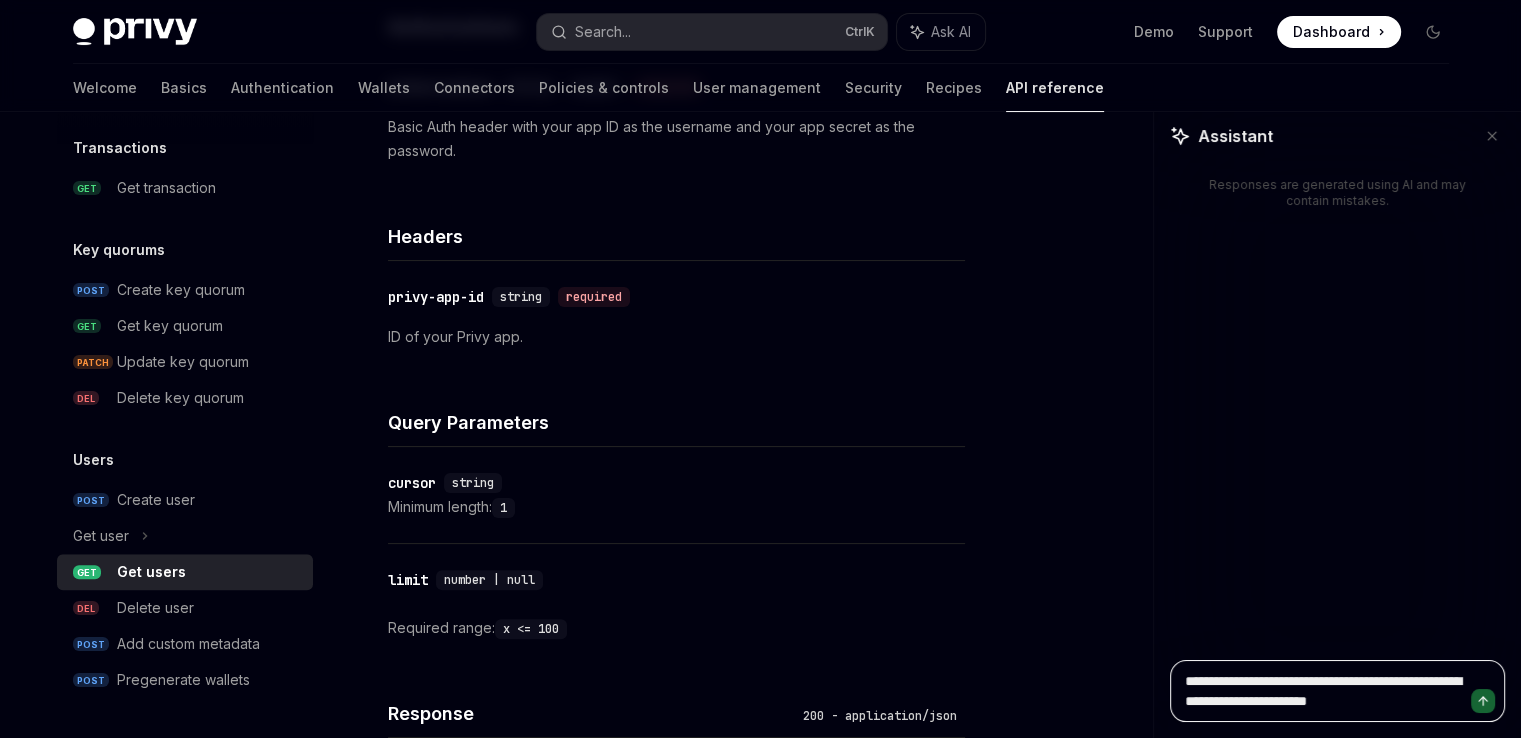 type on "*" 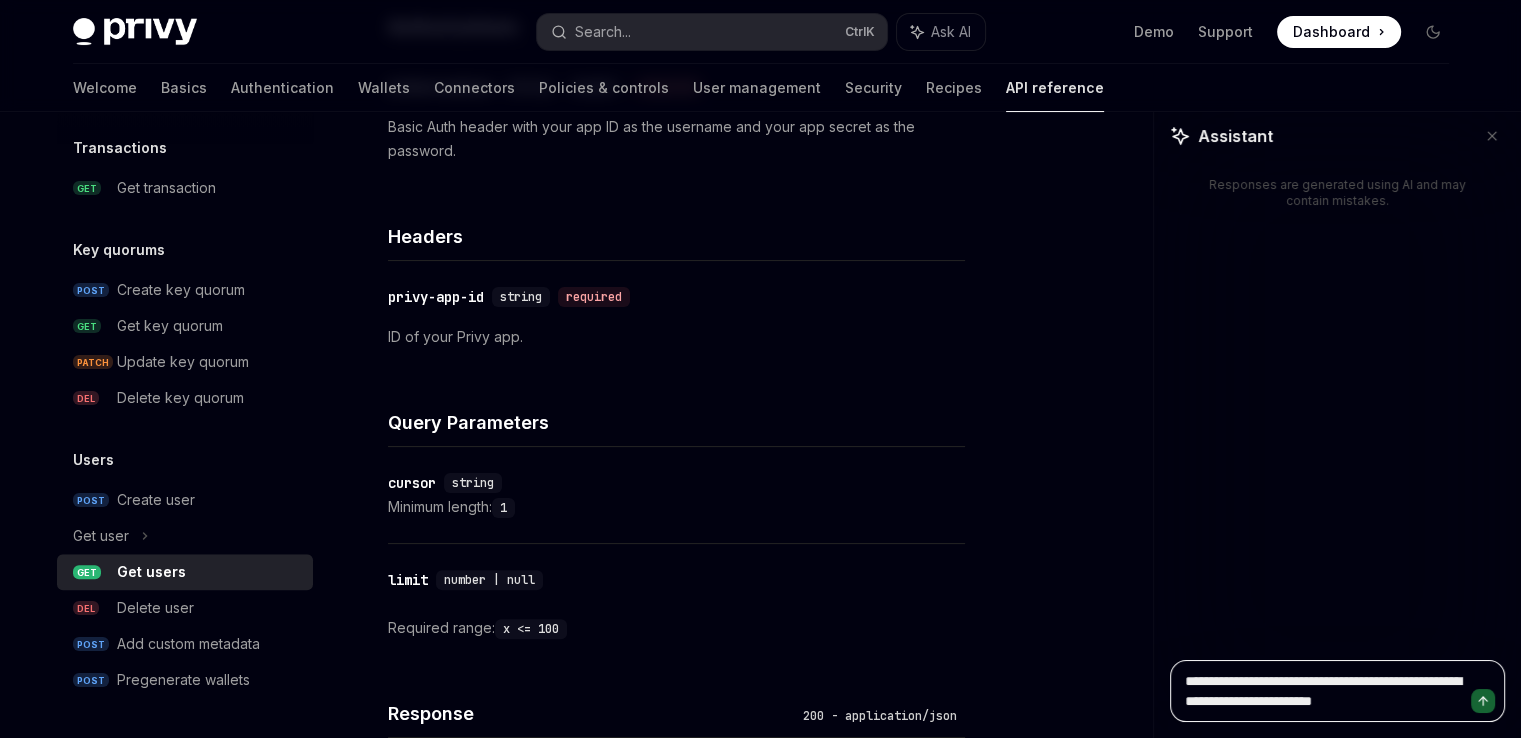 type on "**********" 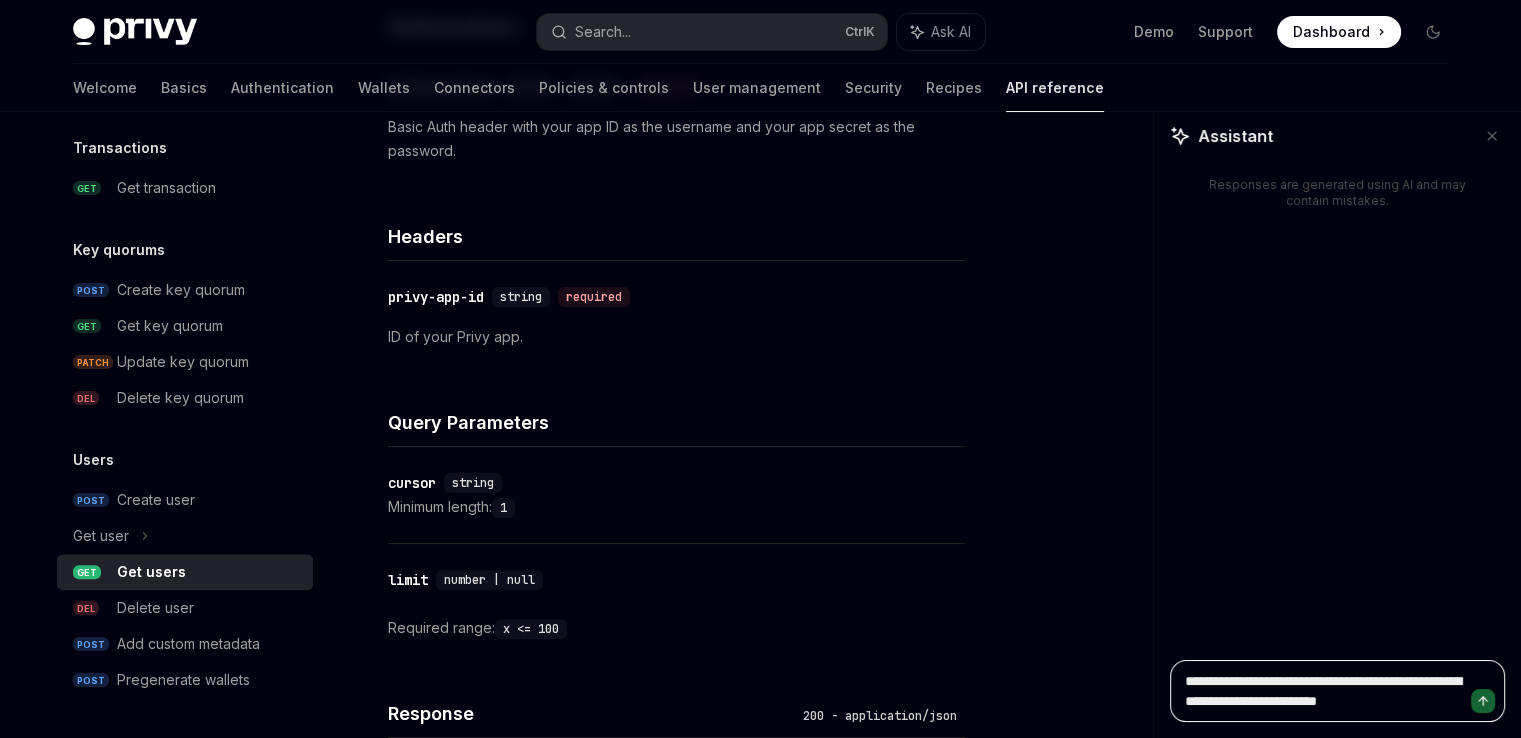 type on "**********" 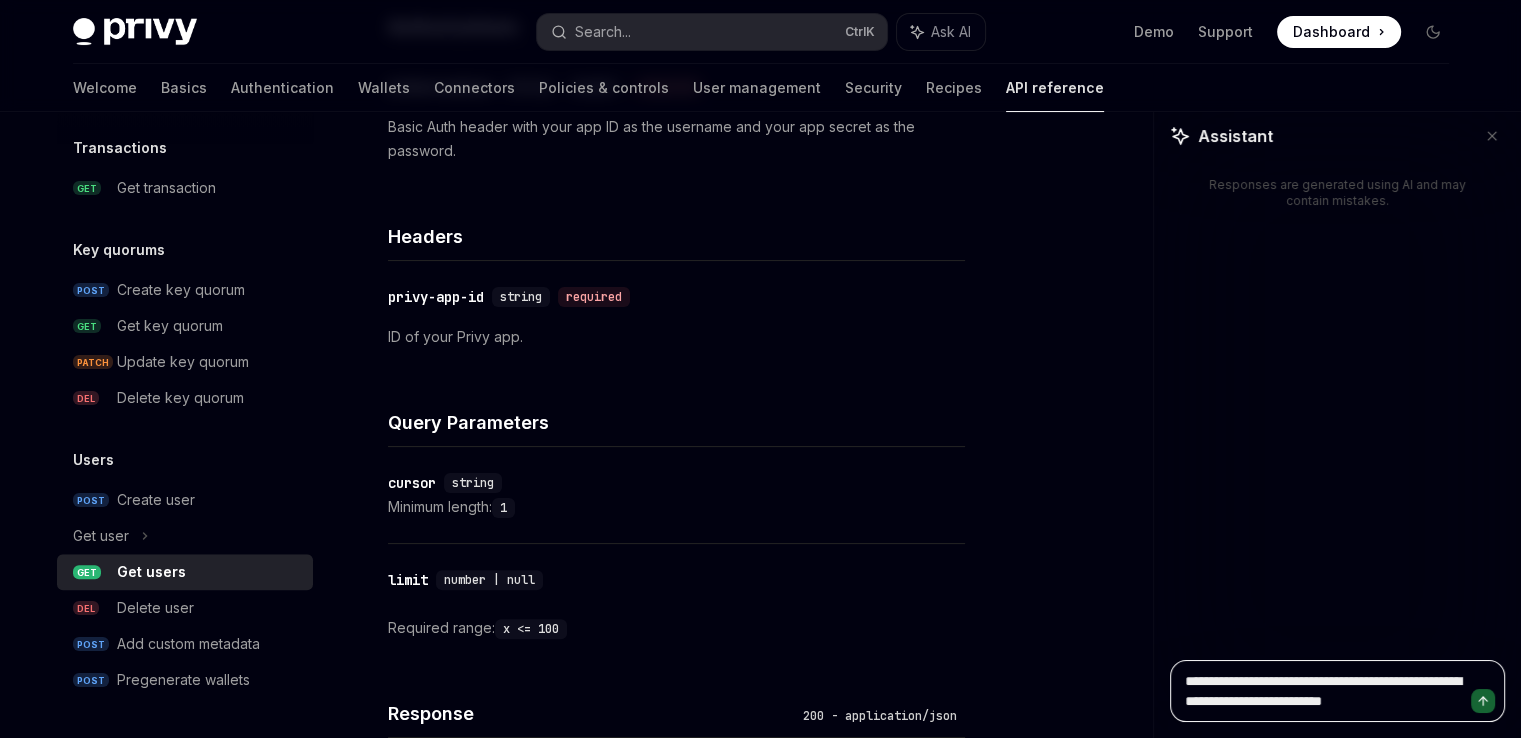 type on "**********" 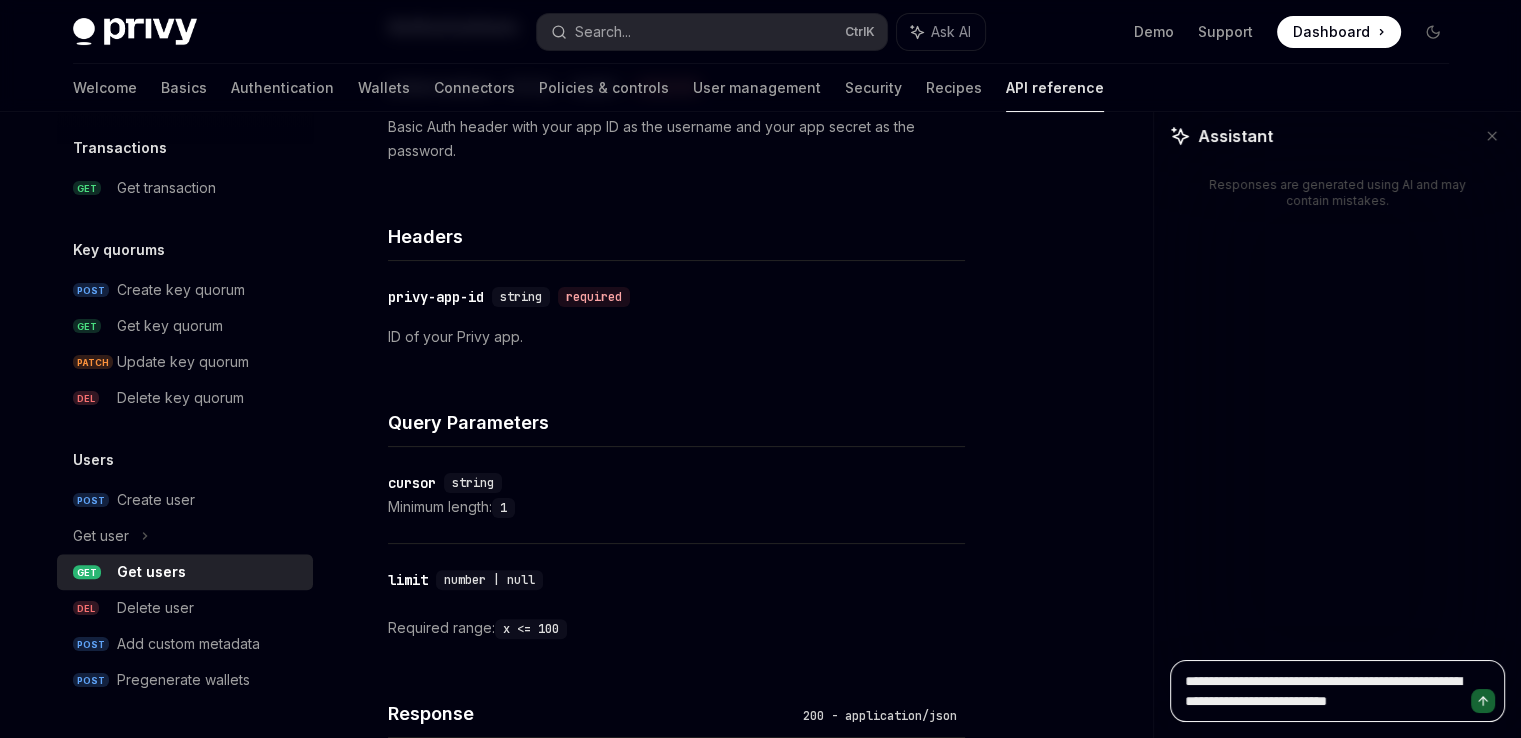 type on "**********" 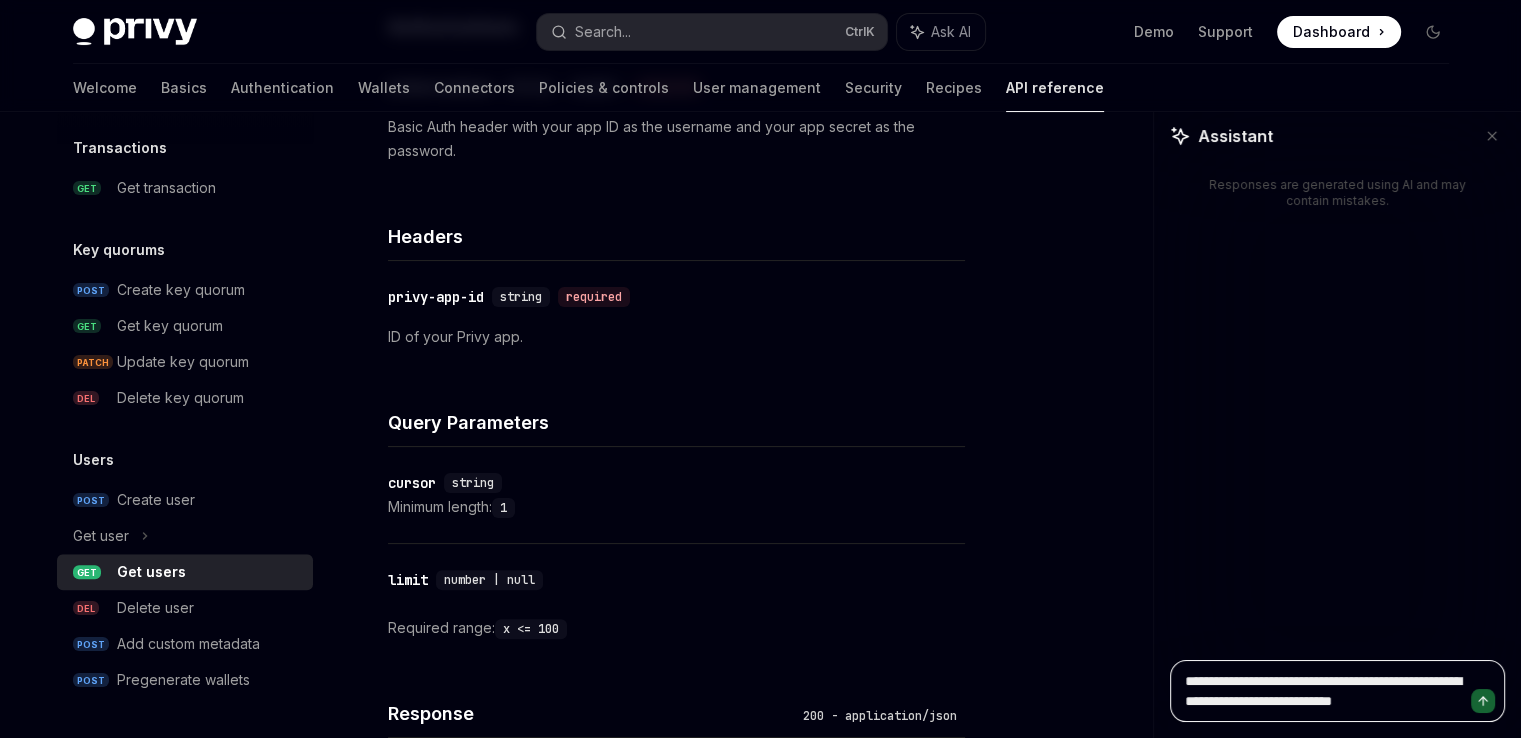 type on "**********" 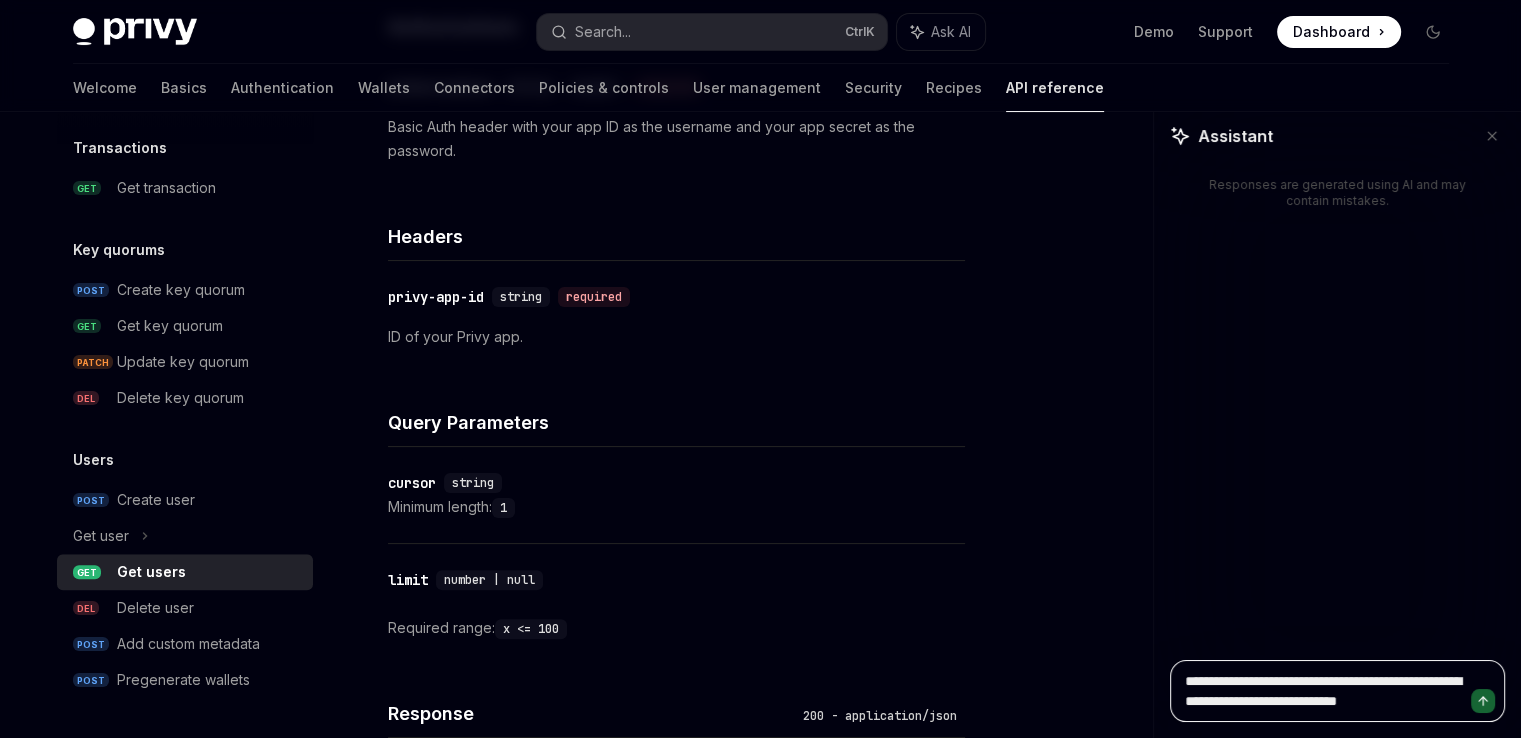 type on "**********" 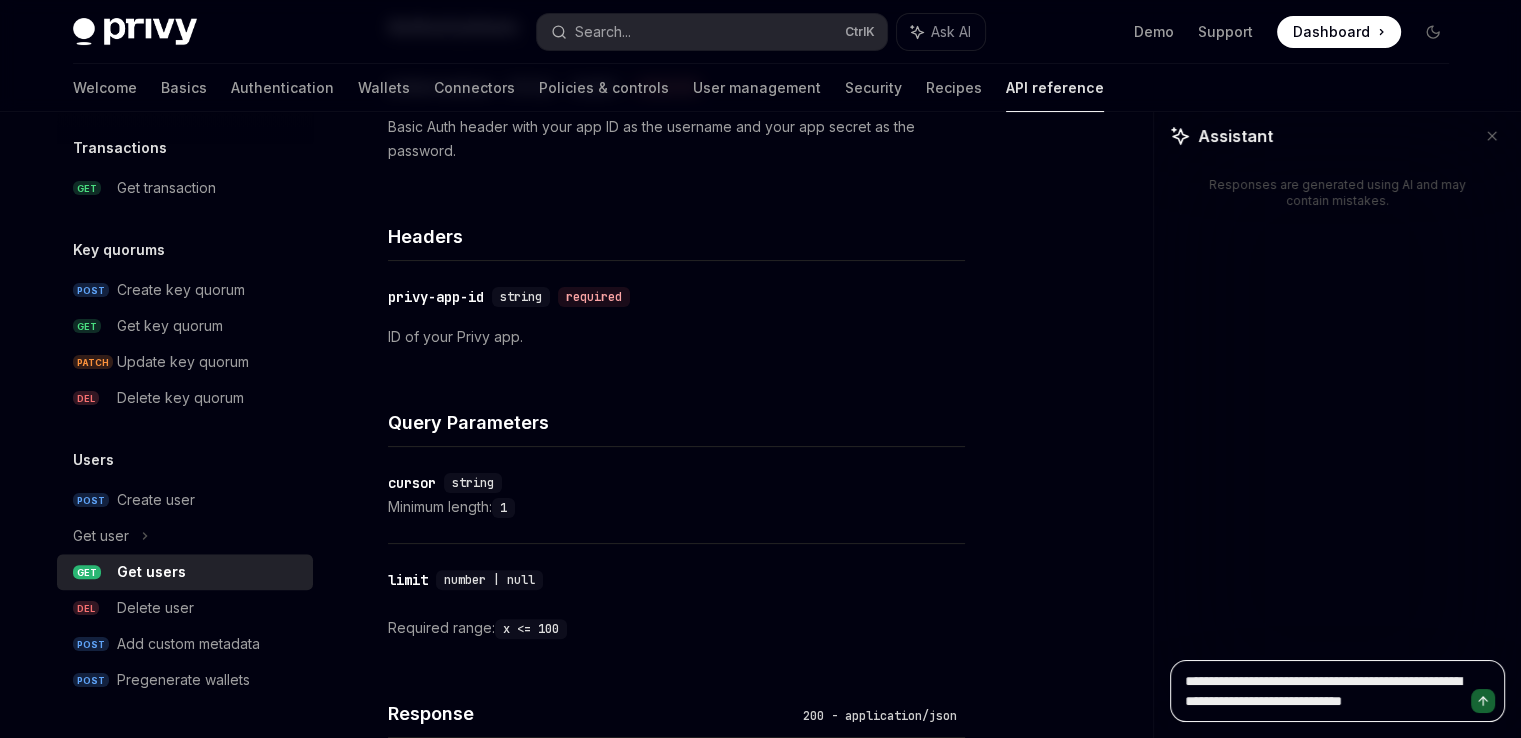 type on "**********" 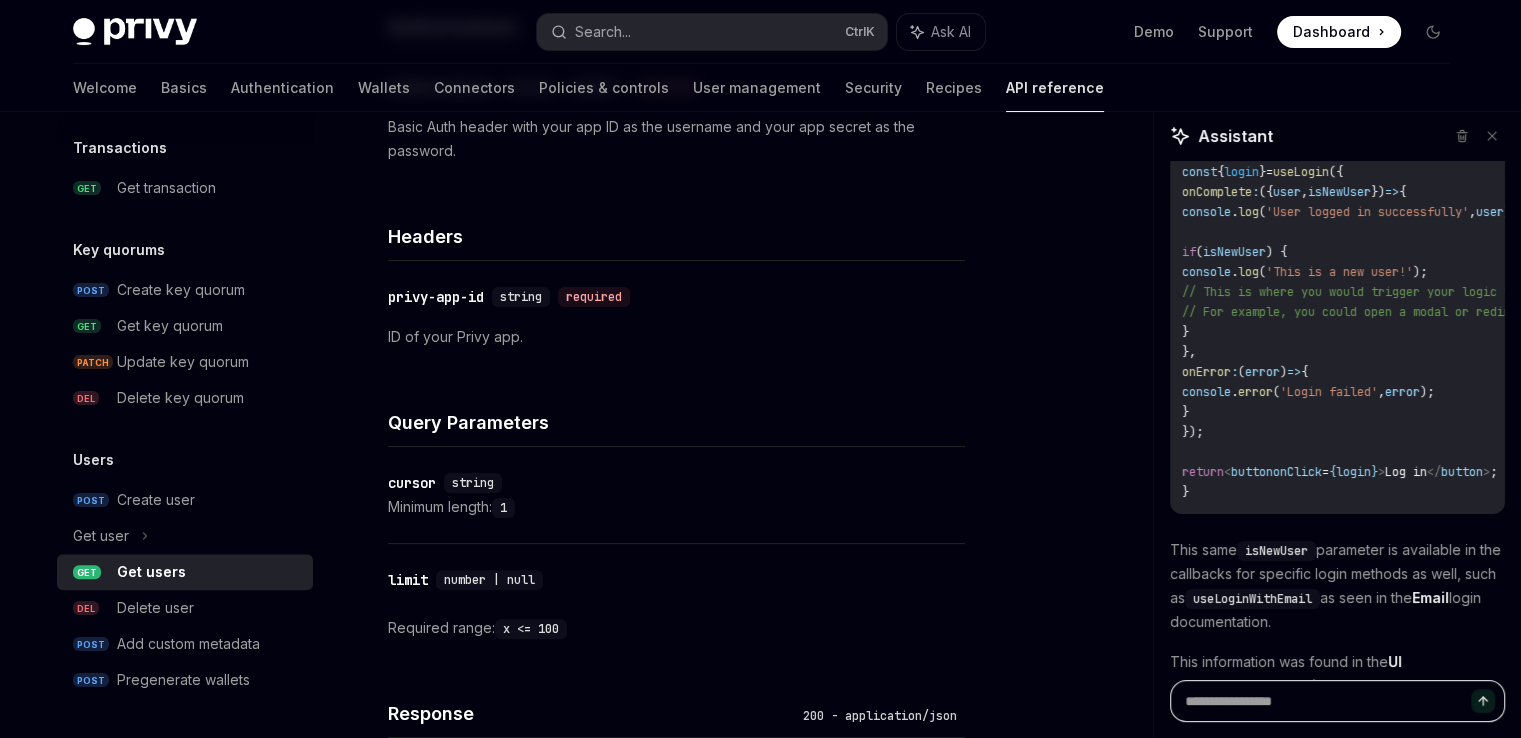 scroll, scrollTop: 594, scrollLeft: 0, axis: vertical 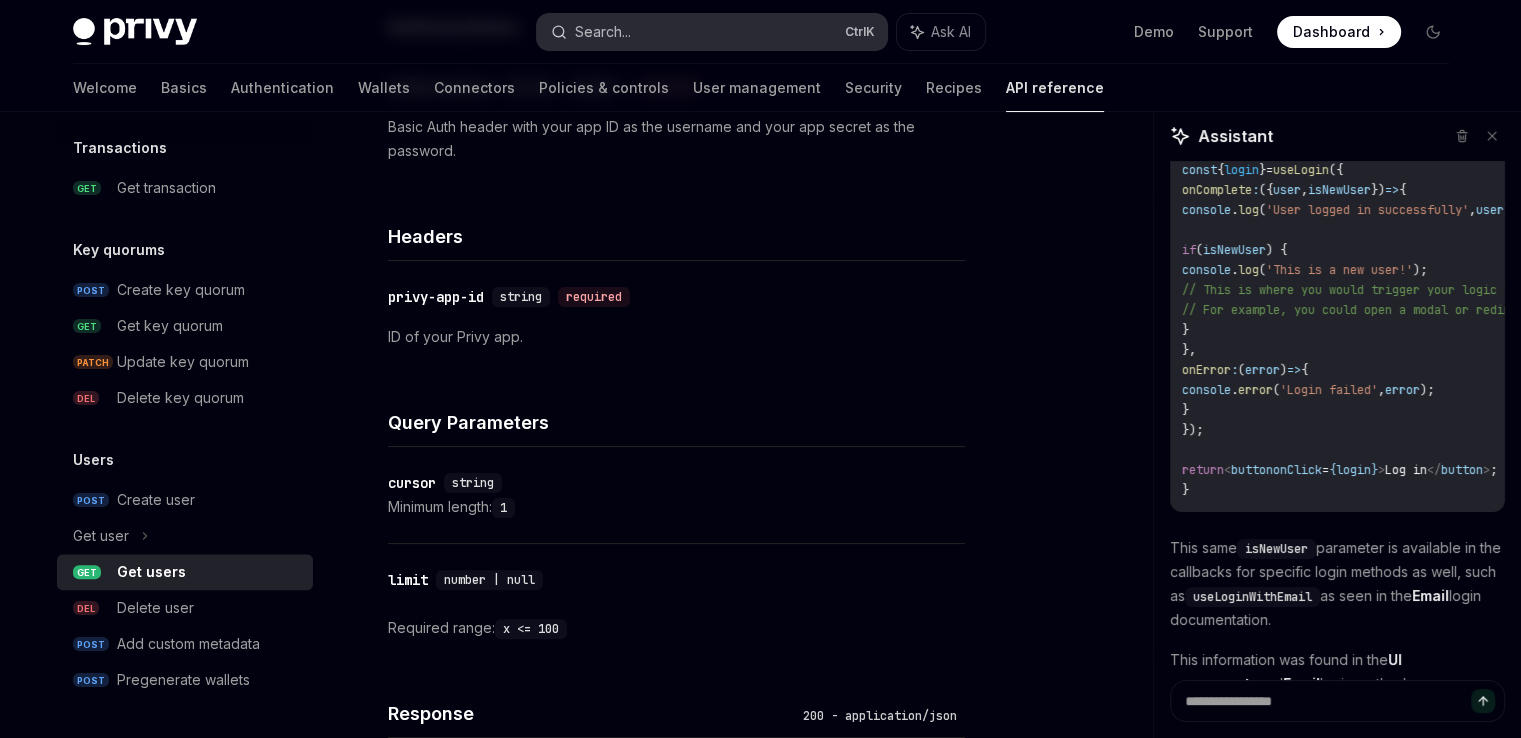 click on "Search..." at bounding box center [603, 32] 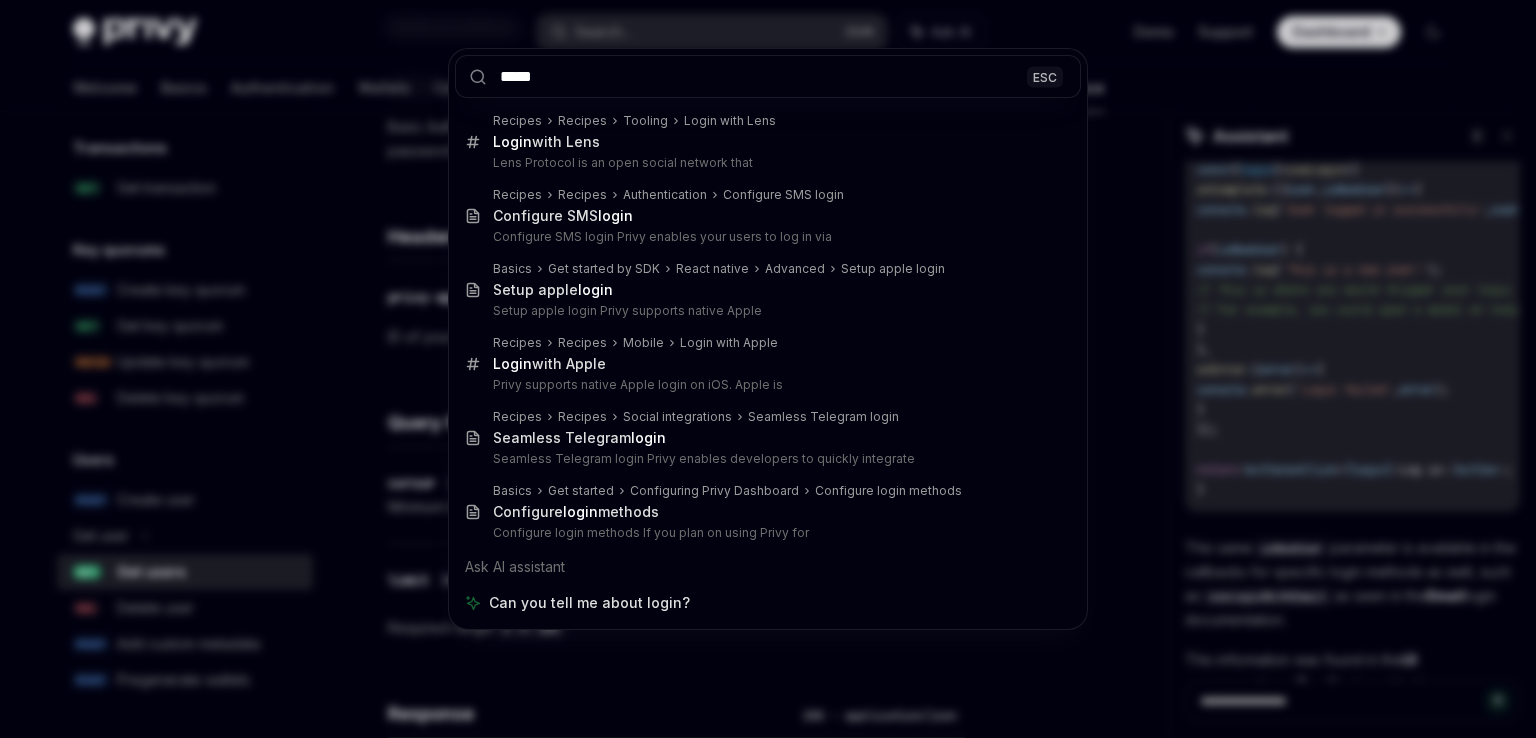 click on "***** ESC Recipes Recipes Tooling Login with Lens Login  with Lens
Lens Protocol is an open social network that  Recipes Recipes Authentication Configure SMS login Configure SMS  login
Configure SMS login
Privy enables your users to log in via  Basics Get started by SDK React native Advanced Setup apple login Setup apple  login
Setup apple login
Privy supports native Apple  Recipes Recipes Mobile Login with Apple Login  with Apple
Privy supports native Apple login on iOS. Apple is  Recipes Recipes Social integrations Seamless Telegram login Seamless Telegram  login
Seamless Telegram login
Privy enables developers to quickly integrate  Basics Get started Configuring Privy Dashboard Configure login methods Configure  login  methods
Configure login methods
If you plan on using Privy for  Ask AI assistant   Can you tell me about login?" at bounding box center (768, 369) 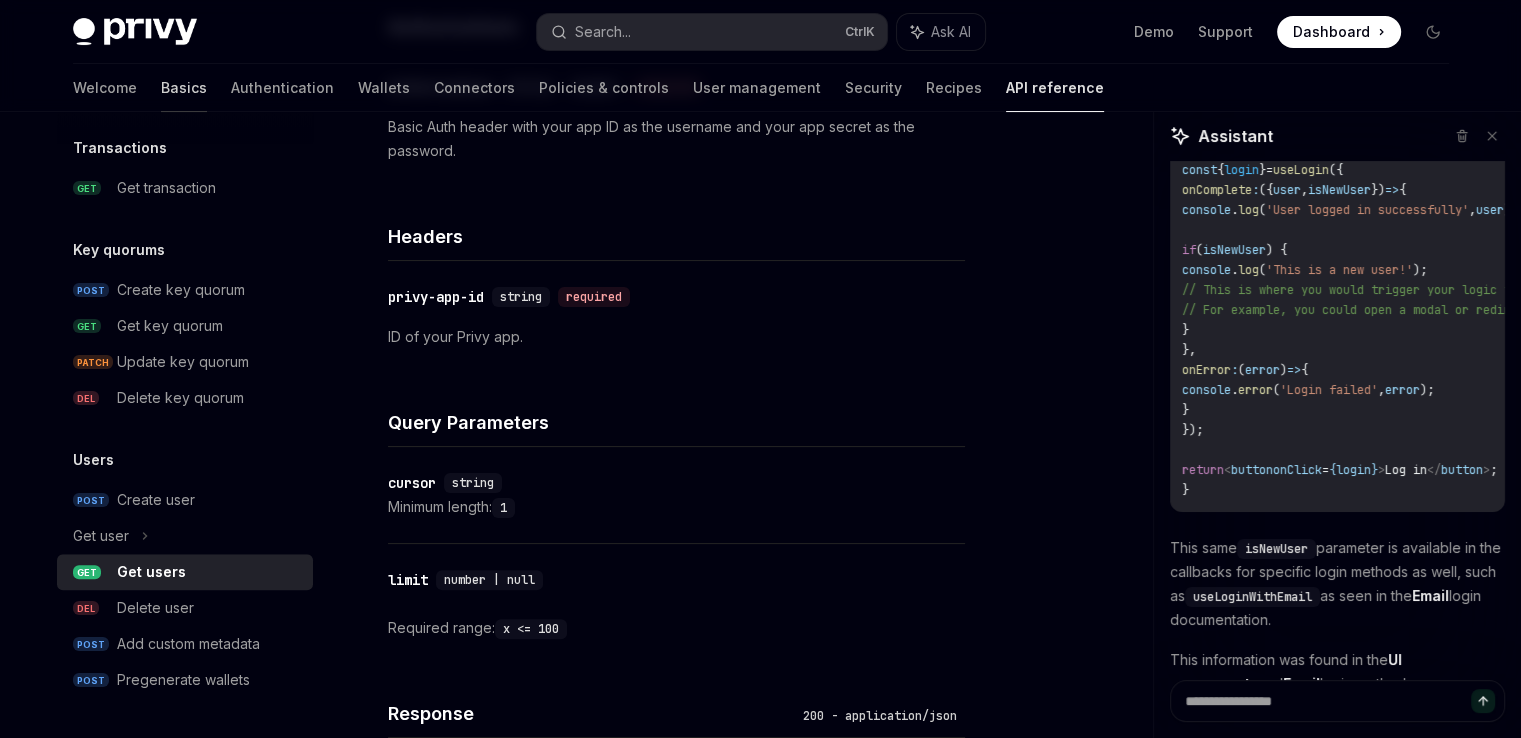 click on "Basics" at bounding box center (184, 88) 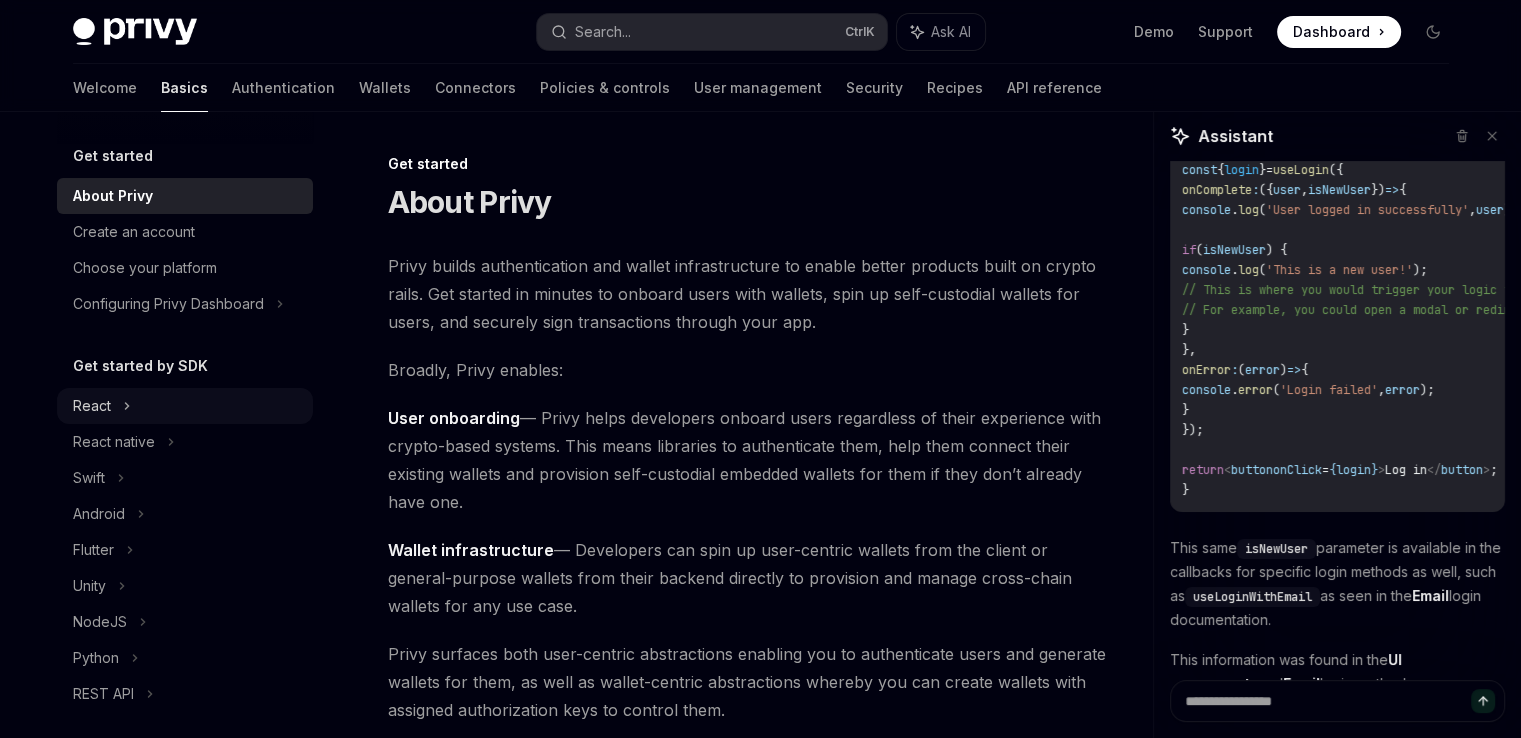 click on "React" at bounding box center [185, 406] 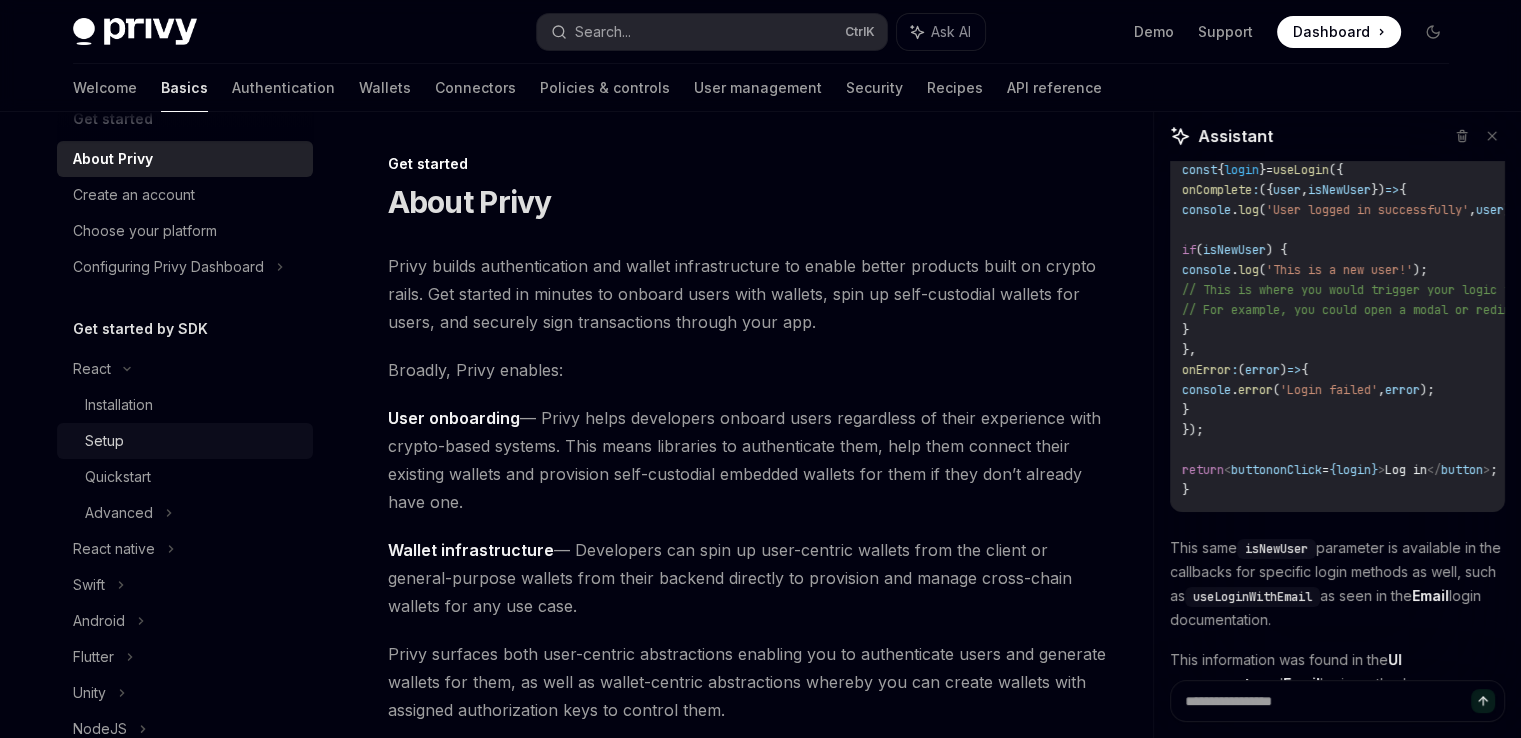 scroll, scrollTop: 100, scrollLeft: 0, axis: vertical 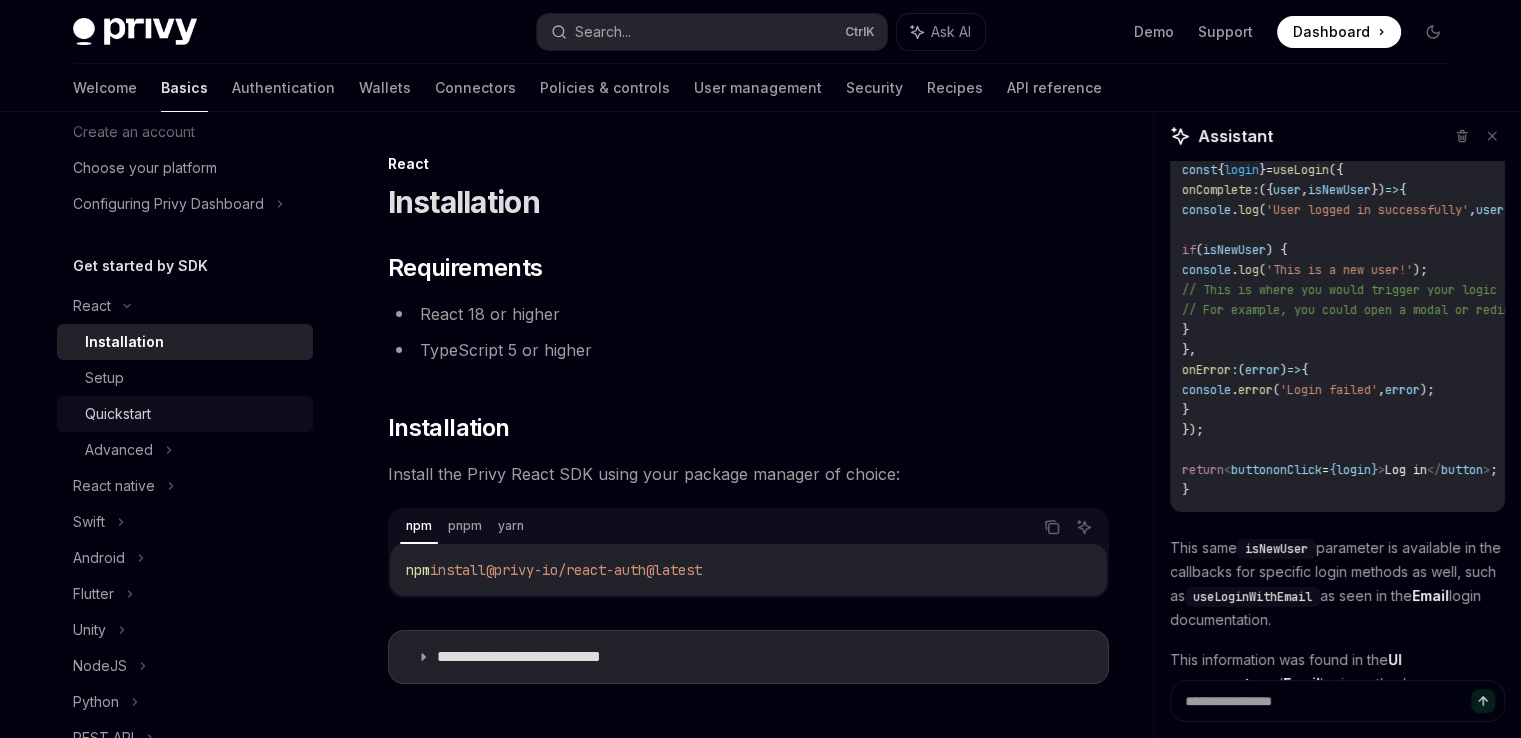 click on "Quickstart" at bounding box center [185, 414] 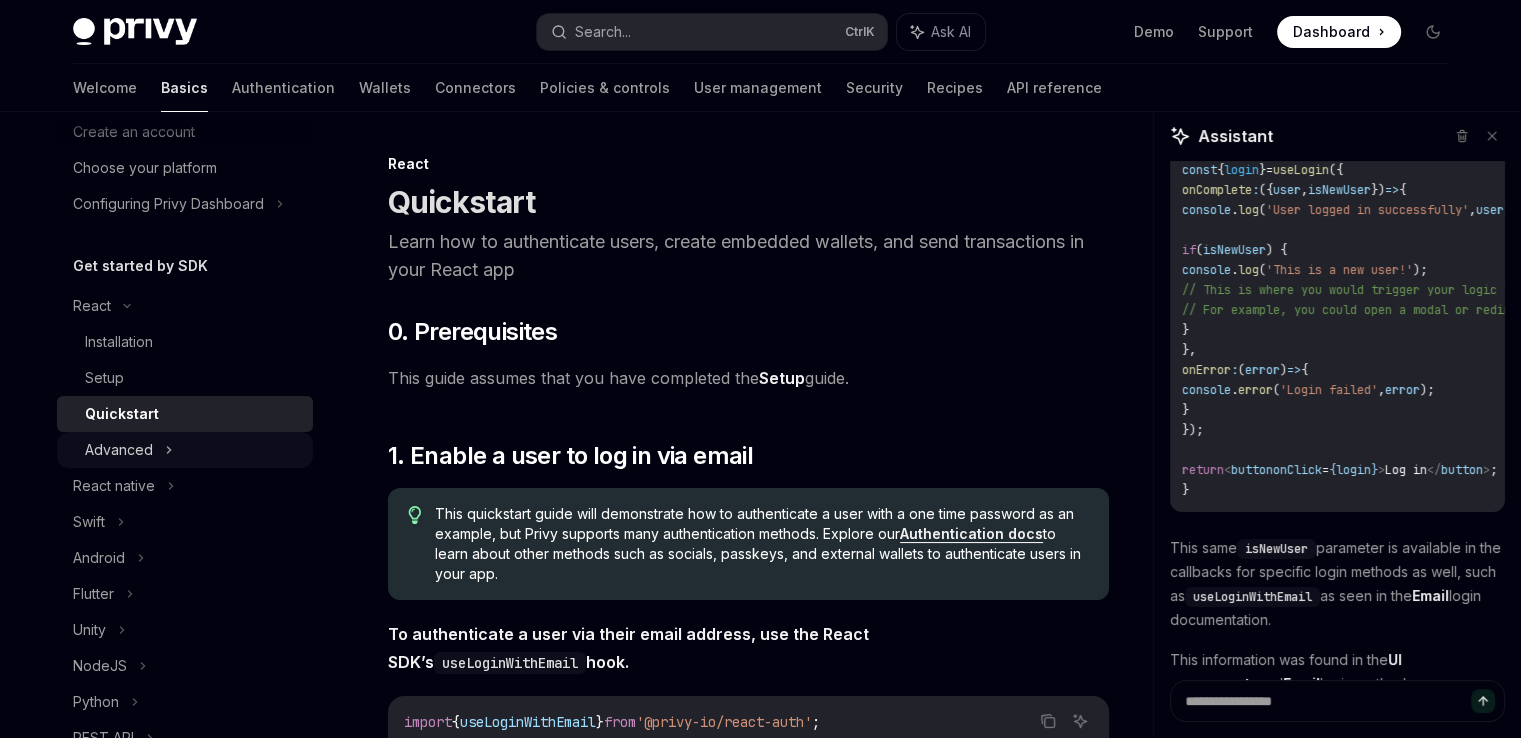 click on "Advanced" at bounding box center (185, 450) 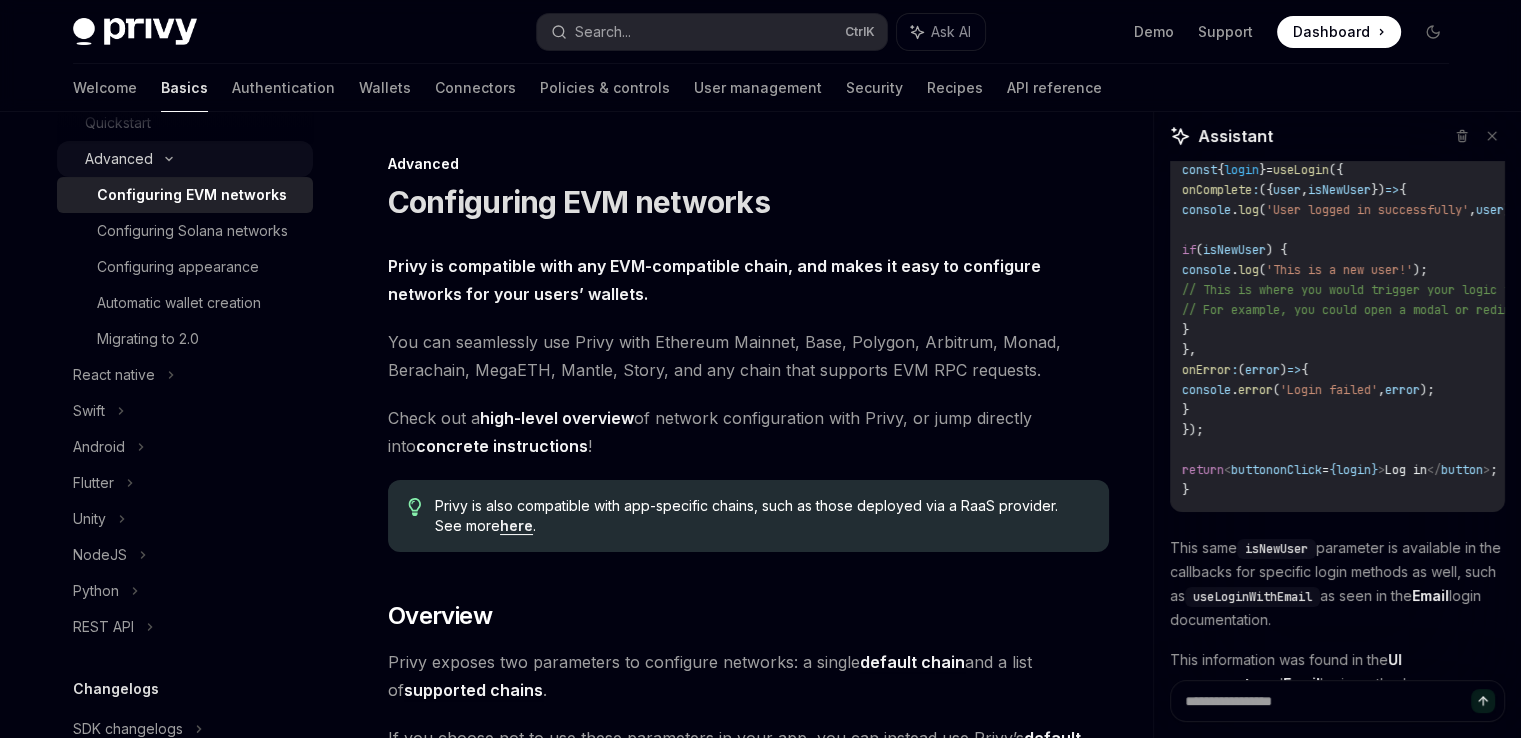 scroll, scrollTop: 400, scrollLeft: 0, axis: vertical 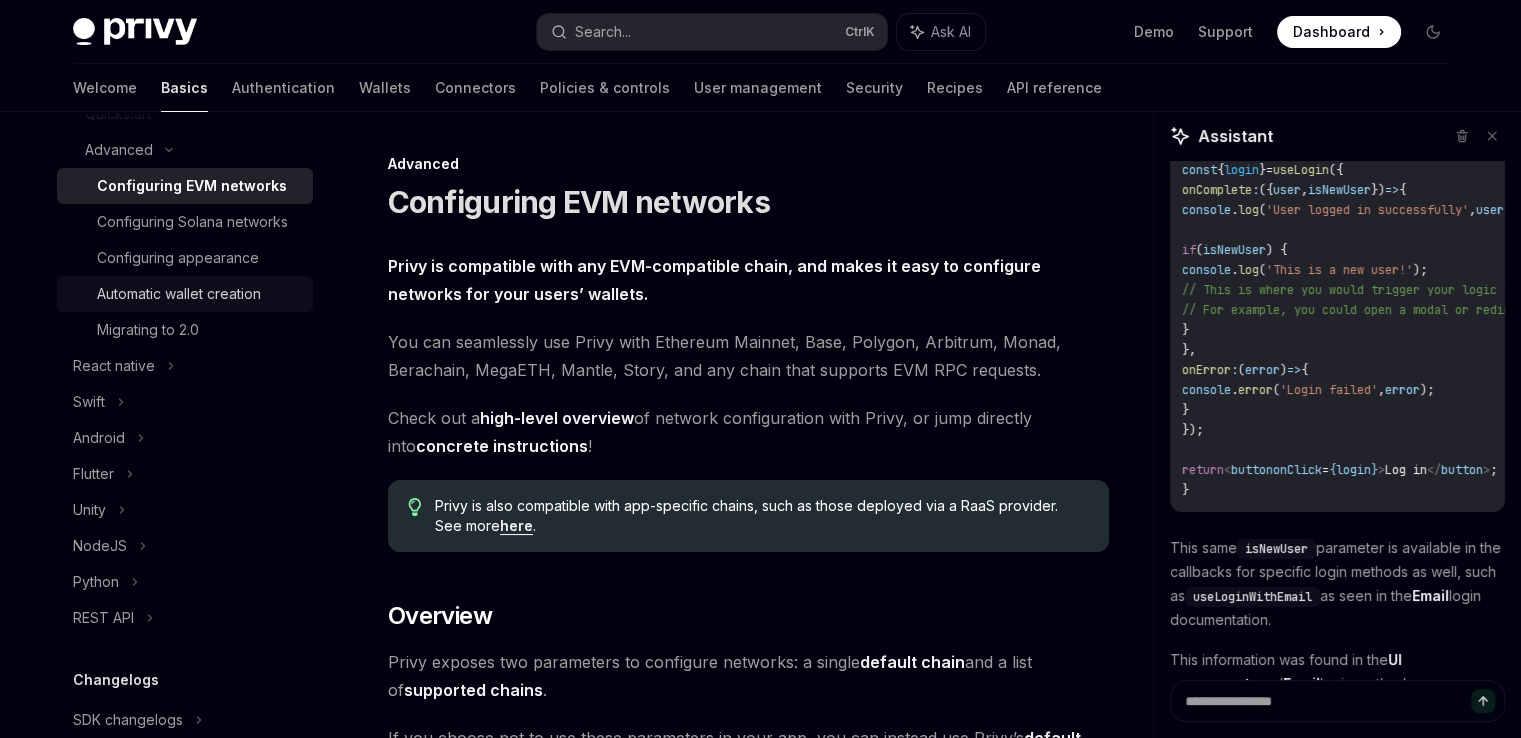 click on "Automatic wallet creation" at bounding box center (179, 294) 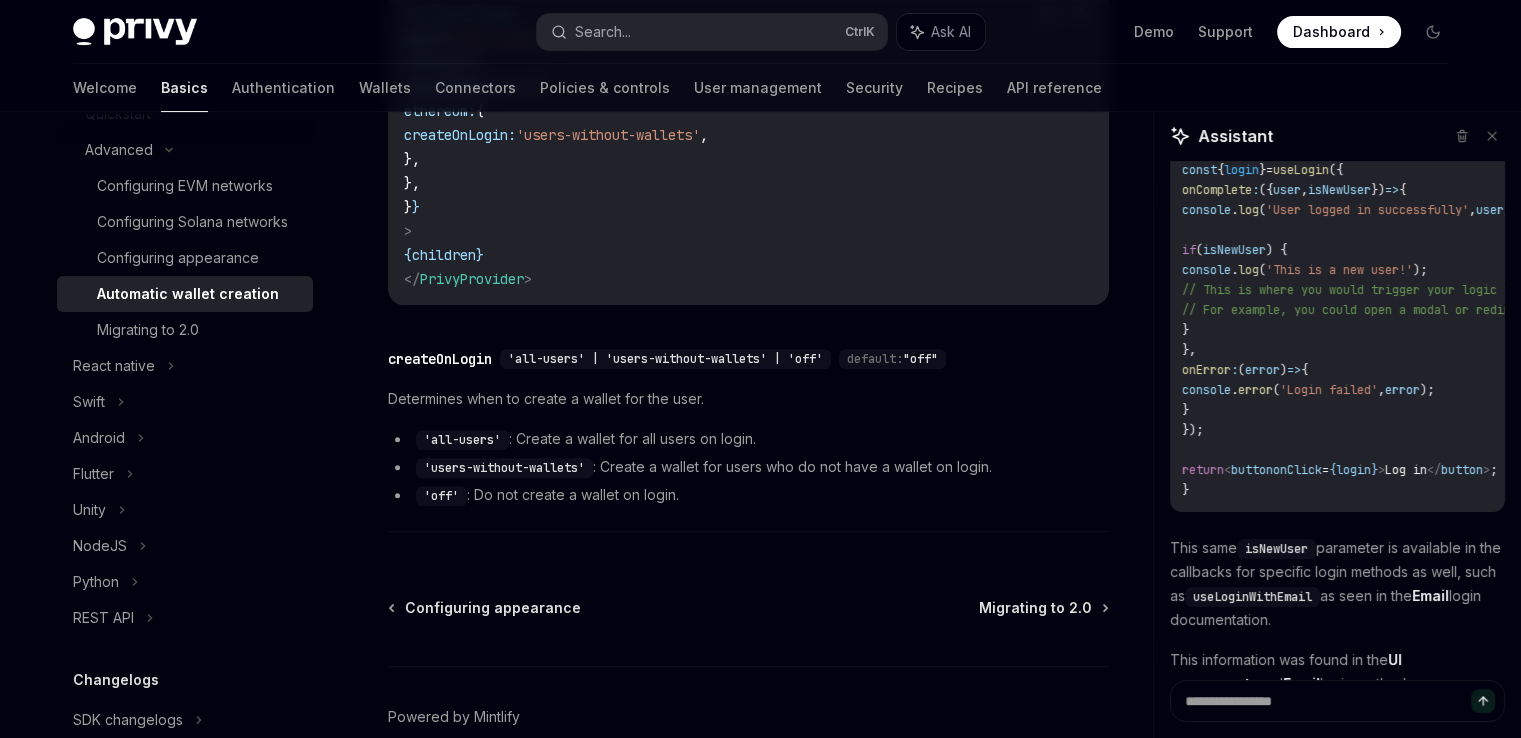 scroll, scrollTop: 196, scrollLeft: 0, axis: vertical 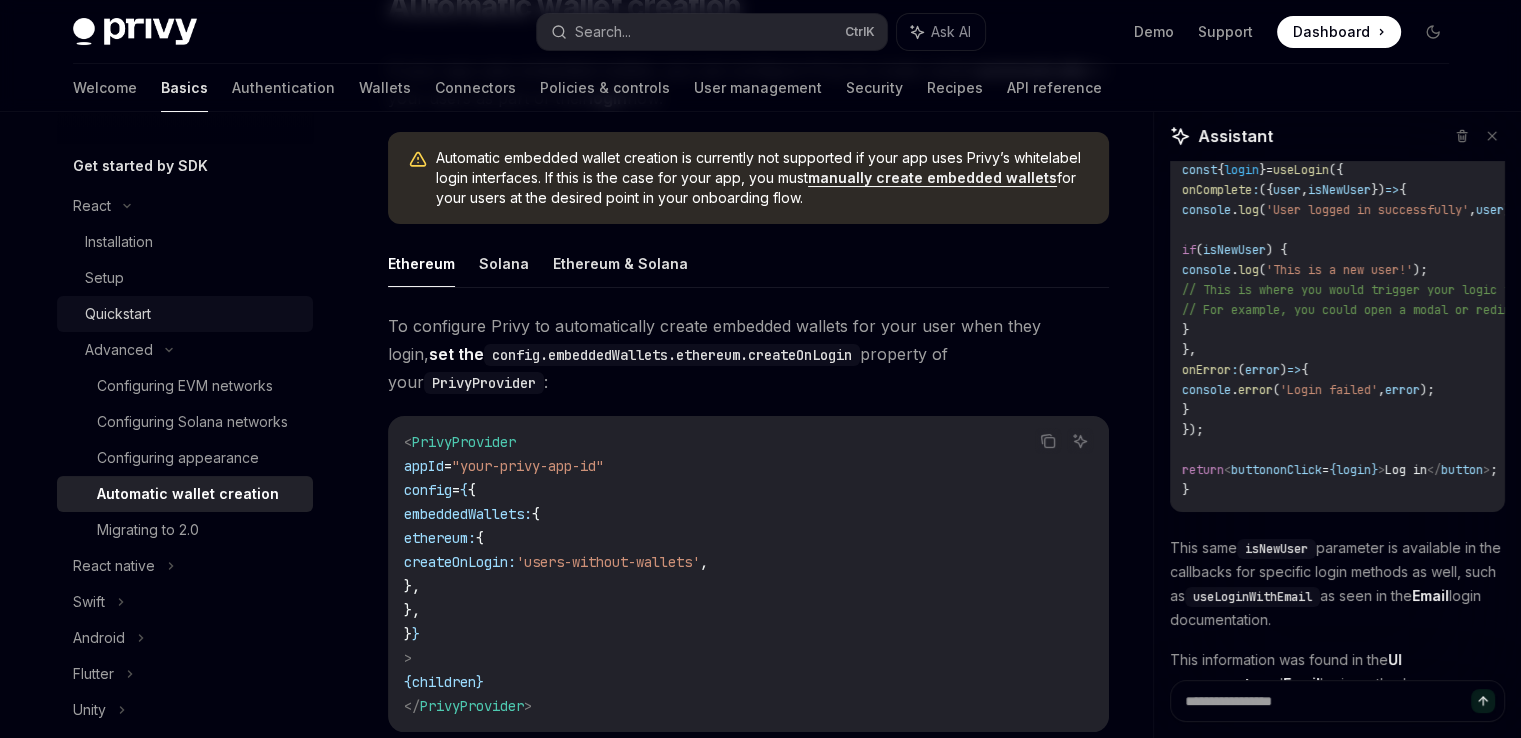 click on "Quickstart" at bounding box center [193, 314] 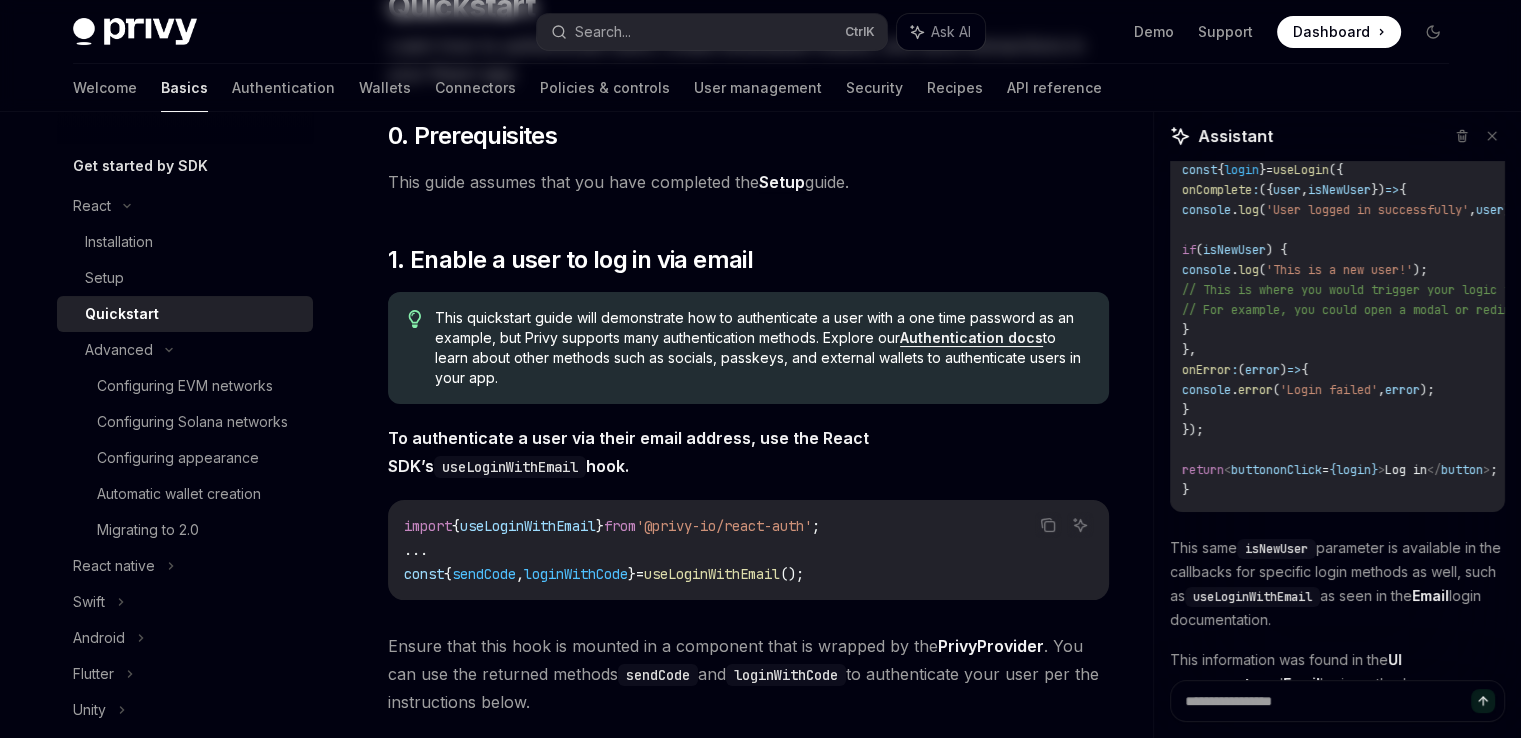 scroll, scrollTop: 0, scrollLeft: 0, axis: both 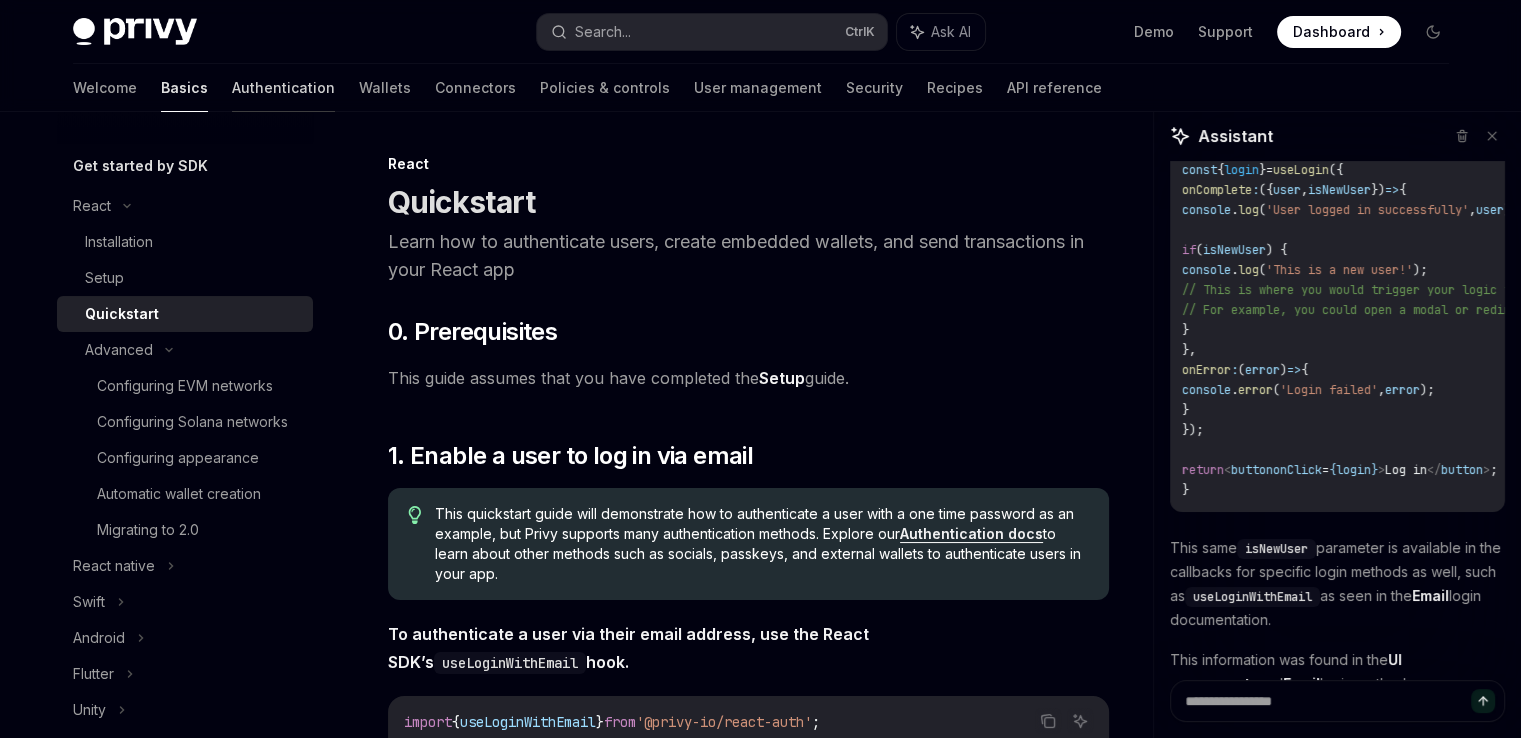 click on "Authentication" at bounding box center [283, 88] 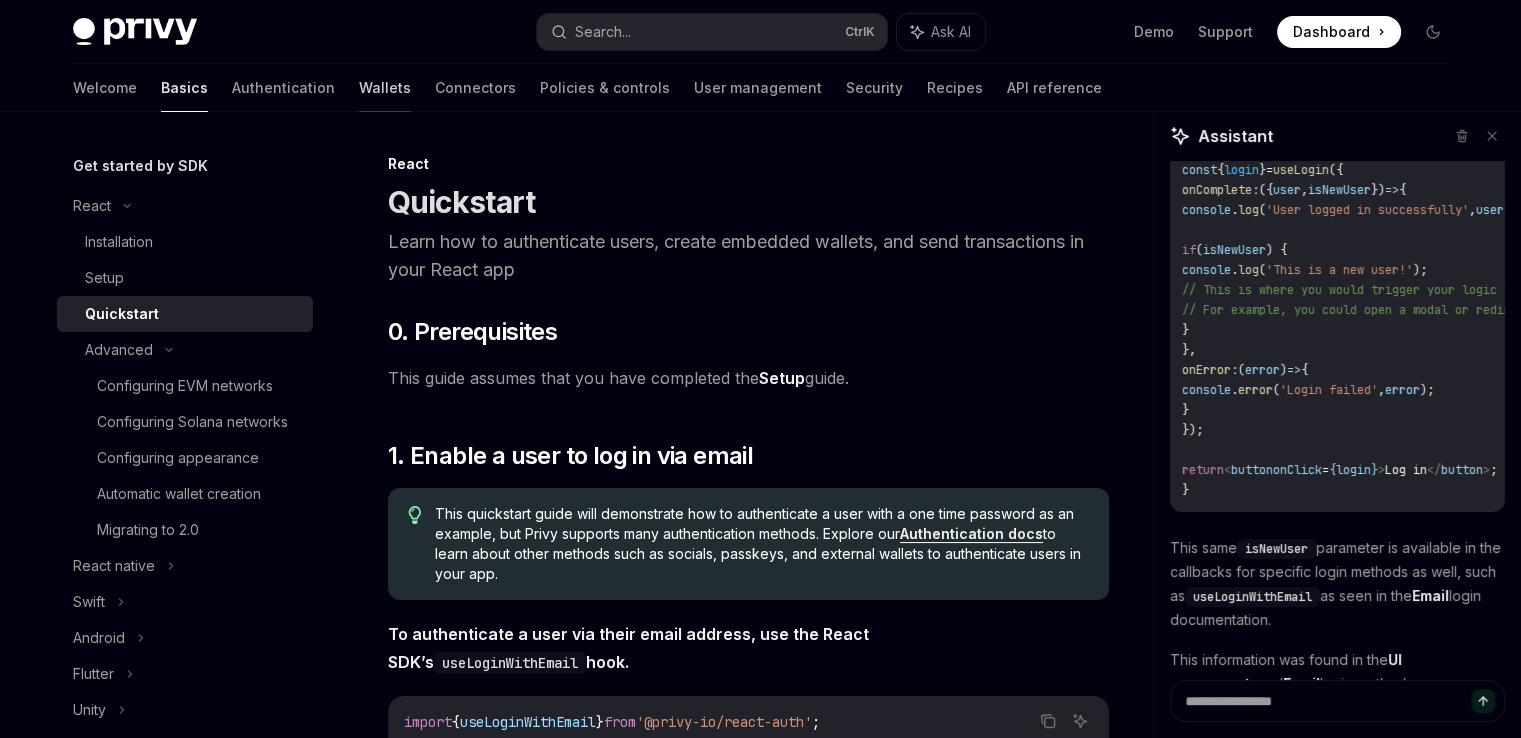 scroll, scrollTop: 0, scrollLeft: 0, axis: both 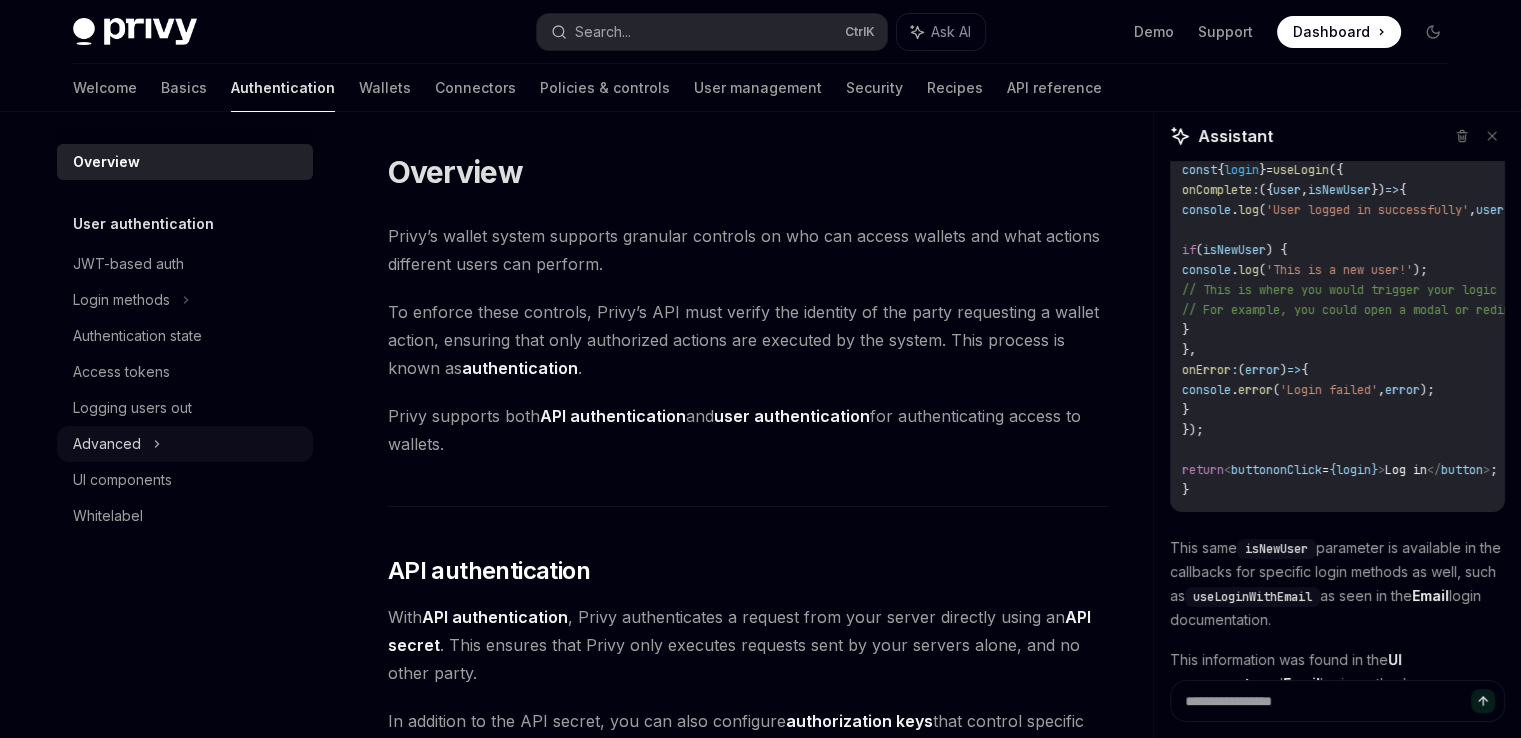 click on "Advanced" at bounding box center [185, 444] 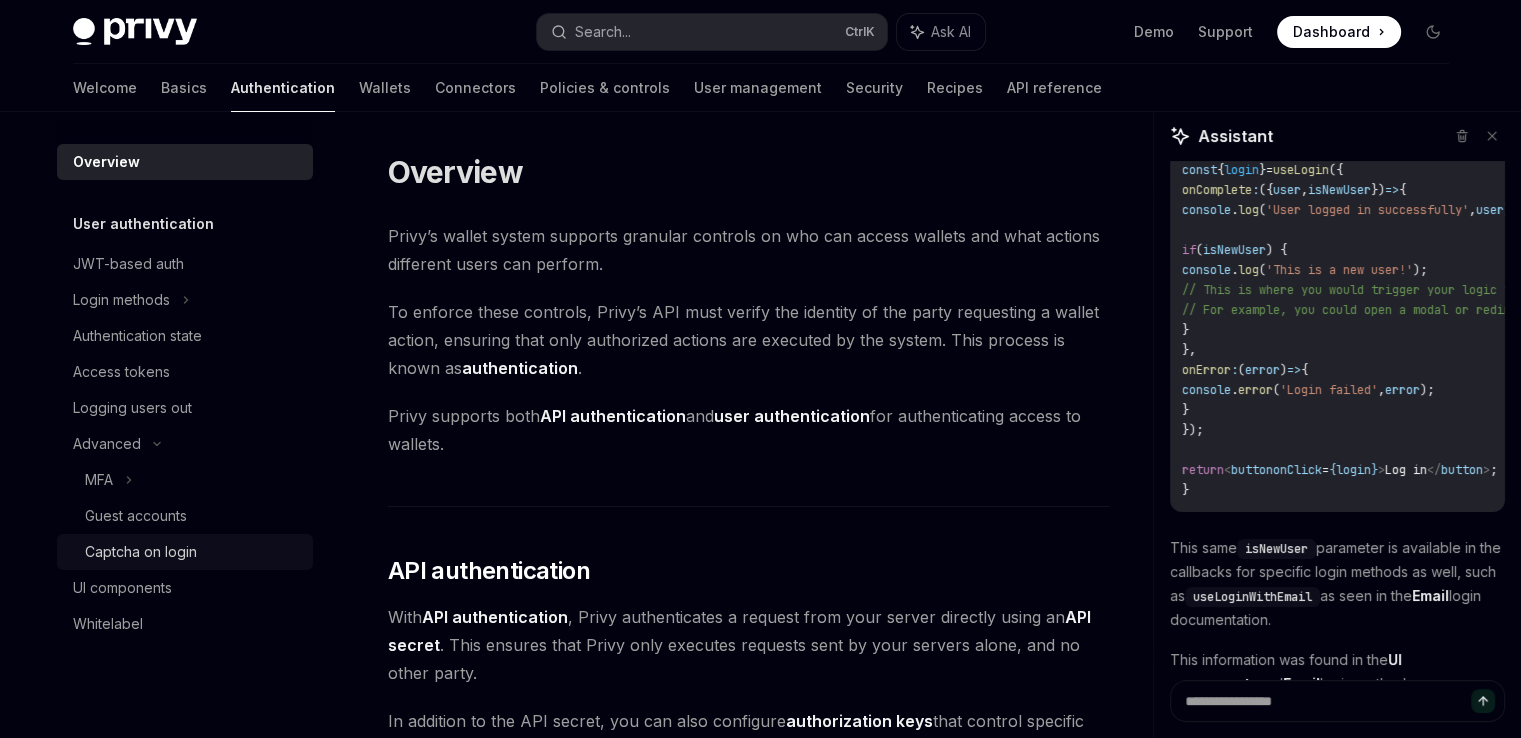 click on "Captcha on login" at bounding box center [141, 552] 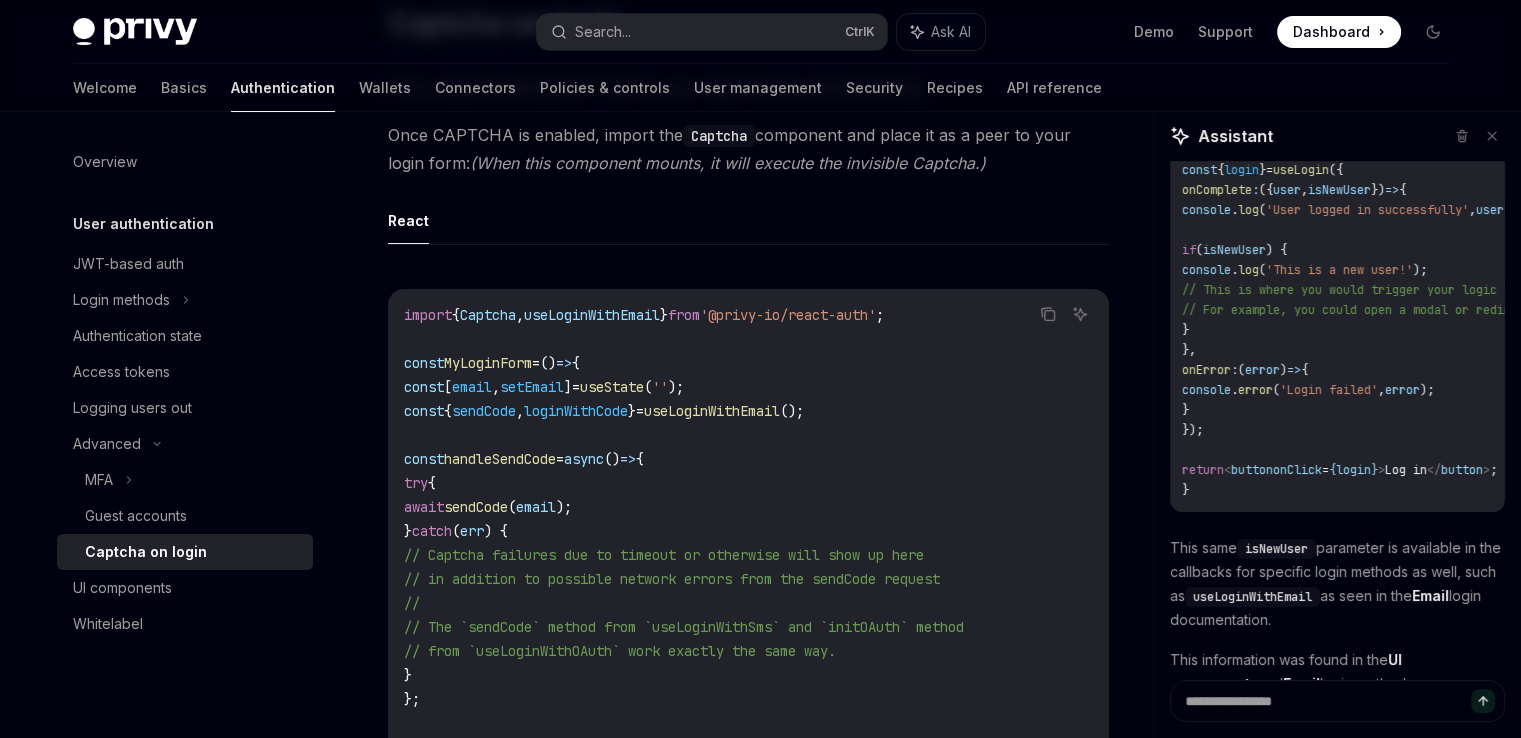 scroll, scrollTop: 200, scrollLeft: 0, axis: vertical 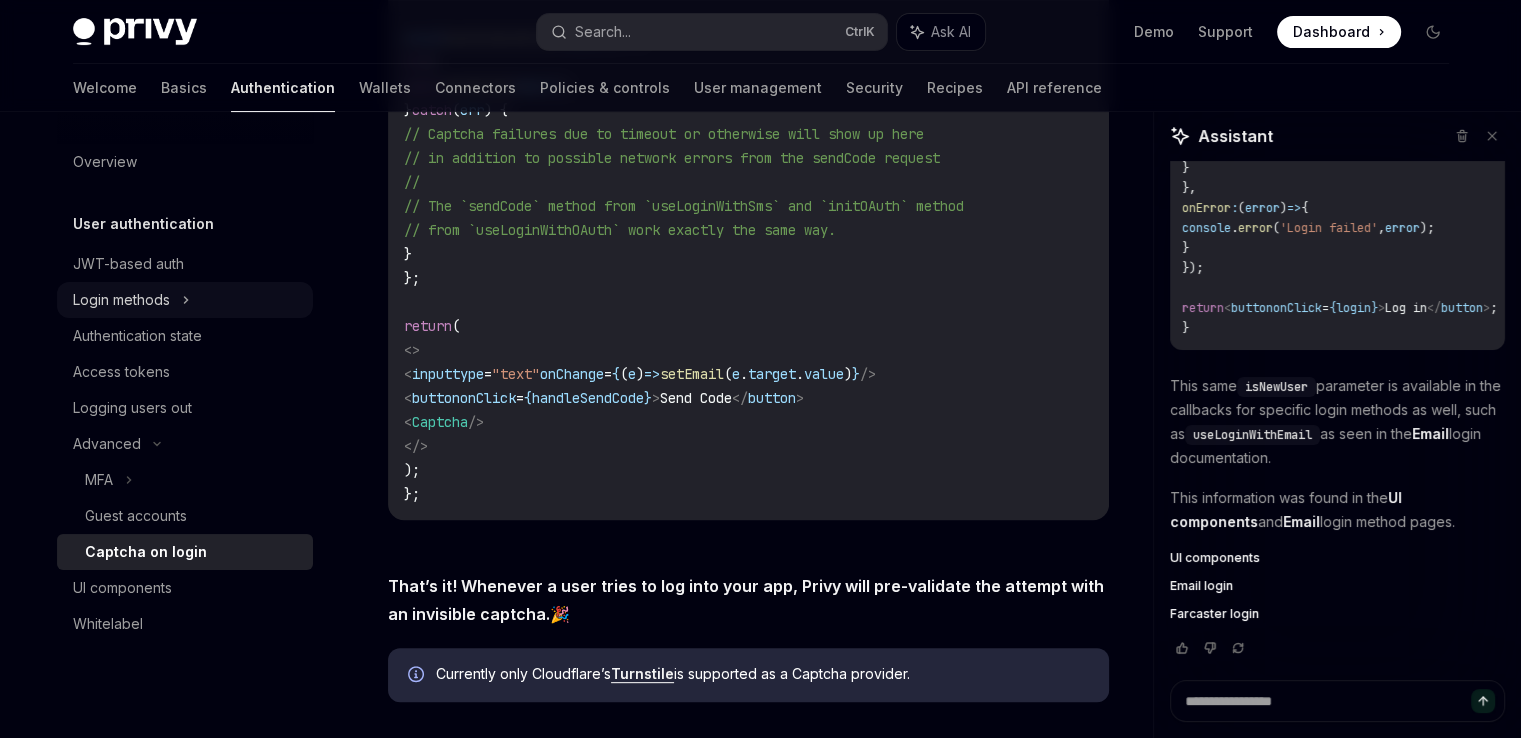 click on "Login methods" at bounding box center (185, 300) 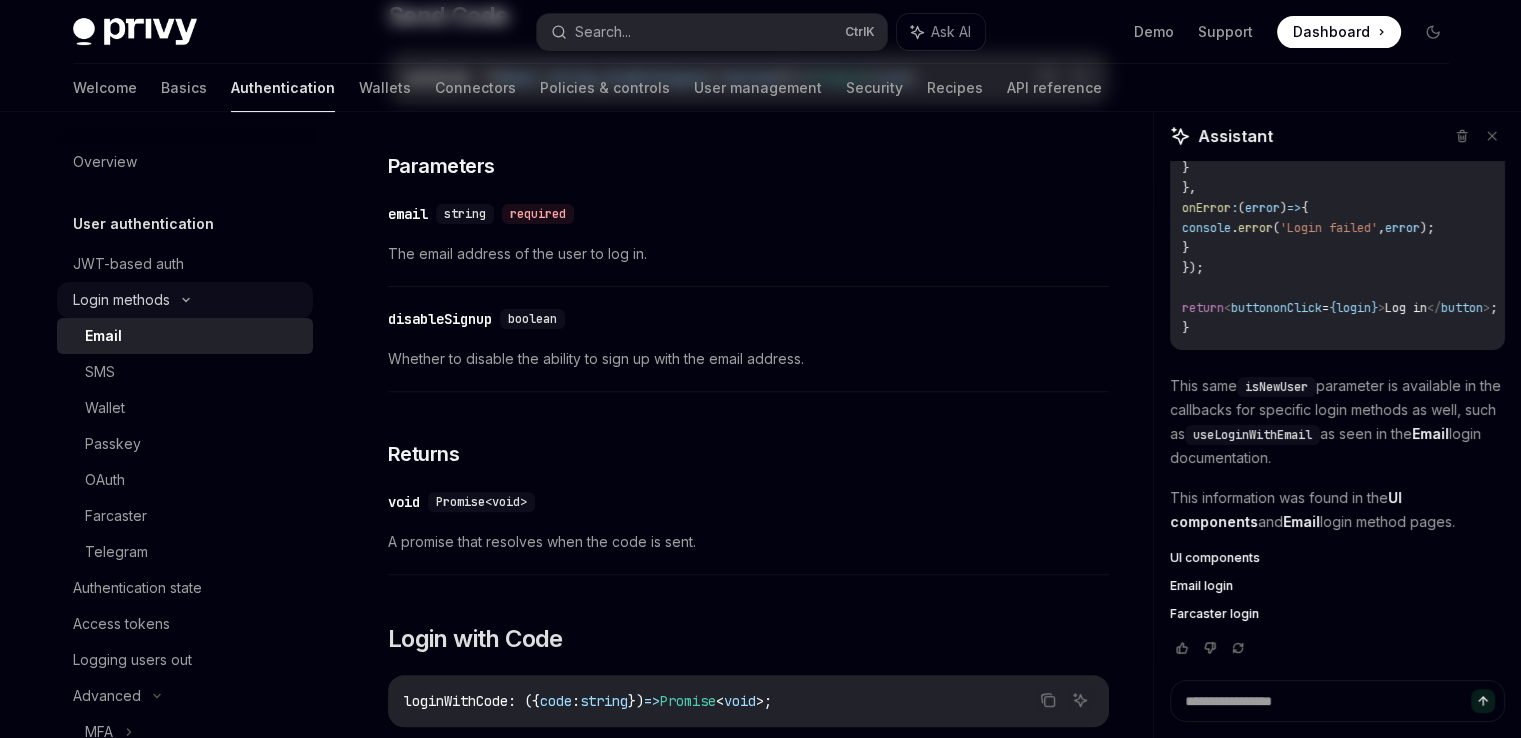 scroll, scrollTop: 0, scrollLeft: 0, axis: both 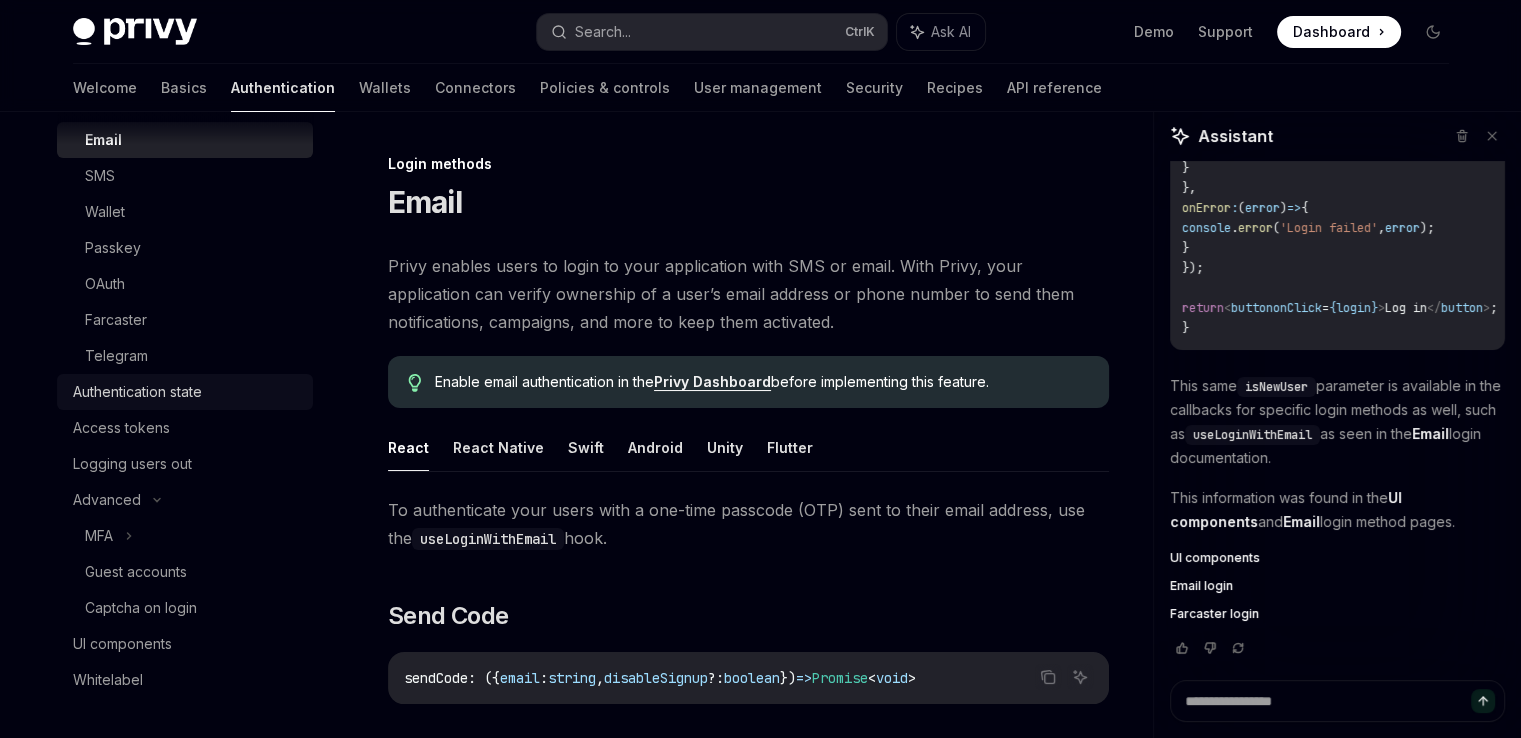 click on "Authentication state" at bounding box center [185, 392] 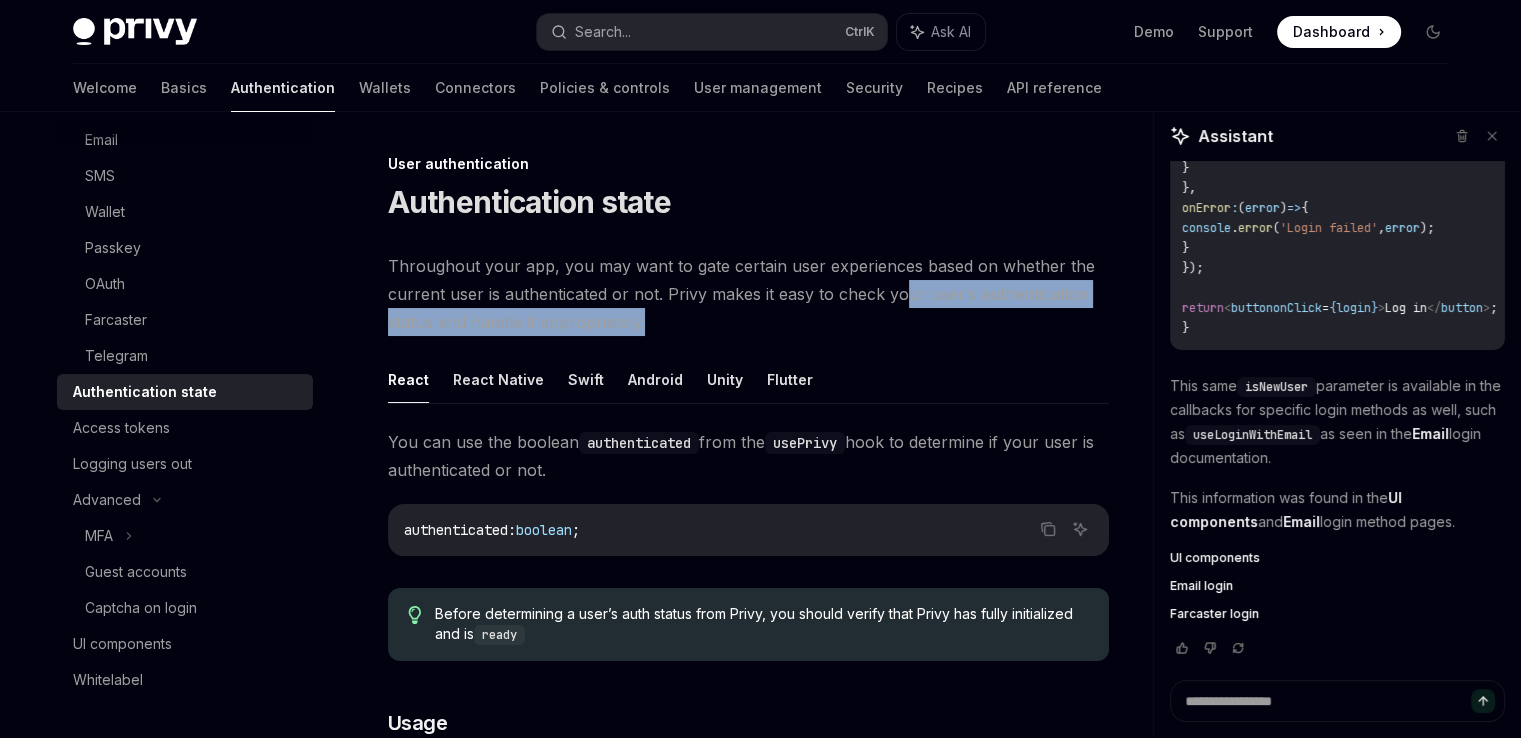 drag, startPoint x: 902, startPoint y: 303, endPoint x: 1006, endPoint y: 361, distance: 119.0798 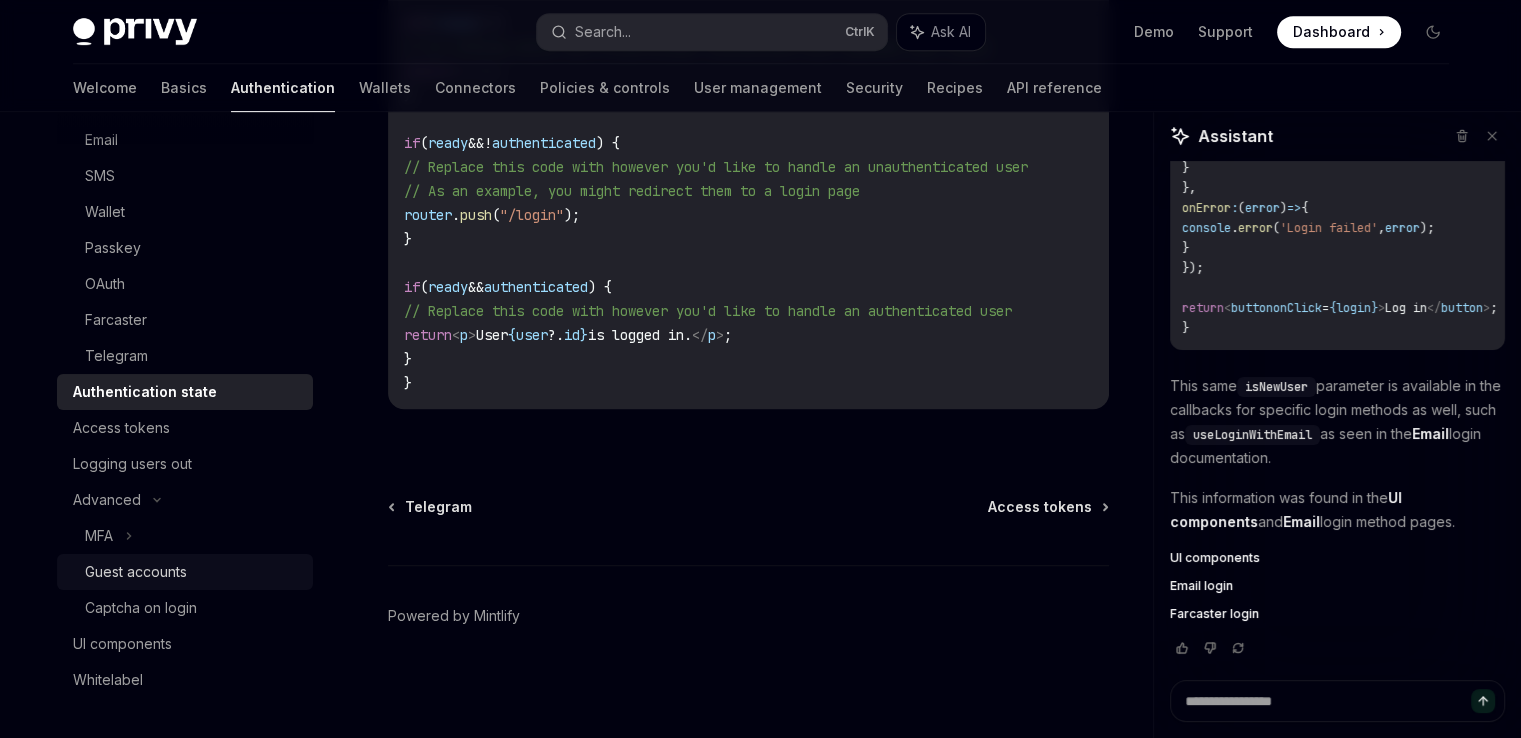 scroll, scrollTop: 960, scrollLeft: 0, axis: vertical 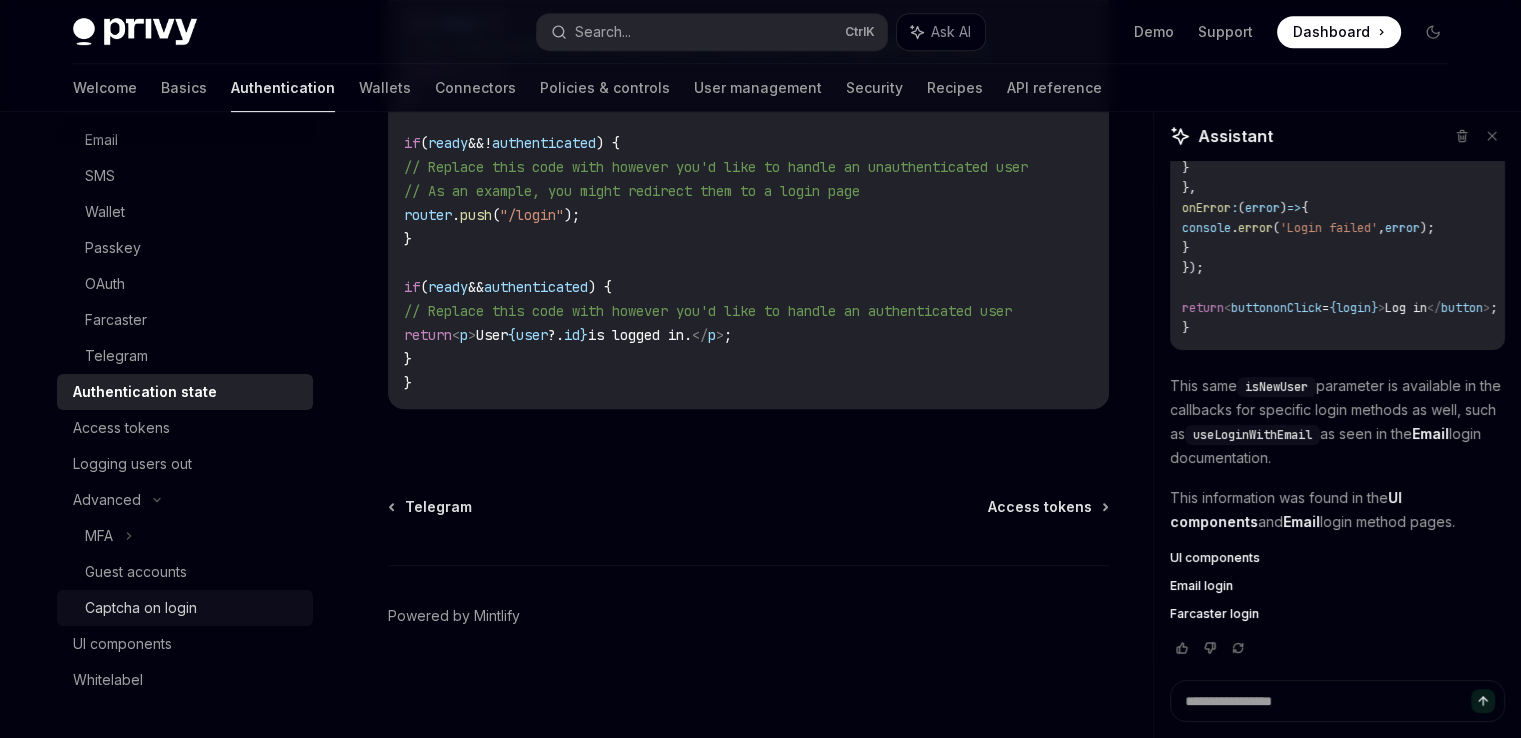 click on "Captcha on login" at bounding box center [193, 608] 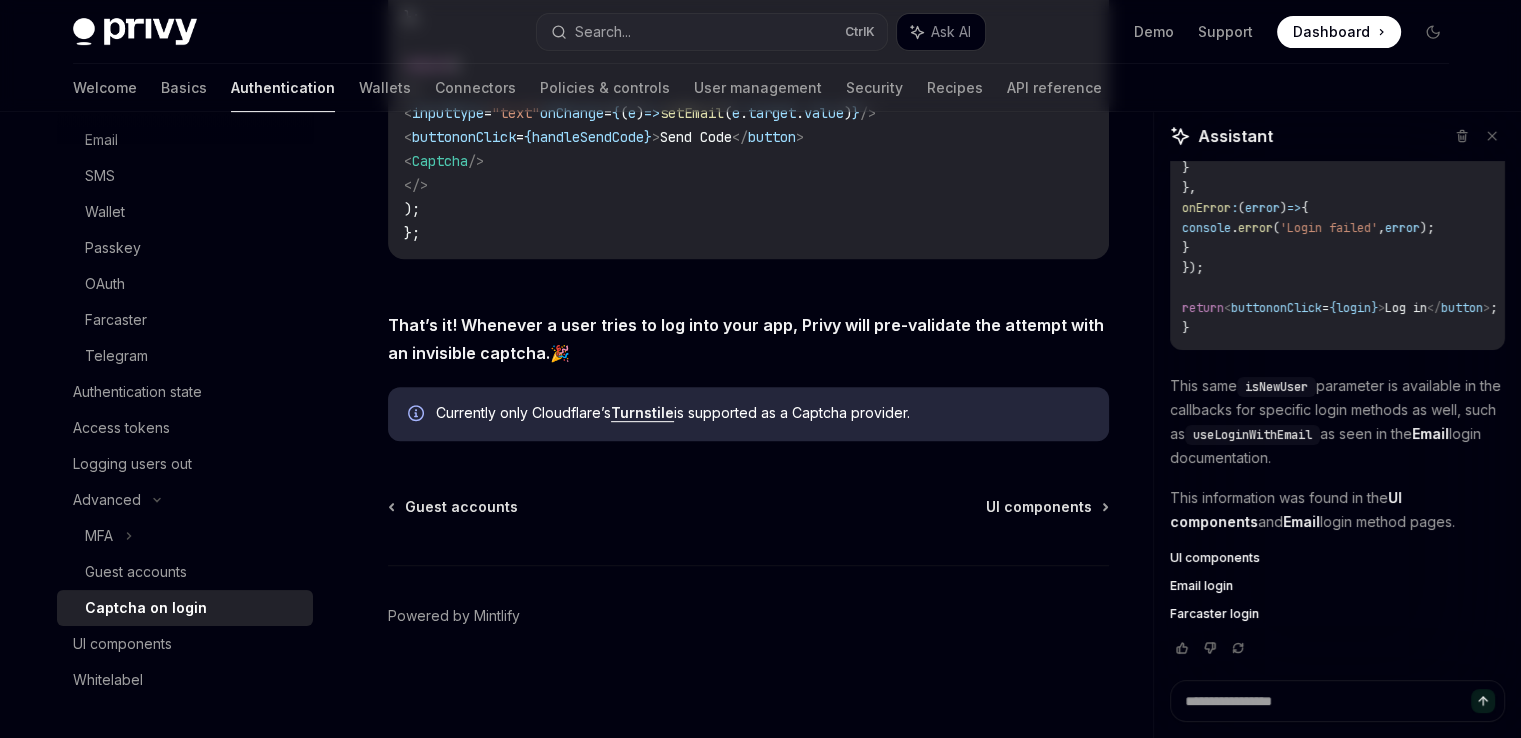 scroll, scrollTop: 0, scrollLeft: 0, axis: both 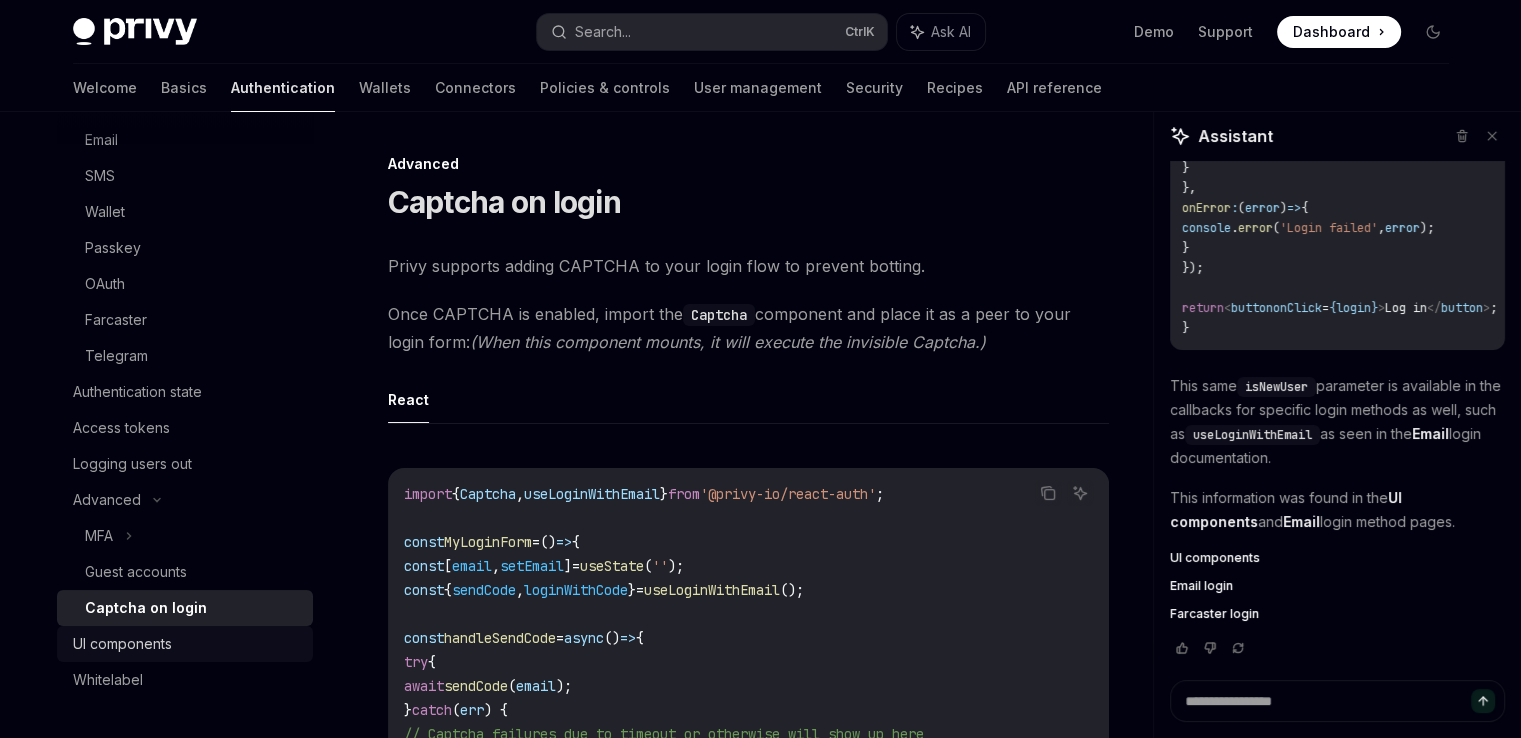 click on "UI components" at bounding box center [122, 644] 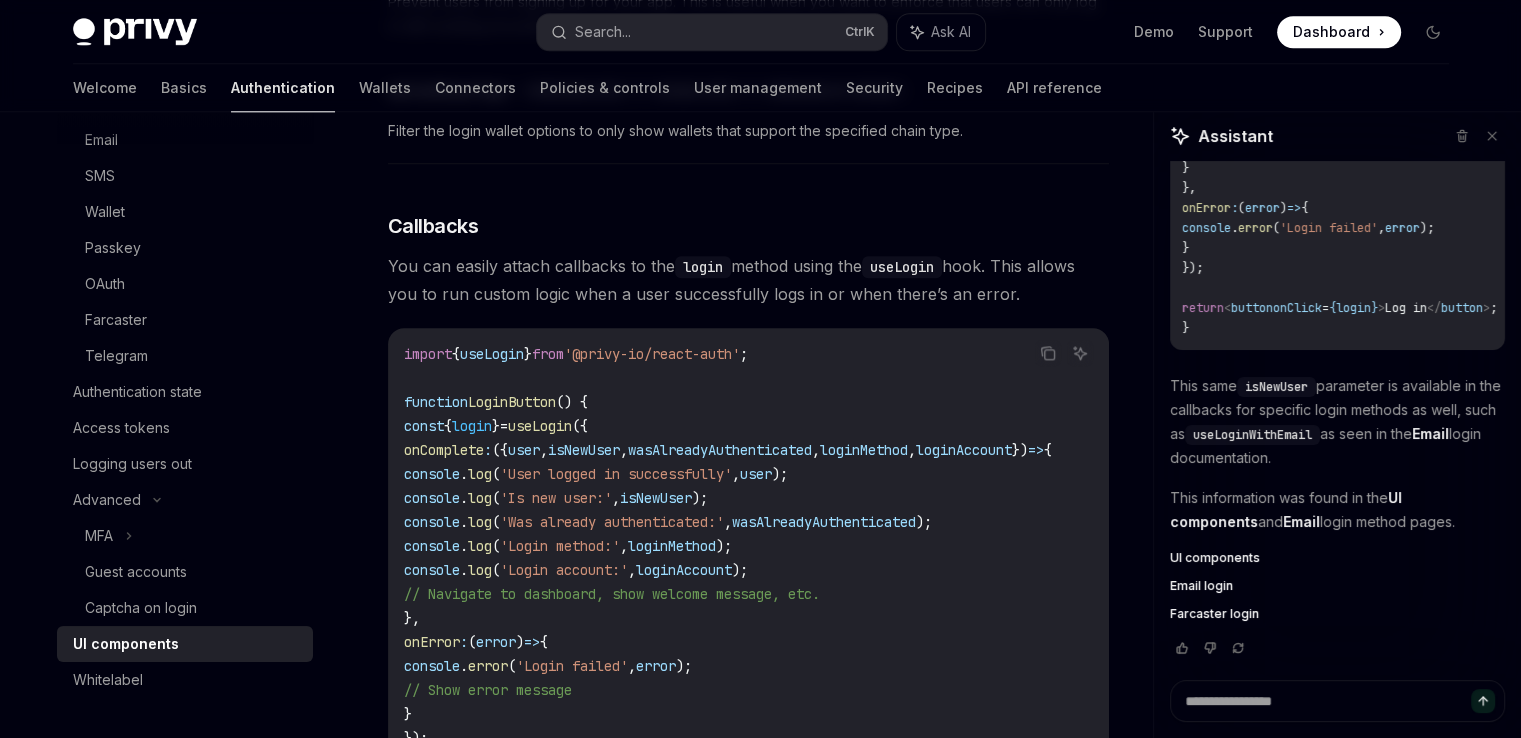 scroll, scrollTop: 2264, scrollLeft: 0, axis: vertical 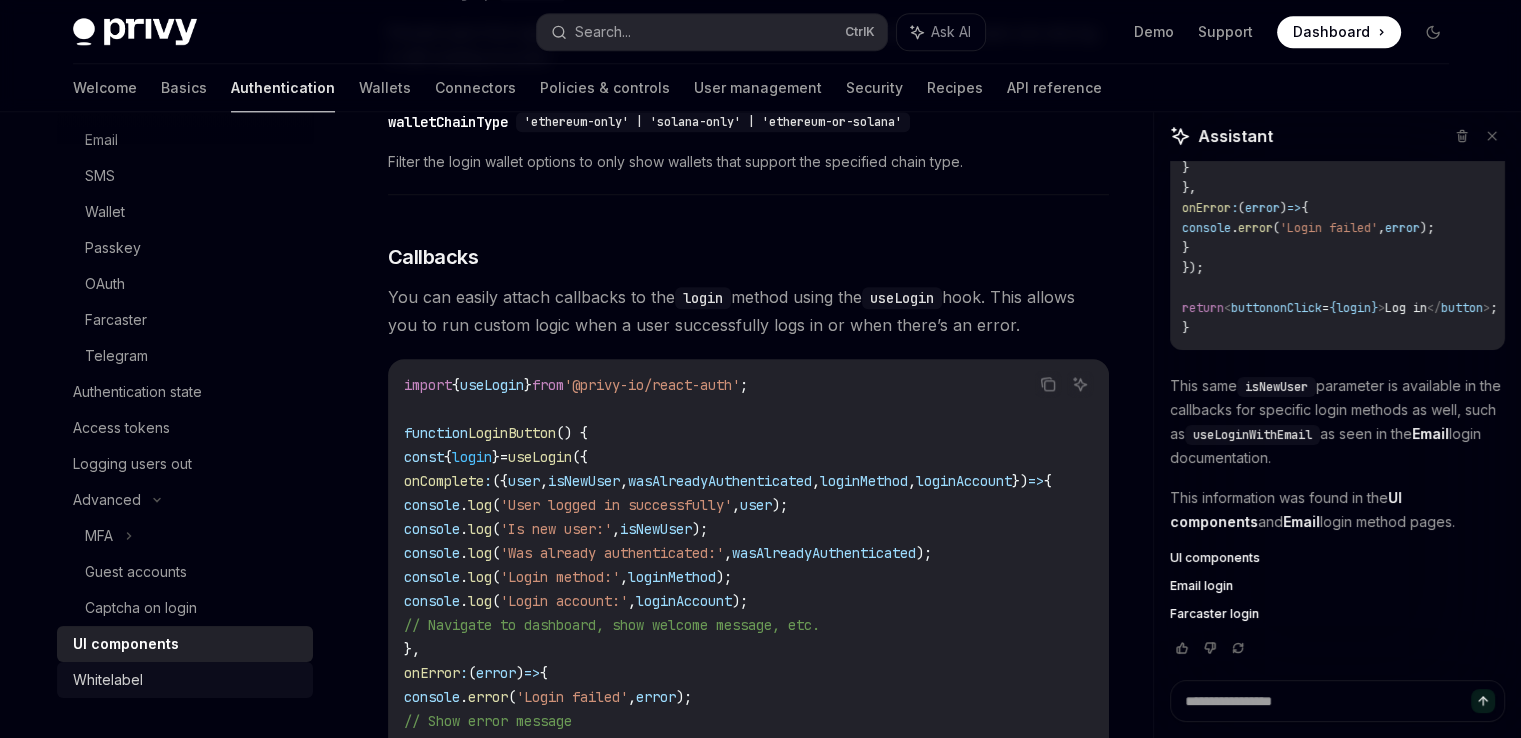 click on "Whitelabel" at bounding box center [185, 680] 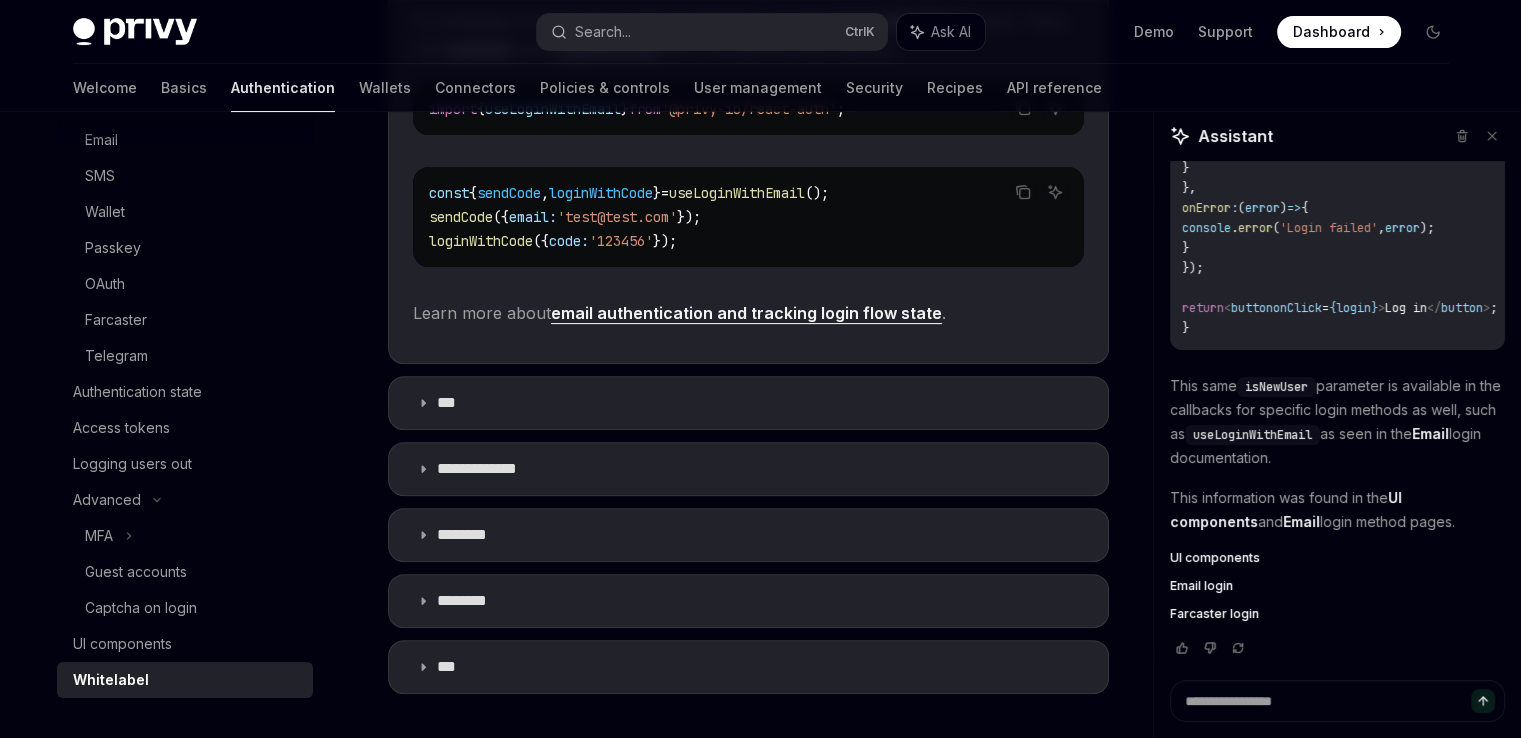 scroll, scrollTop: 700, scrollLeft: 0, axis: vertical 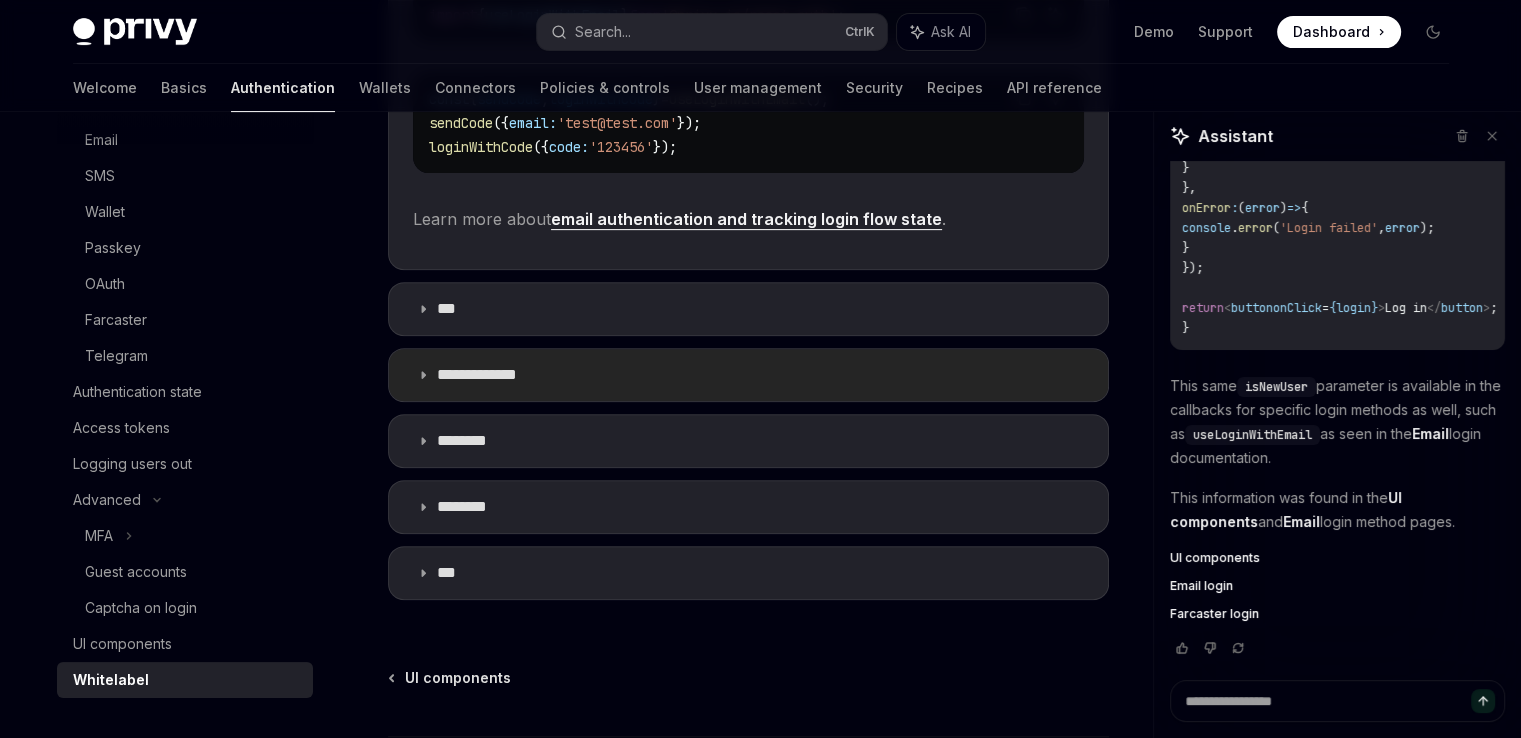 click on "**********" at bounding box center (748, 375) 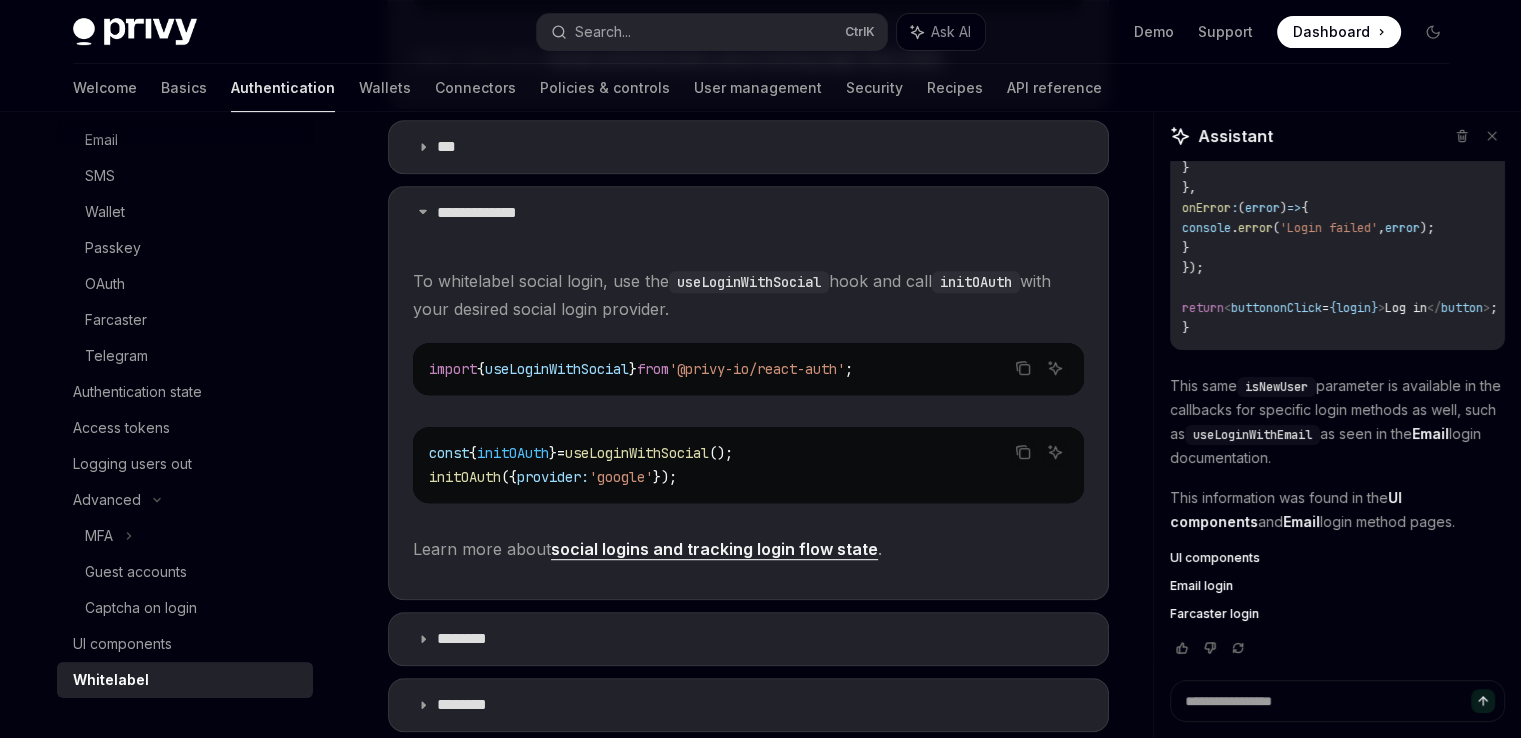 scroll, scrollTop: 800, scrollLeft: 0, axis: vertical 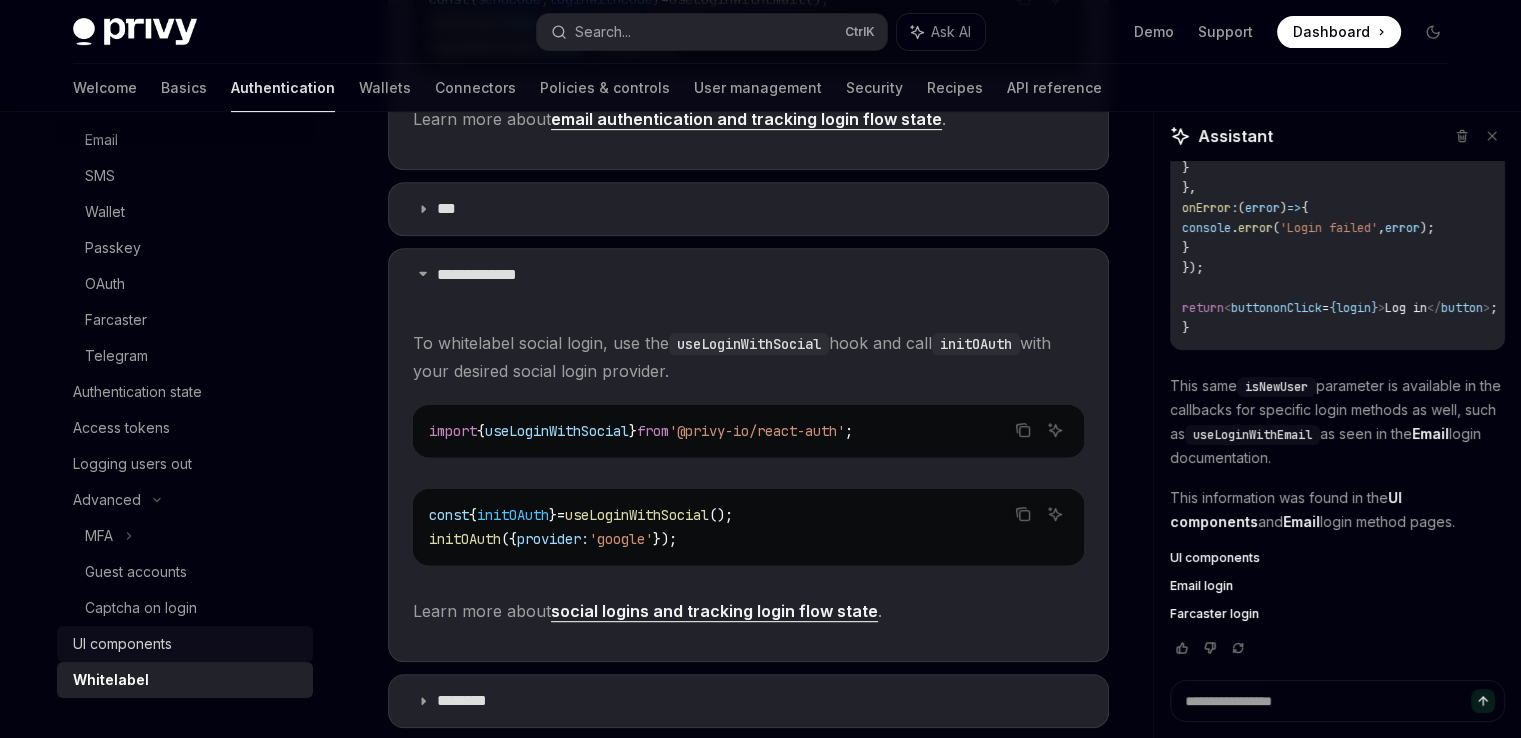 click on "UI components" at bounding box center [187, 644] 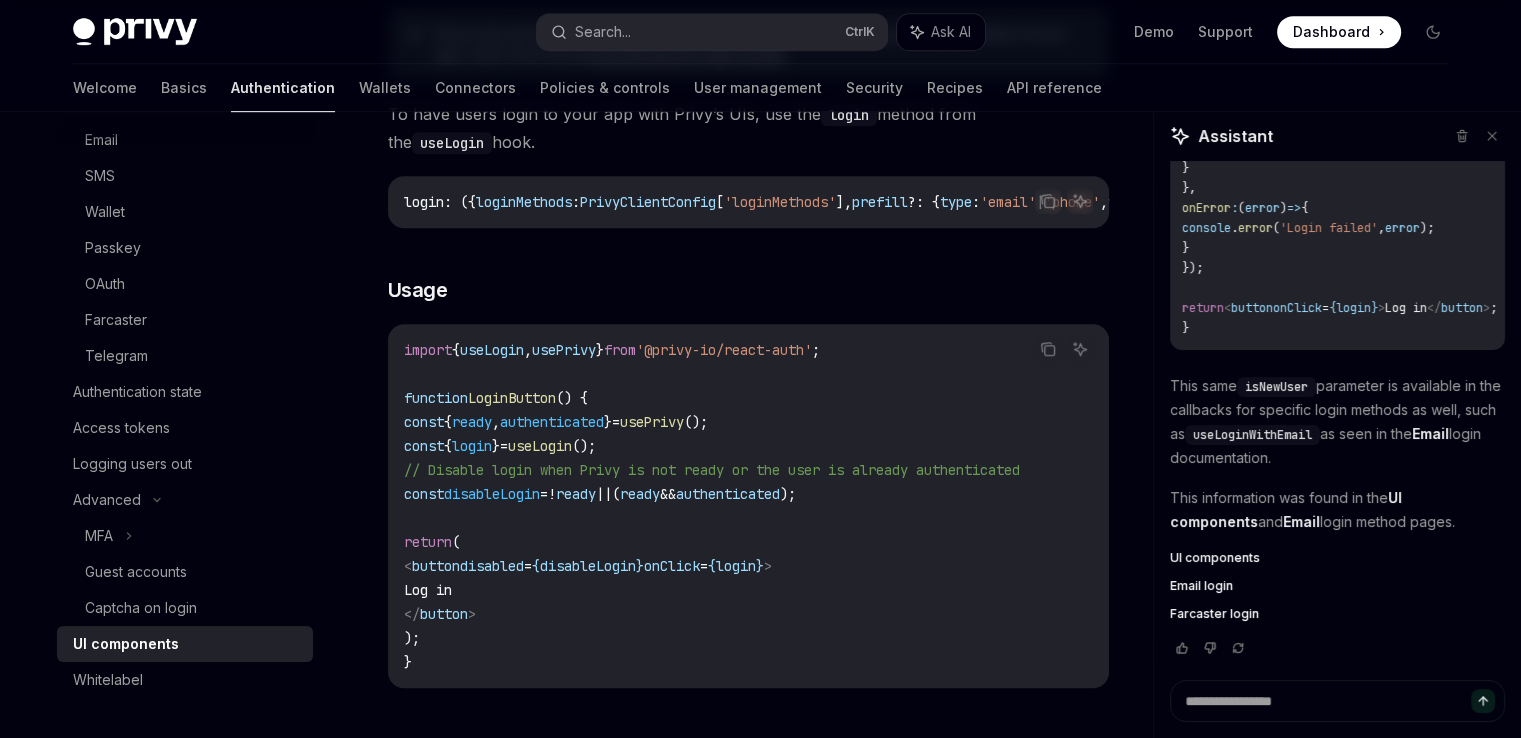 scroll, scrollTop: 1200, scrollLeft: 0, axis: vertical 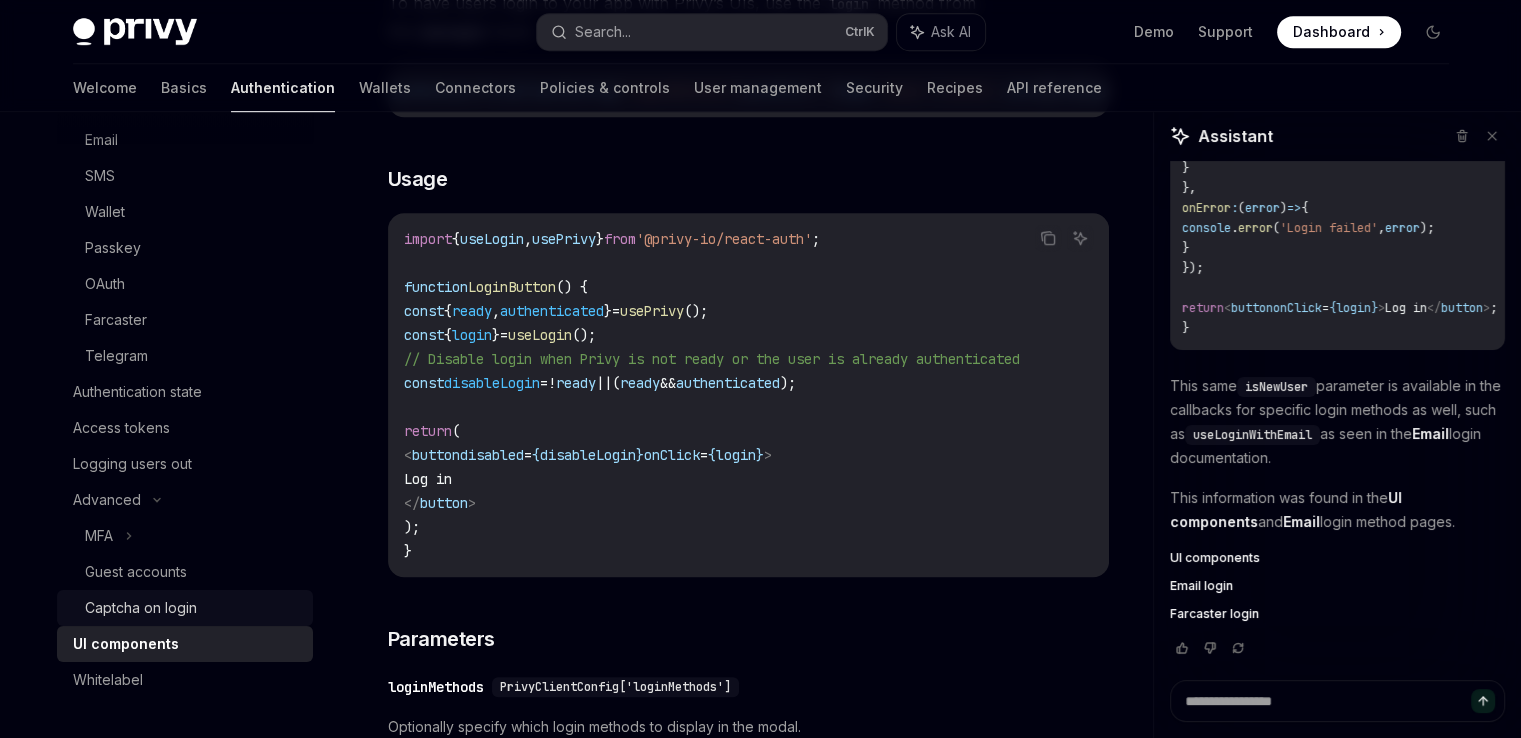 click on "Captcha on login" at bounding box center [141, 608] 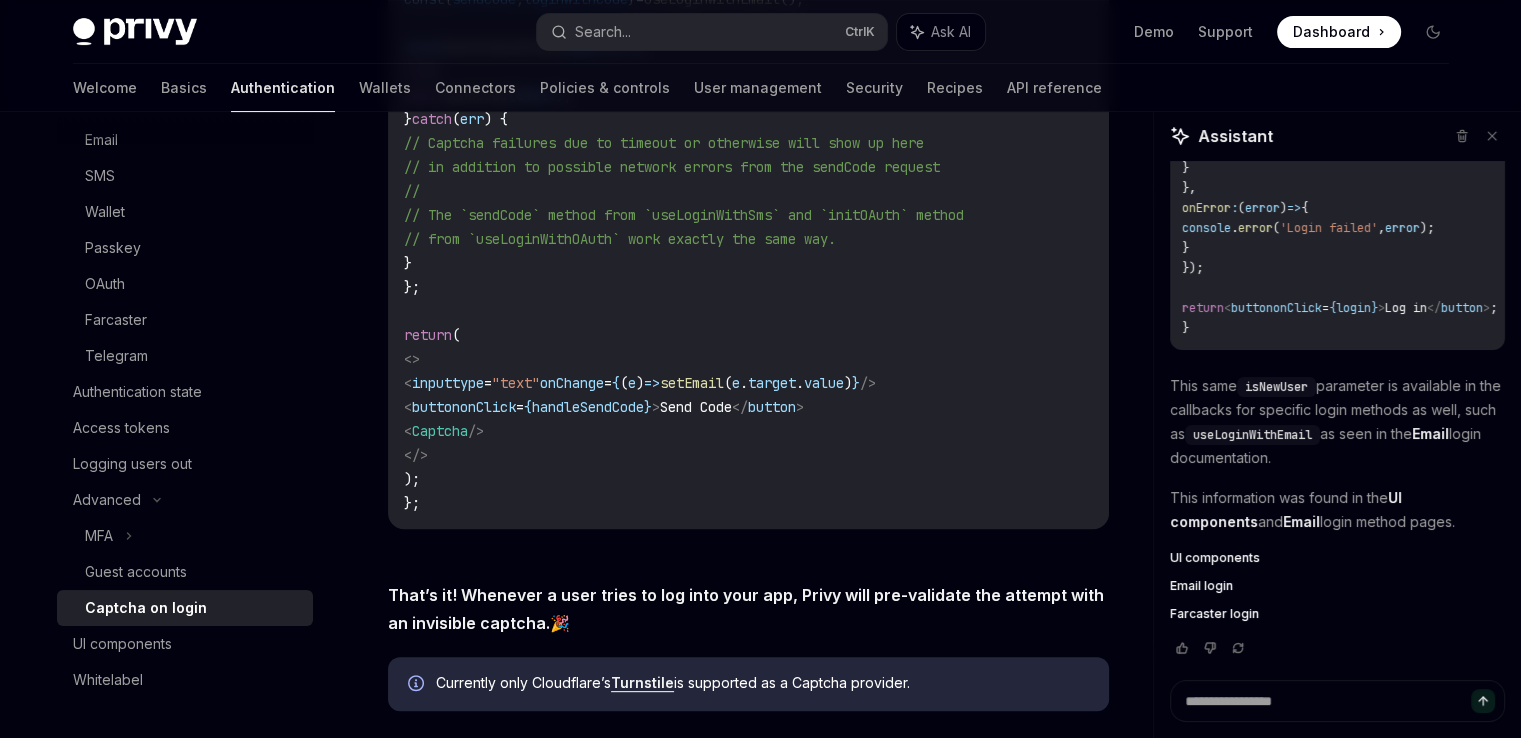 scroll, scrollTop: 600, scrollLeft: 0, axis: vertical 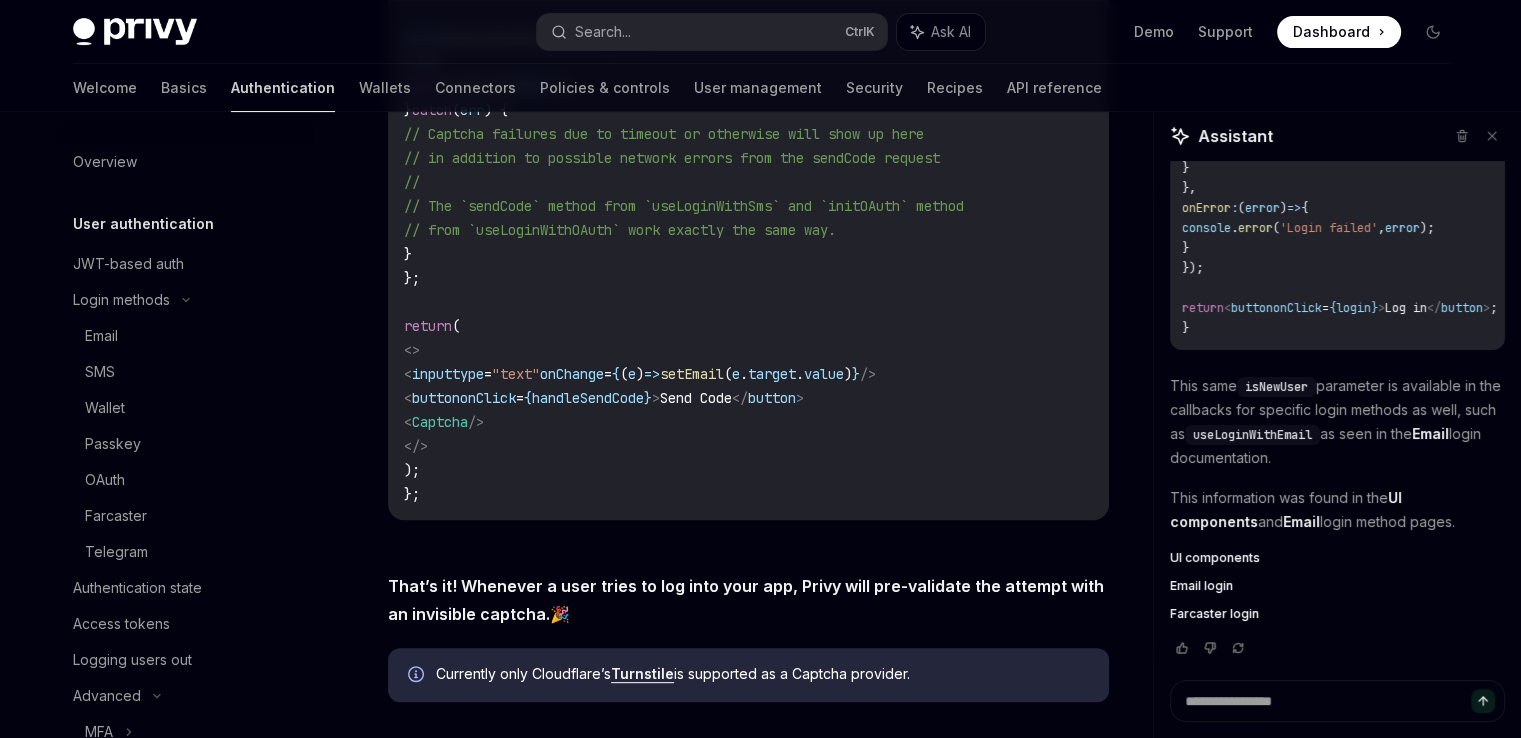 click on "Authentication" at bounding box center [283, 88] 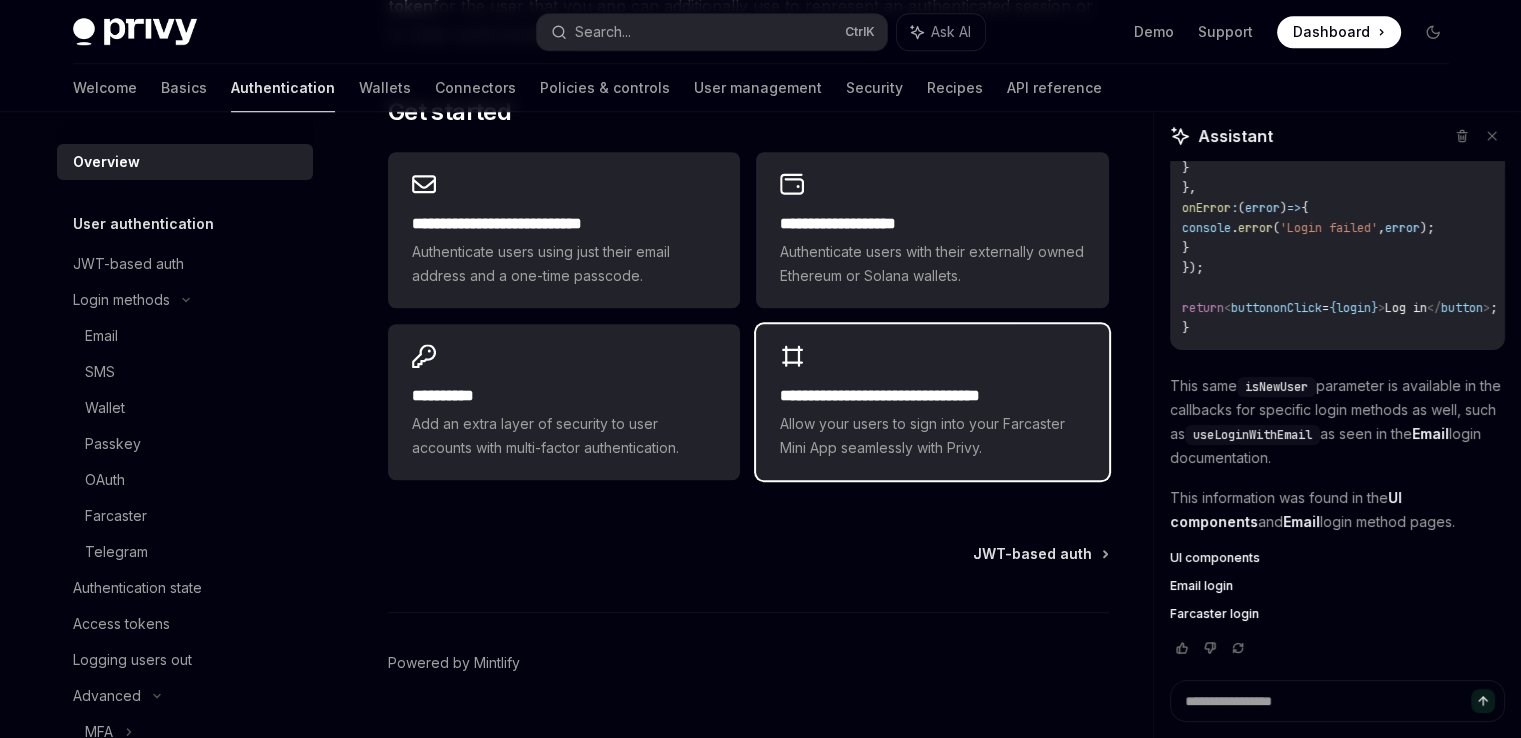 scroll, scrollTop: 1710, scrollLeft: 0, axis: vertical 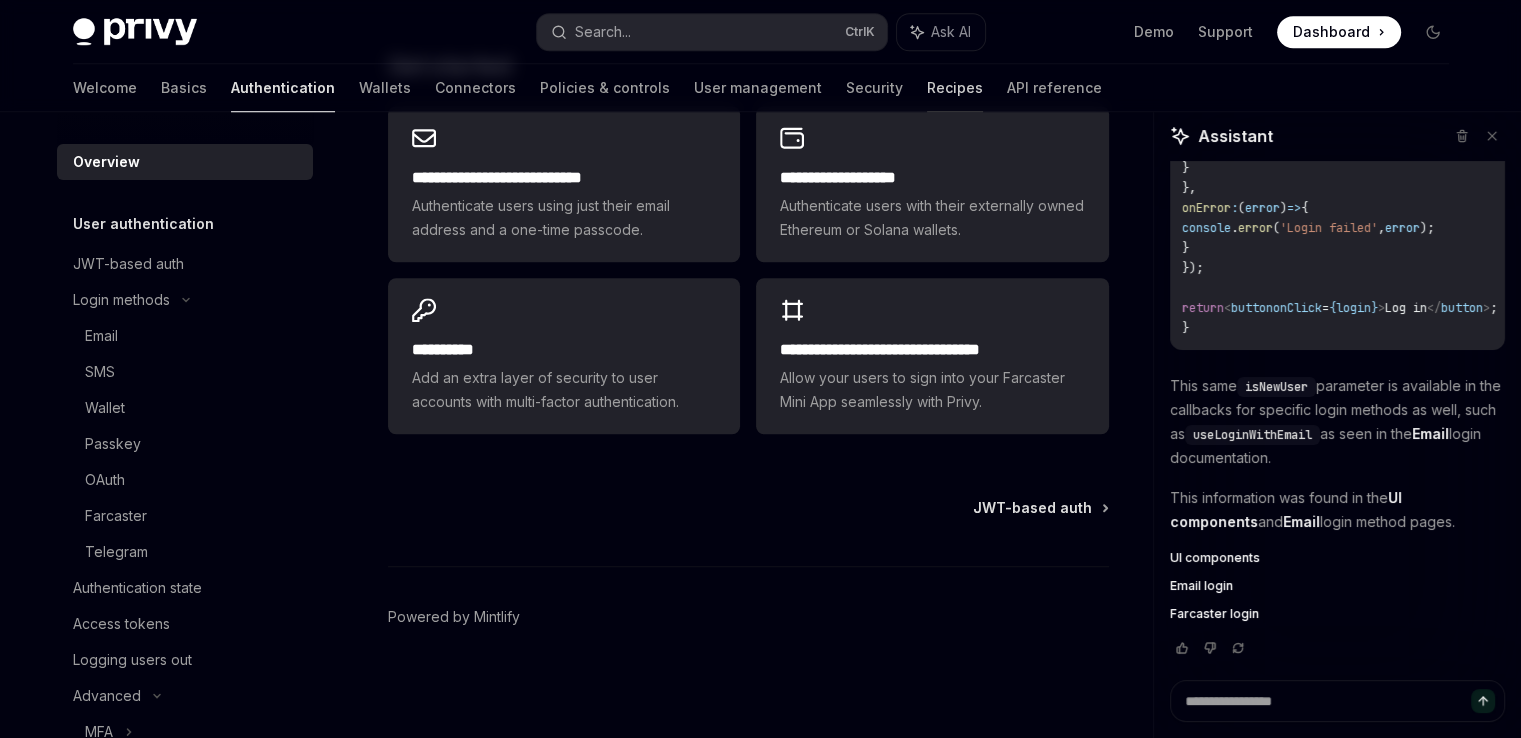 click on "Recipes" at bounding box center [955, 88] 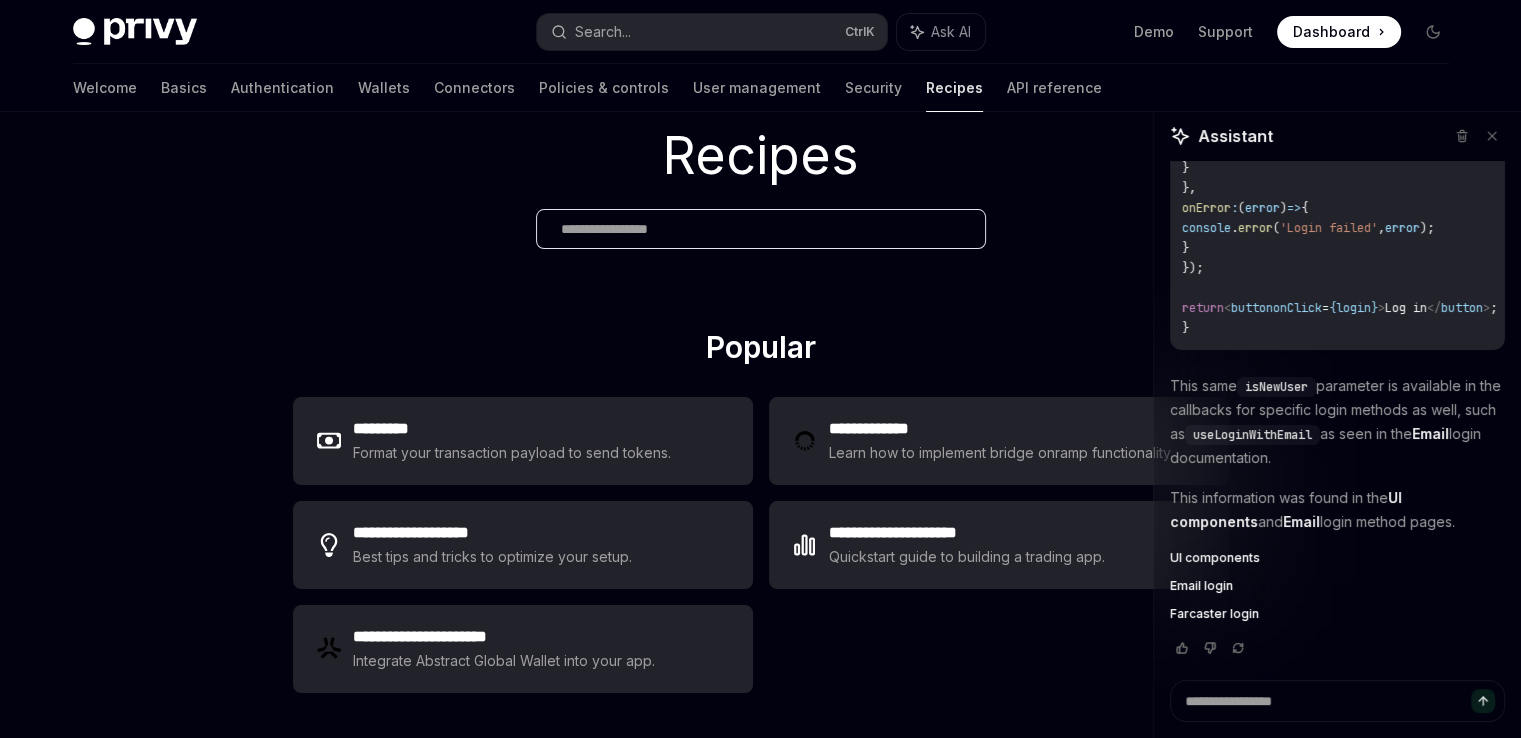 scroll, scrollTop: 300, scrollLeft: 0, axis: vertical 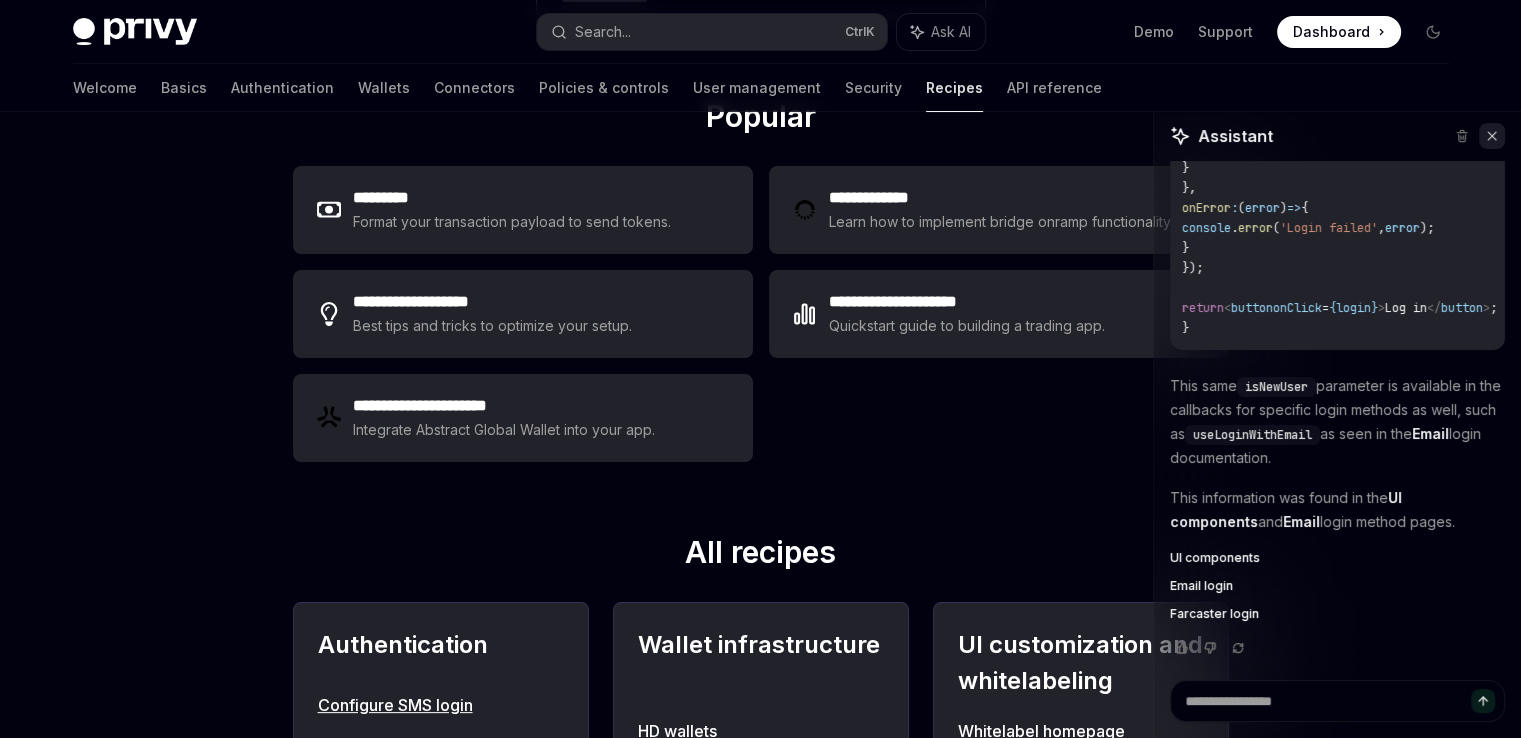 click 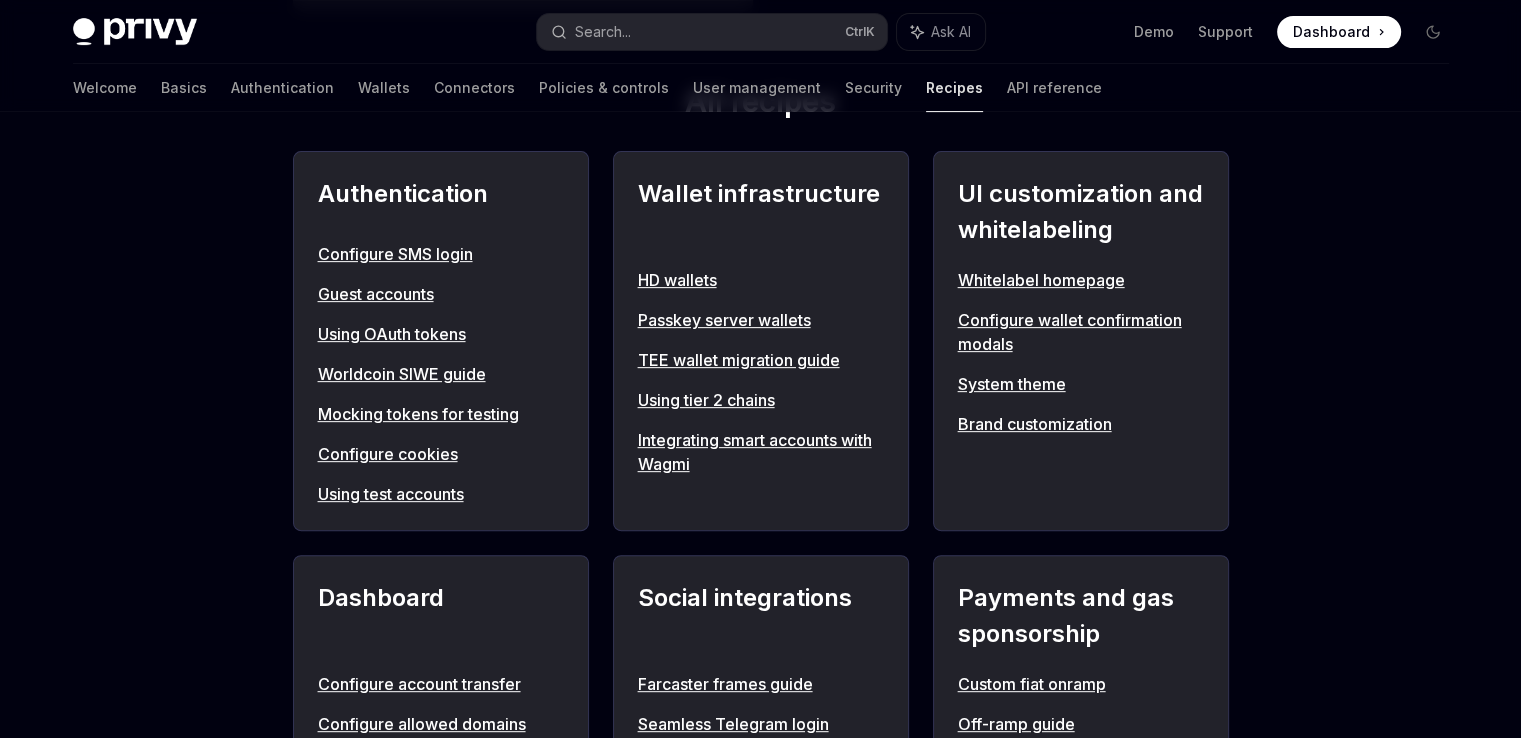 scroll, scrollTop: 800, scrollLeft: 0, axis: vertical 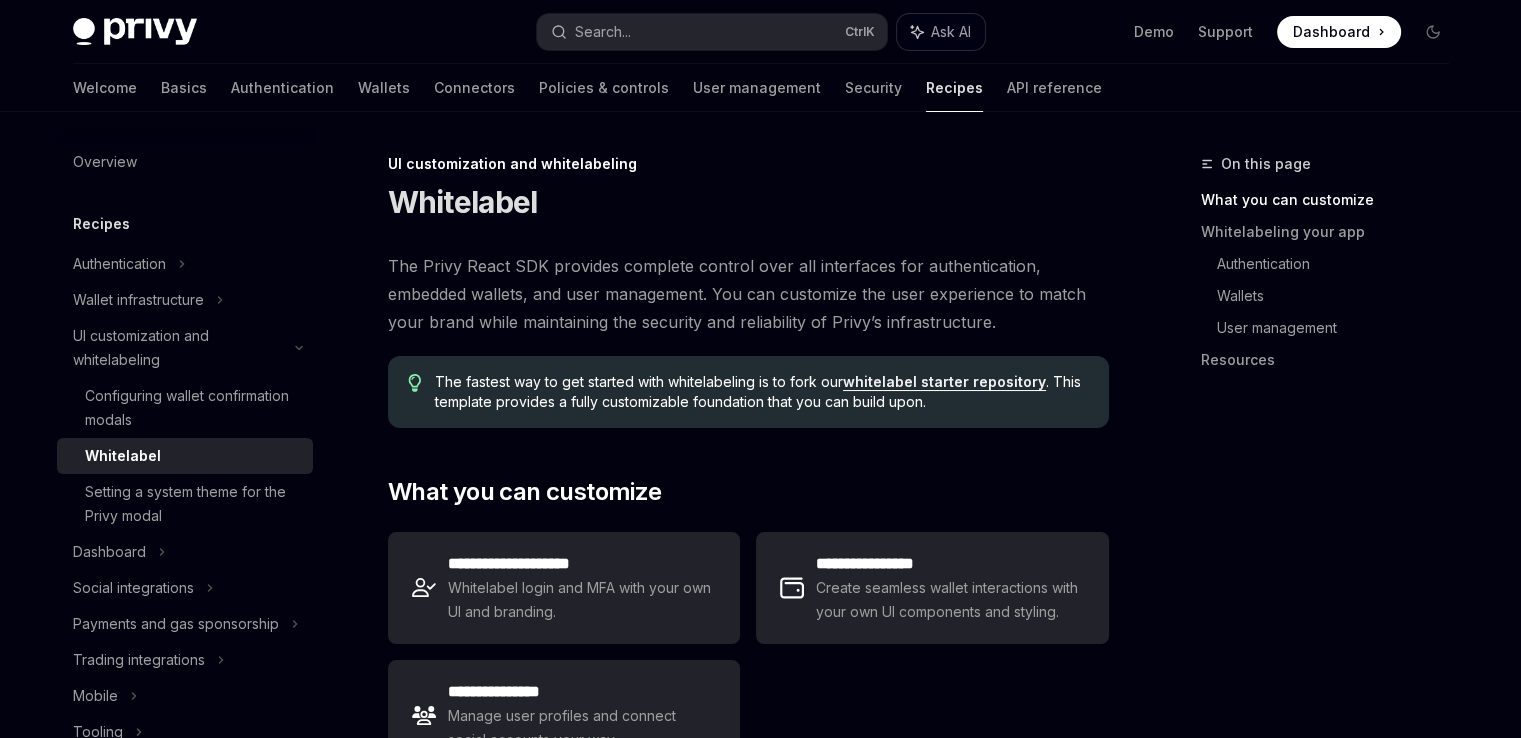 click on "Ask AI" at bounding box center (951, 32) 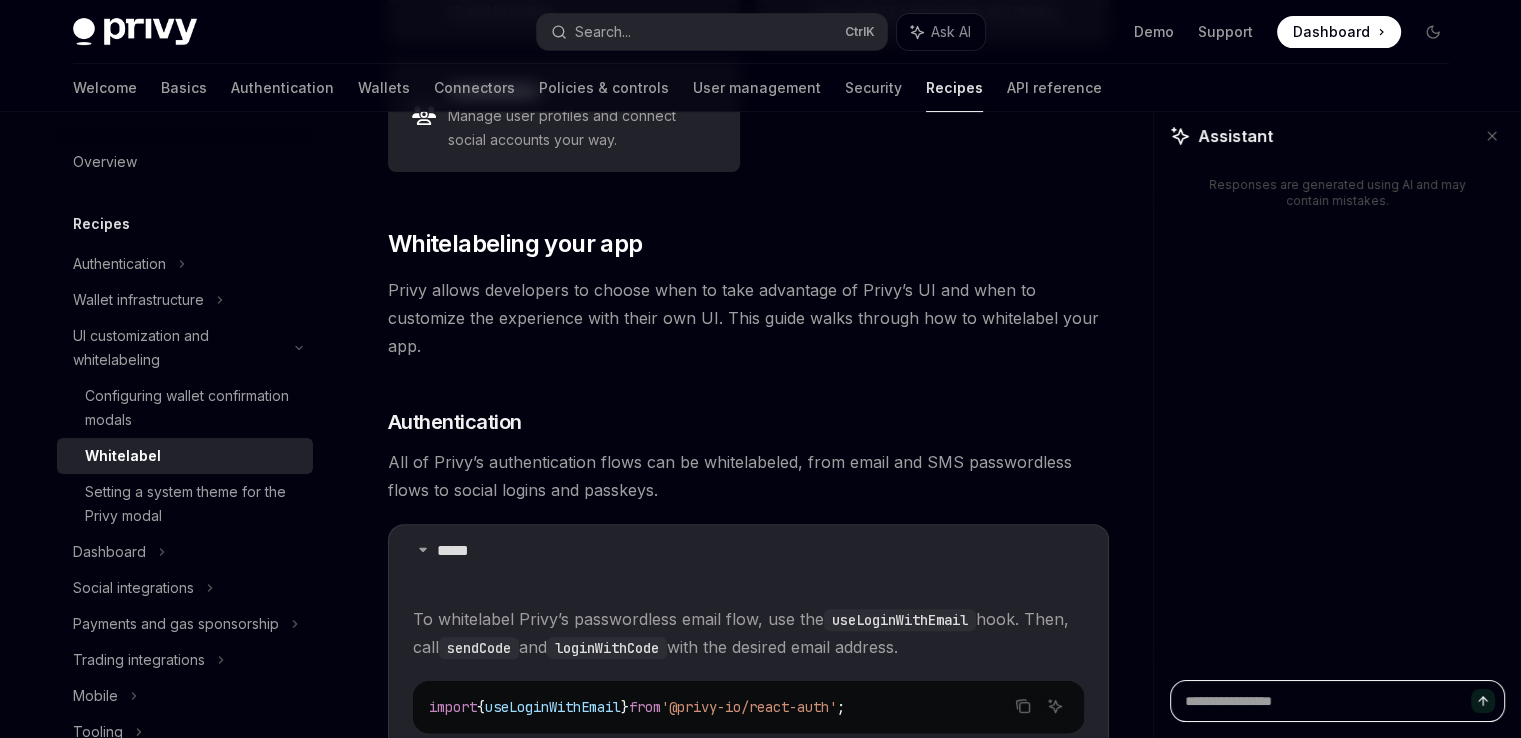 scroll, scrollTop: 0, scrollLeft: 0, axis: both 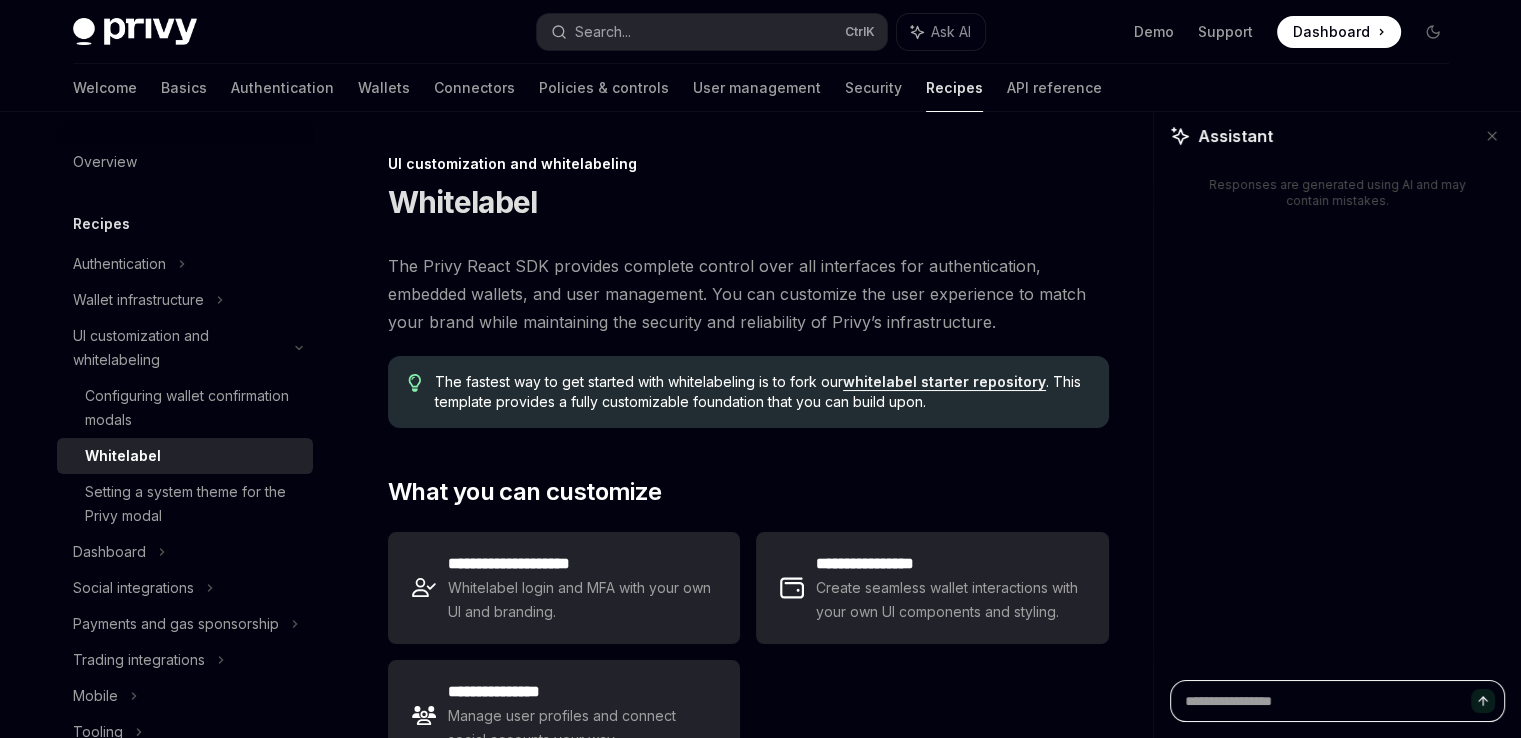 click at bounding box center (1337, 701) 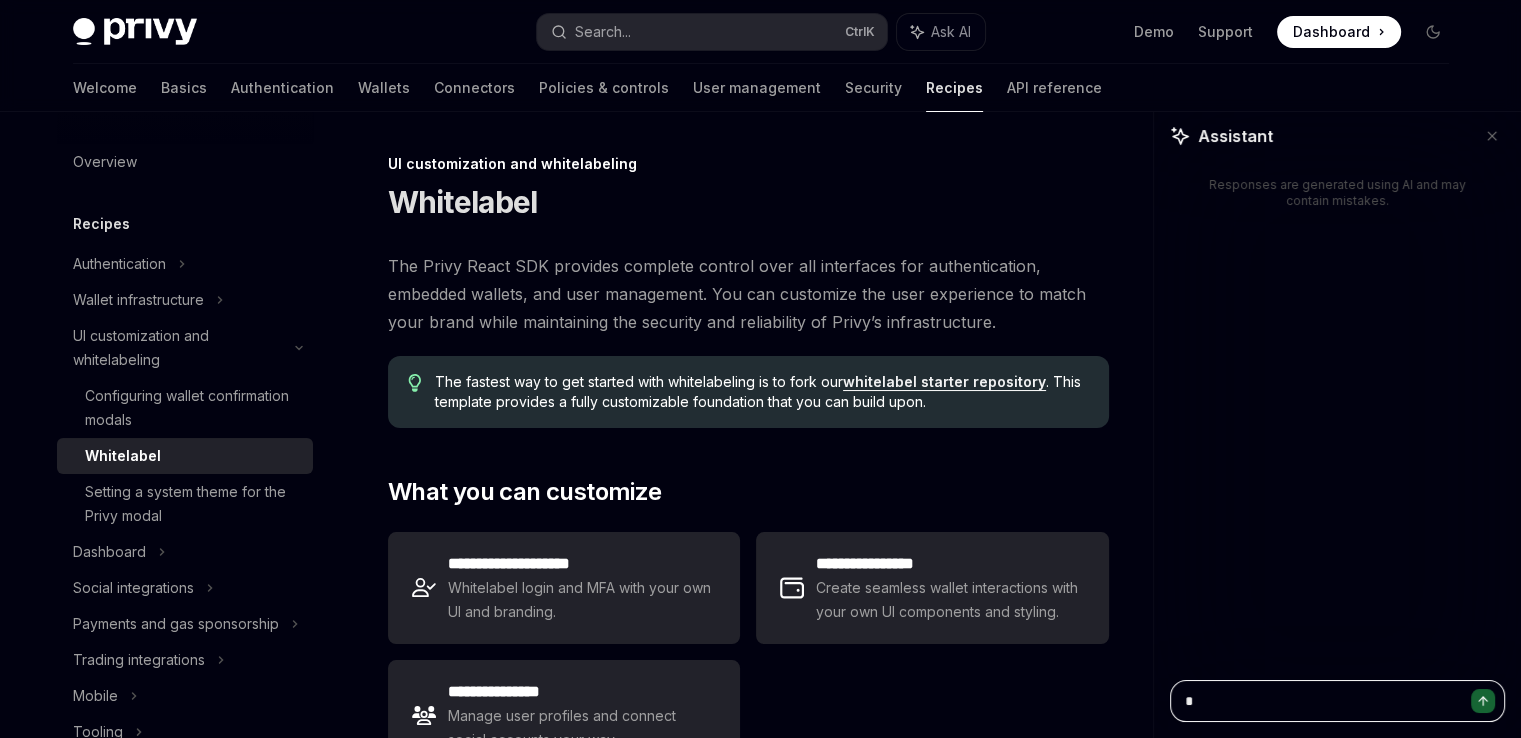 type on "**" 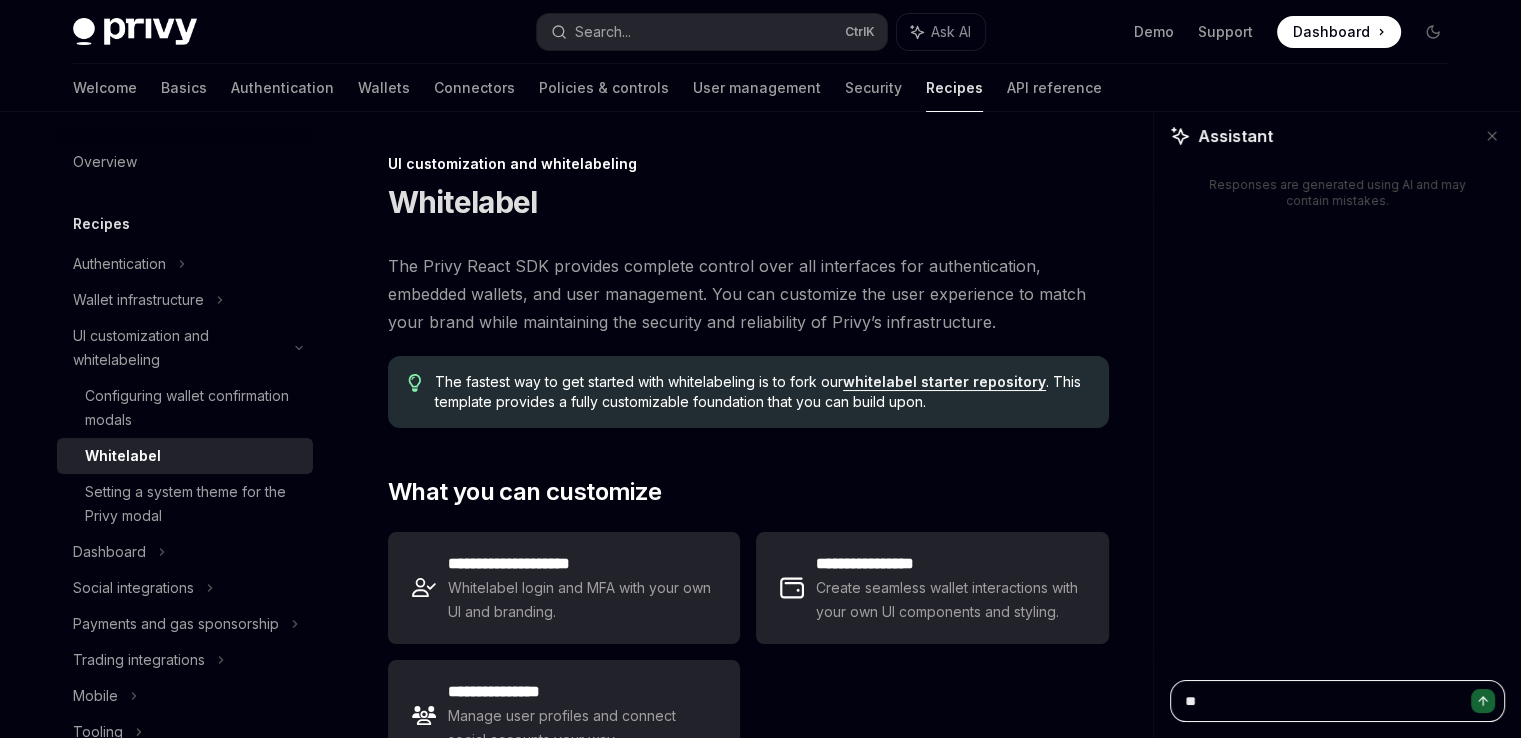type on "***" 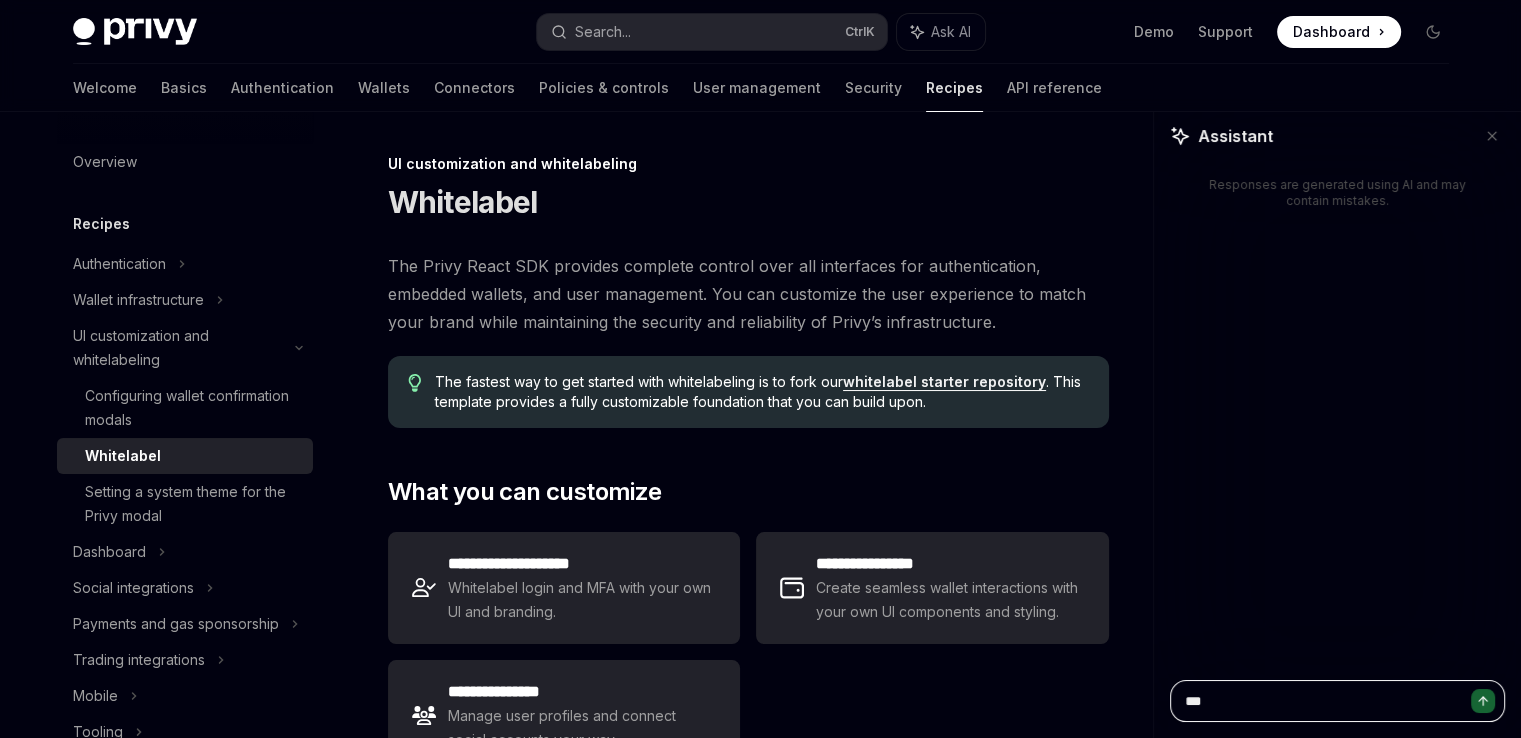 type on "***" 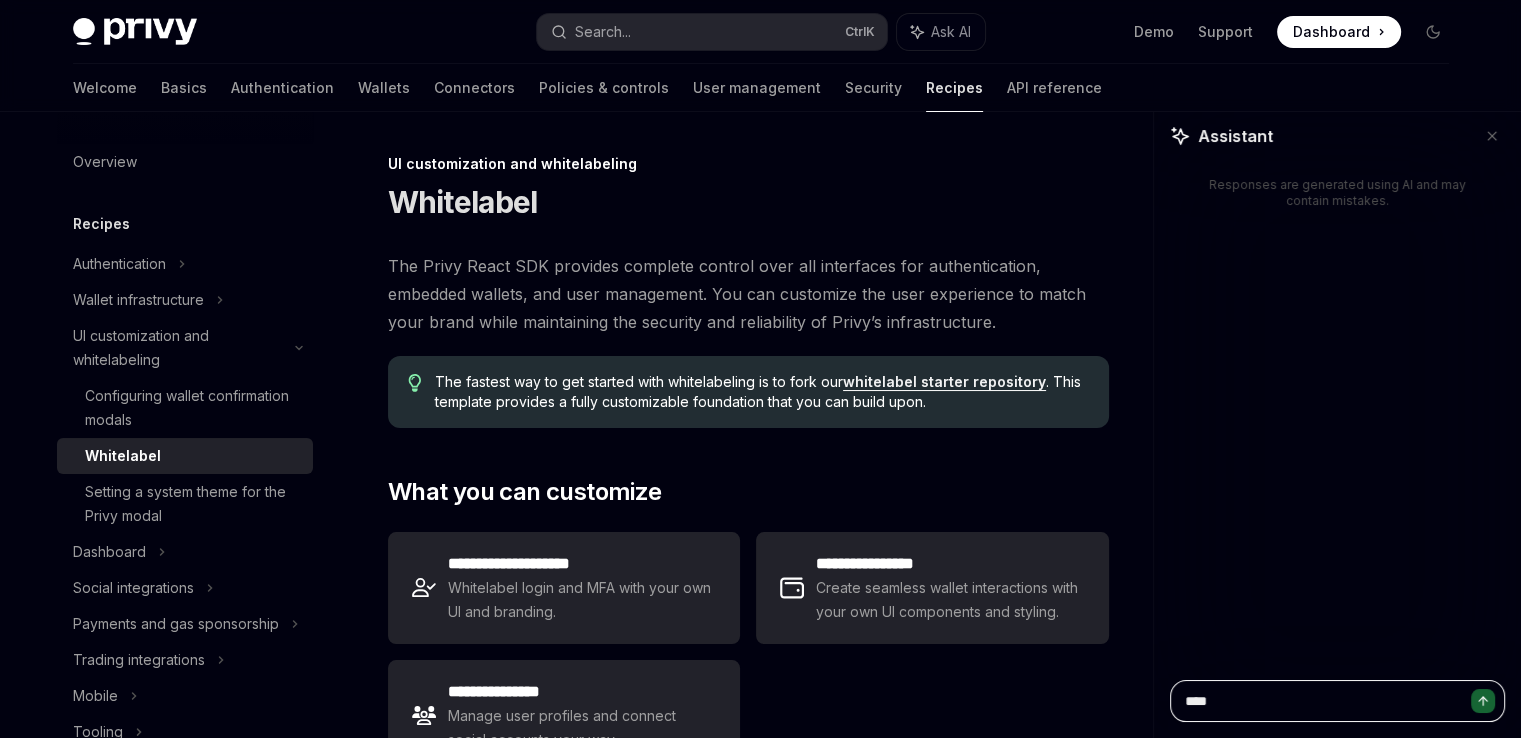 type on "*****" 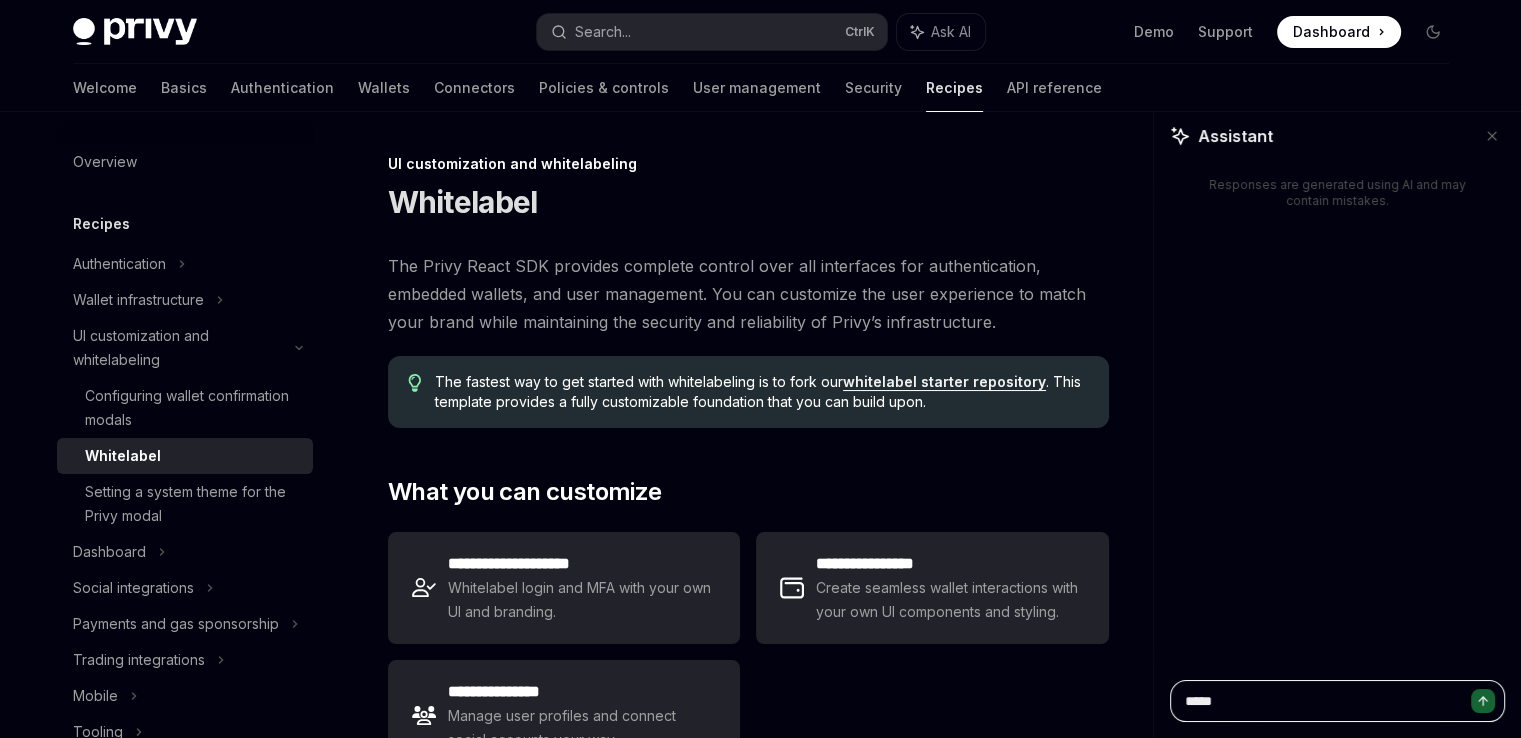 type on "******" 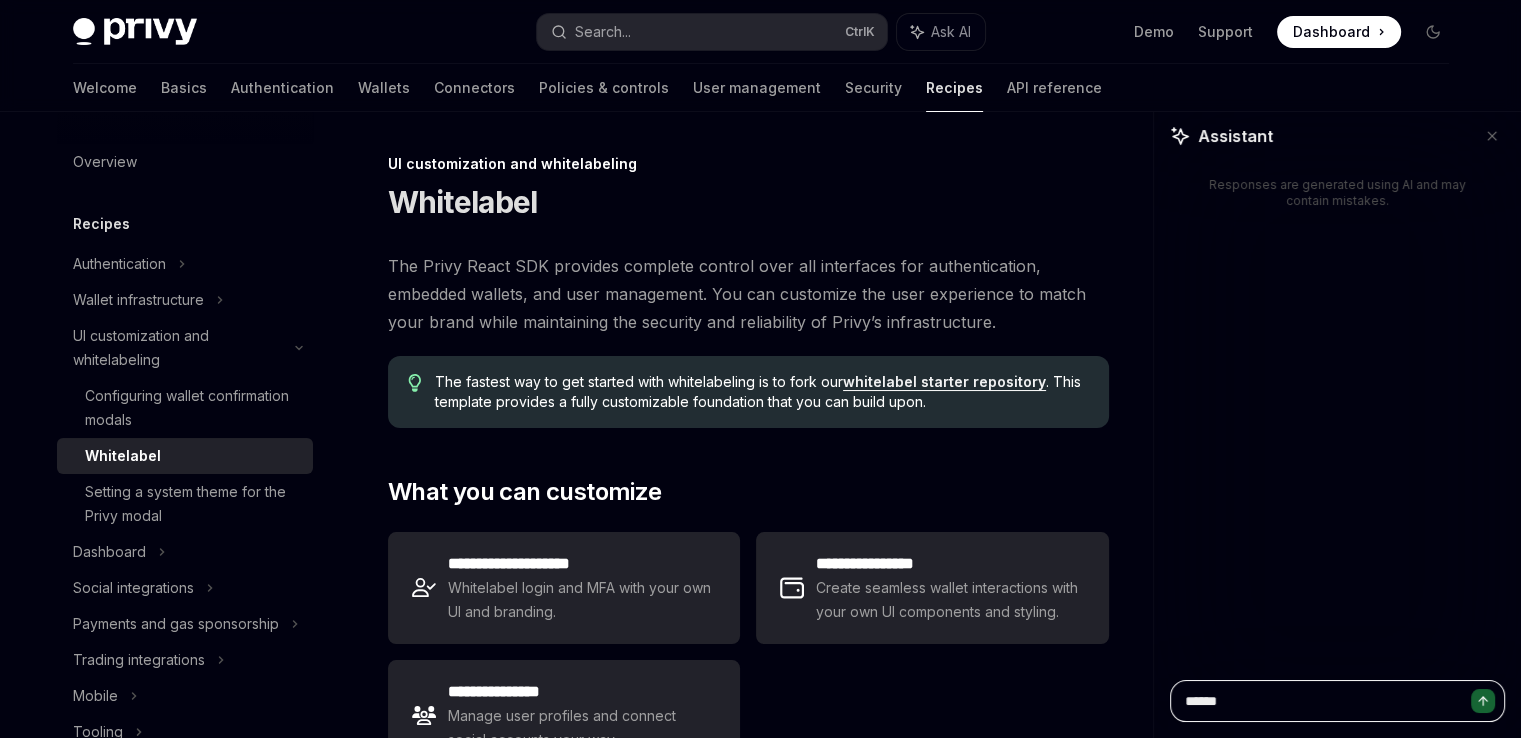 type on "******" 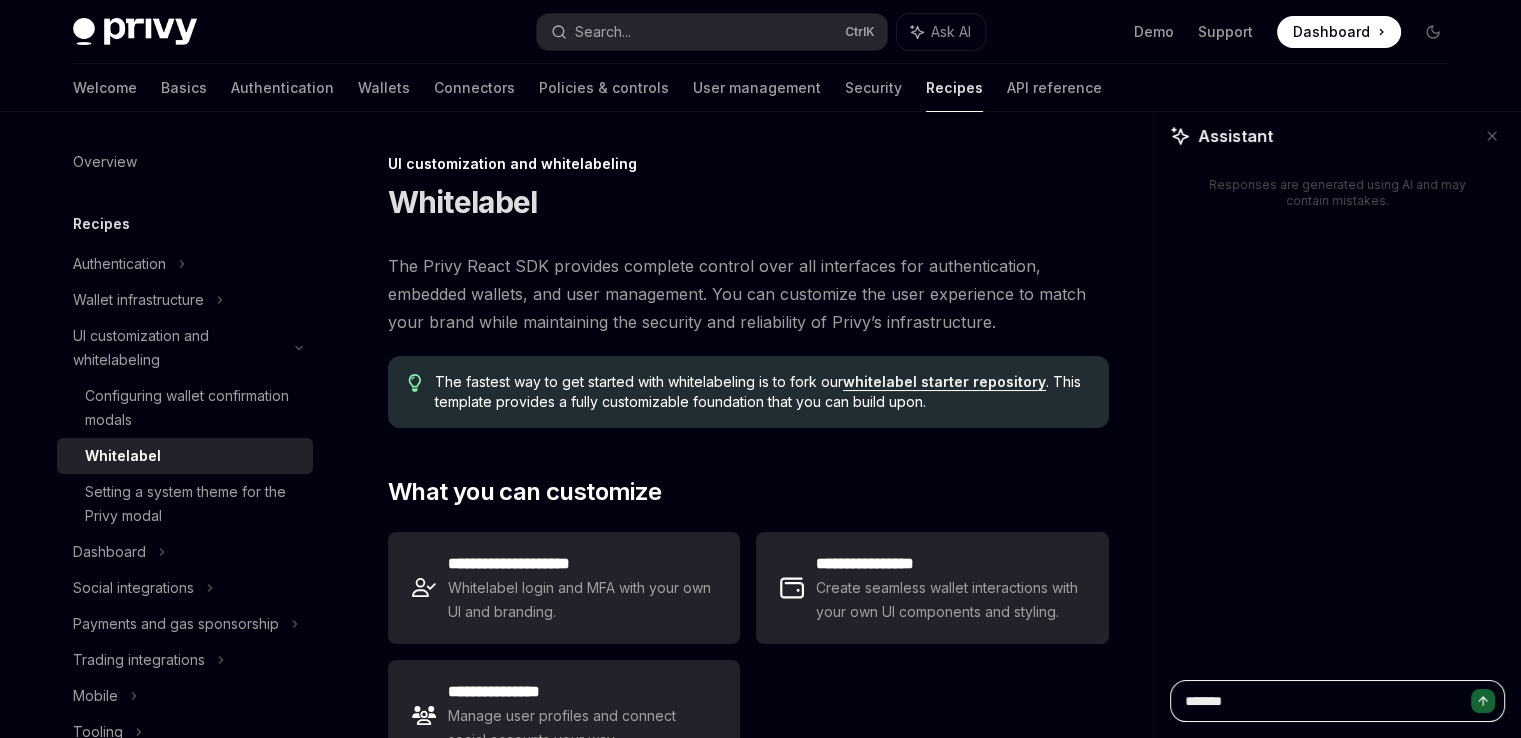 type on "********" 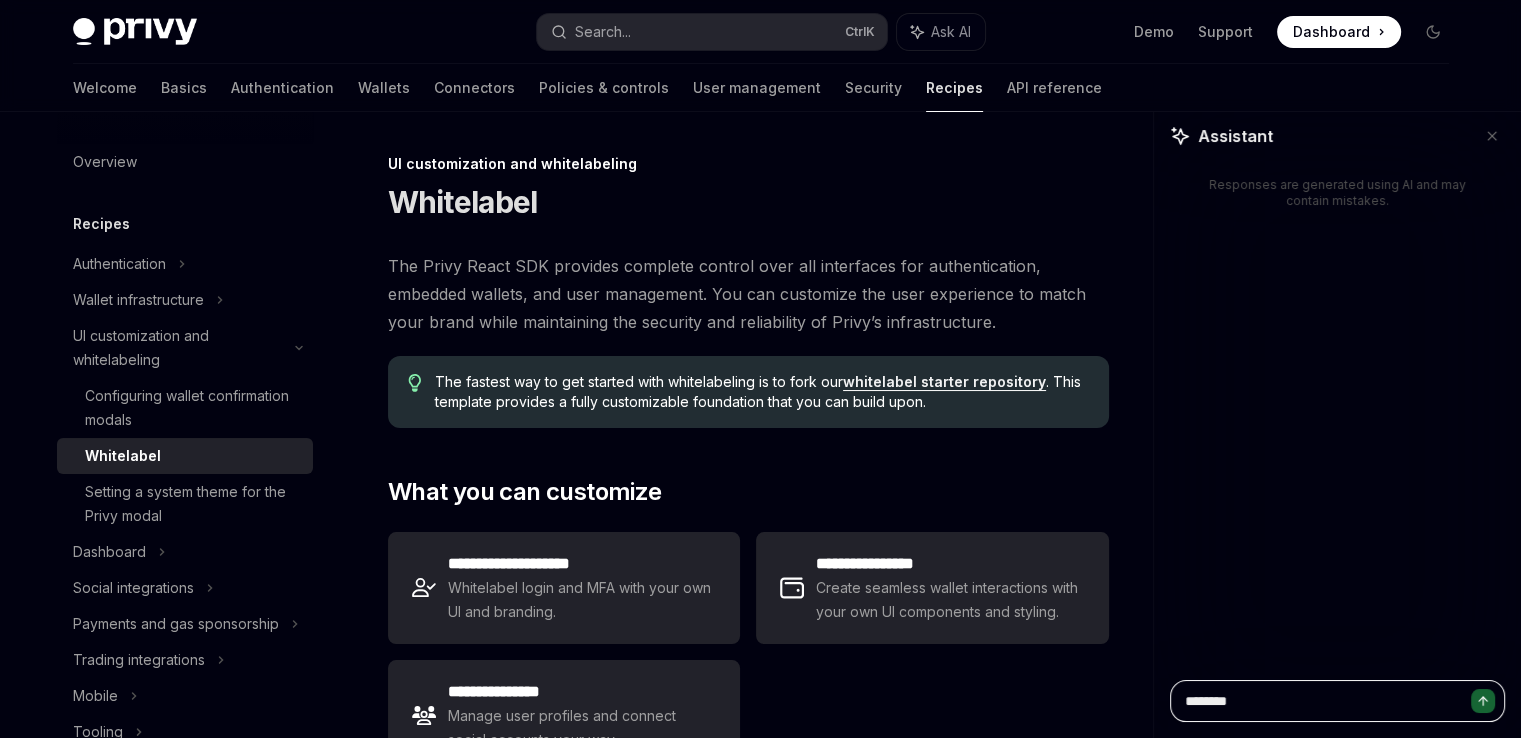 type on "*********" 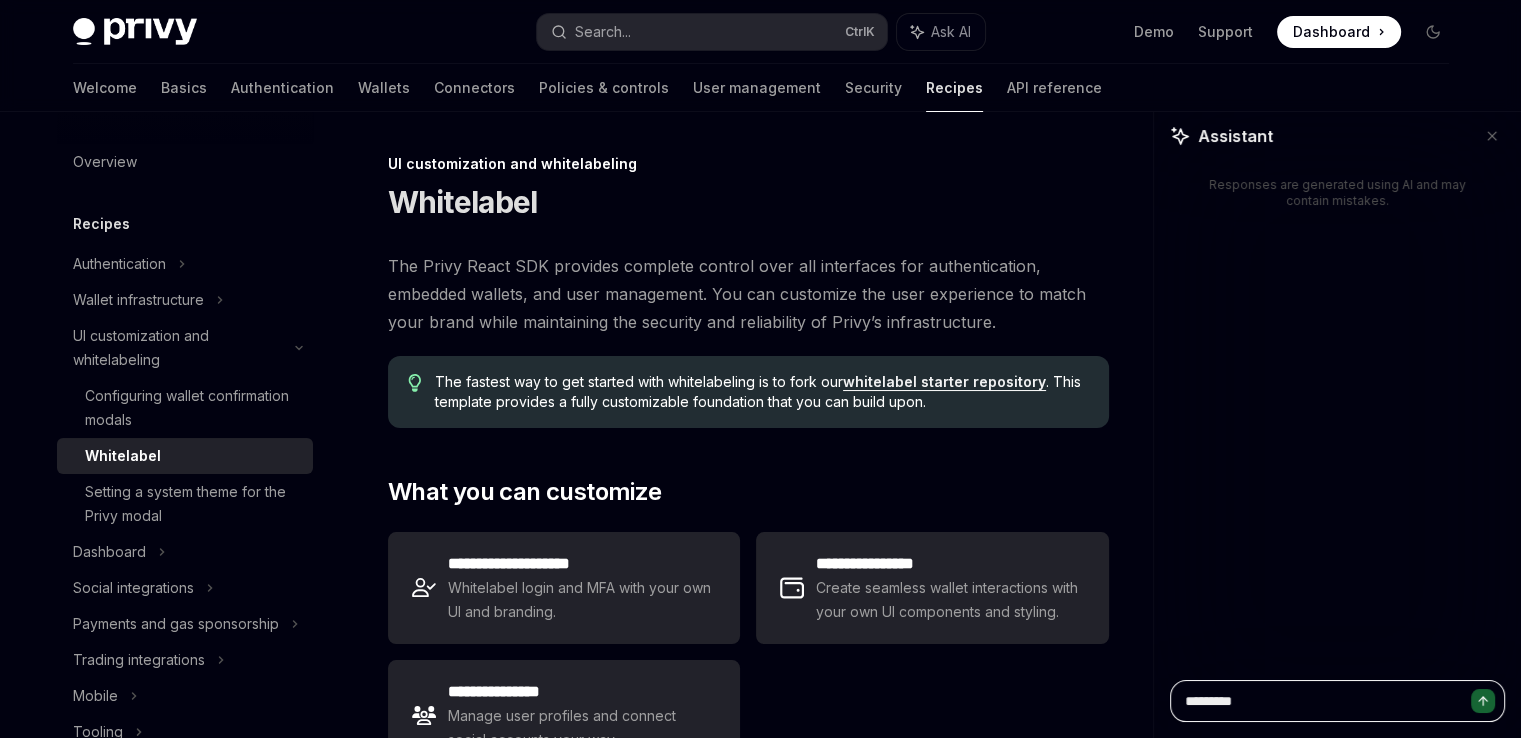 type on "**********" 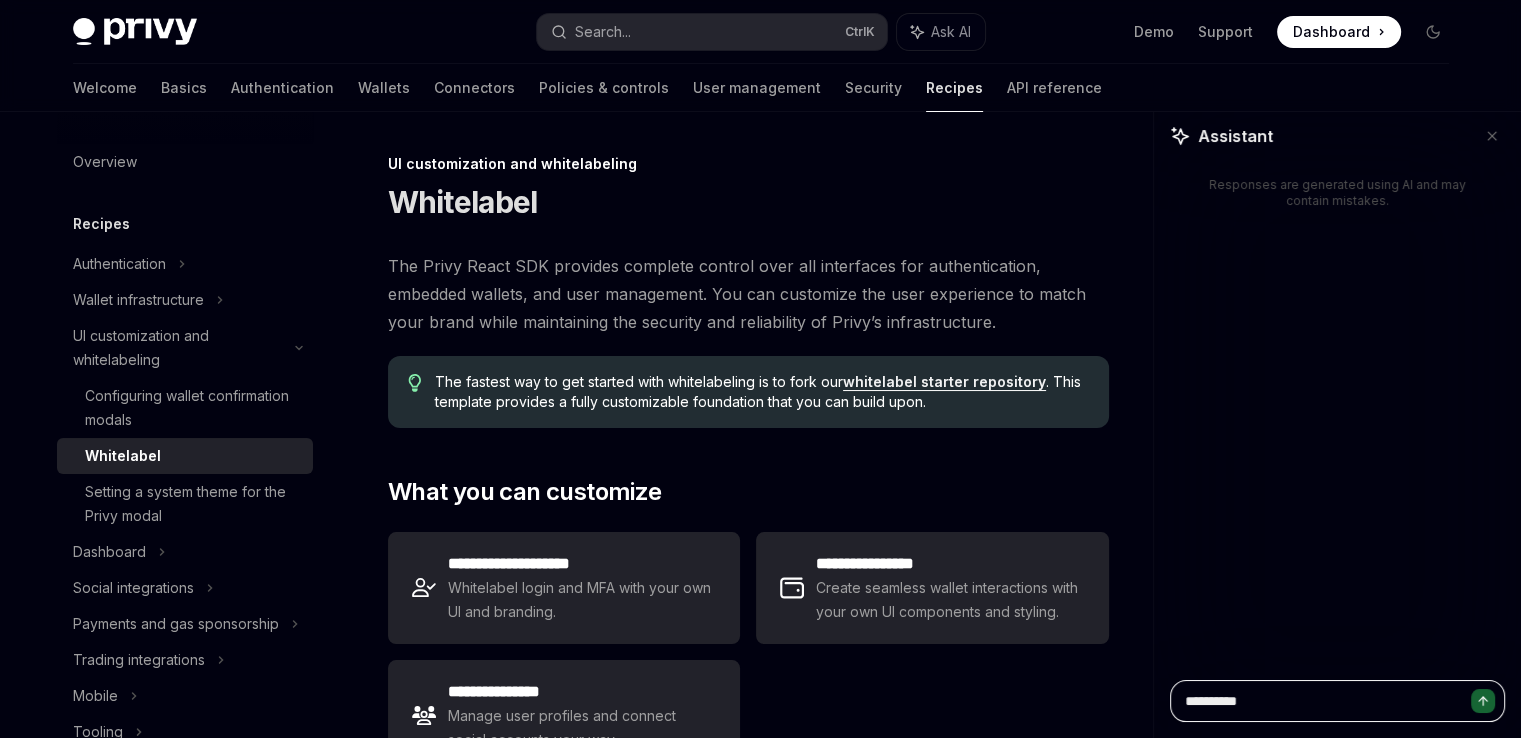 type on "**********" 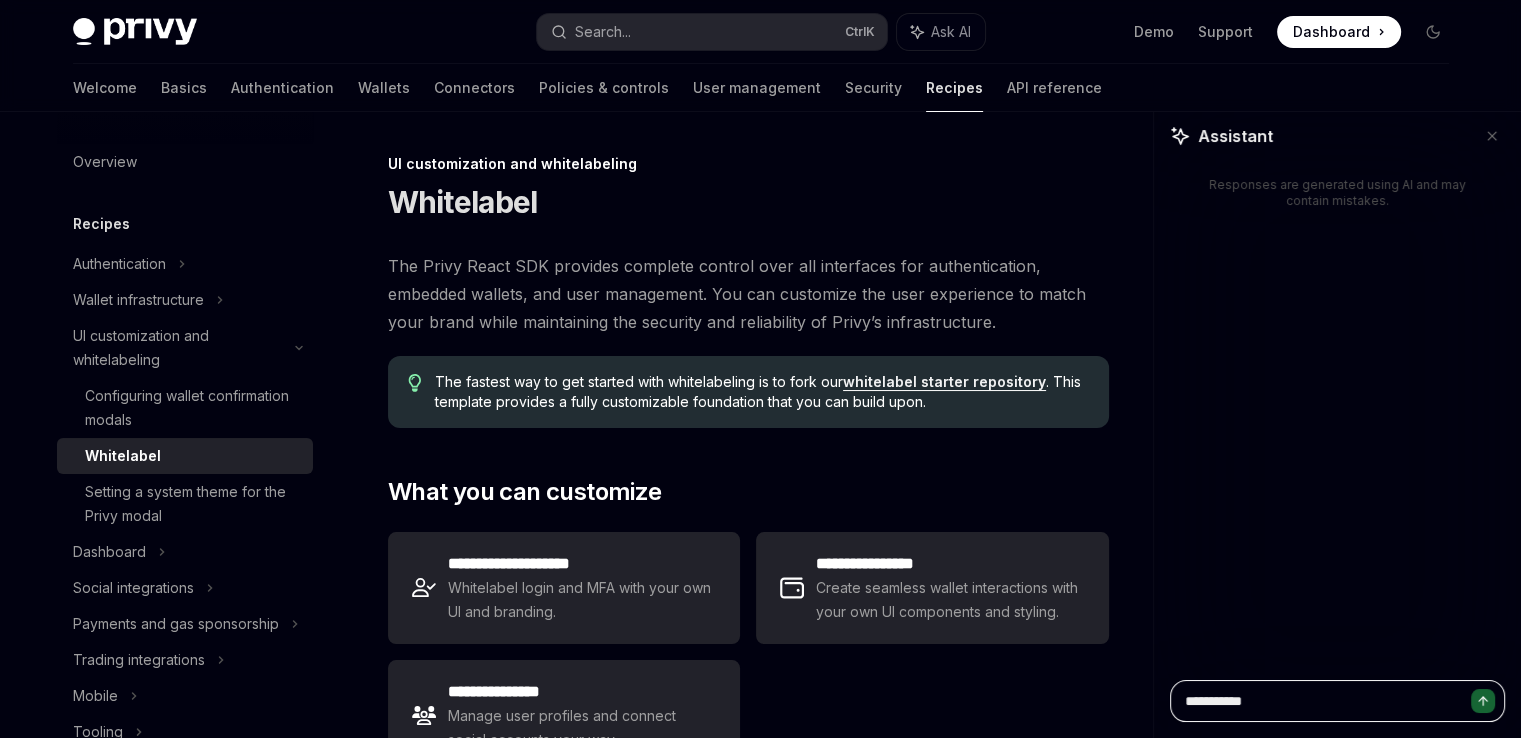 type on "**********" 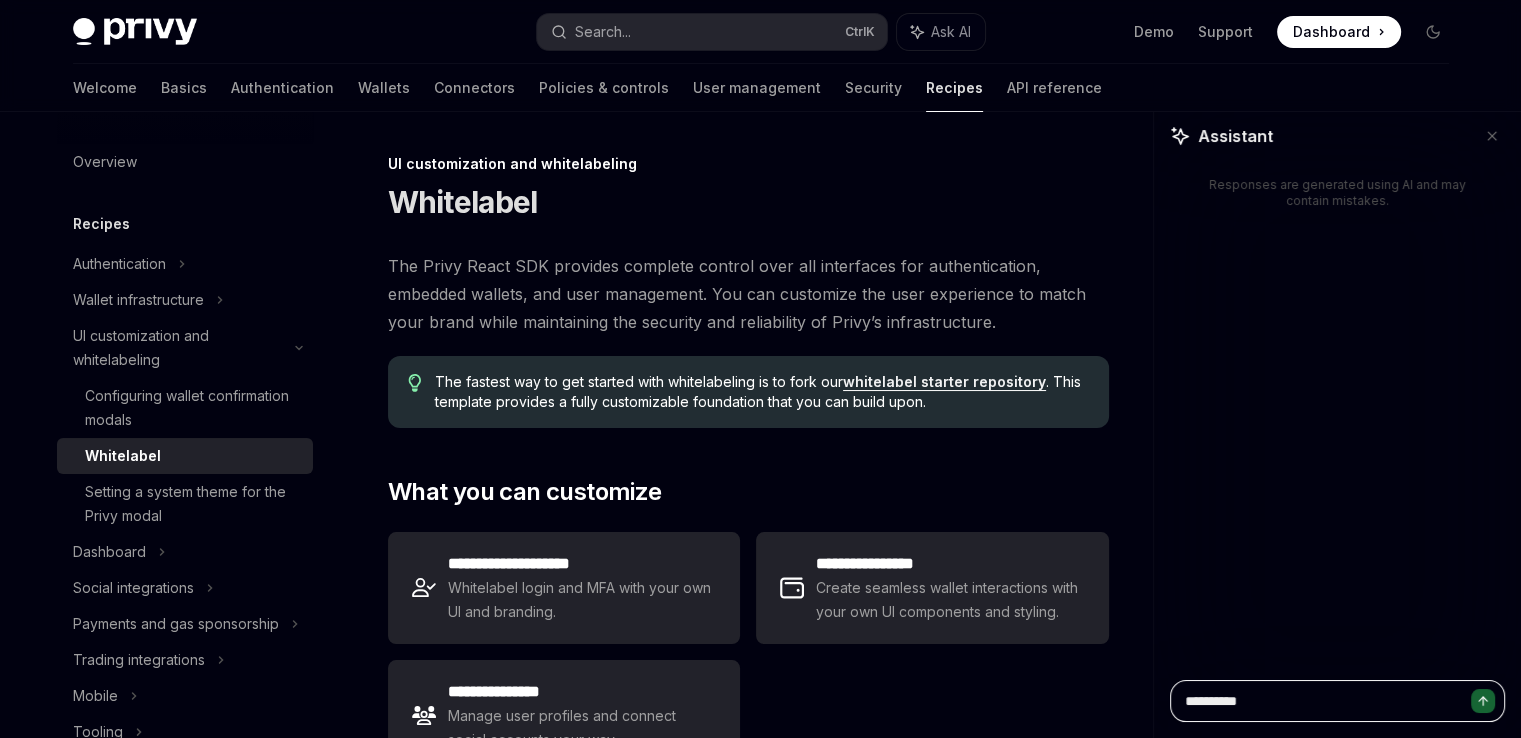 type on "*********" 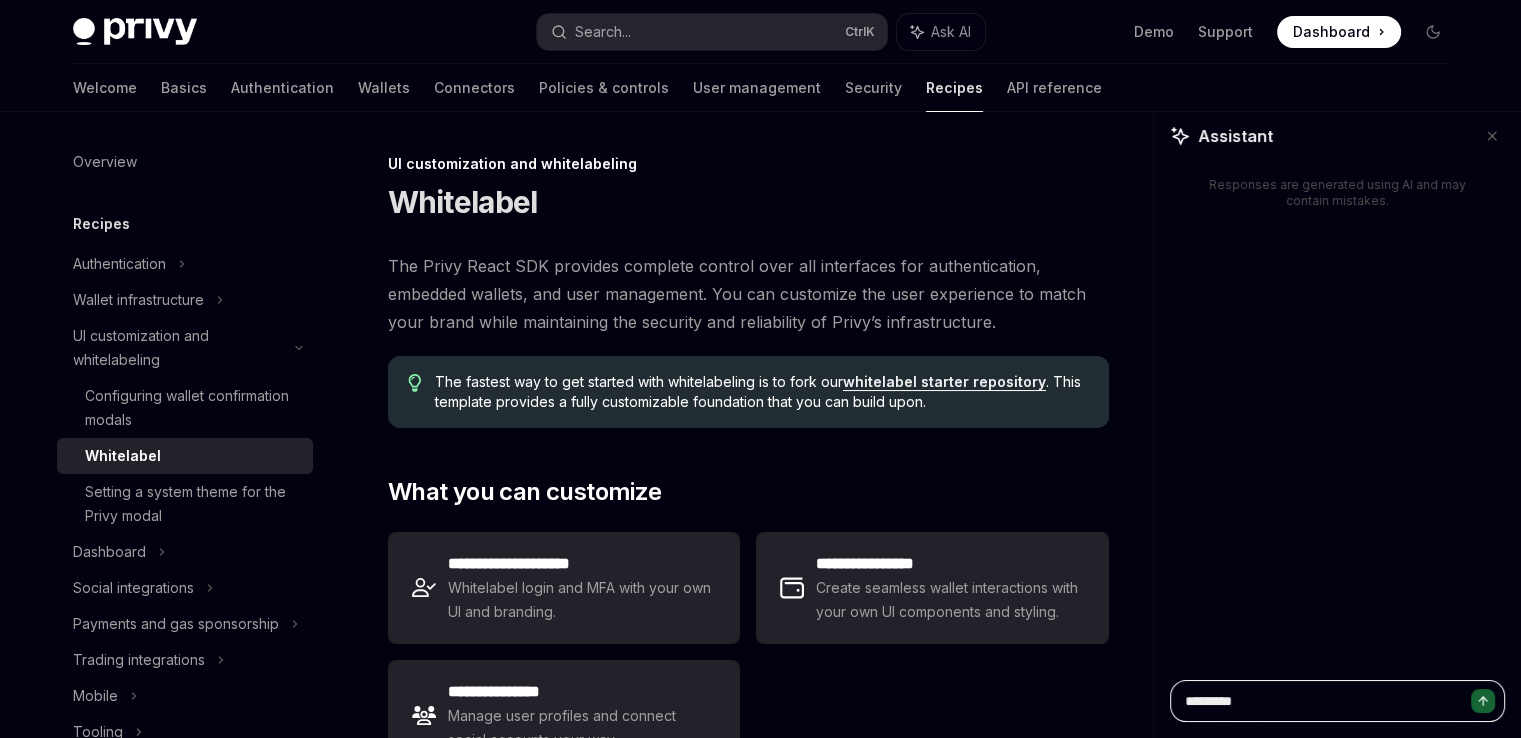 type on "**********" 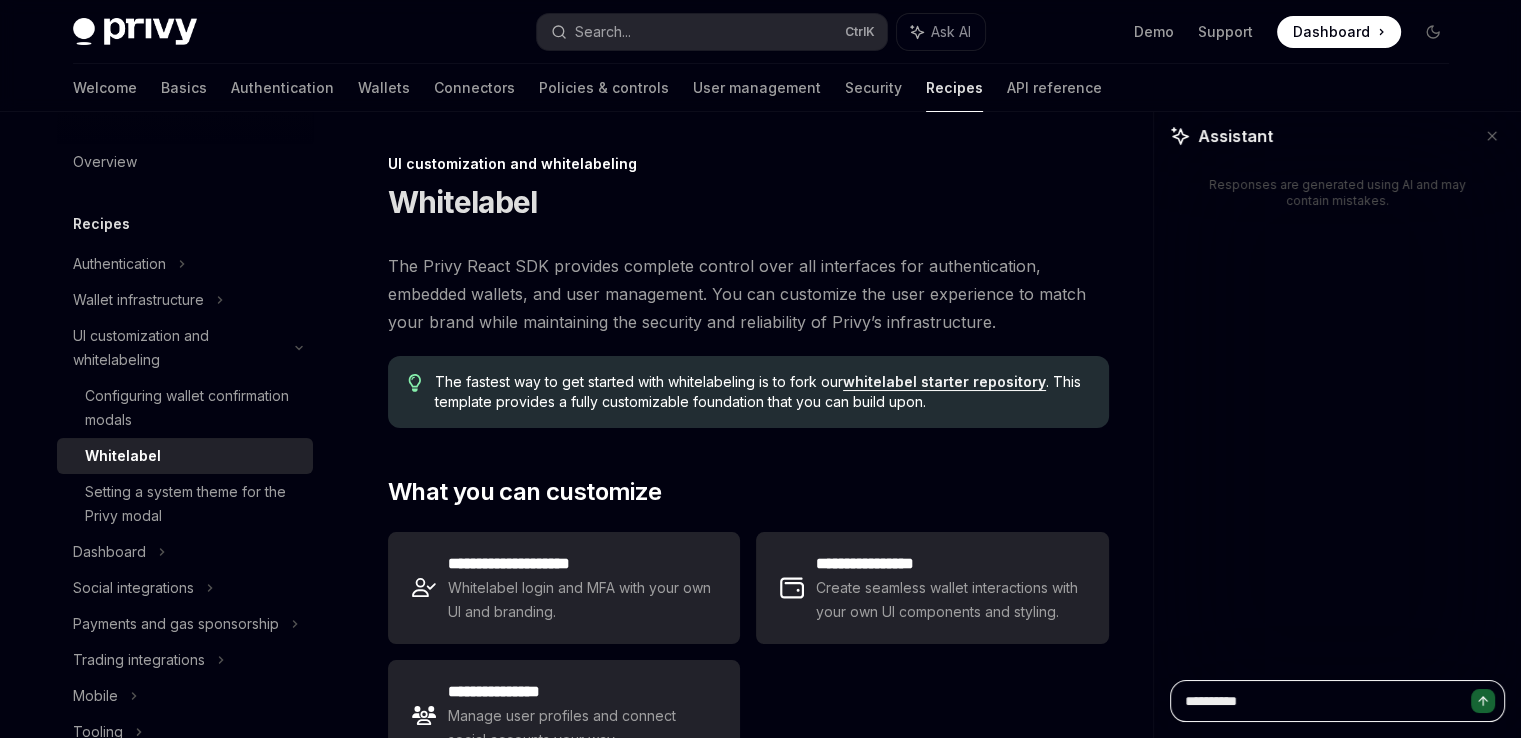 type on "**********" 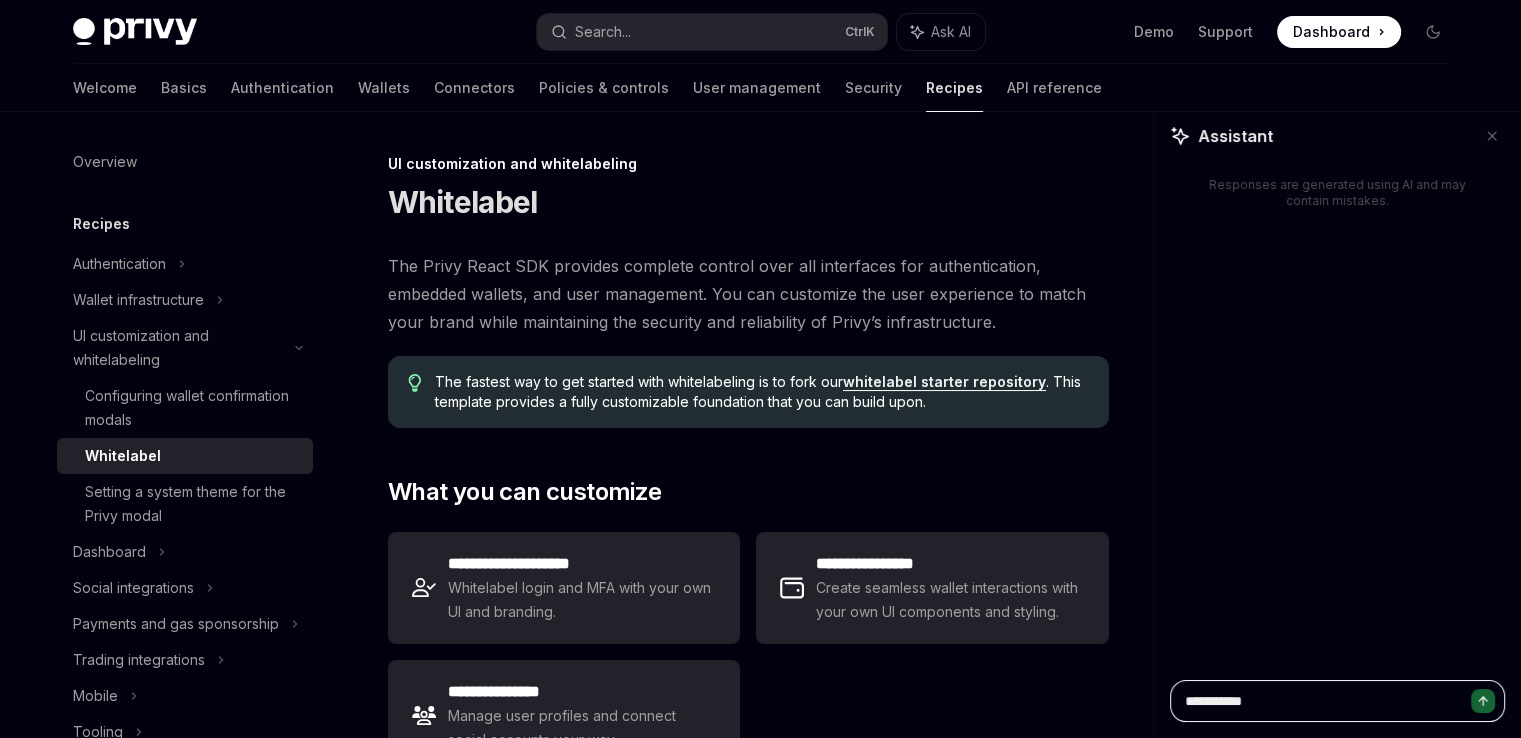 type on "**********" 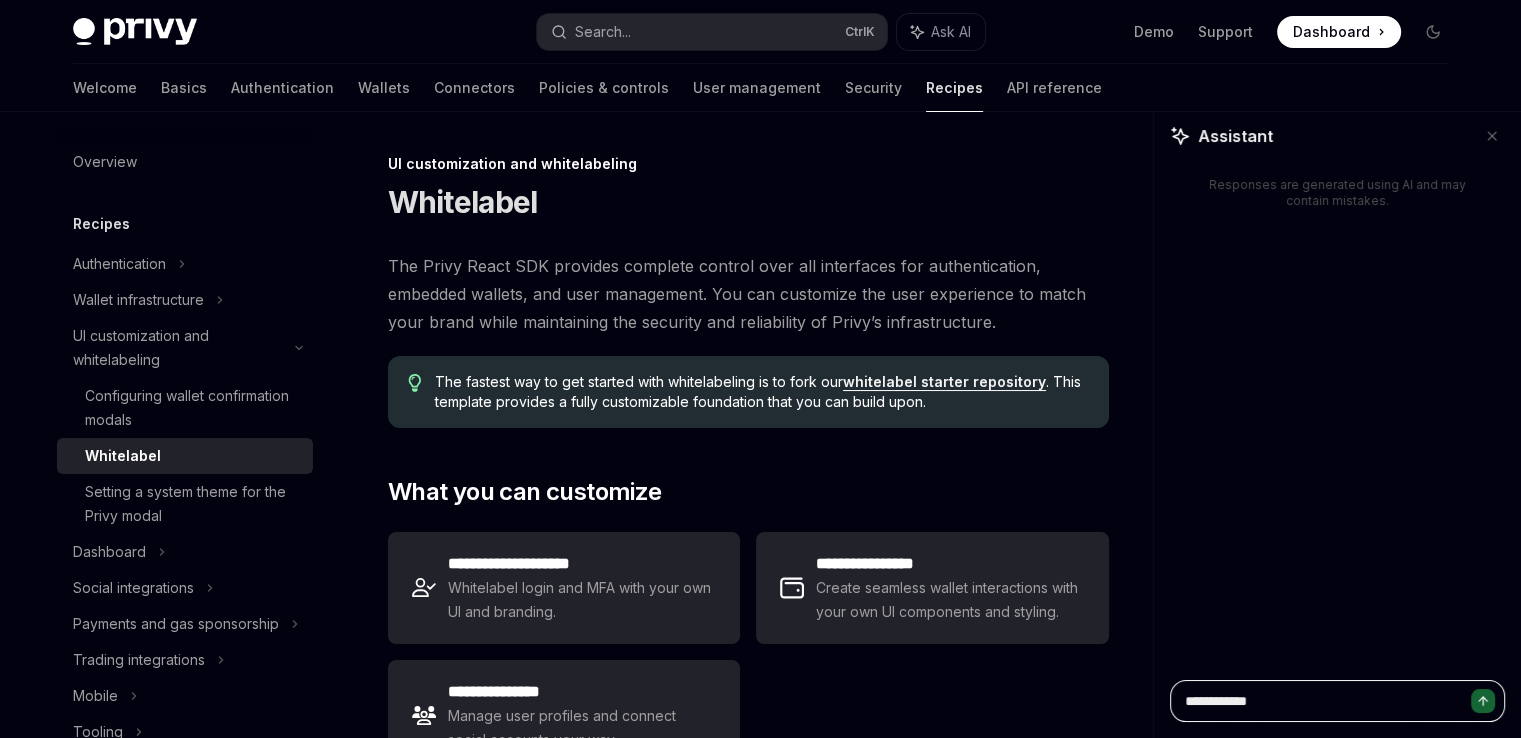 type on "**********" 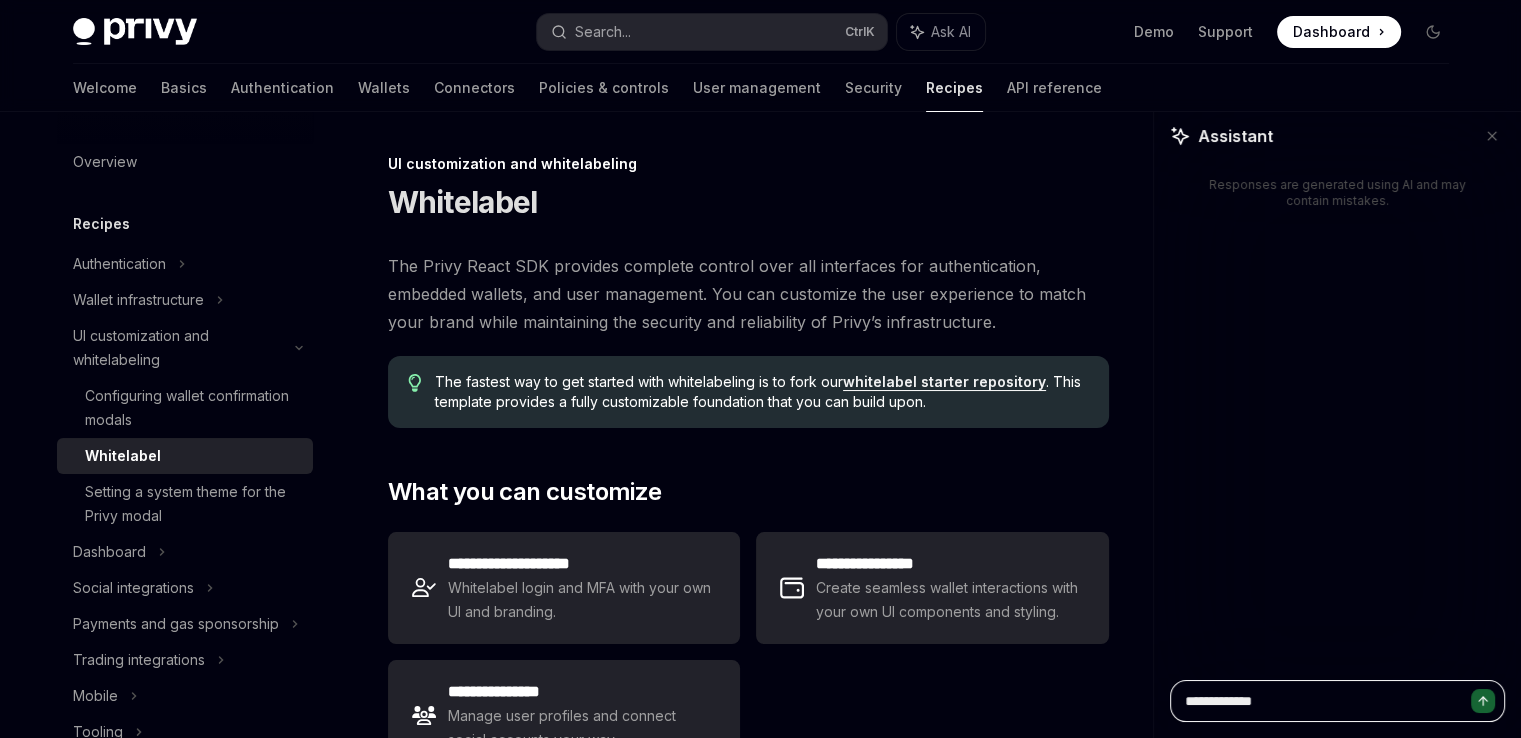 type on "**********" 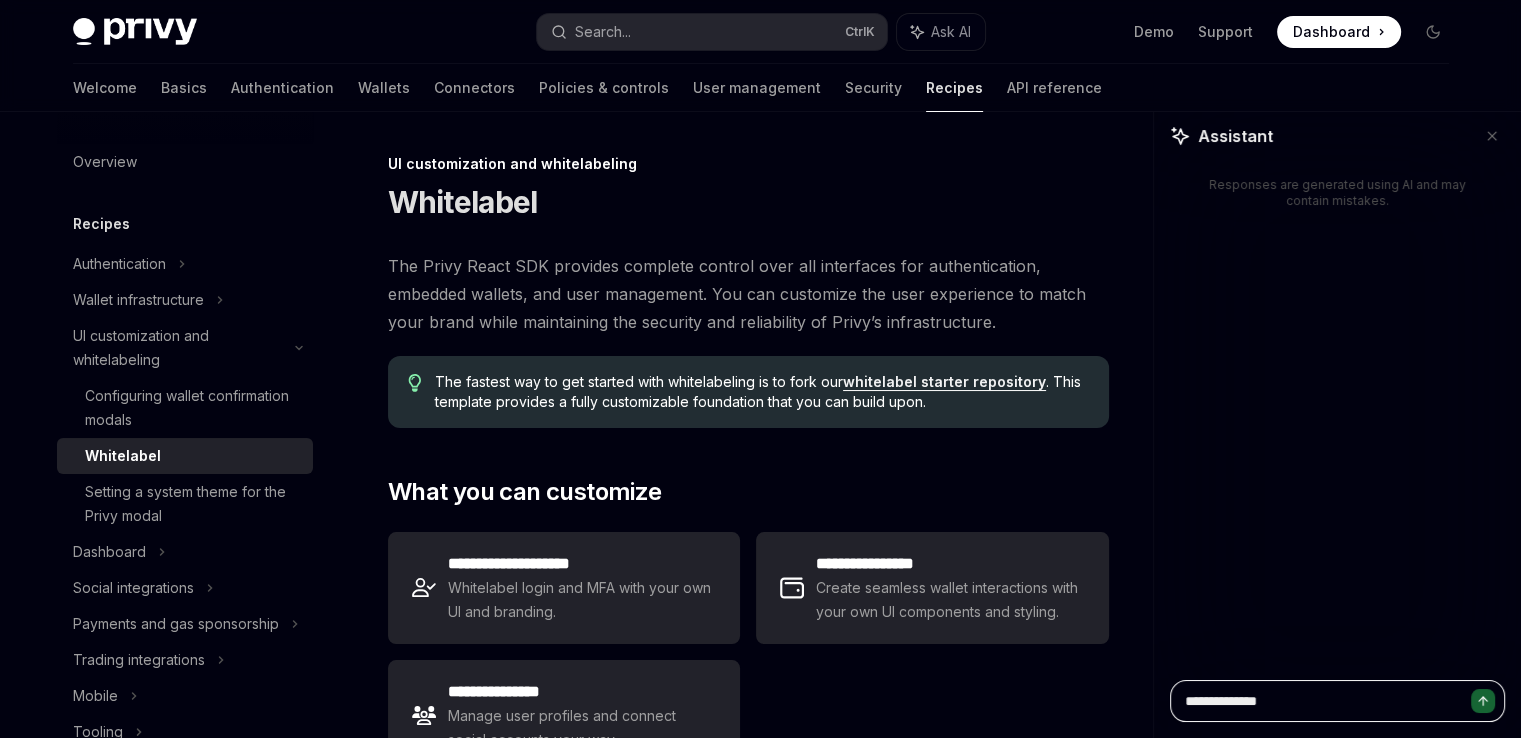 type on "**********" 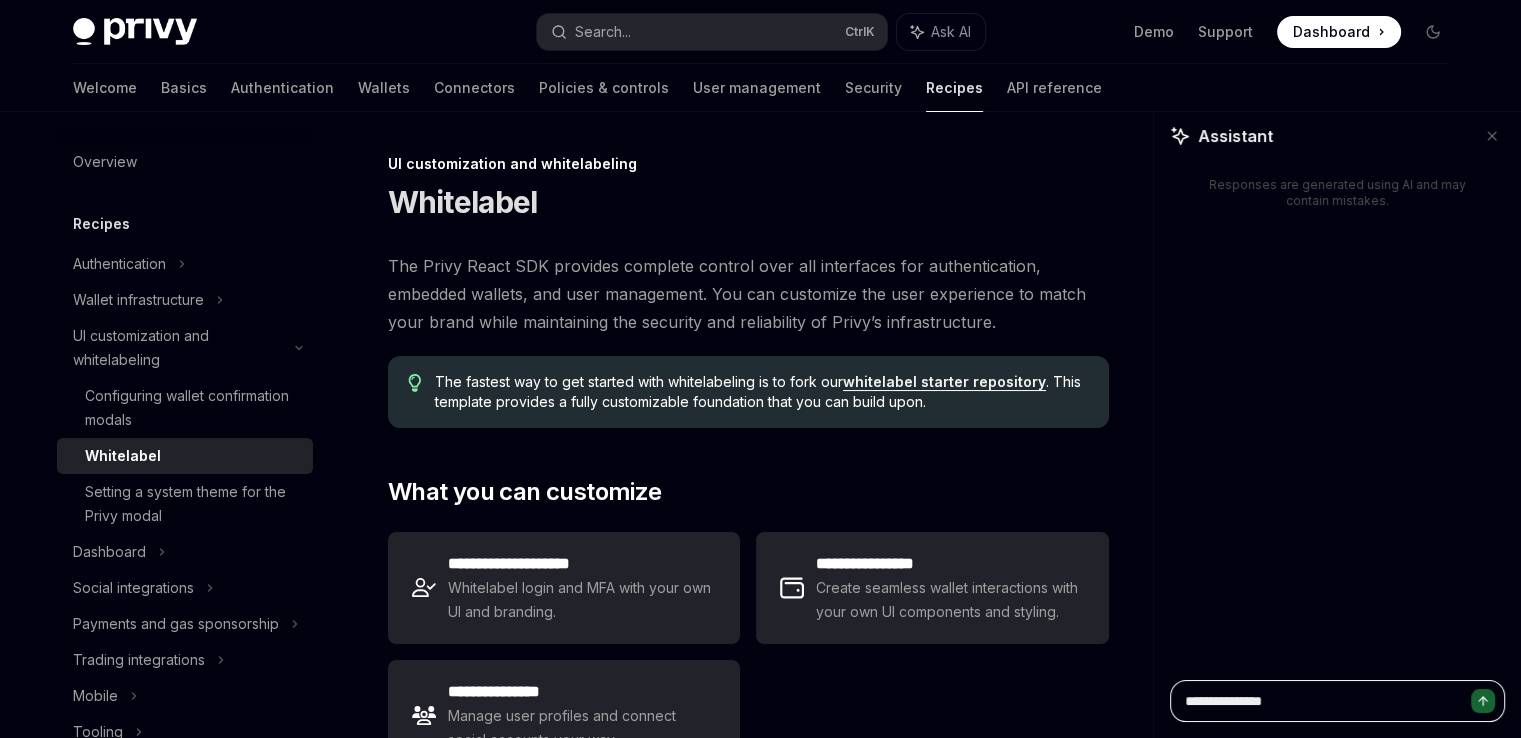 type on "**********" 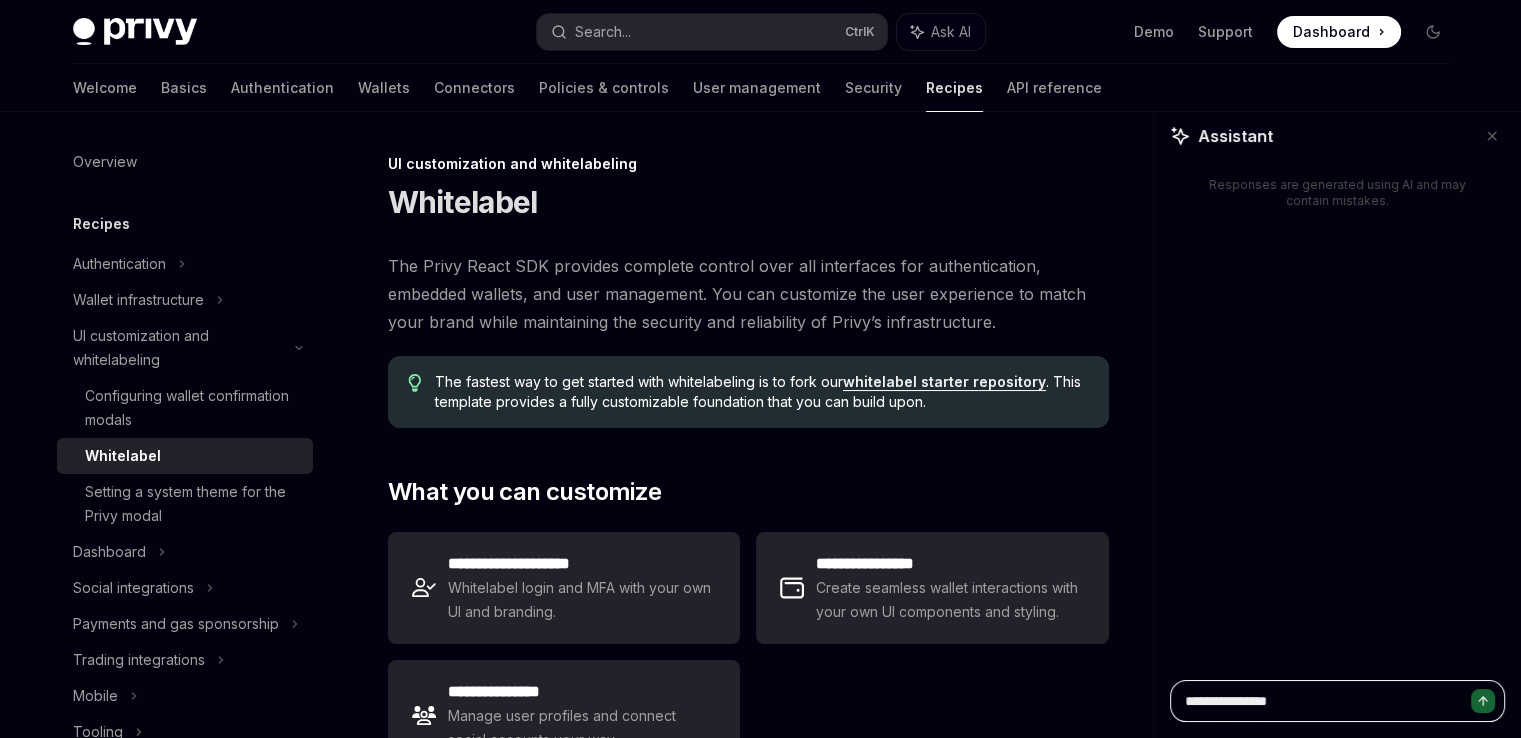 type on "**********" 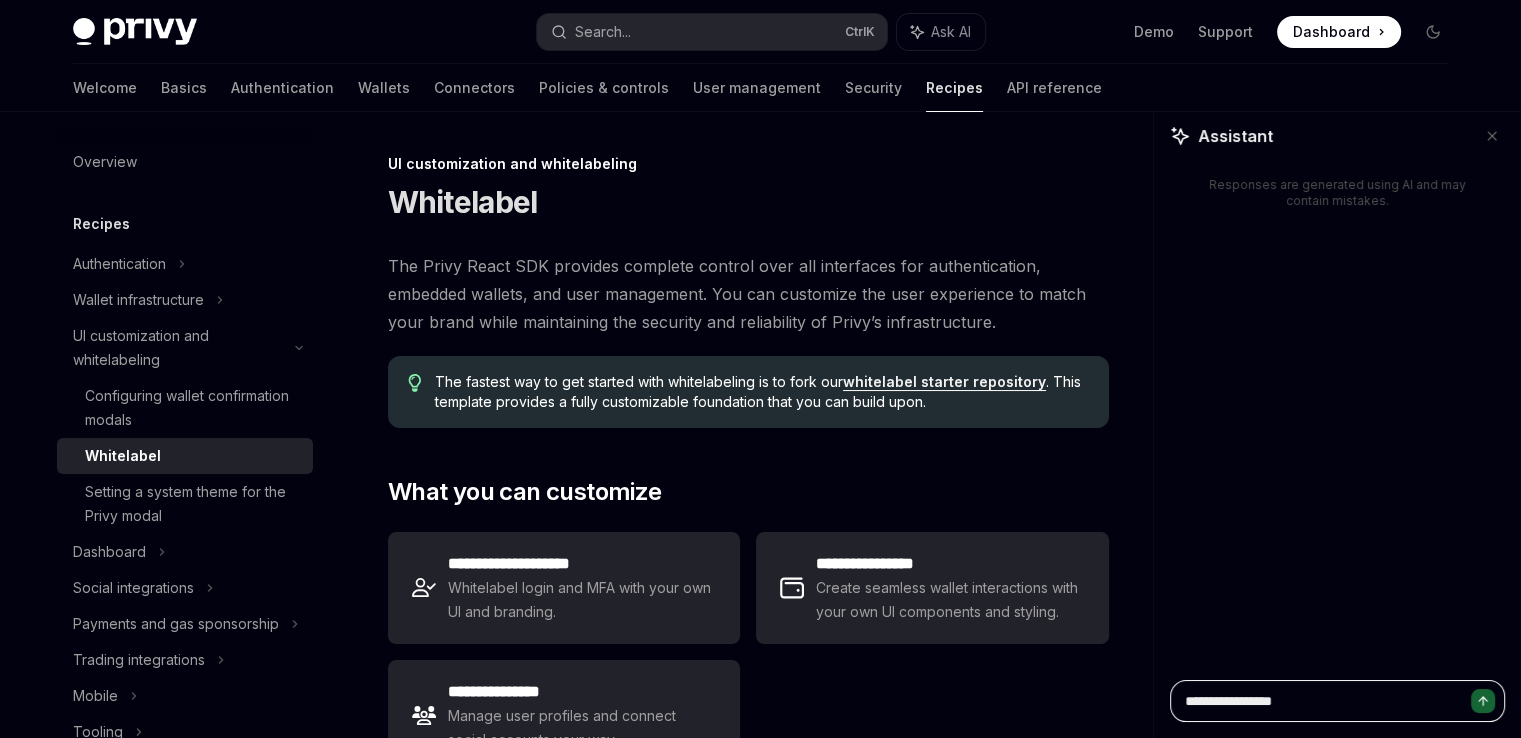 type on "**********" 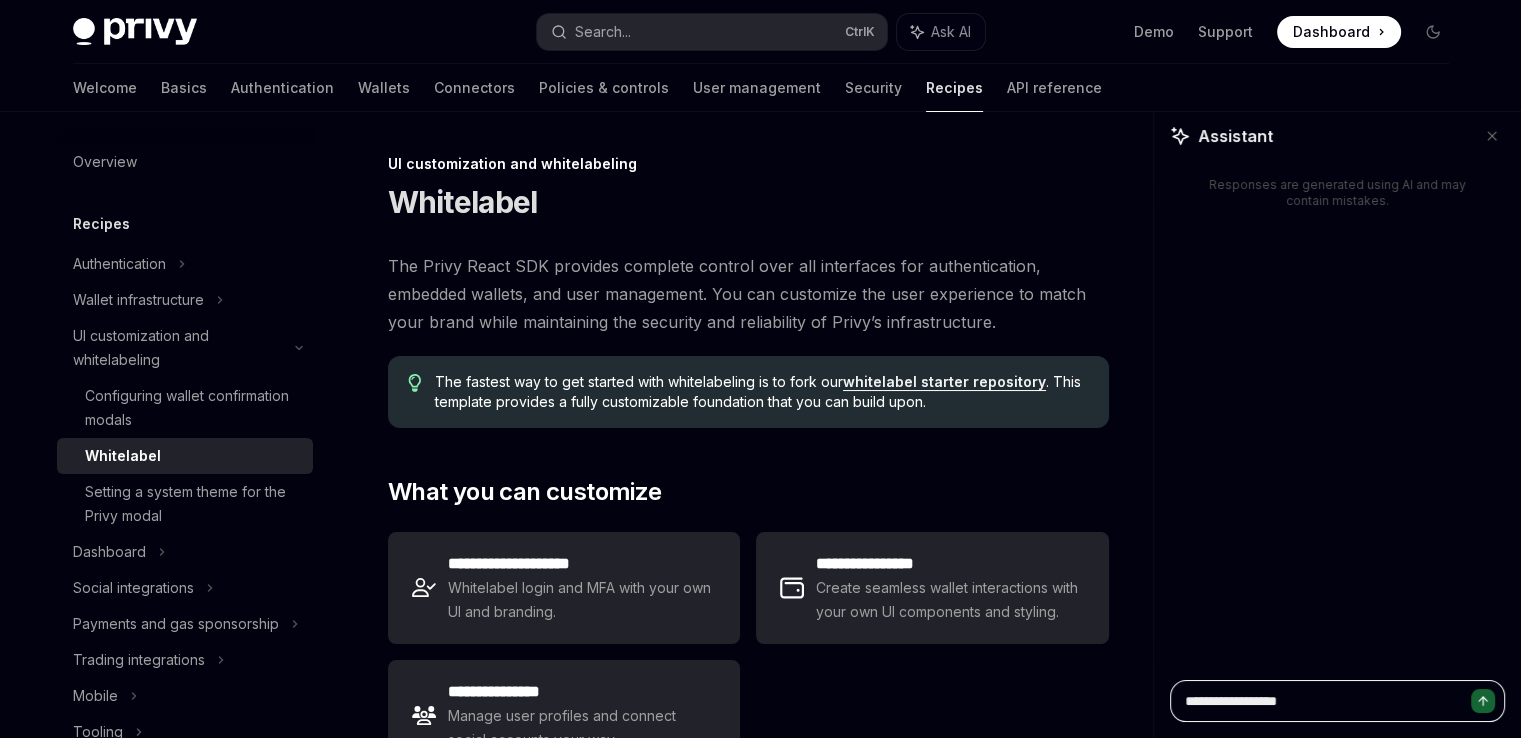 type on "**********" 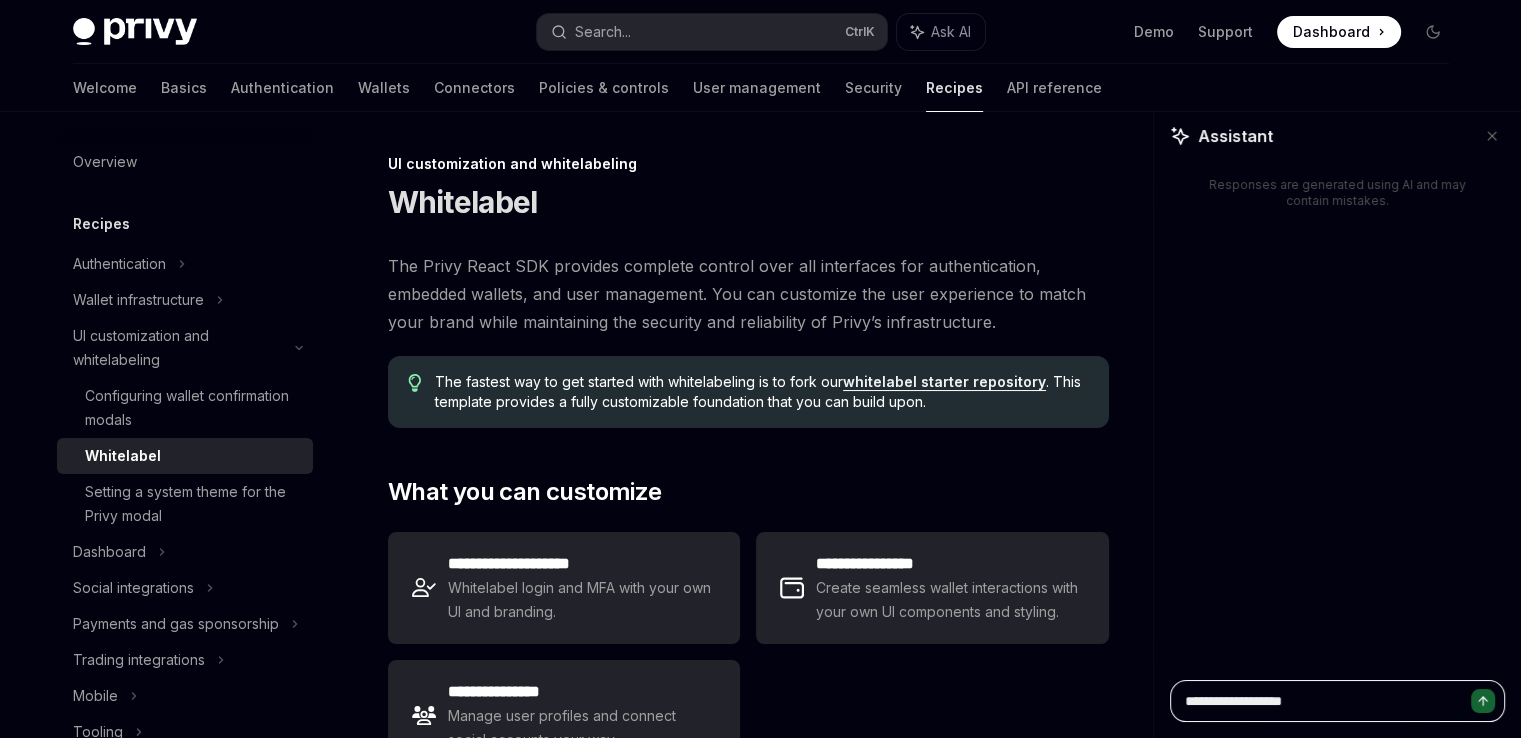 type on "**********" 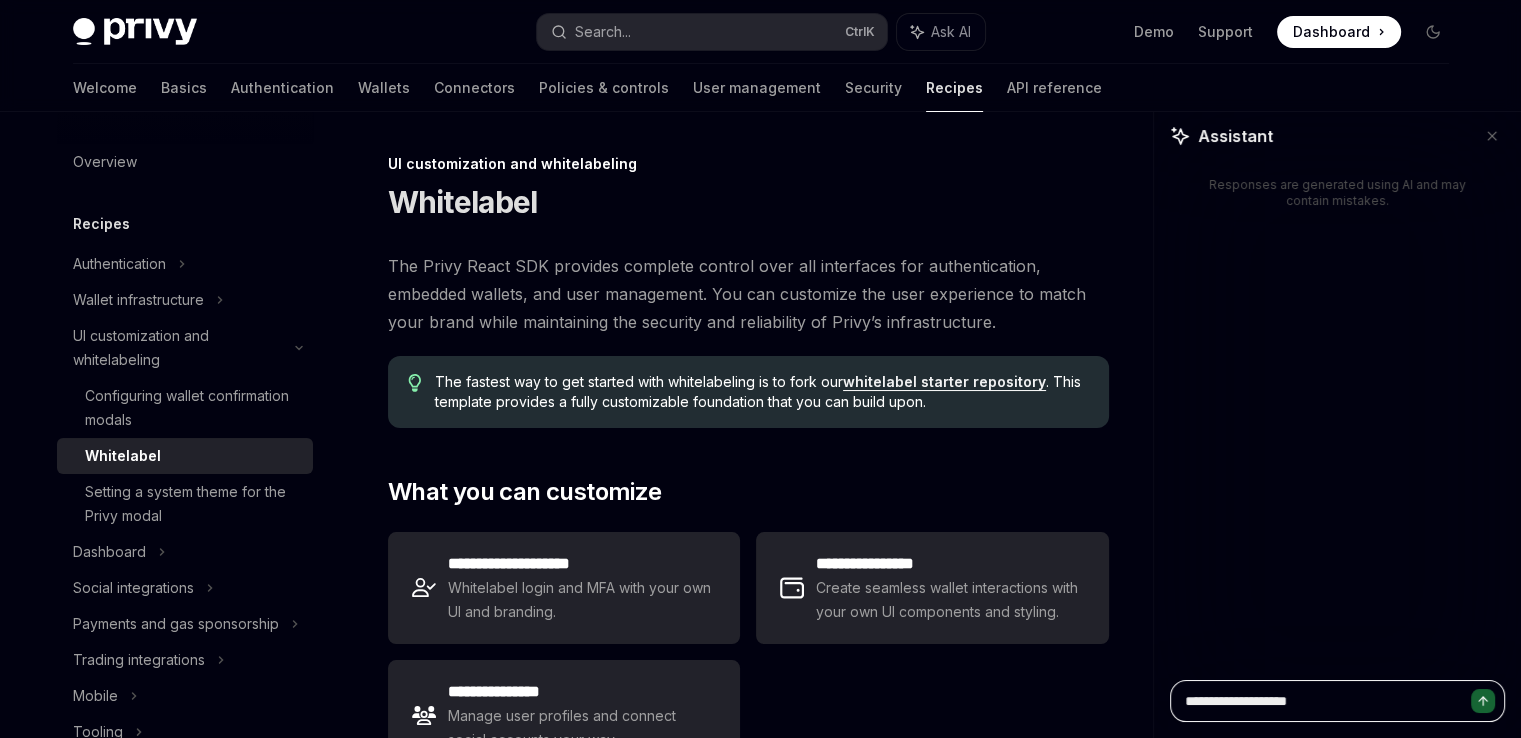 type on "**********" 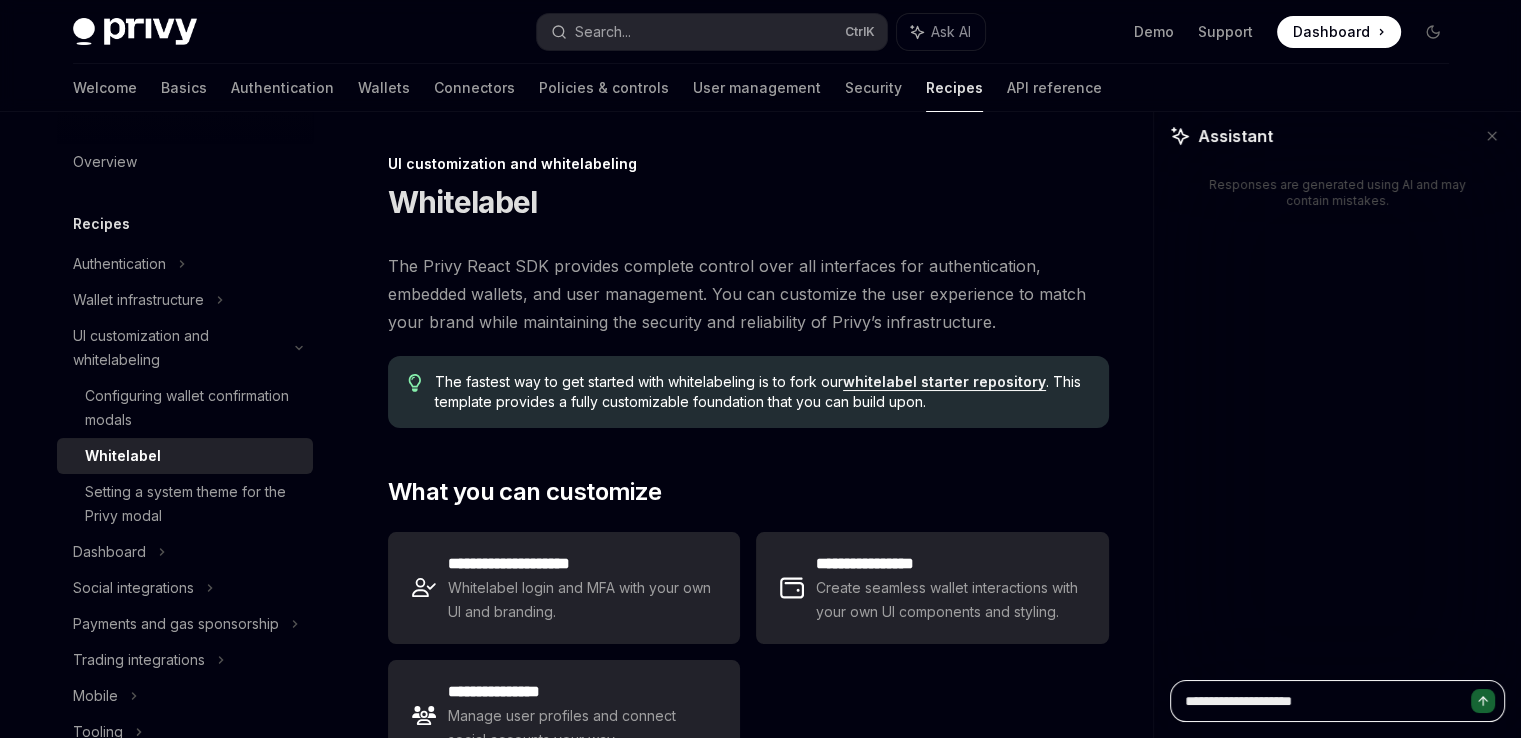 type on "**********" 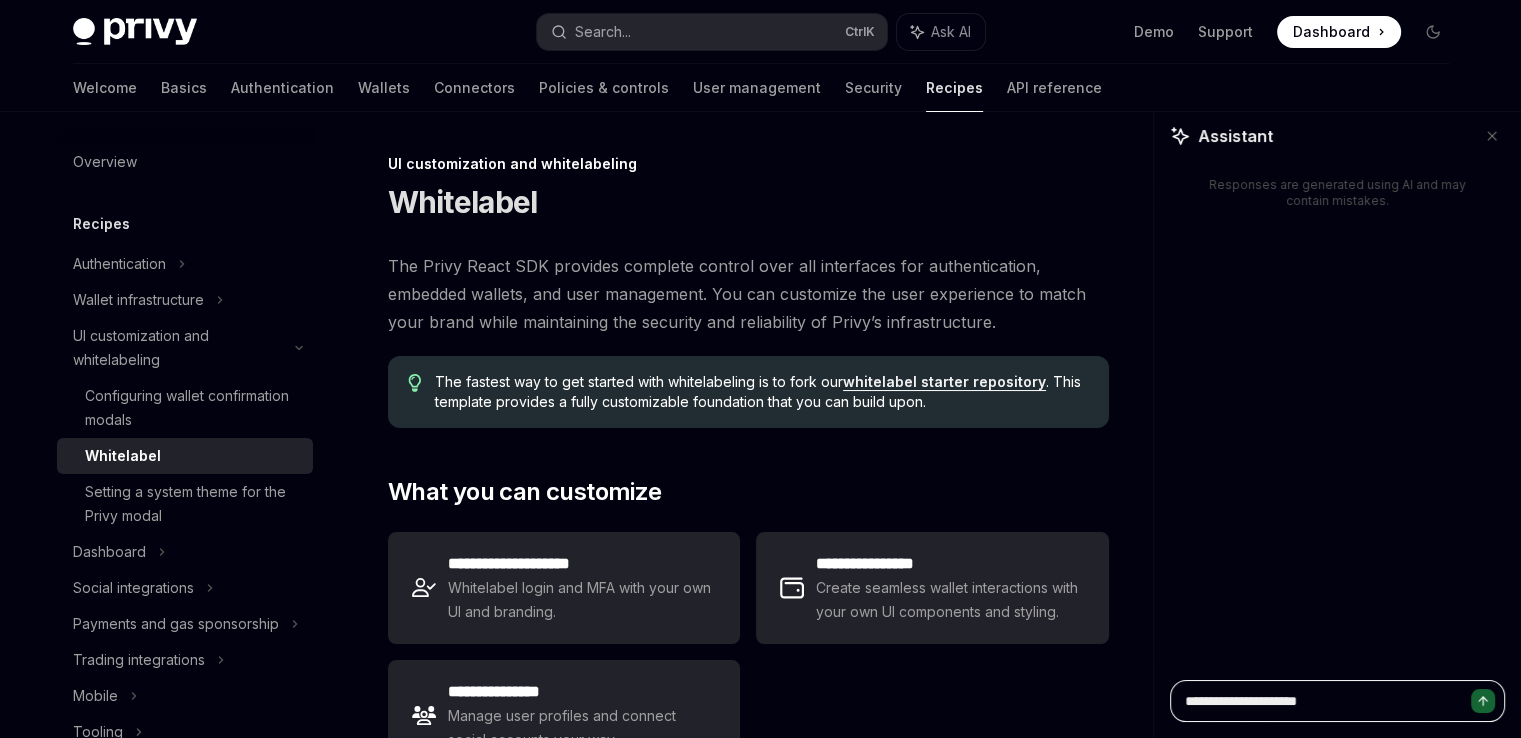 type on "**********" 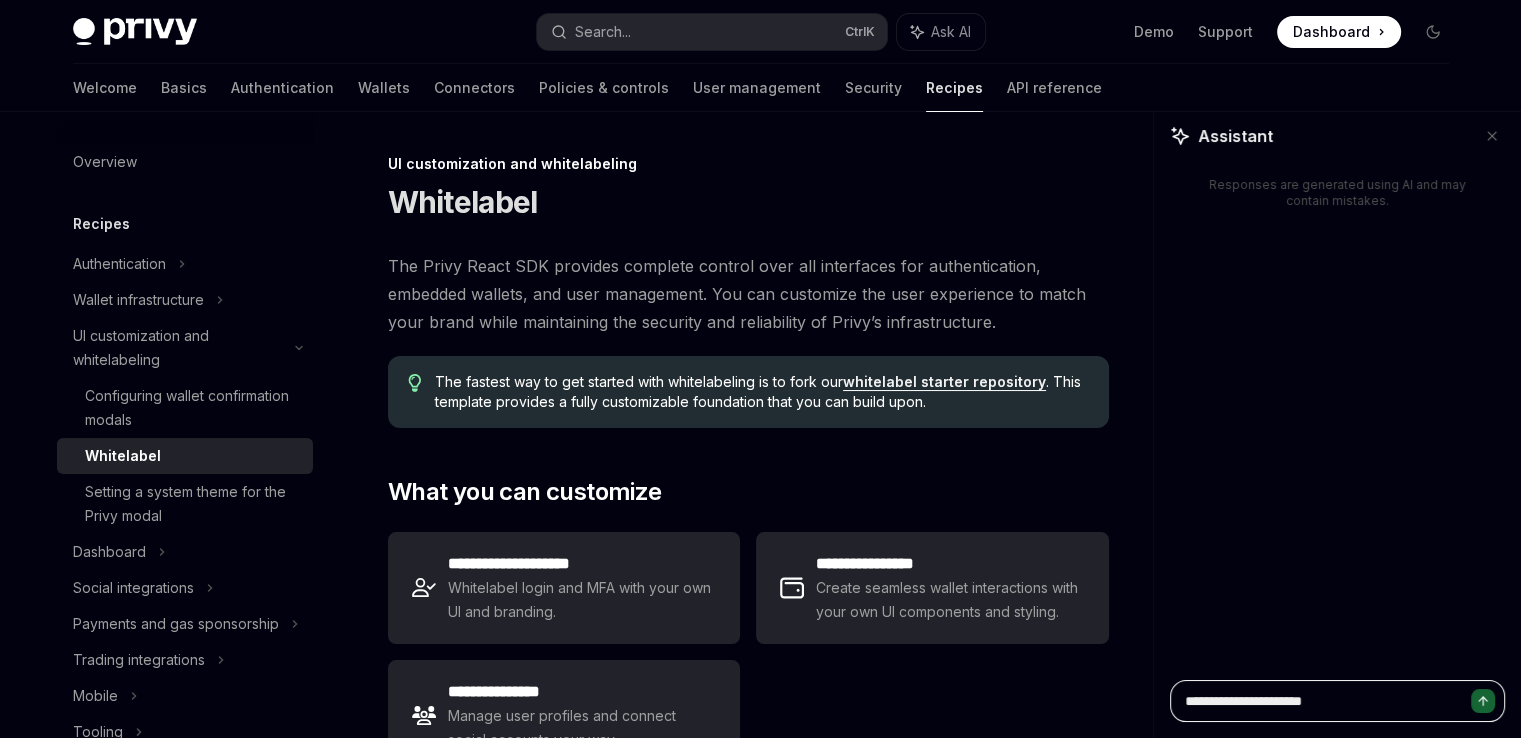 type on "**********" 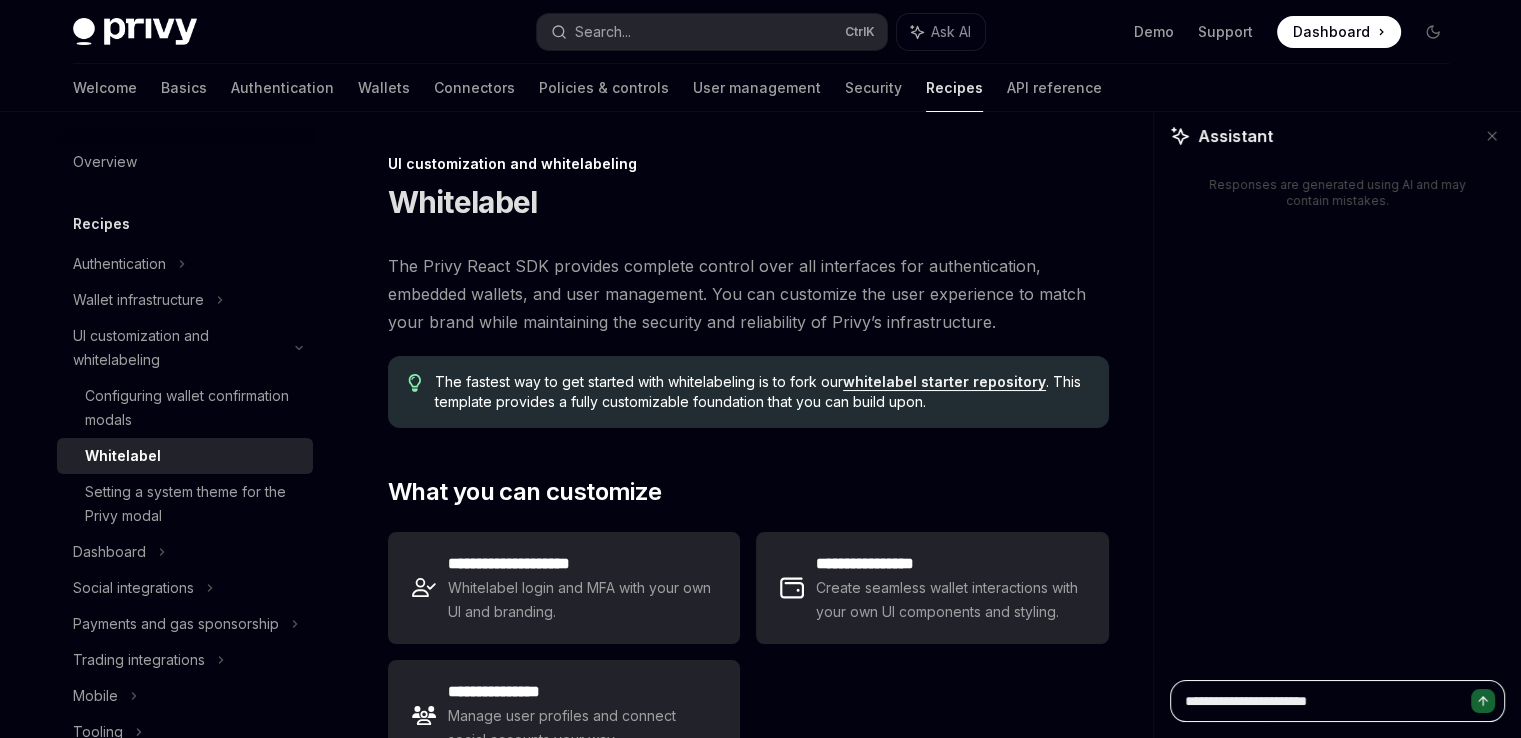 type on "**********" 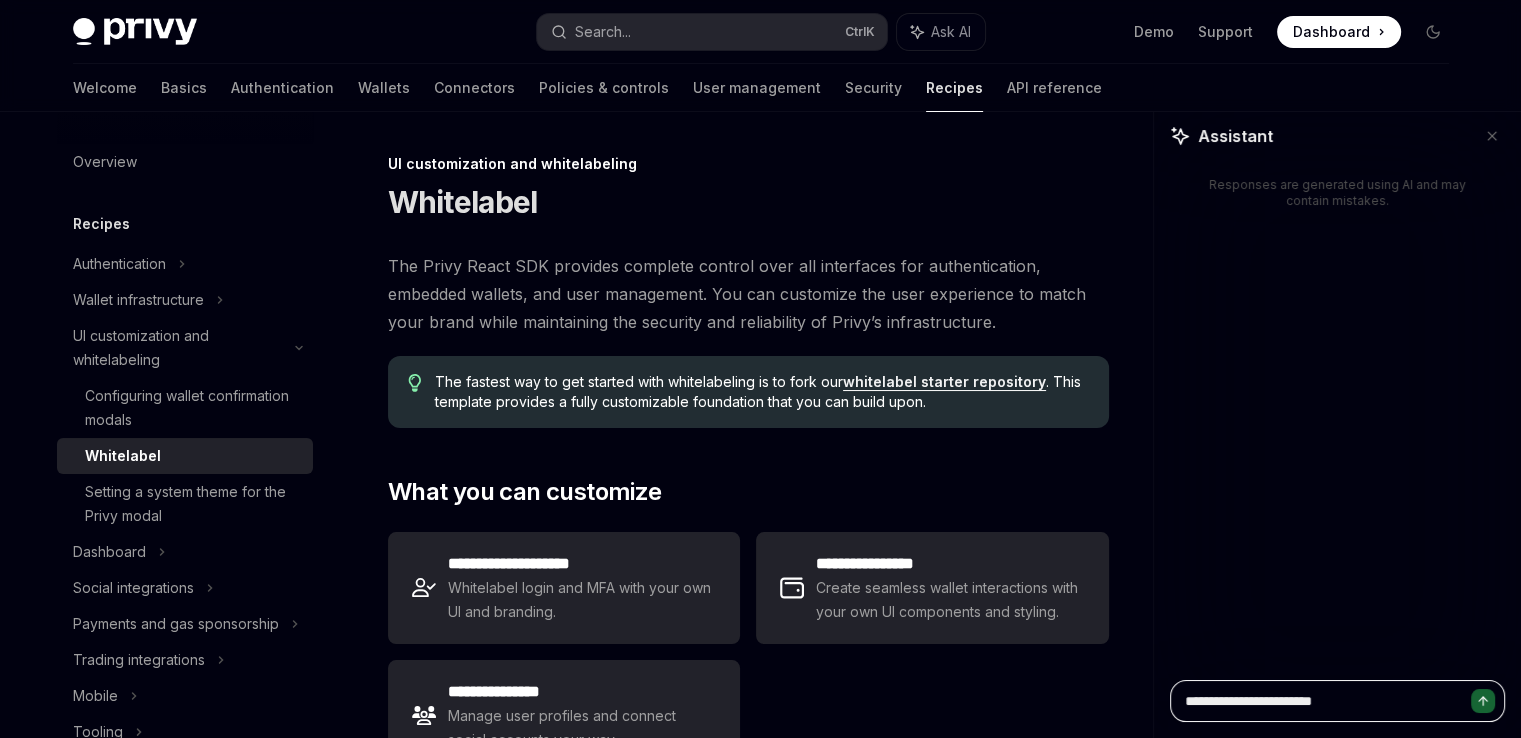 type on "**********" 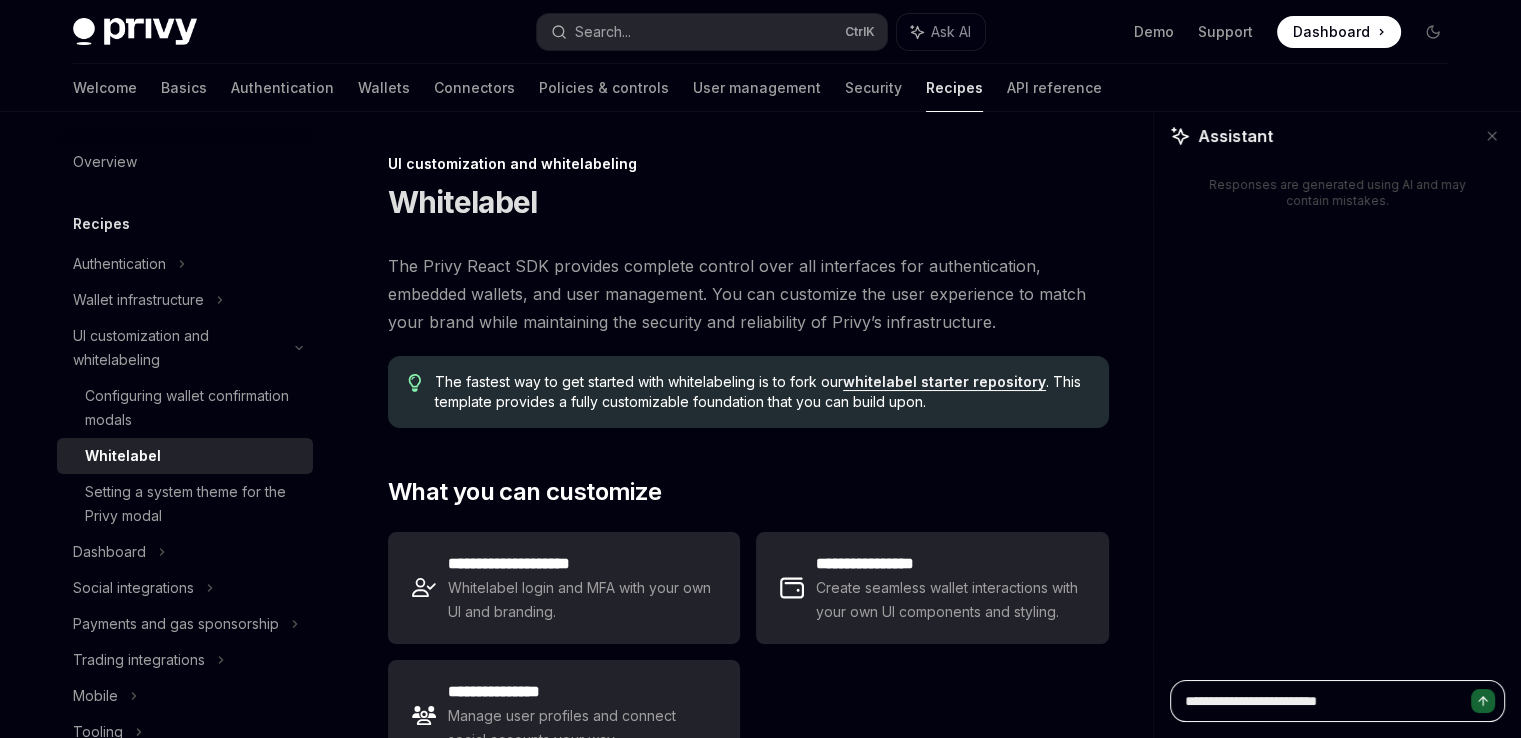 type on "**********" 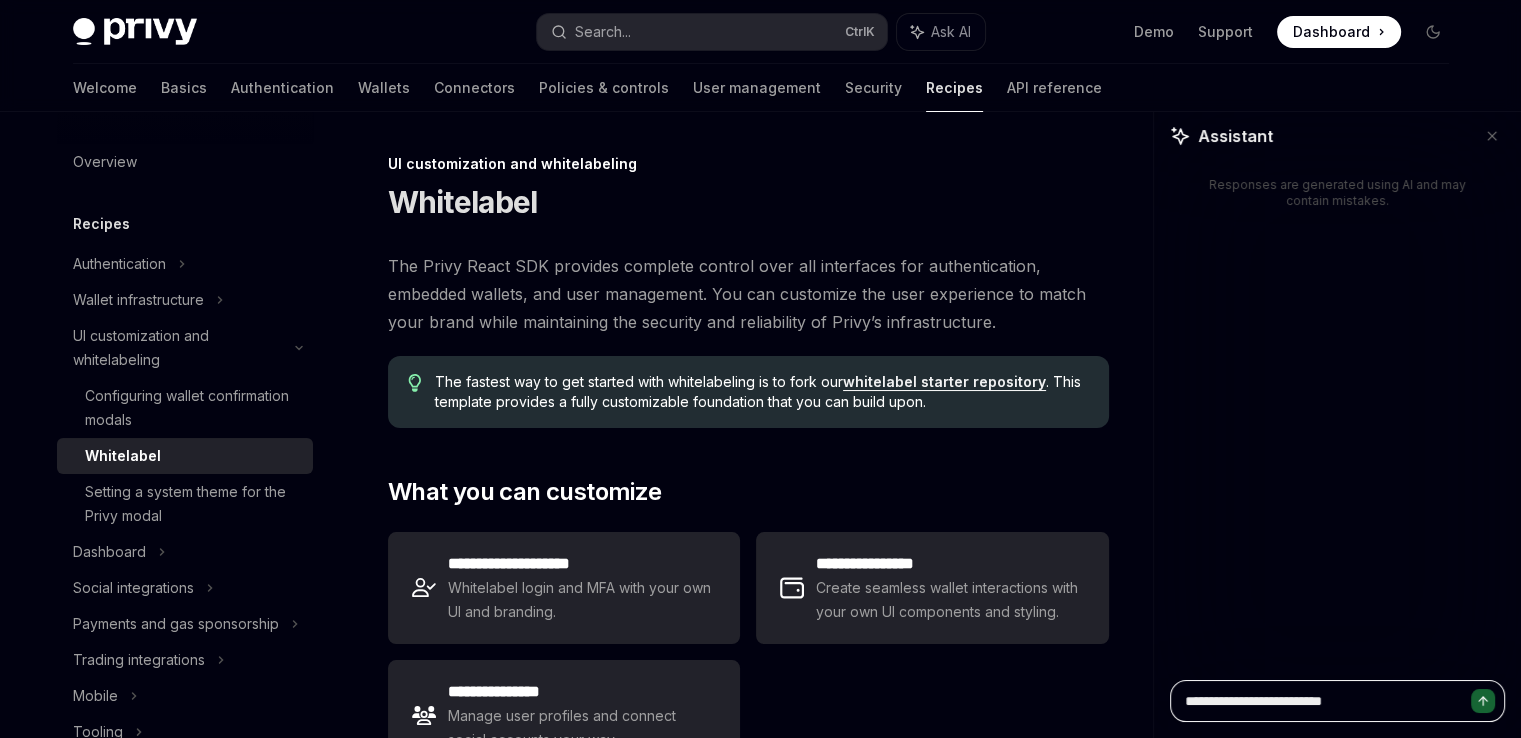 type on "**********" 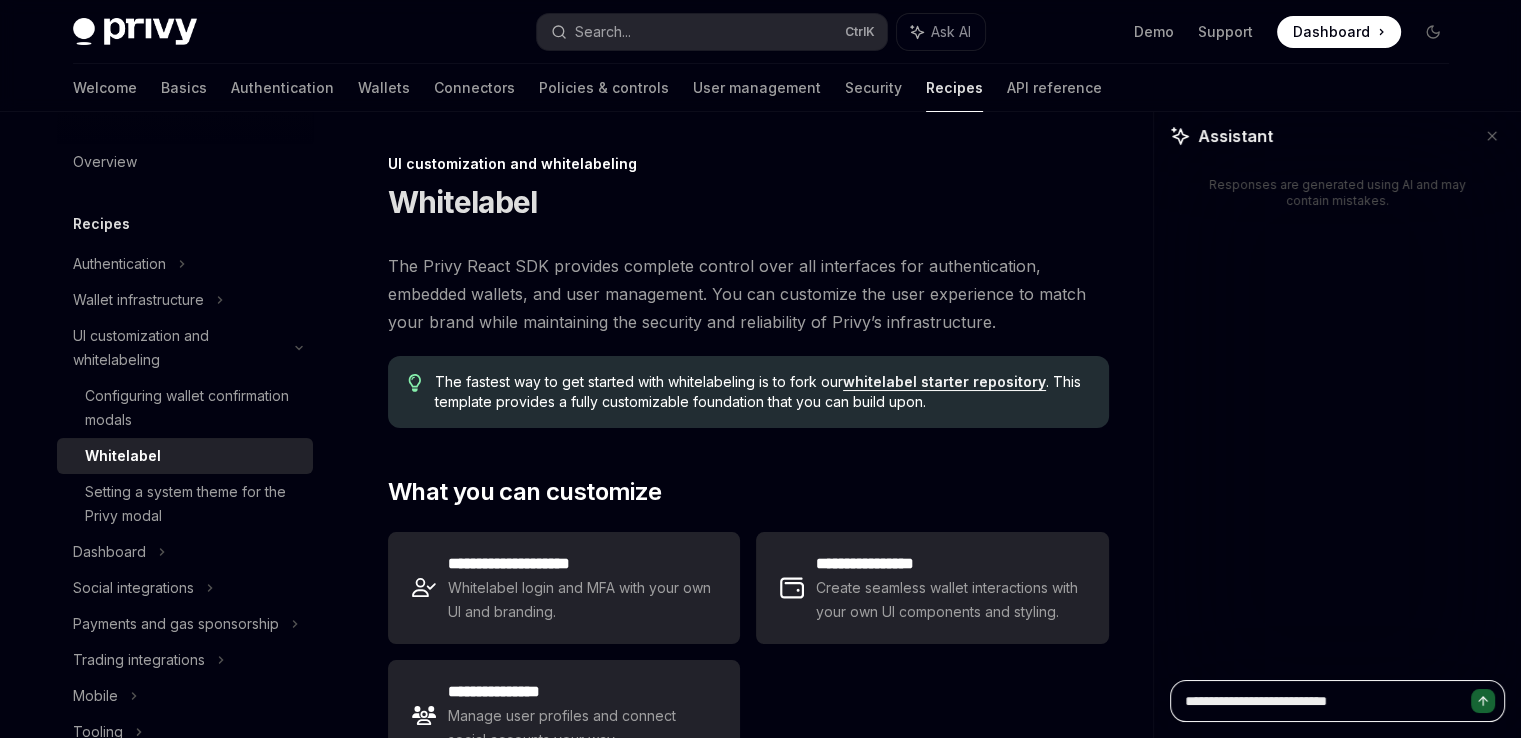 type on "**********" 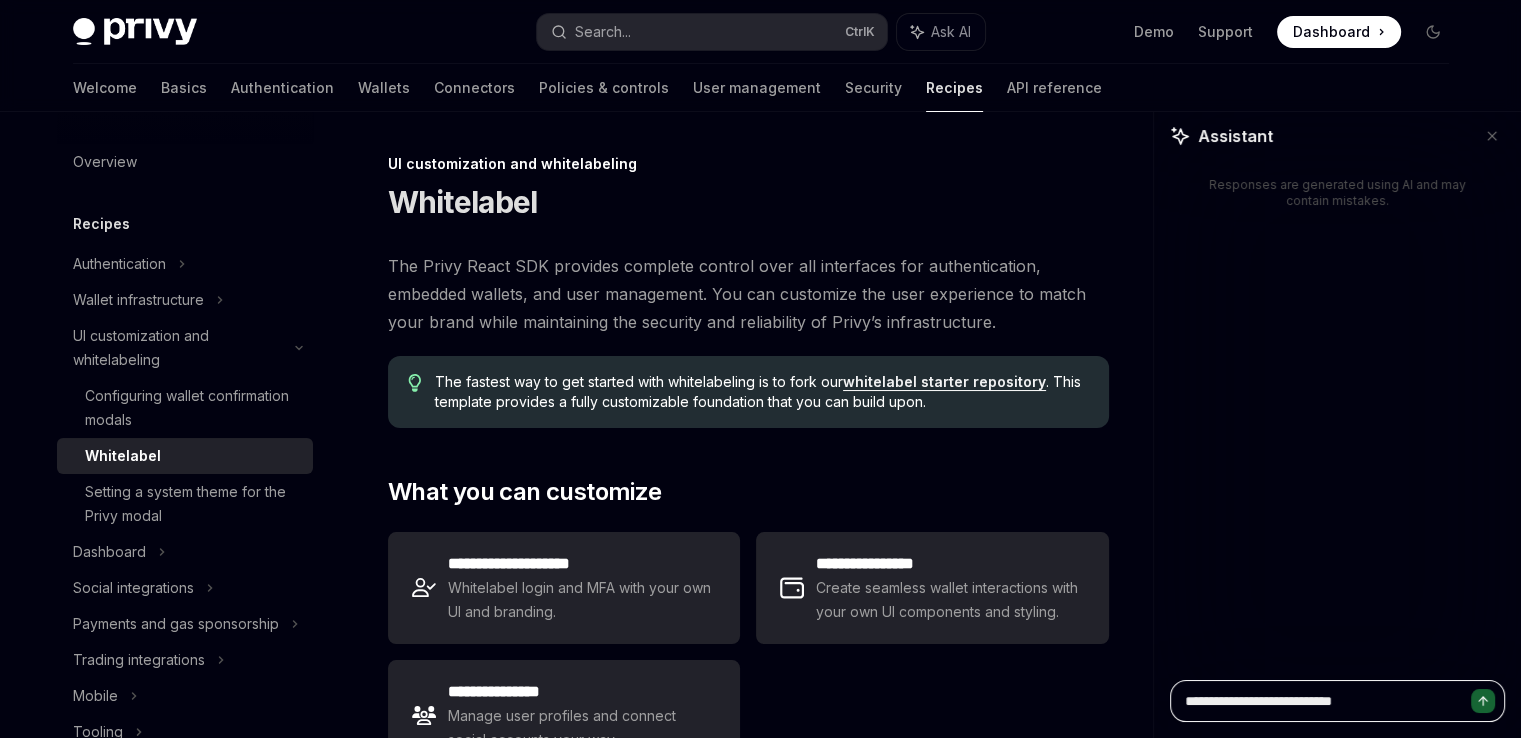 type on "**********" 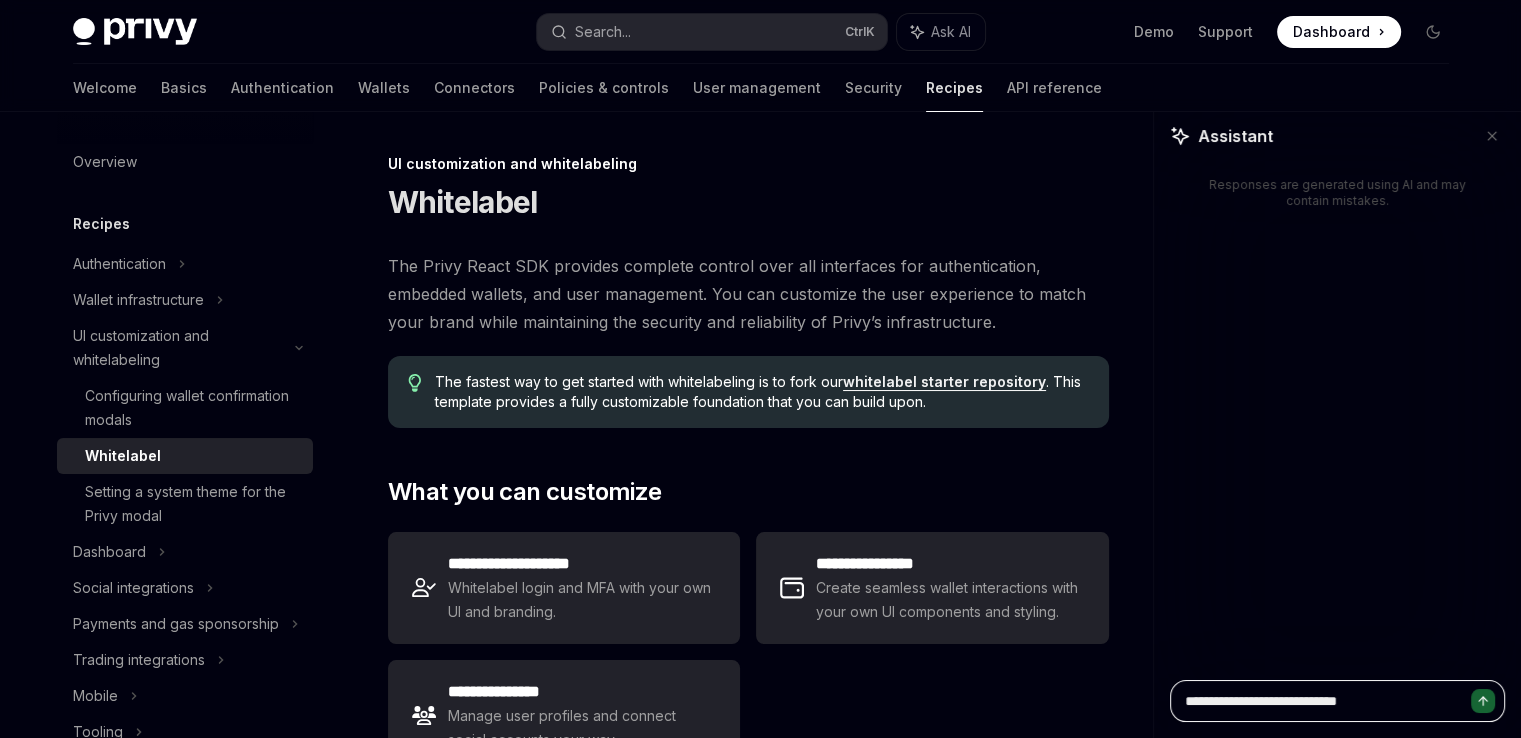 type on "**********" 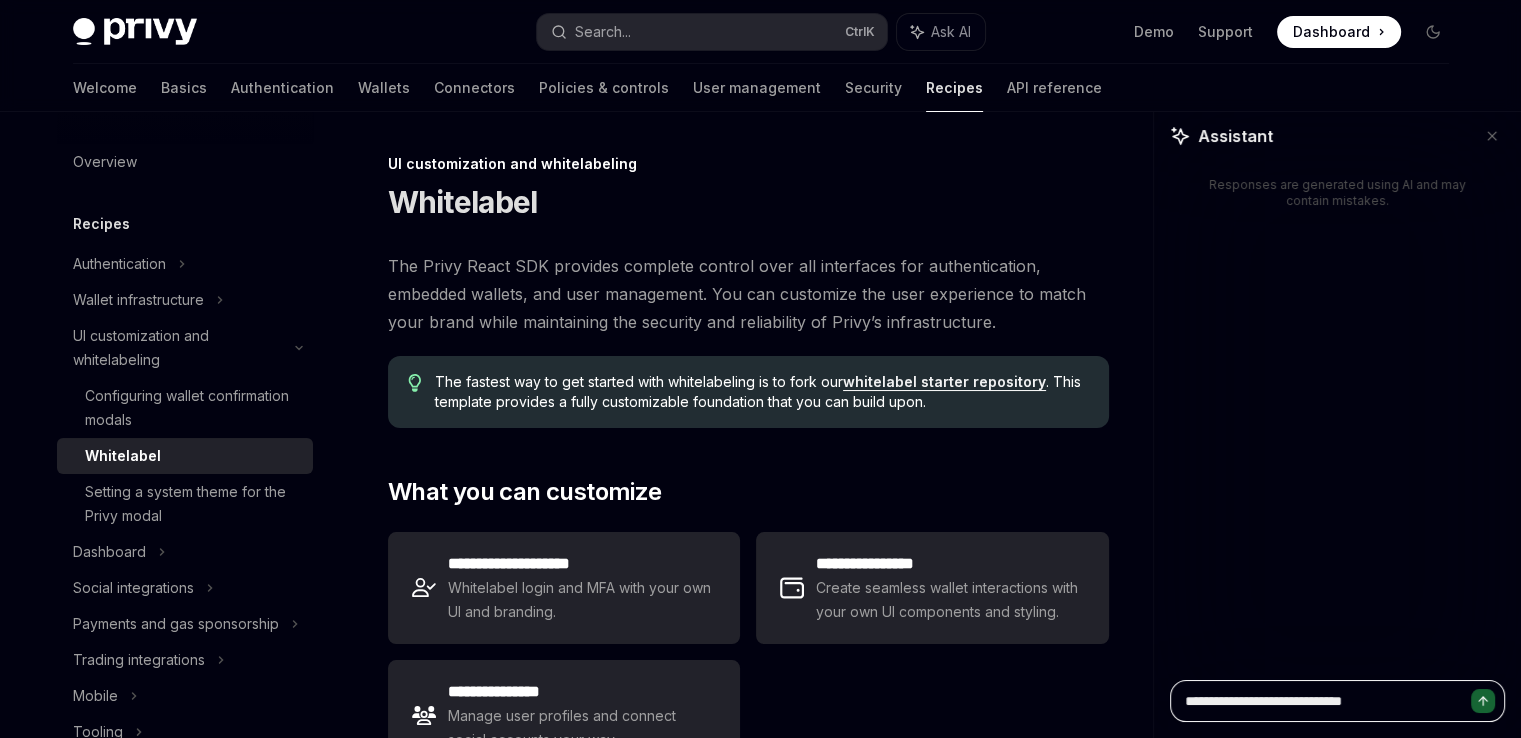 type on "**********" 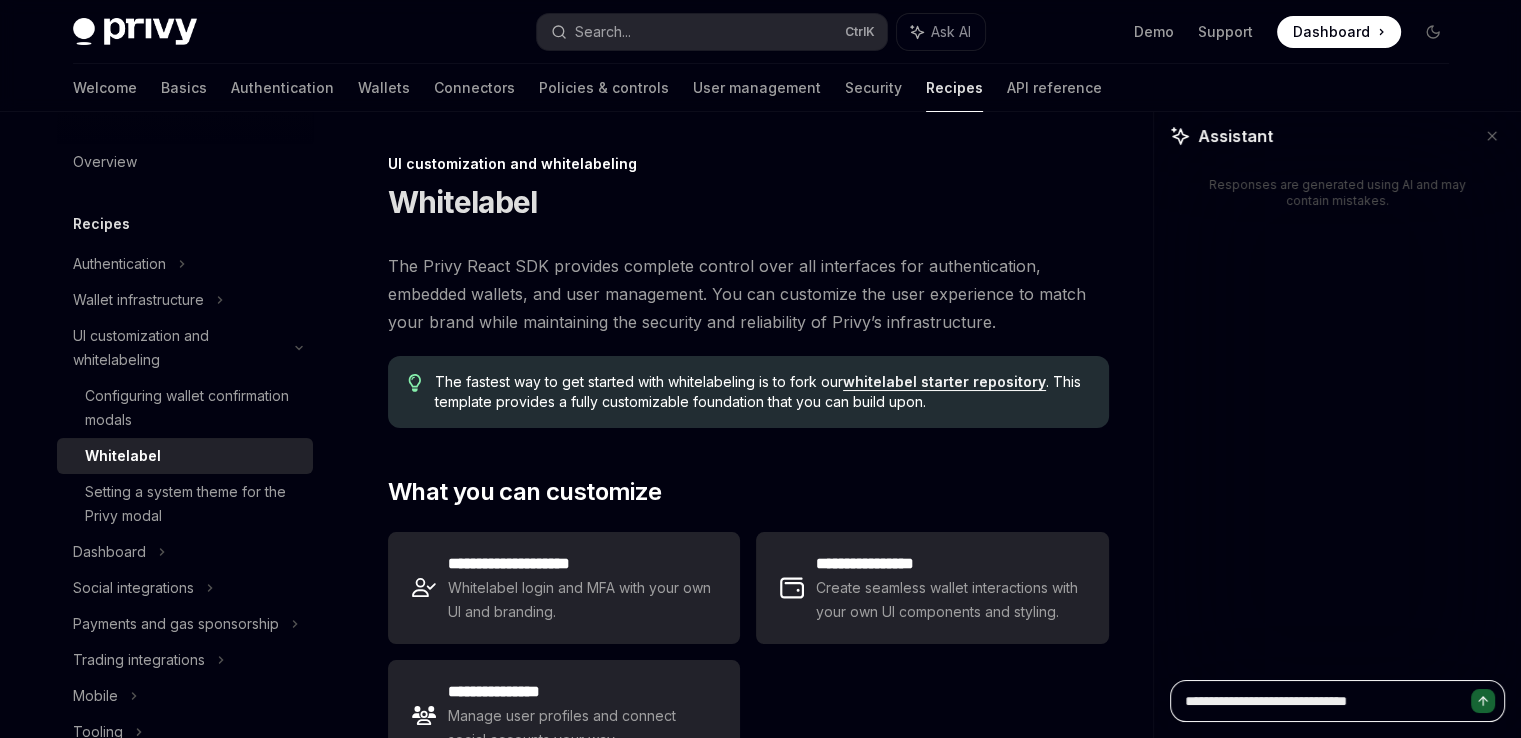 type on "**********" 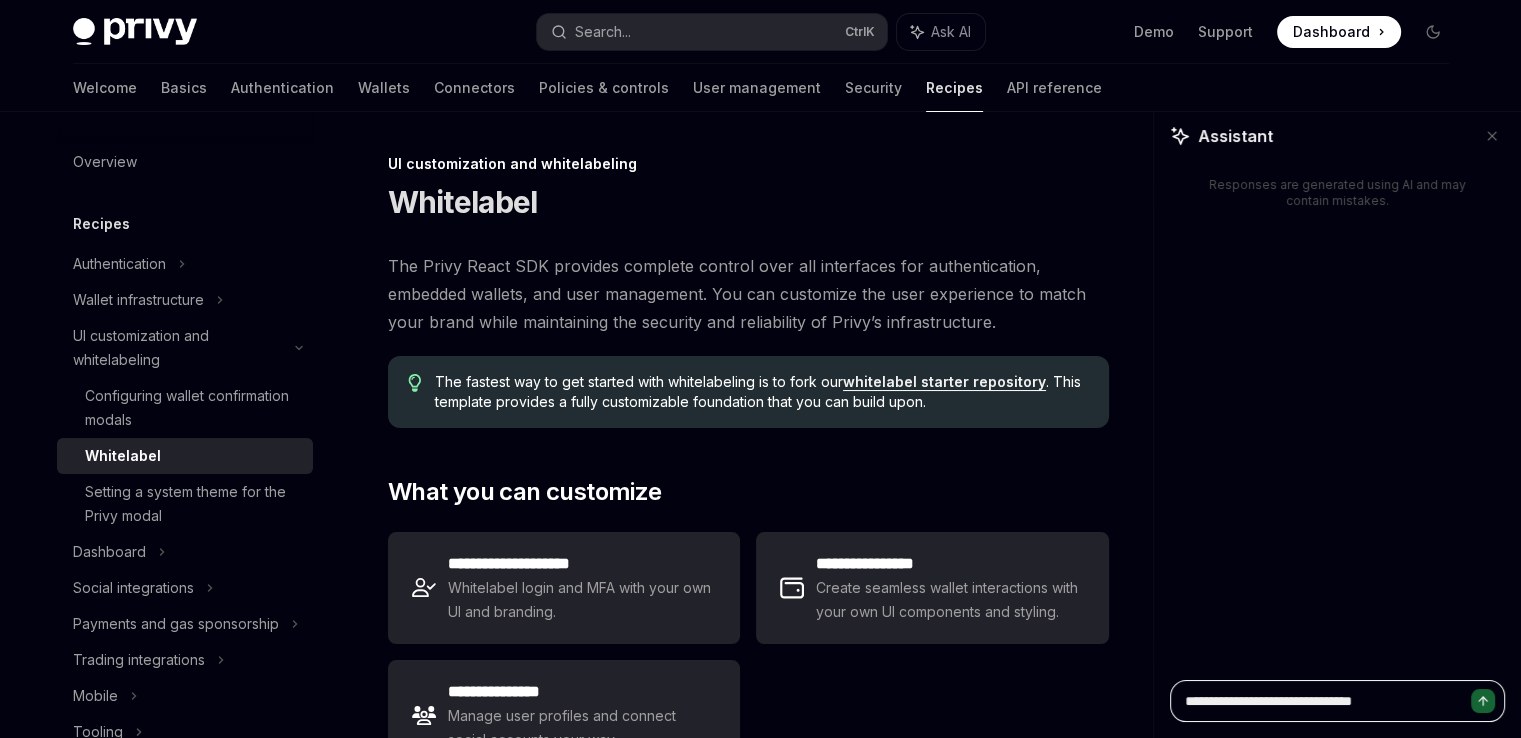 type on "**********" 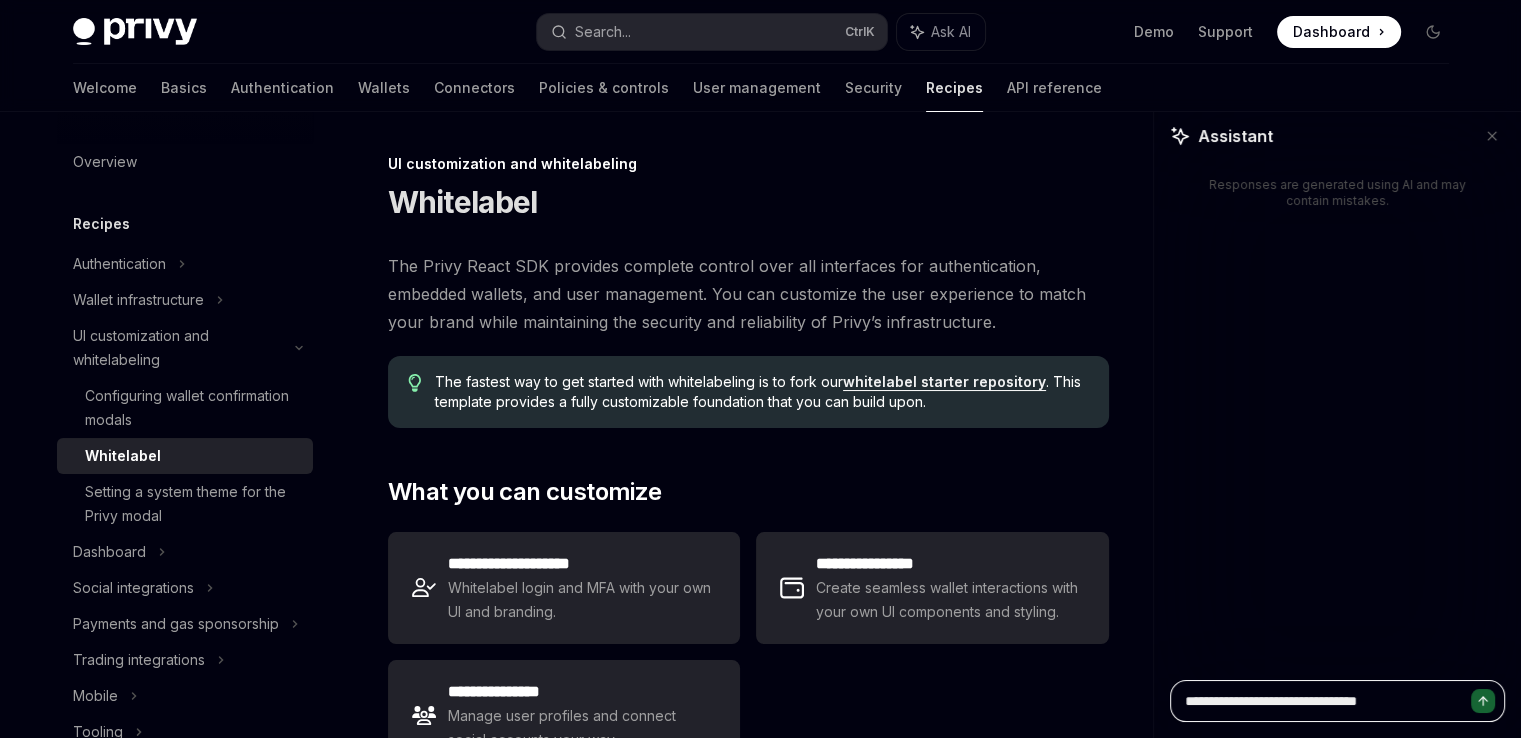 type on "**********" 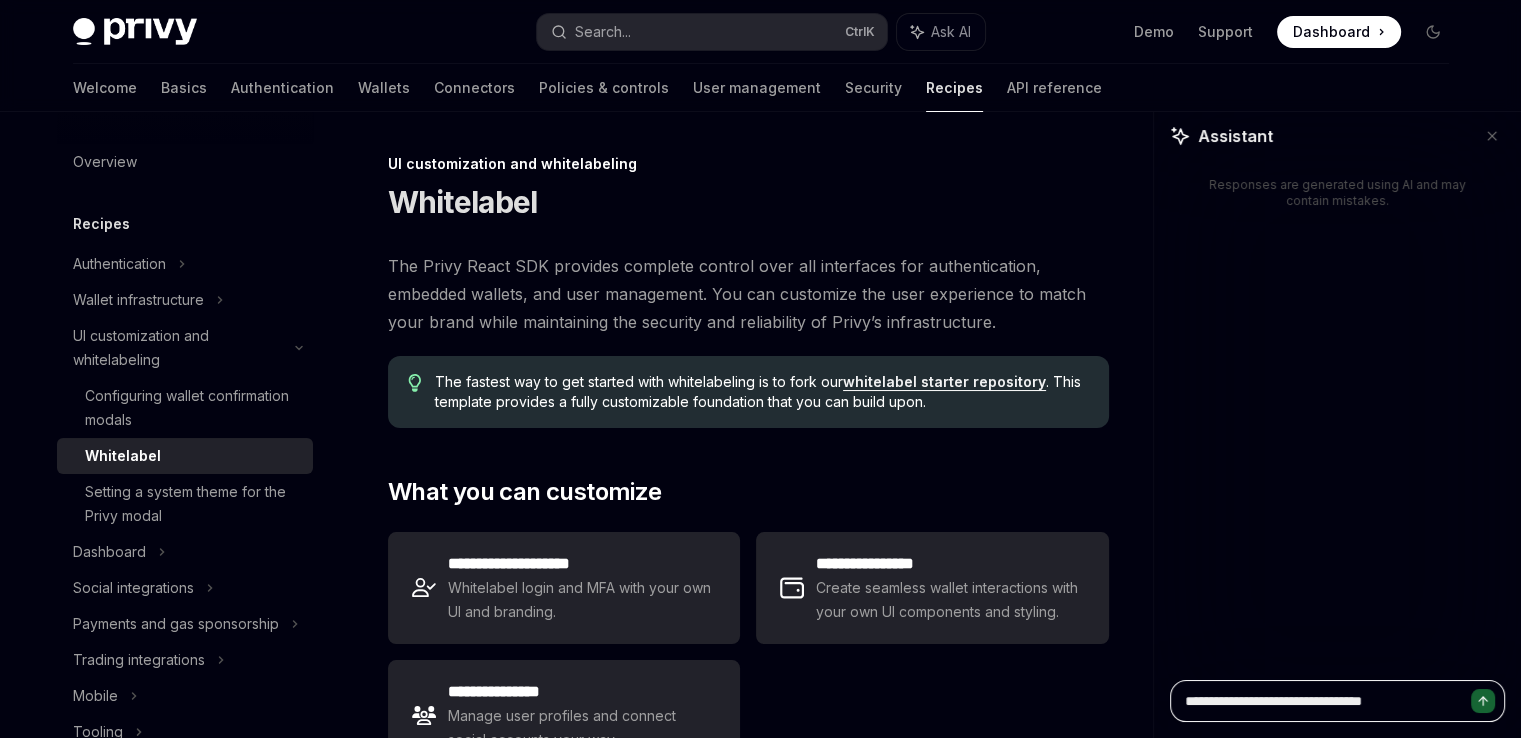 type on "**********" 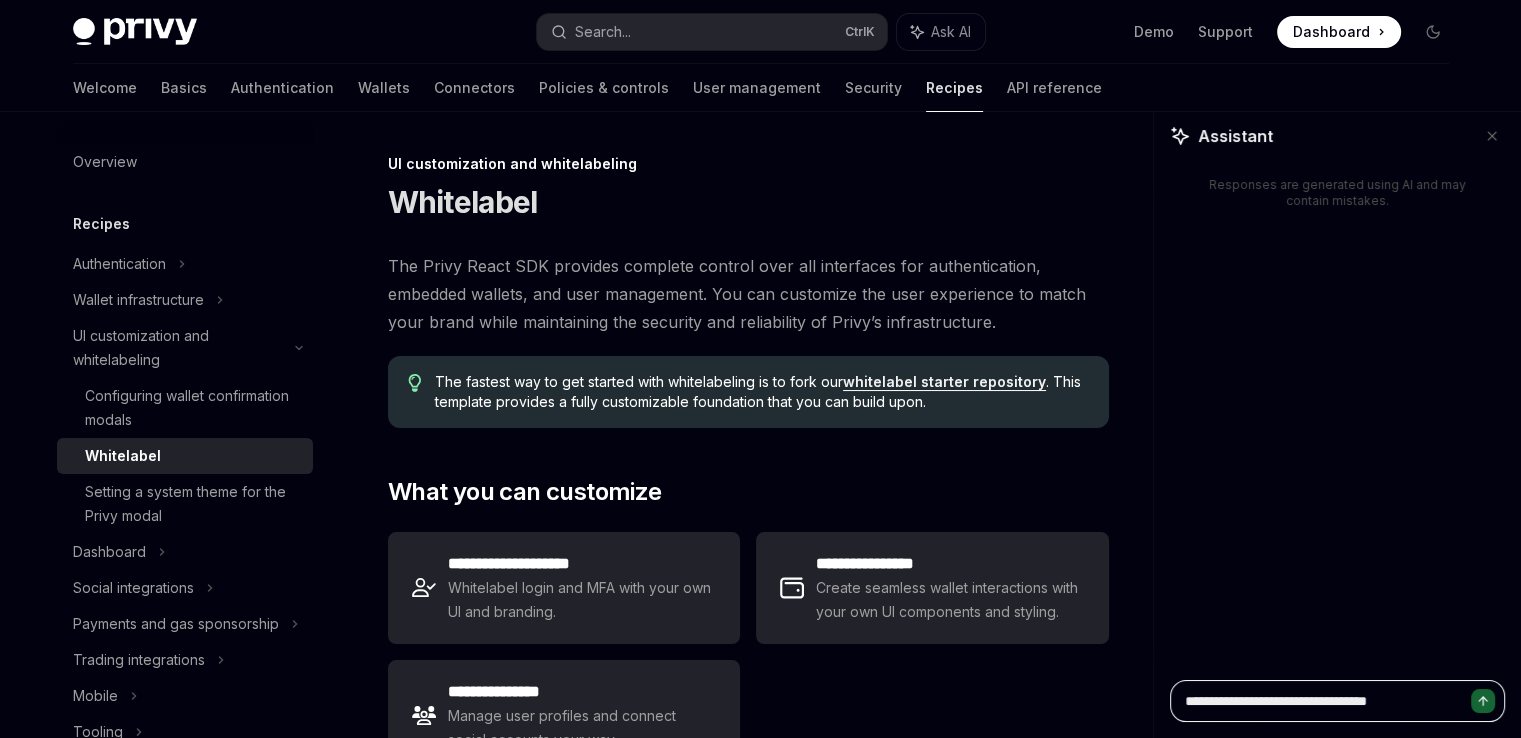 type on "**********" 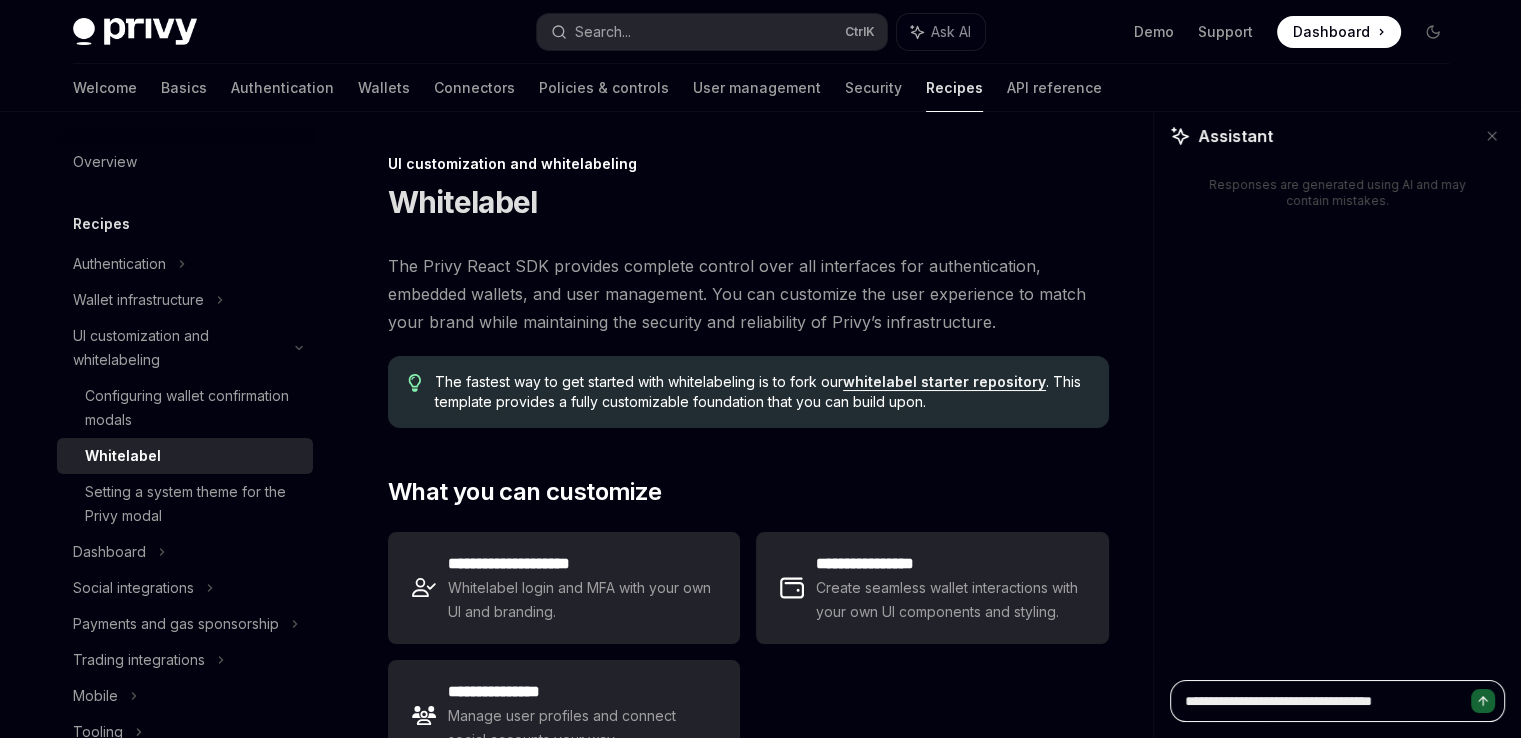 type on "**********" 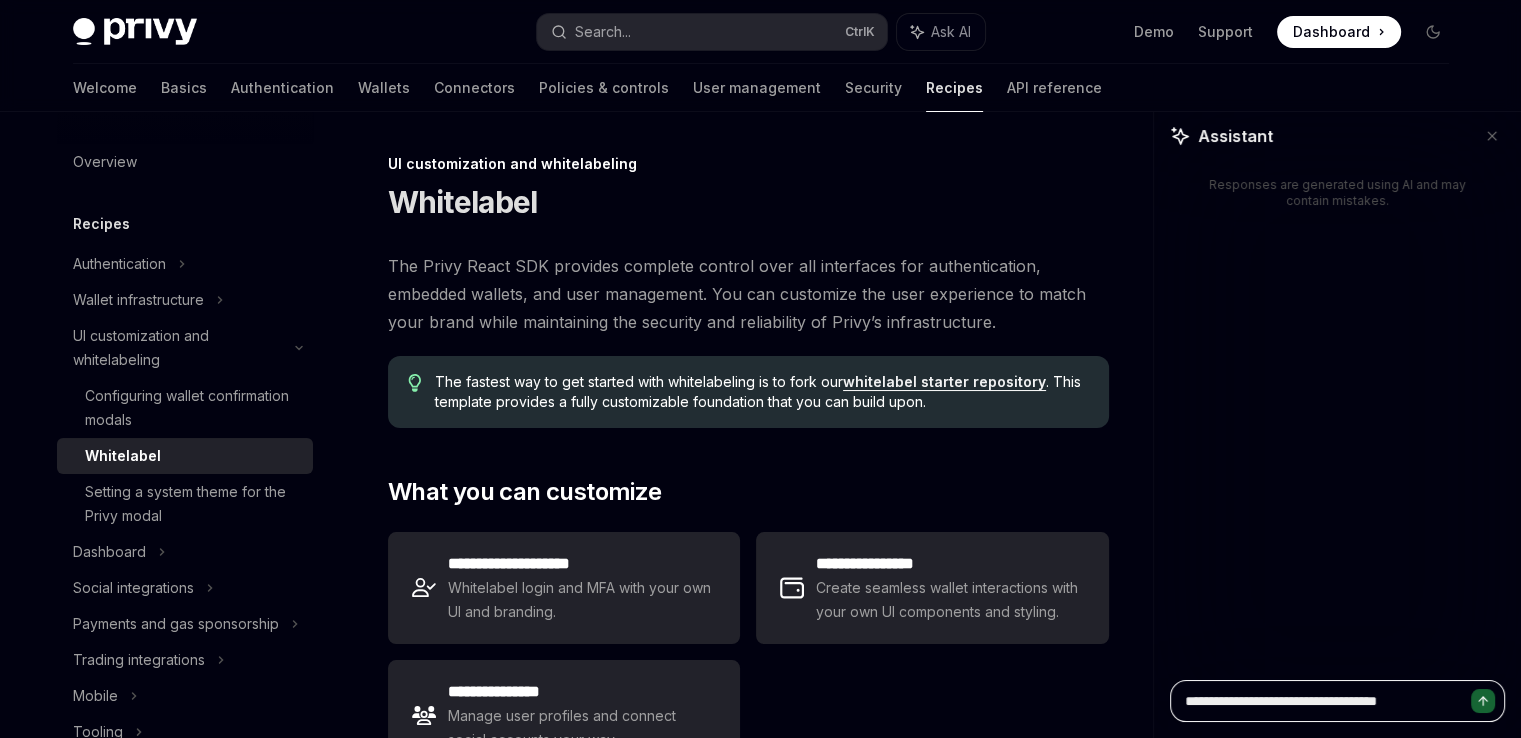 type on "**********" 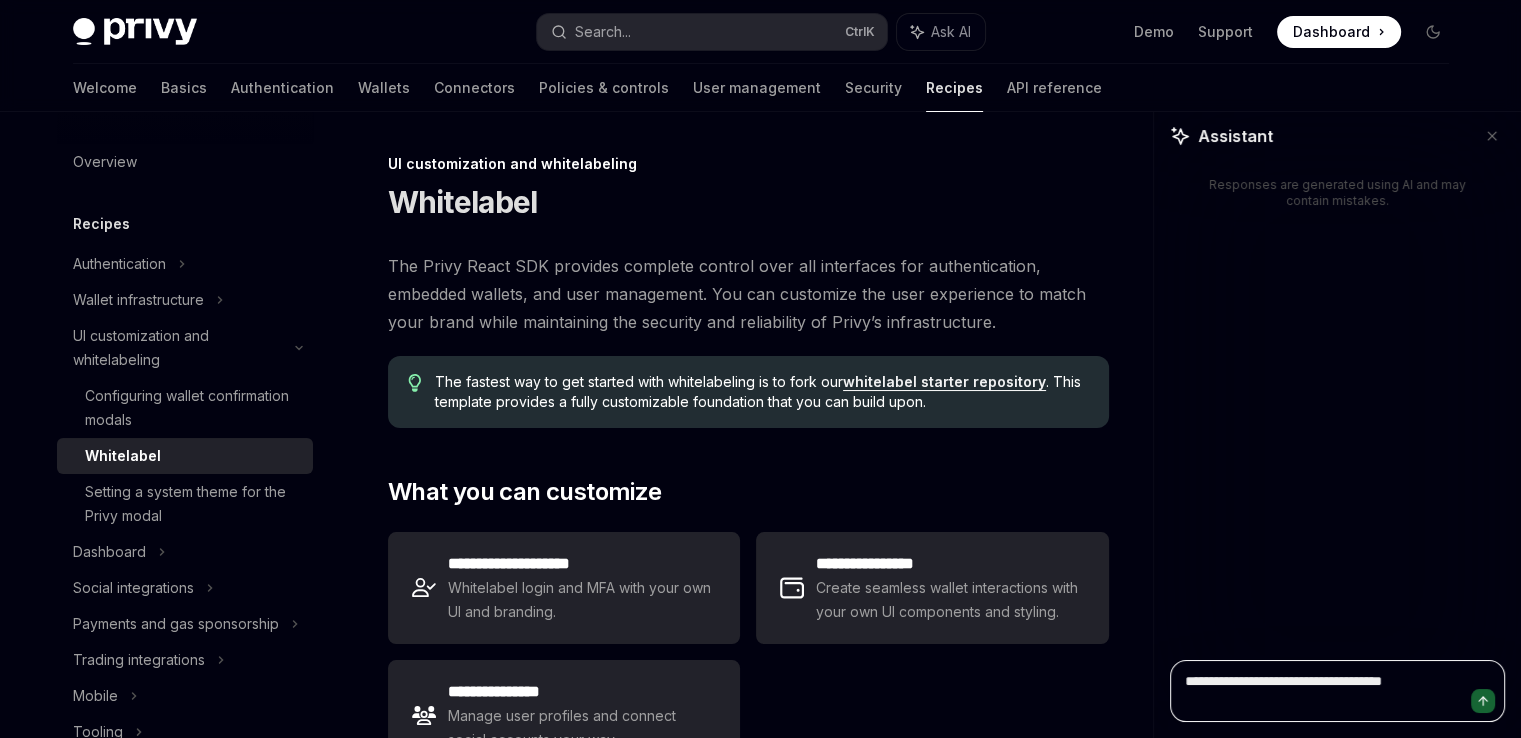 type on "**********" 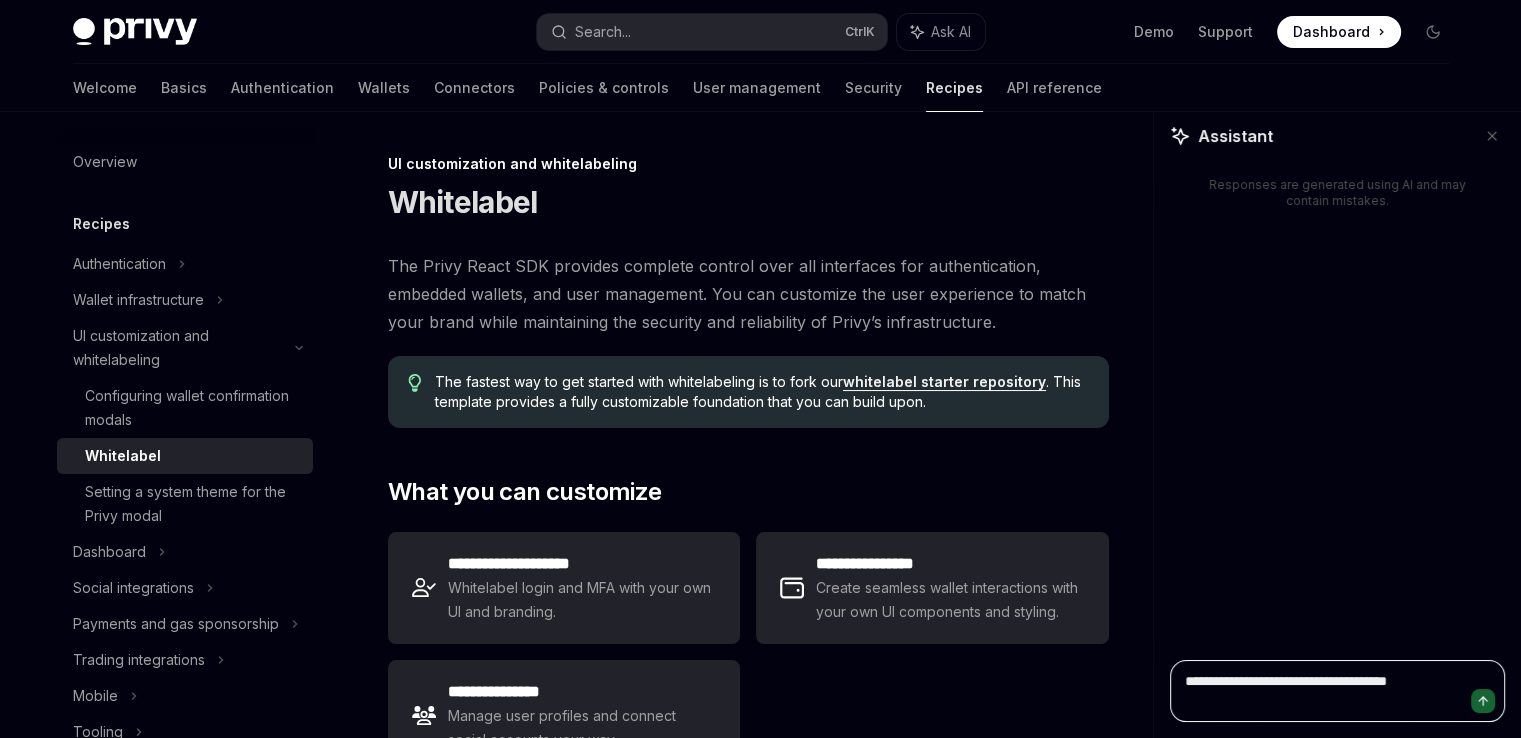 type on "**********" 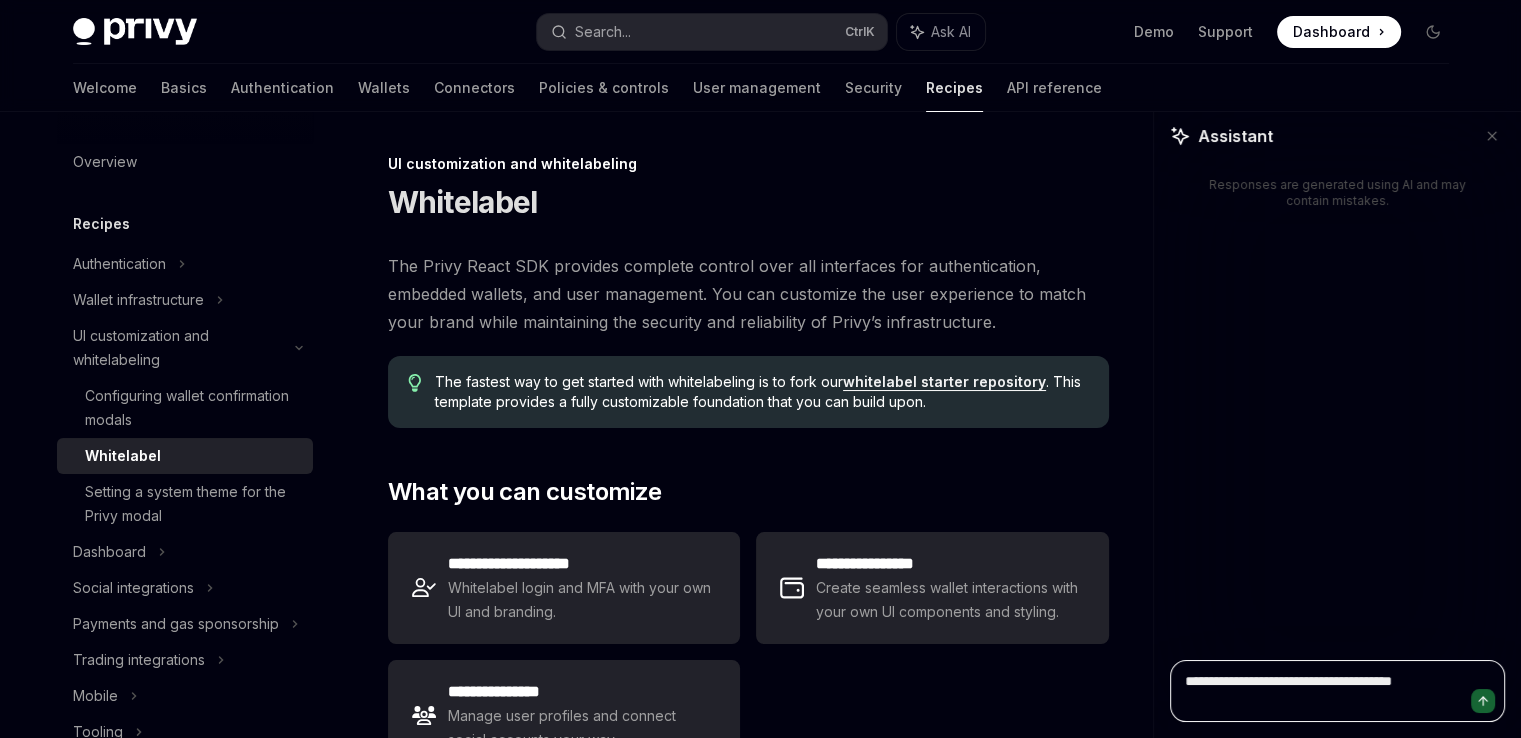 type on "**********" 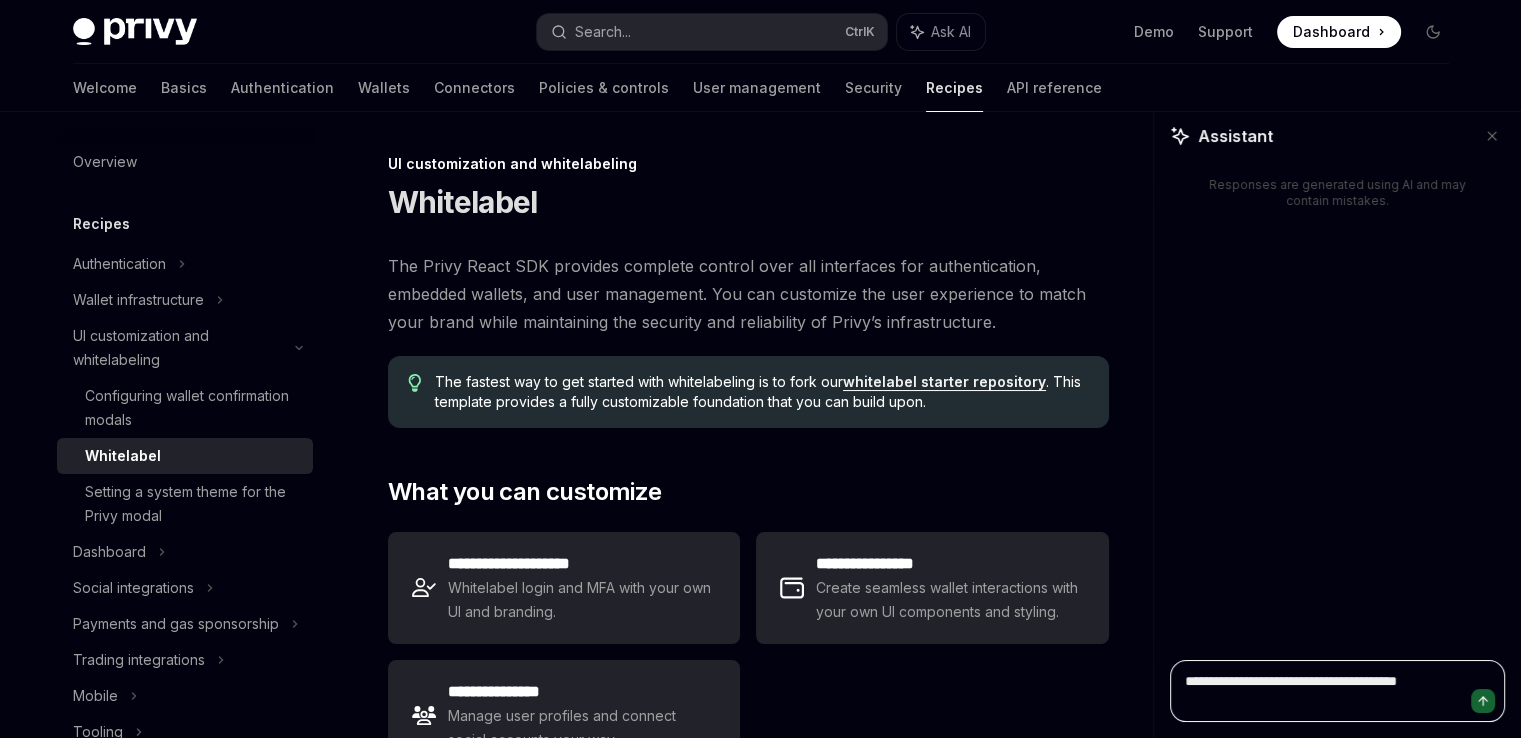 type on "**********" 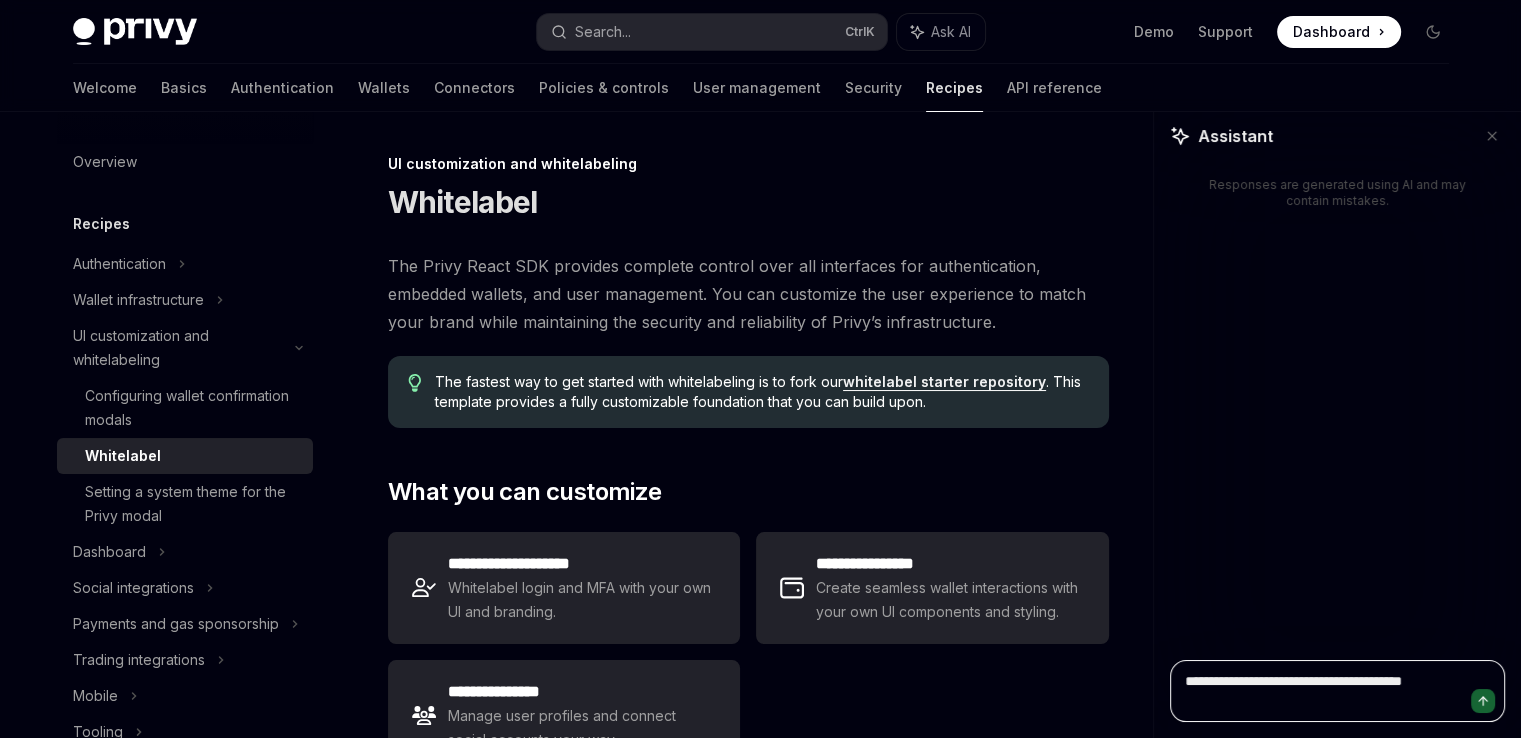 type on "*" 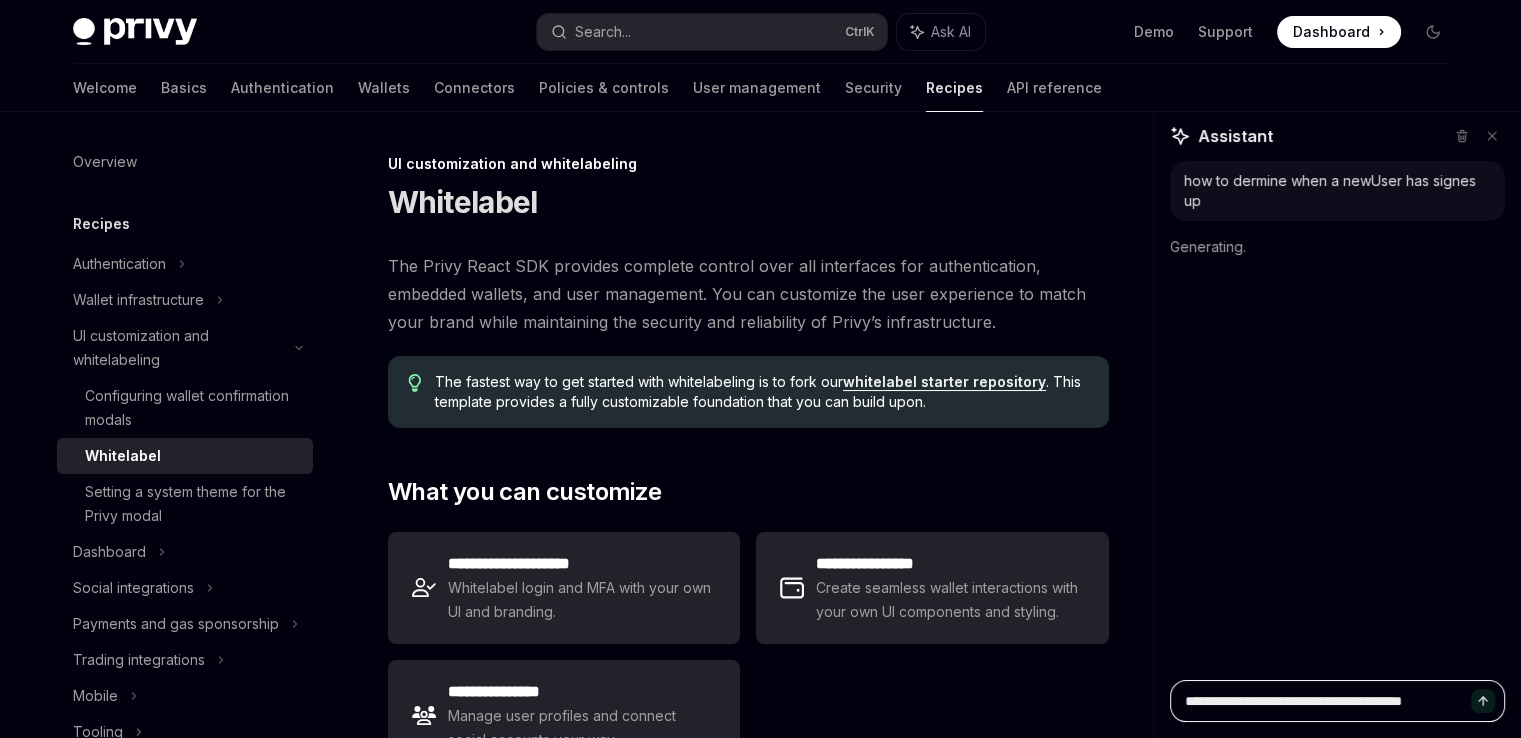 type 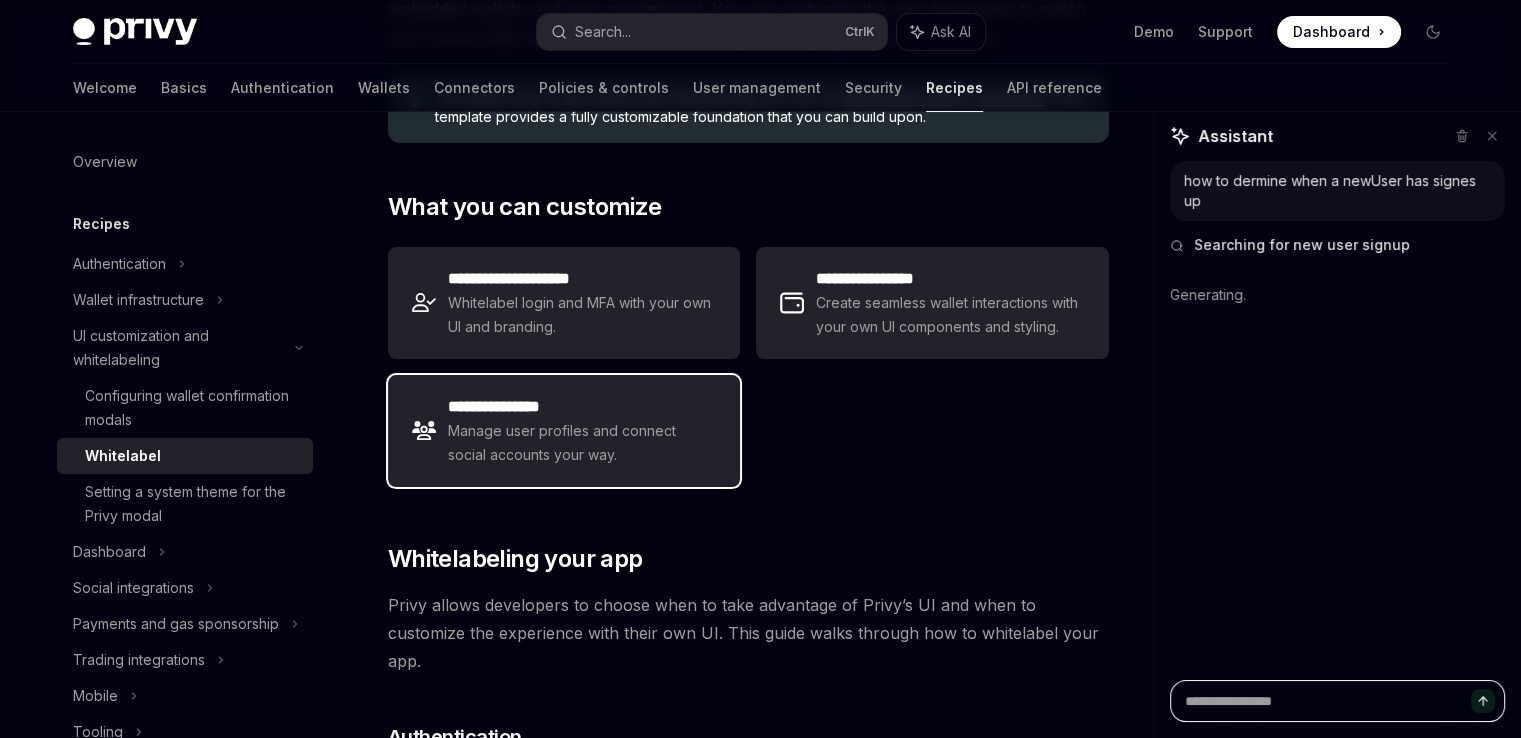 scroll, scrollTop: 300, scrollLeft: 0, axis: vertical 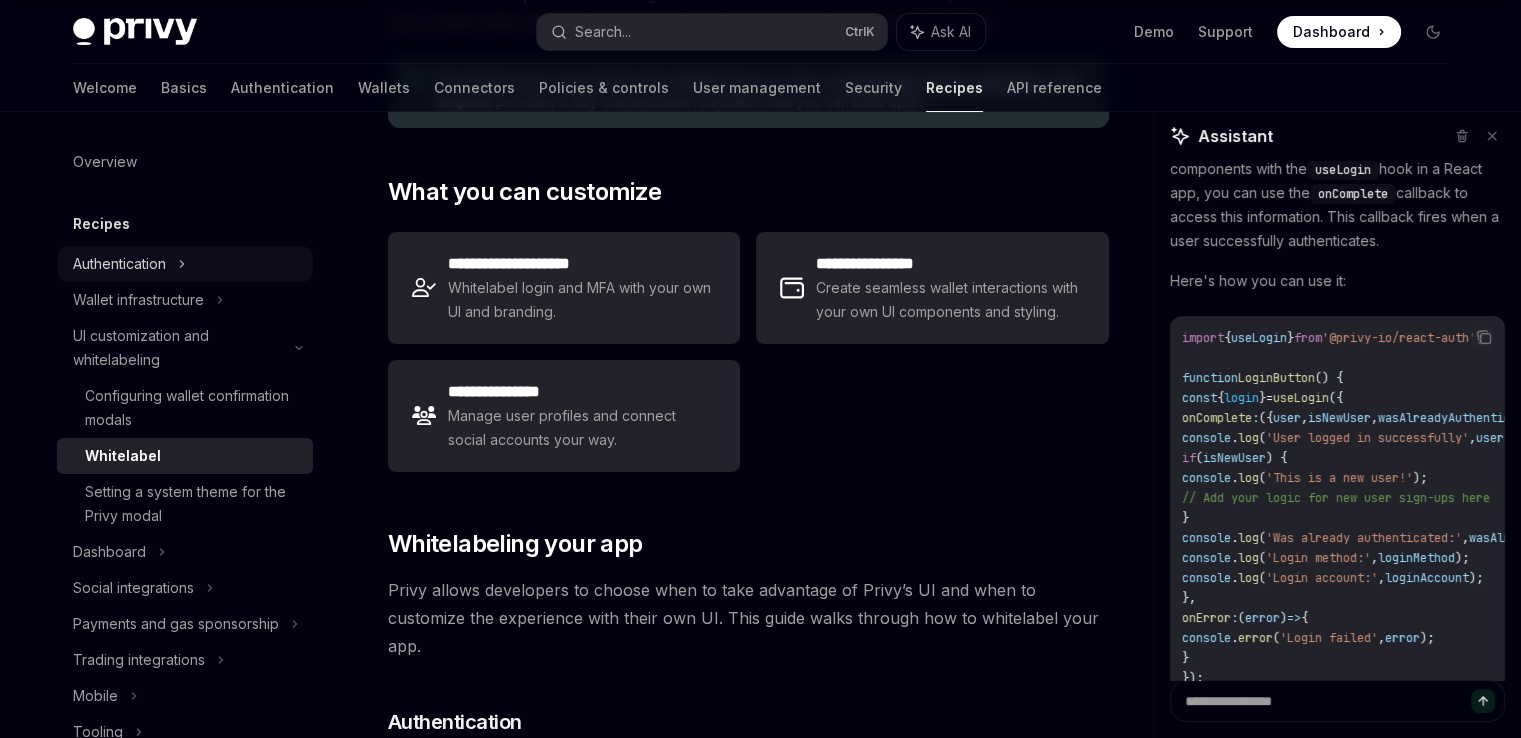 click on "Authentication" at bounding box center [119, 264] 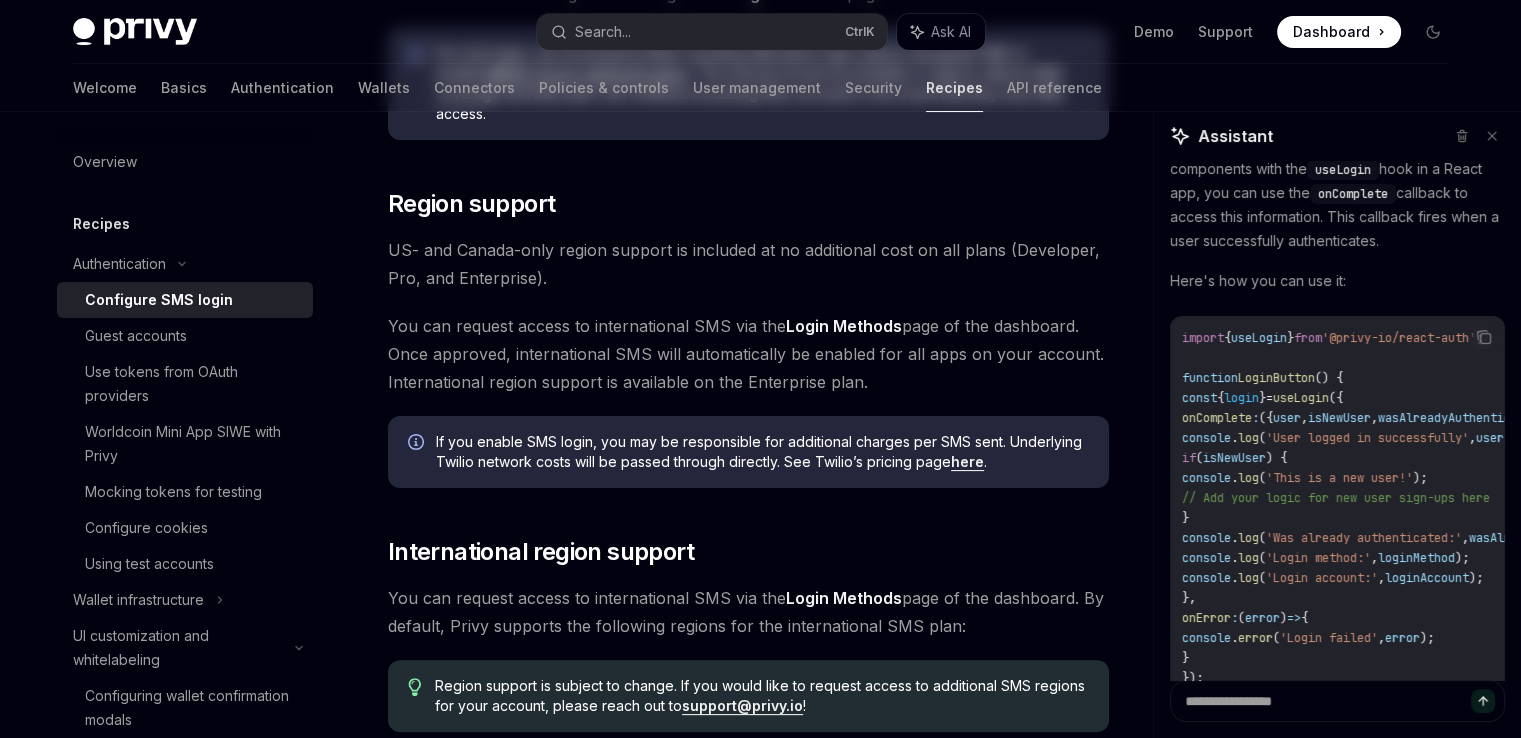 scroll, scrollTop: 0, scrollLeft: 0, axis: both 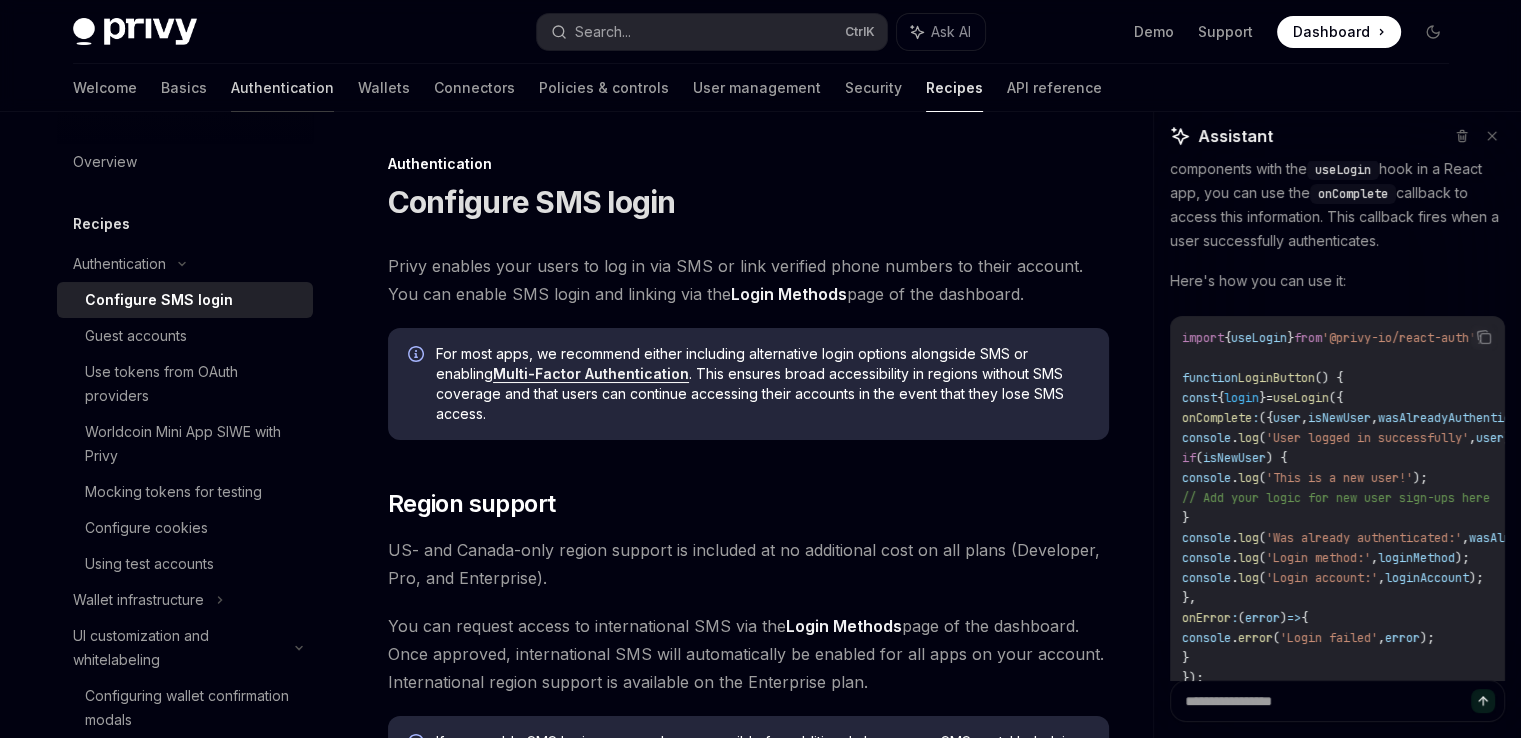 click on "Authentication" at bounding box center (282, 88) 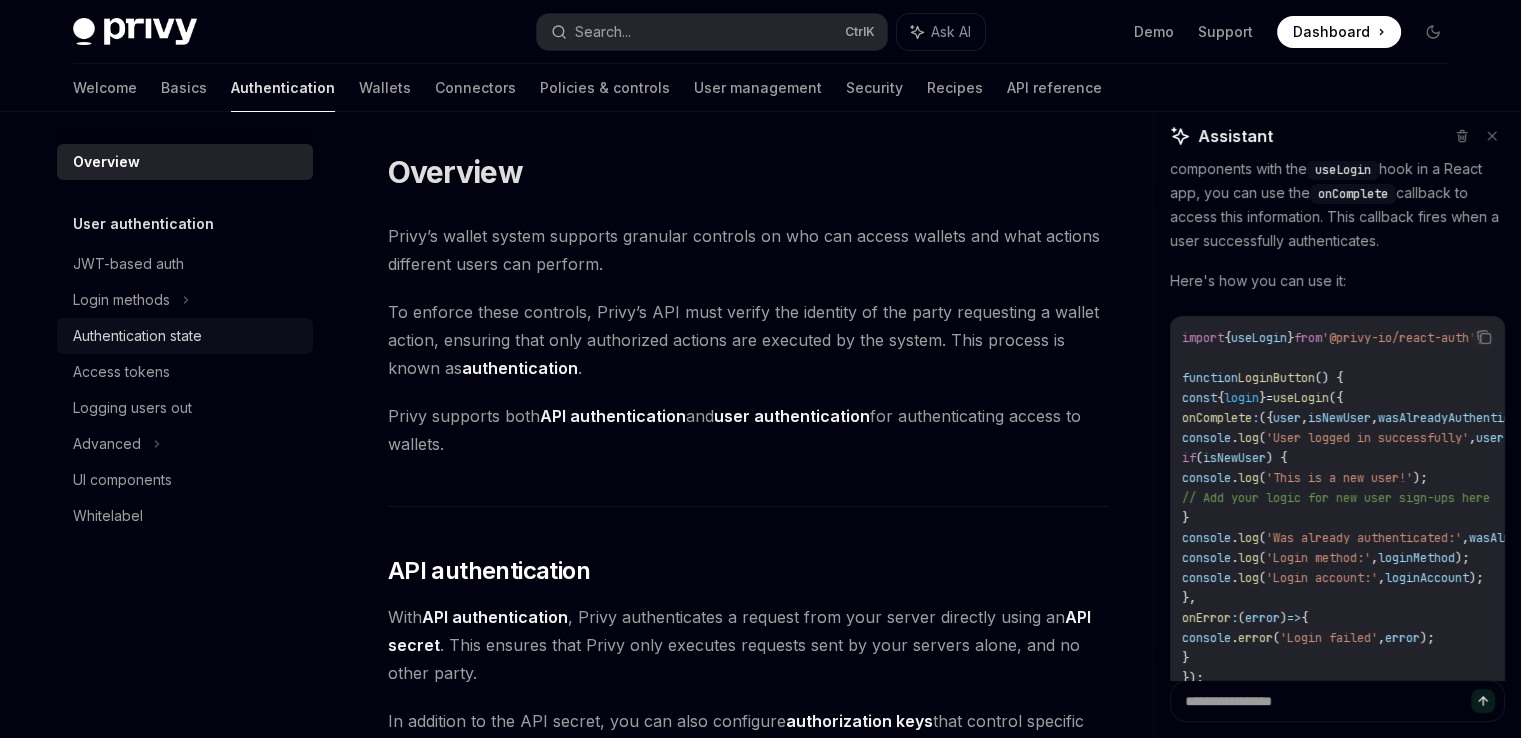 click on "Authentication state" at bounding box center (187, 336) 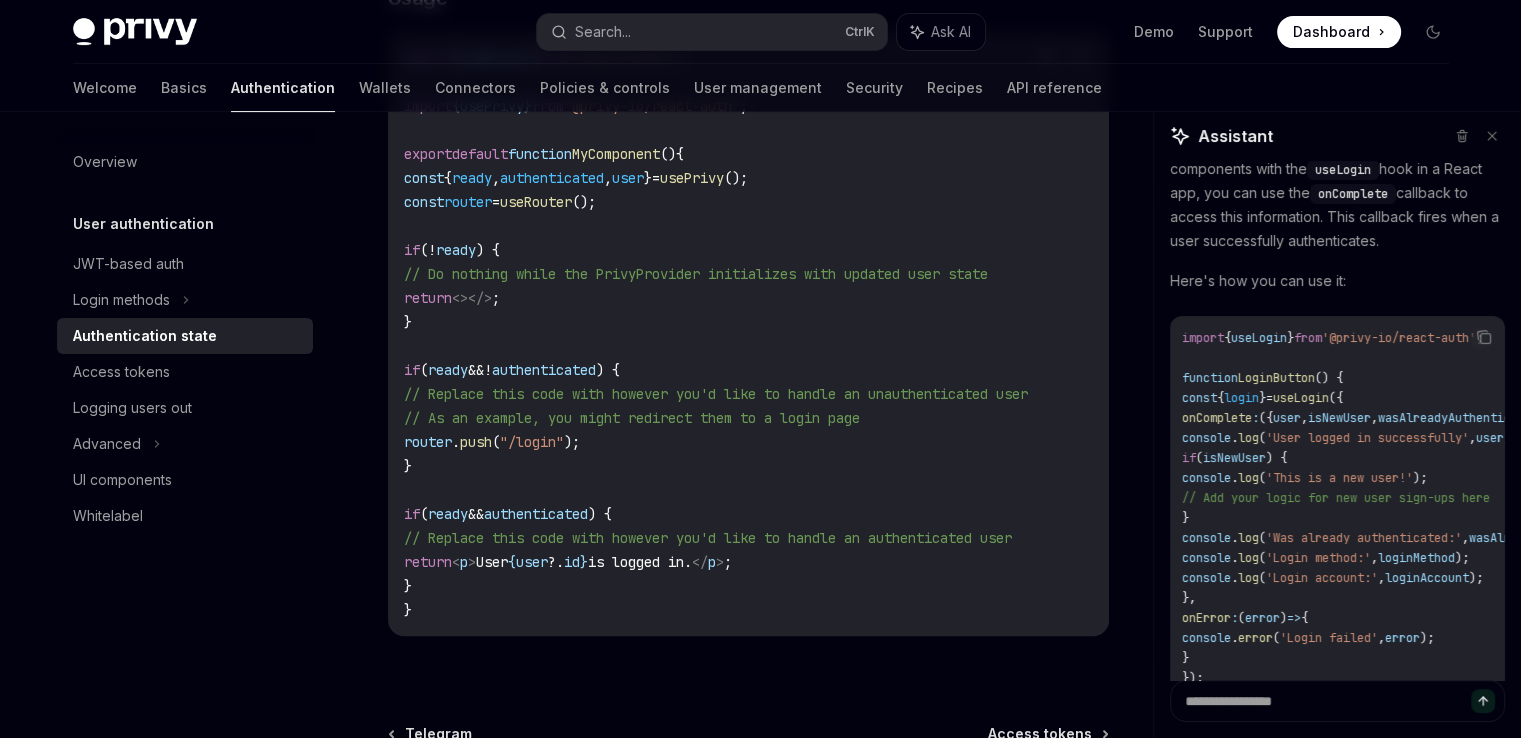 scroll, scrollTop: 960, scrollLeft: 0, axis: vertical 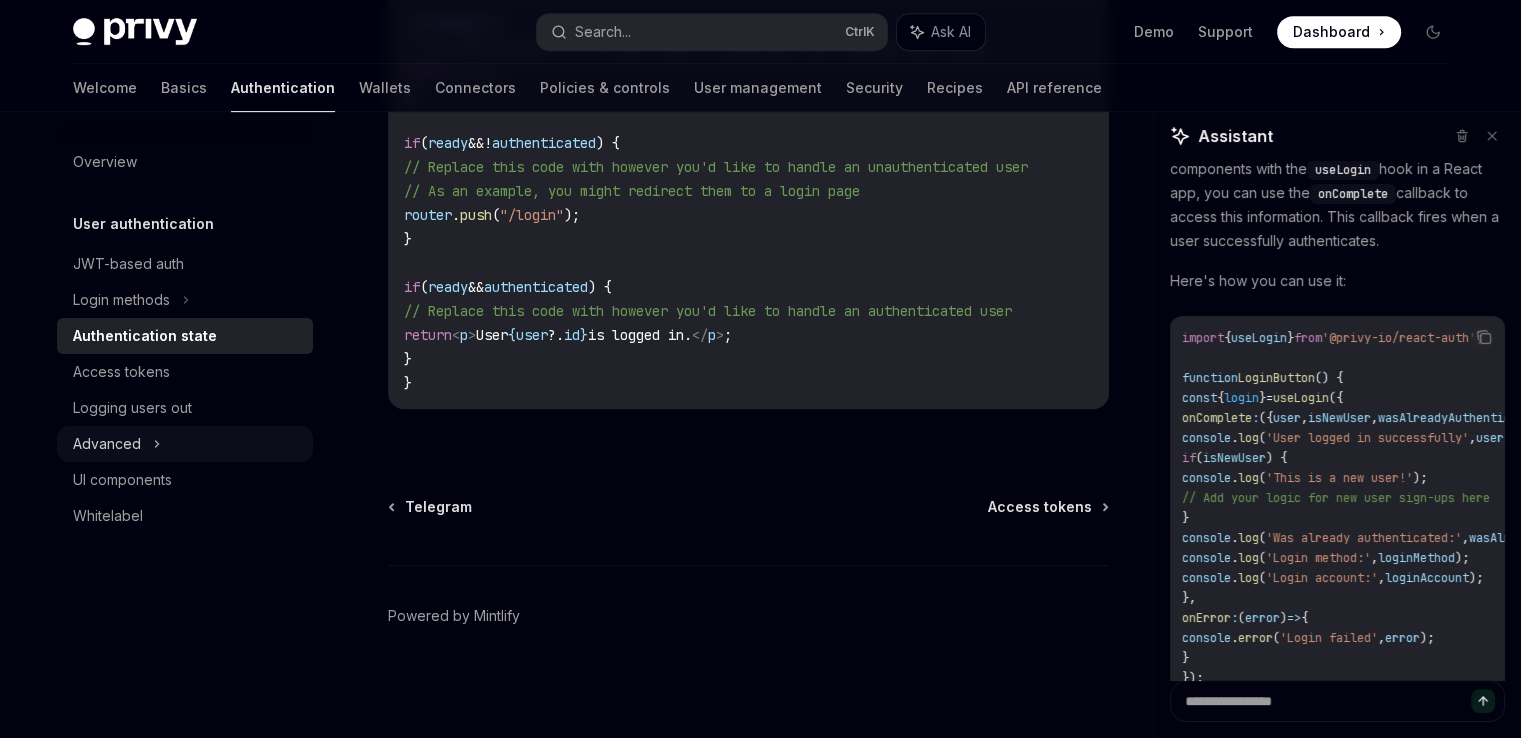click on "Advanced" at bounding box center (185, 444) 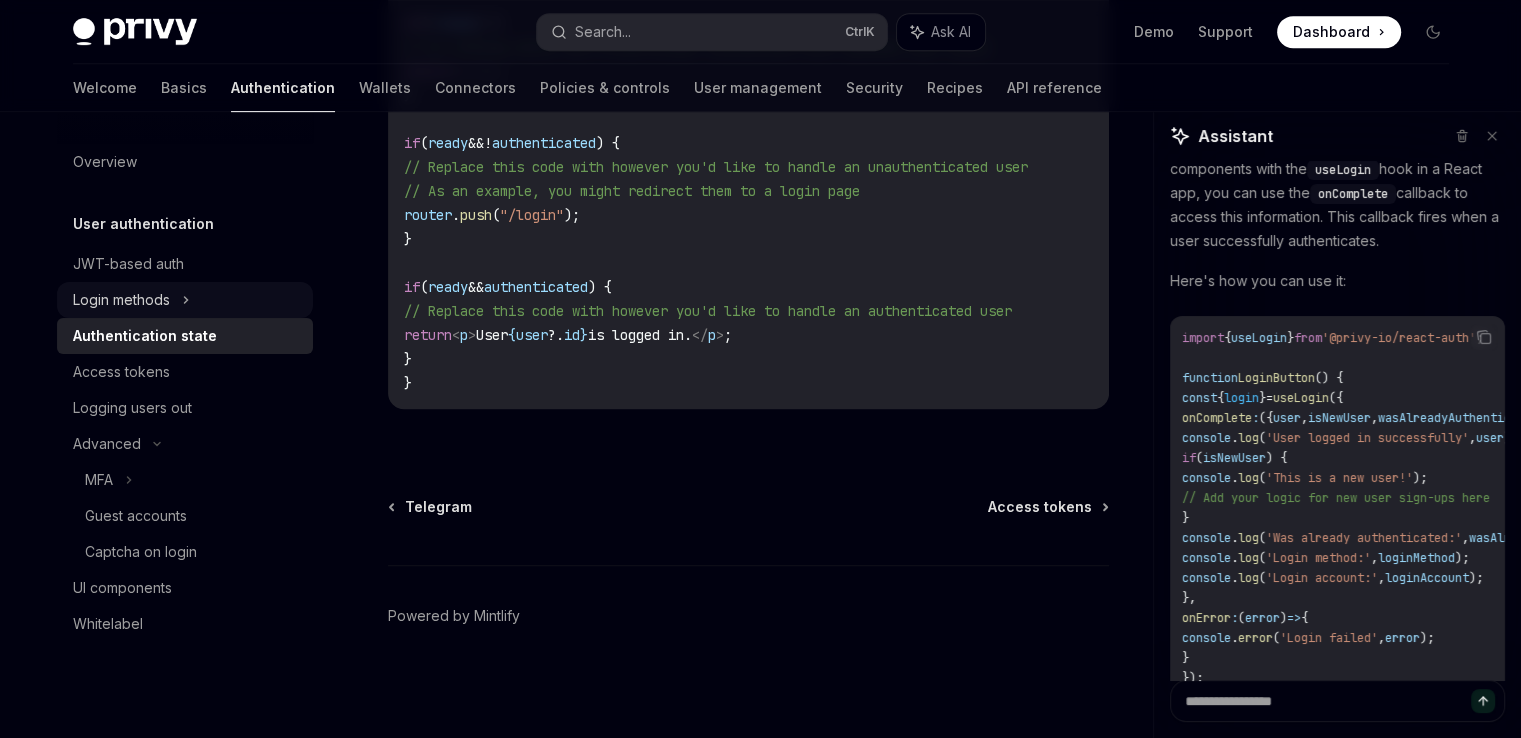 click on "Login methods" at bounding box center (185, 300) 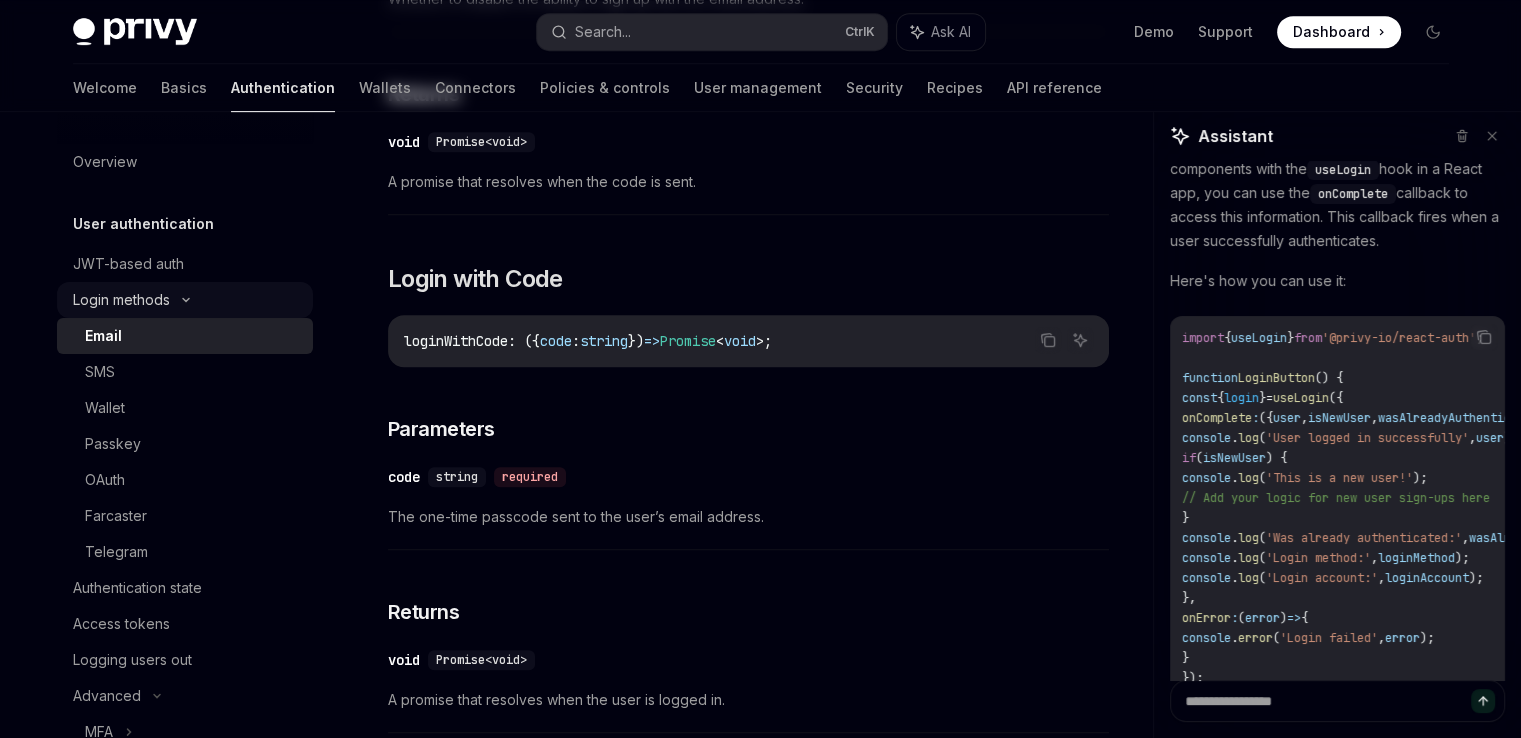 scroll, scrollTop: 0, scrollLeft: 0, axis: both 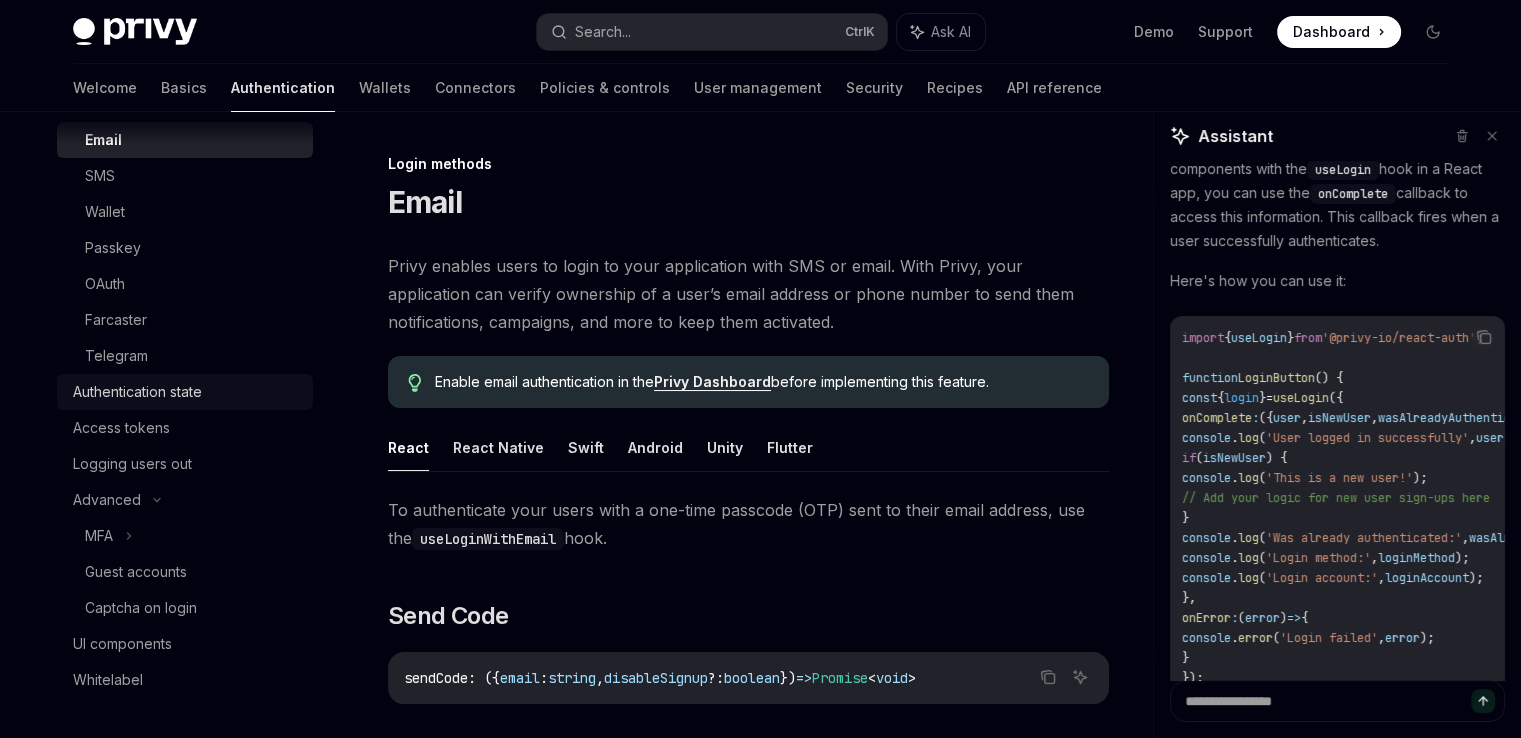 click on "Authentication state" at bounding box center (137, 392) 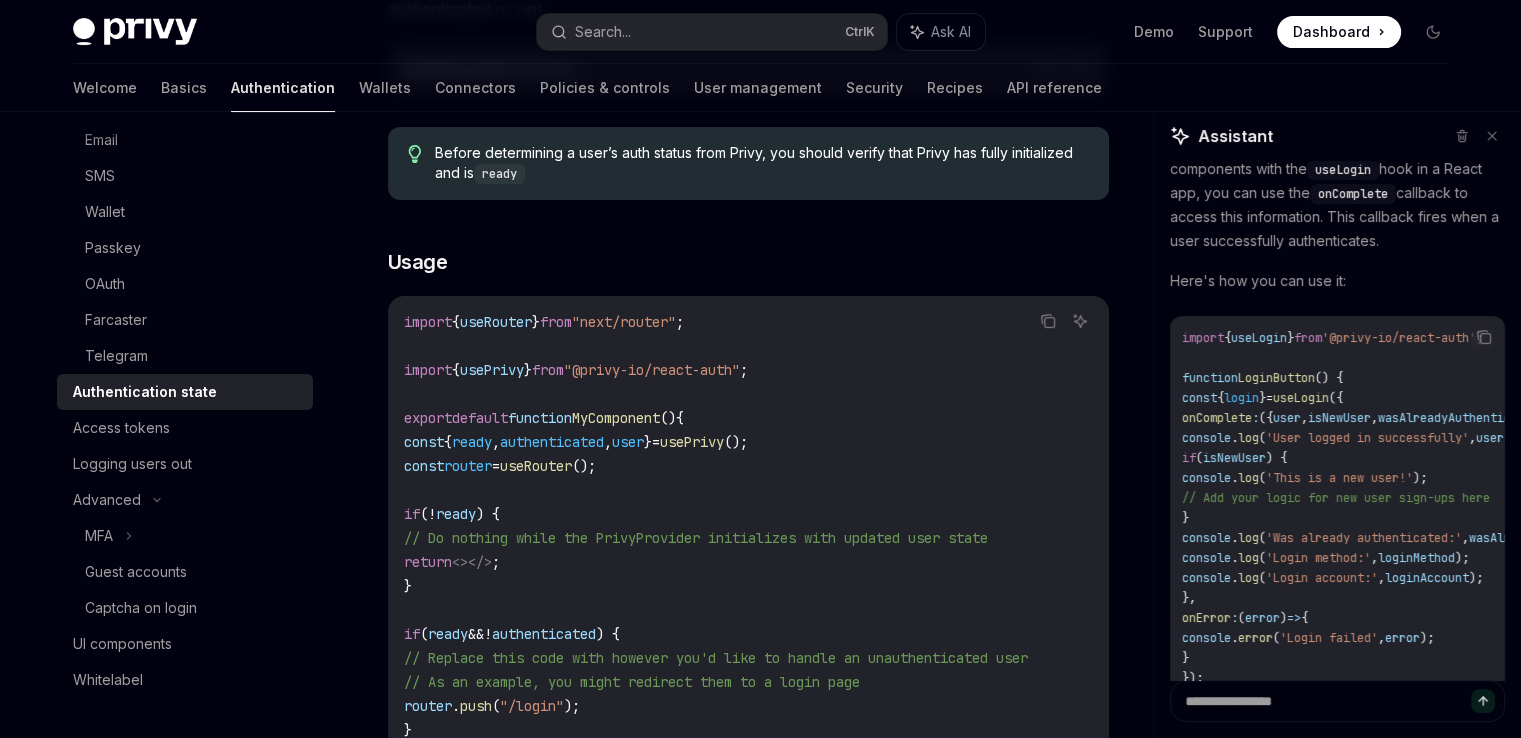 scroll, scrollTop: 360, scrollLeft: 0, axis: vertical 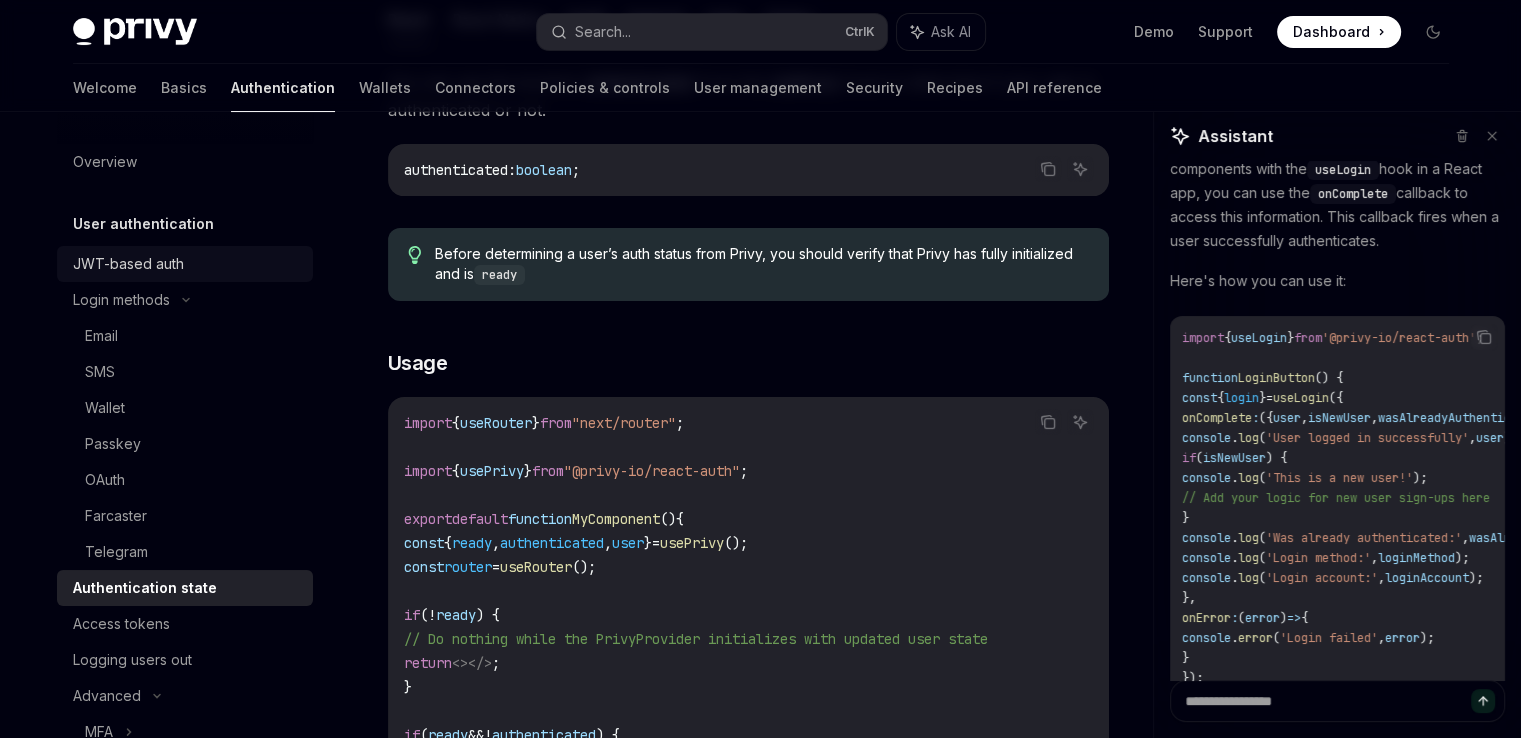 click on "JWT-based auth" at bounding box center [185, 264] 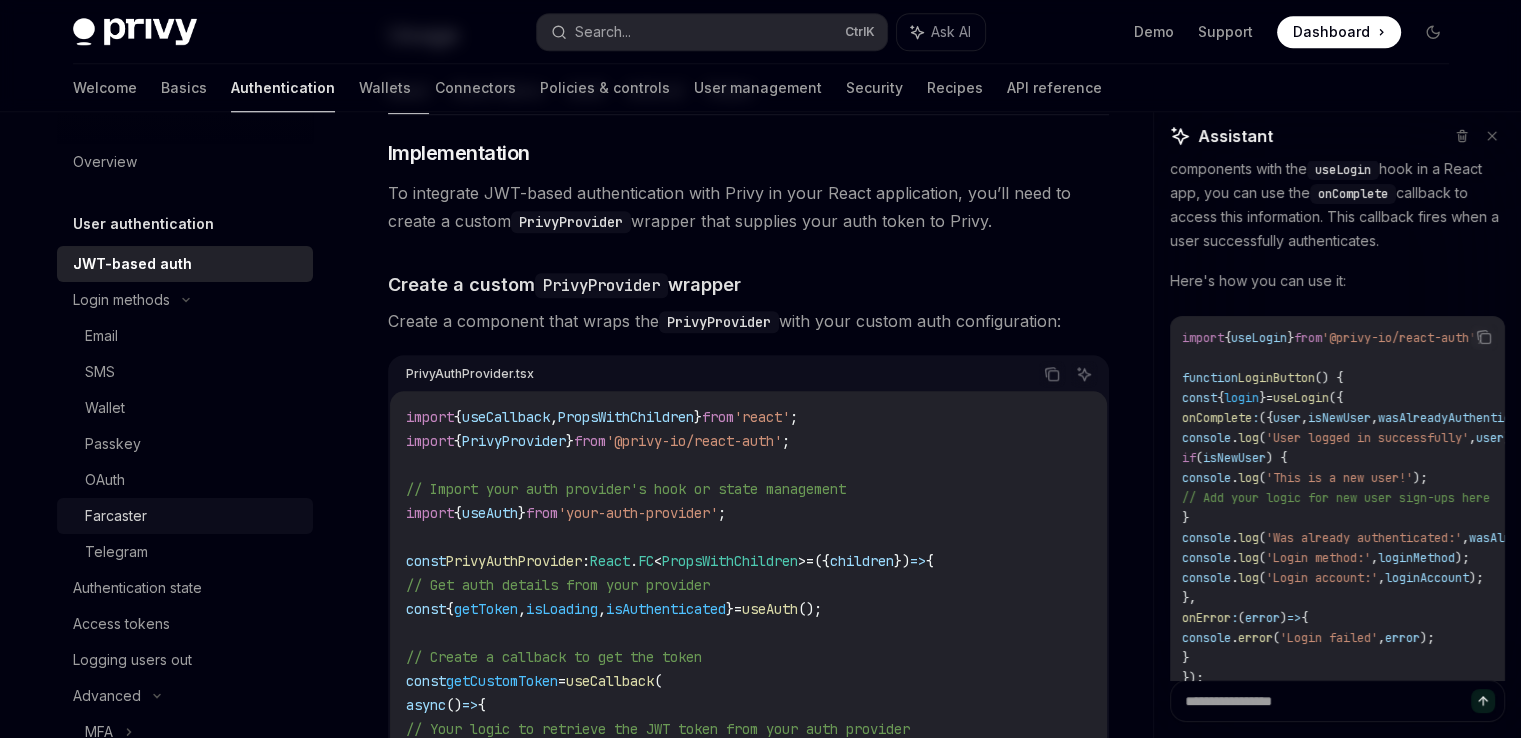 scroll, scrollTop: 2000, scrollLeft: 0, axis: vertical 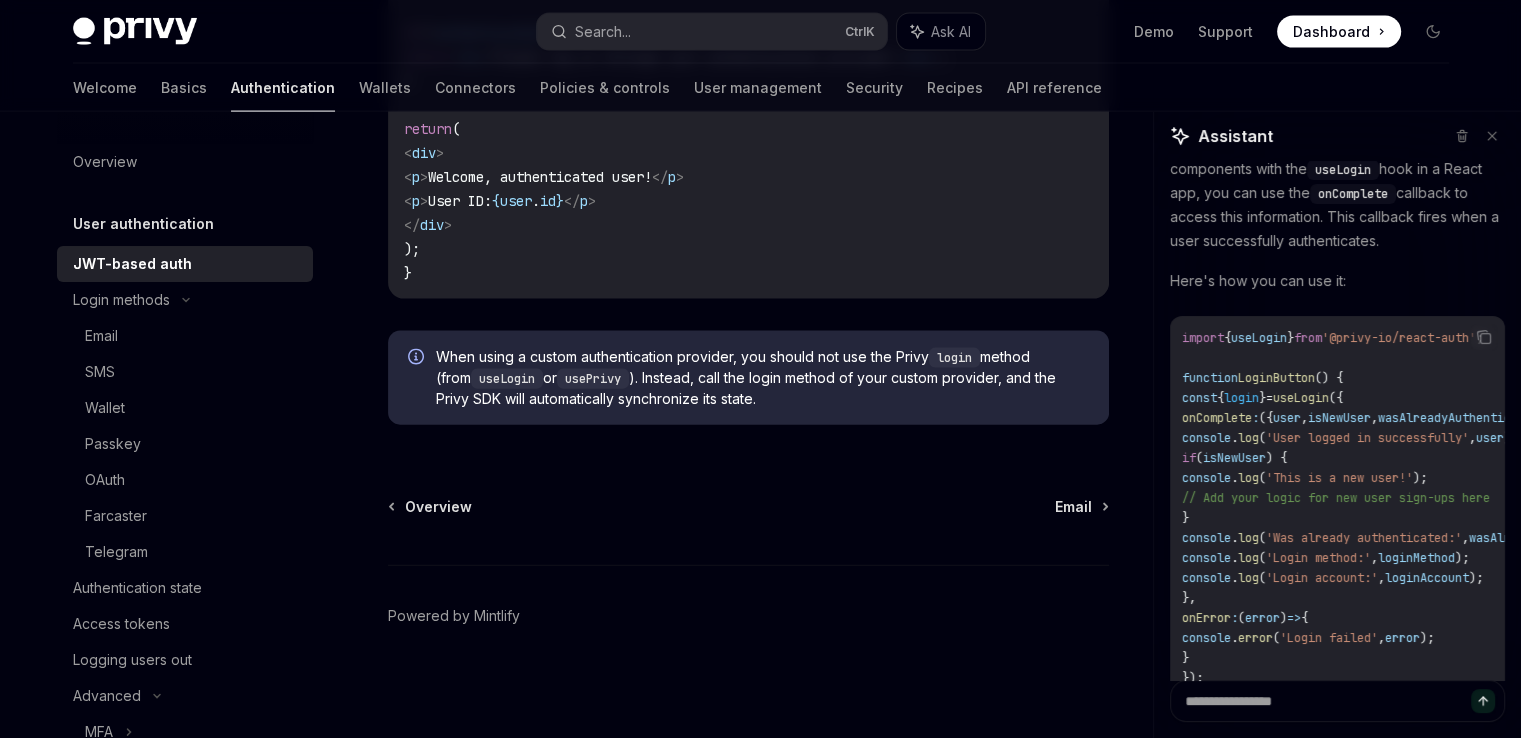 click on "User authentication" at bounding box center (143, 224) 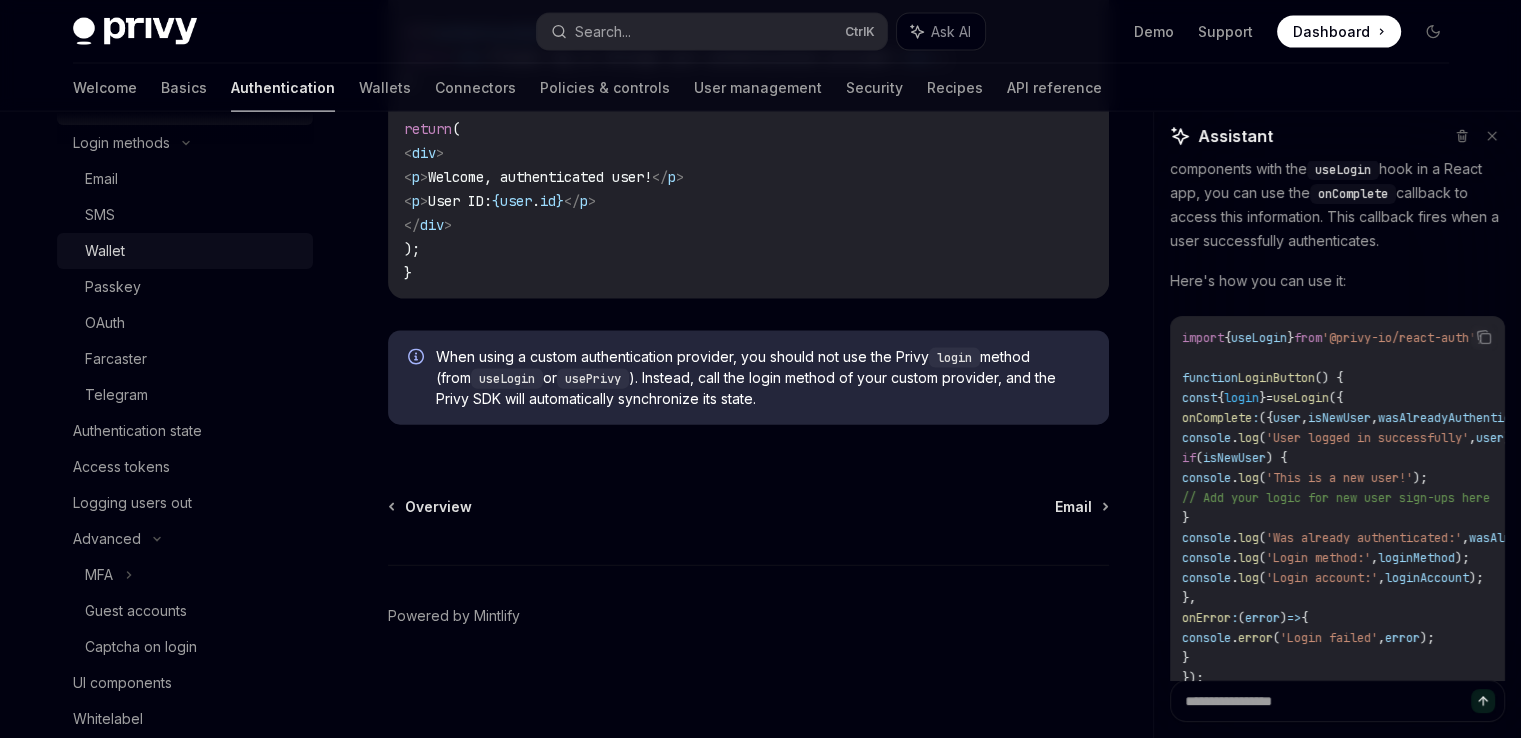 scroll, scrollTop: 196, scrollLeft: 0, axis: vertical 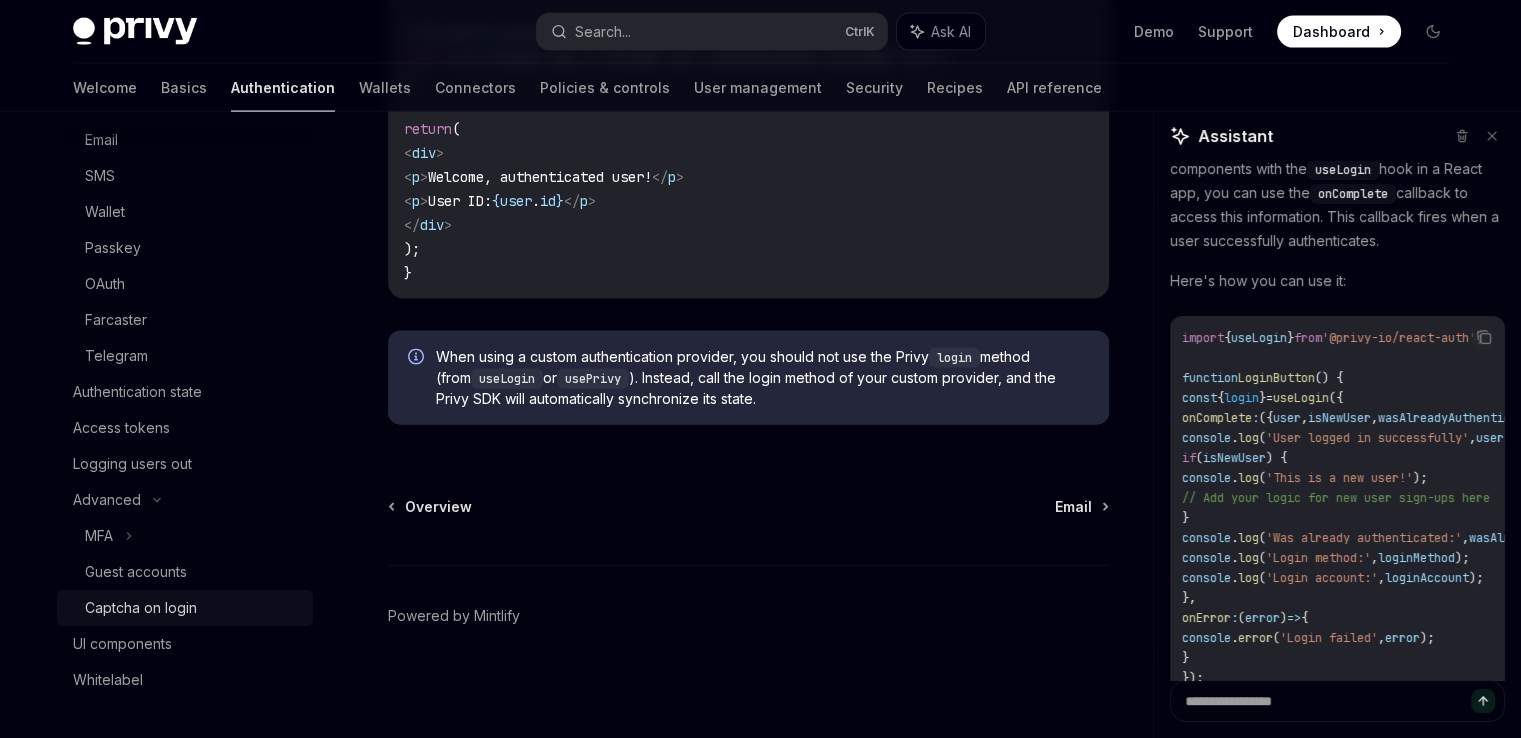click on "Captcha on login" at bounding box center (193, 608) 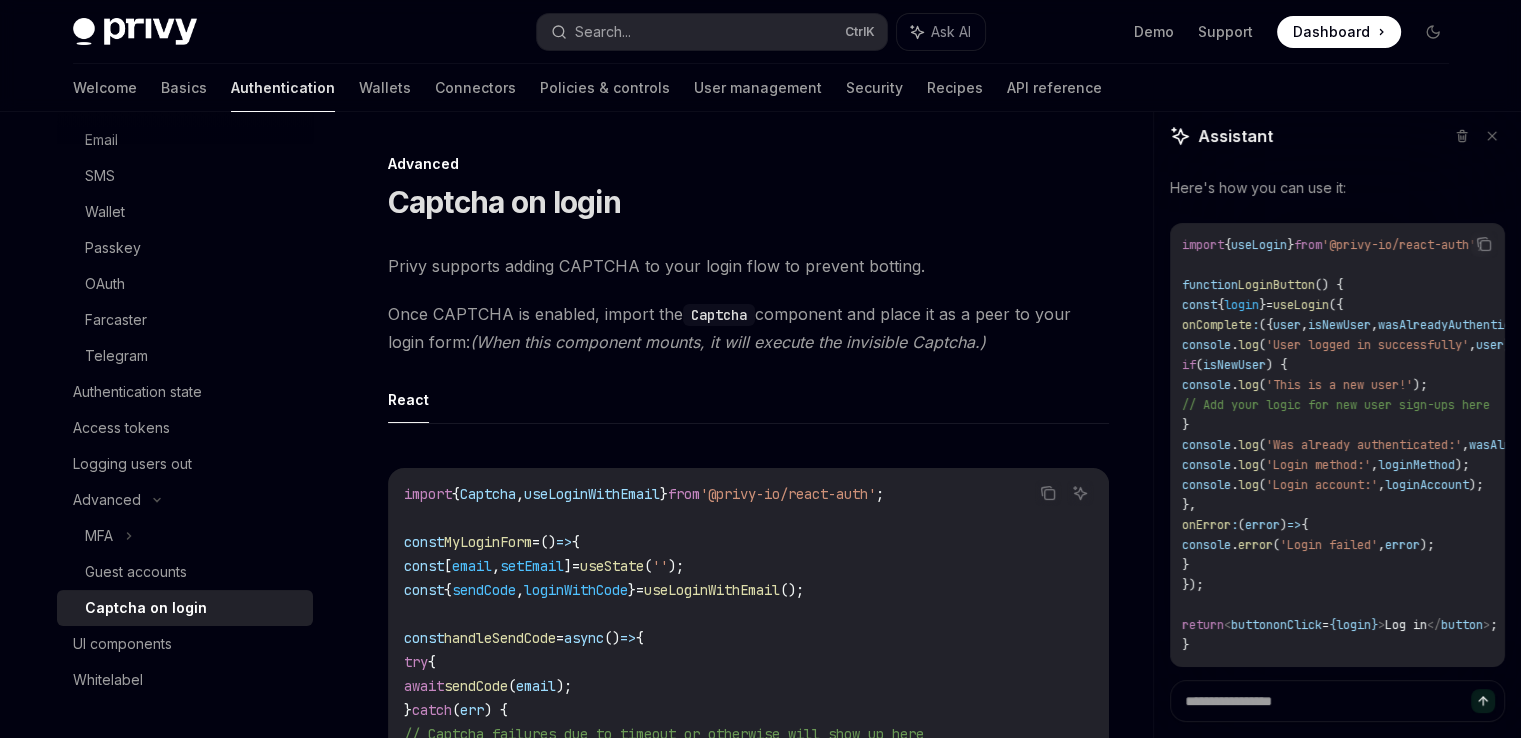 scroll, scrollTop: 350, scrollLeft: 0, axis: vertical 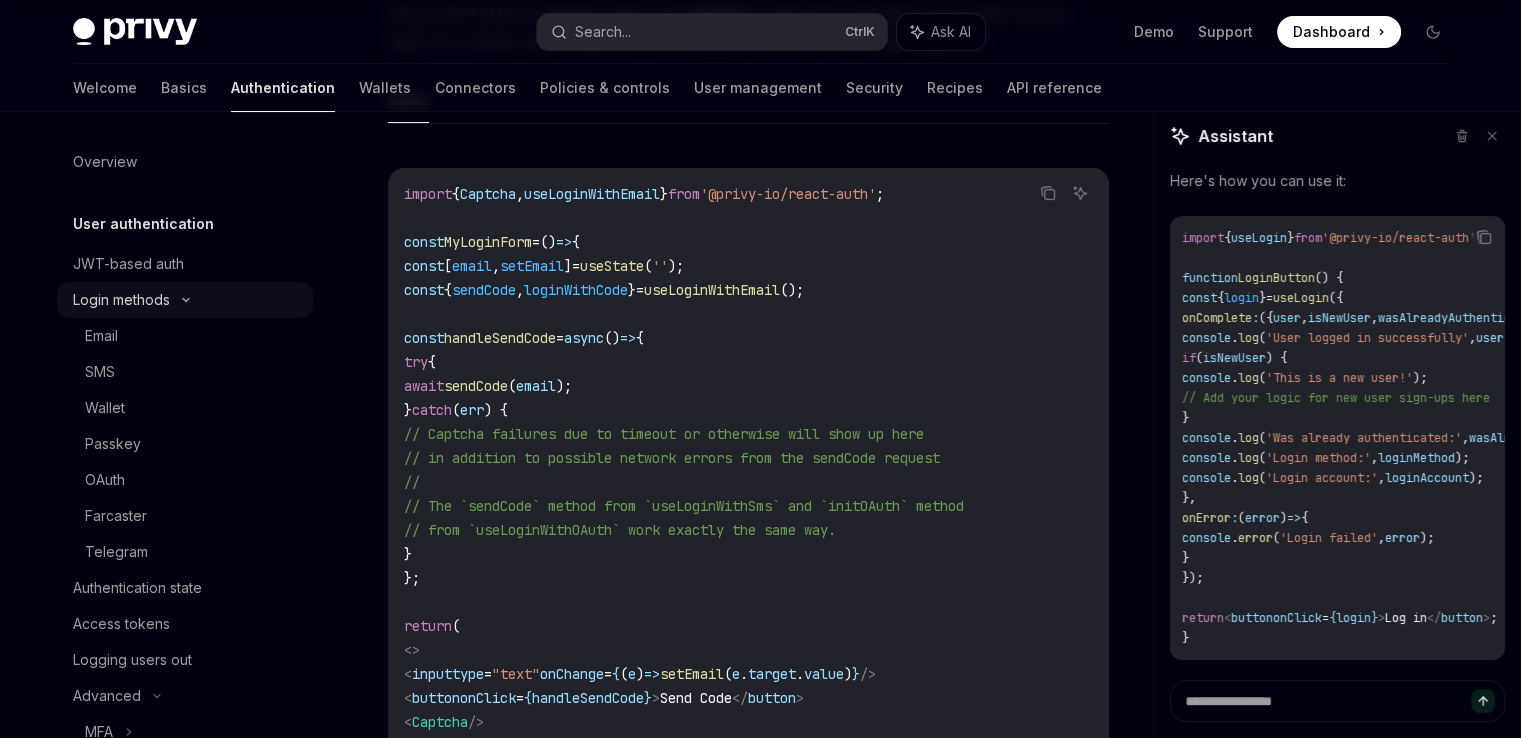 click on "Login methods" at bounding box center (121, 300) 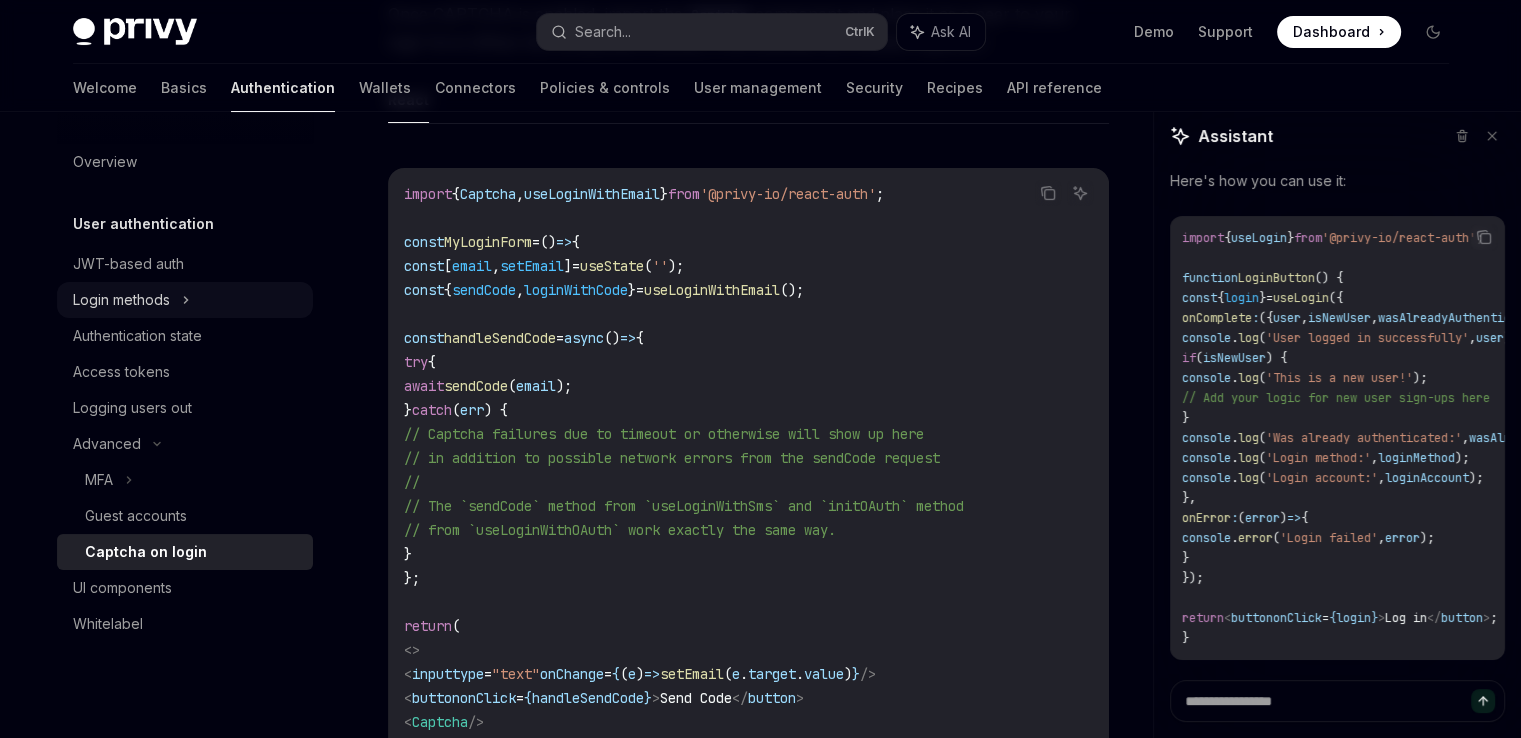 click on "Login methods" at bounding box center [121, 300] 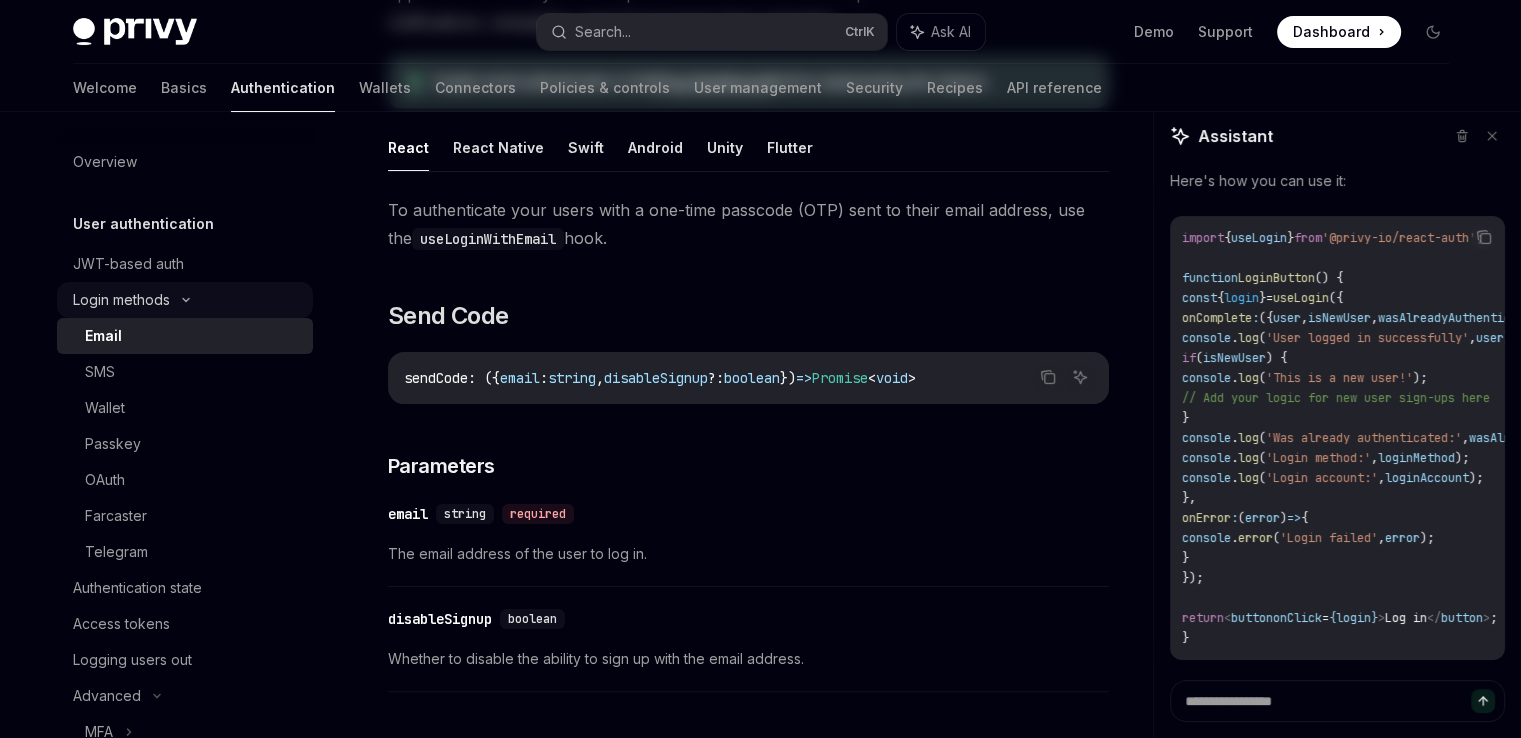 click on "Email" at bounding box center (193, 336) 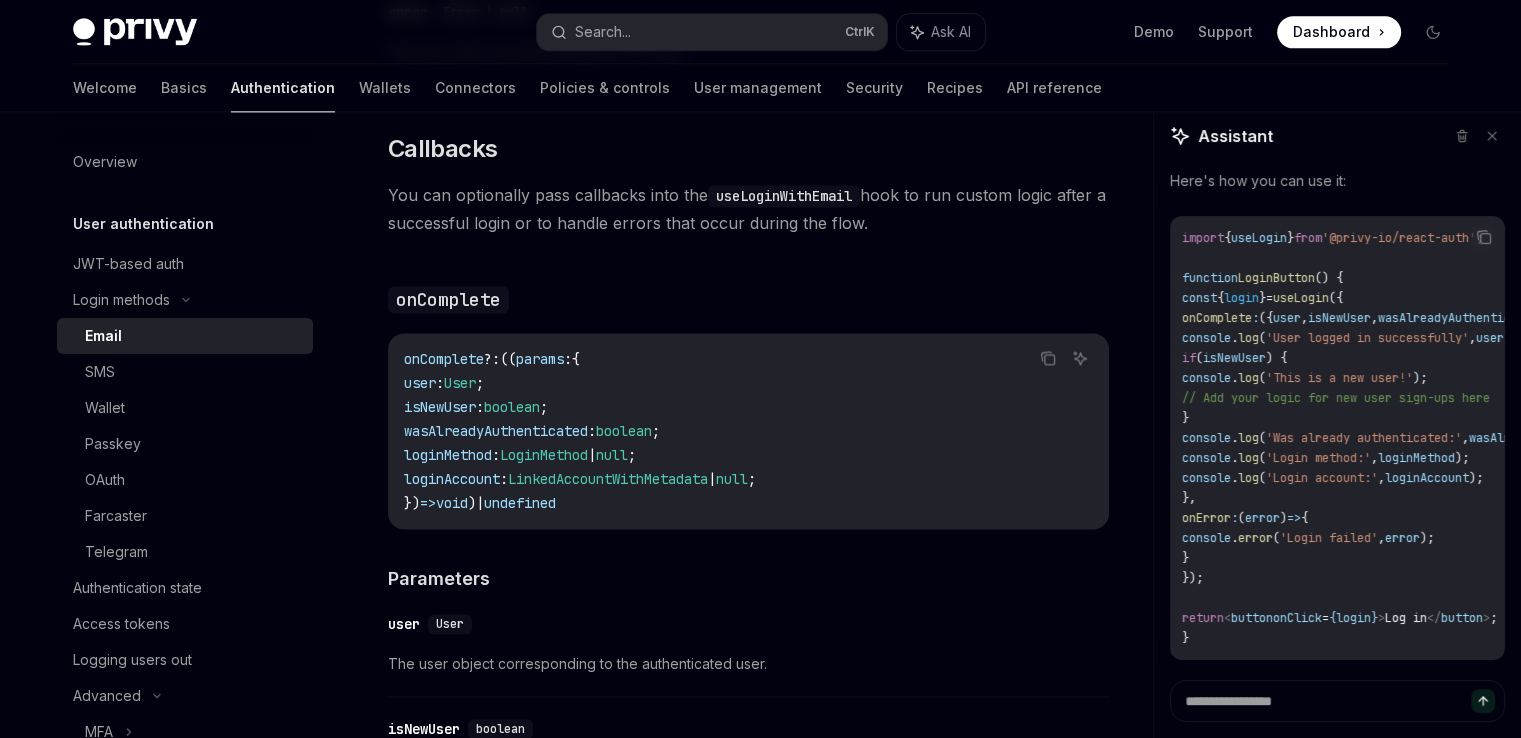 scroll, scrollTop: 2800, scrollLeft: 0, axis: vertical 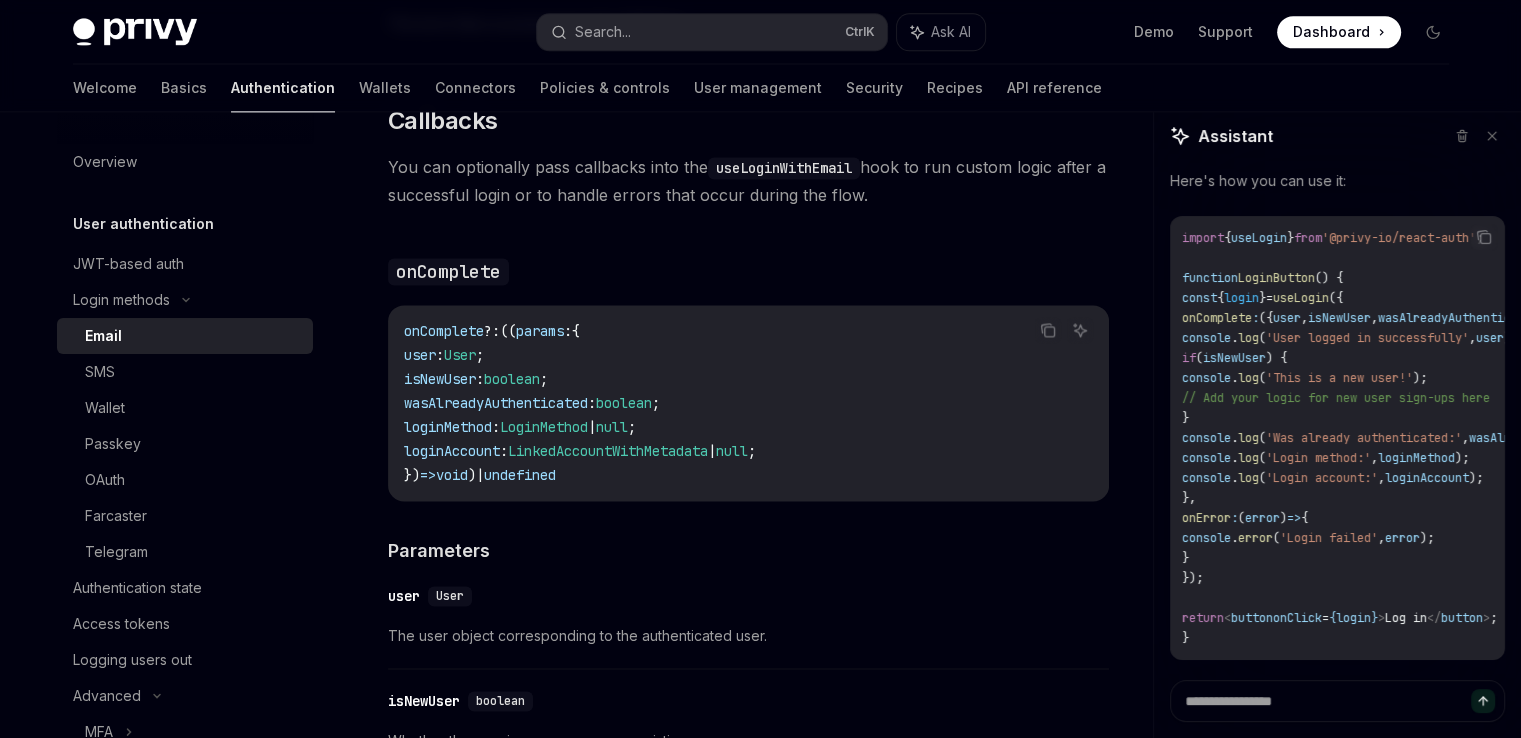 drag, startPoint x: 617, startPoint y: 483, endPoint x: 434, endPoint y: 348, distance: 227.40712 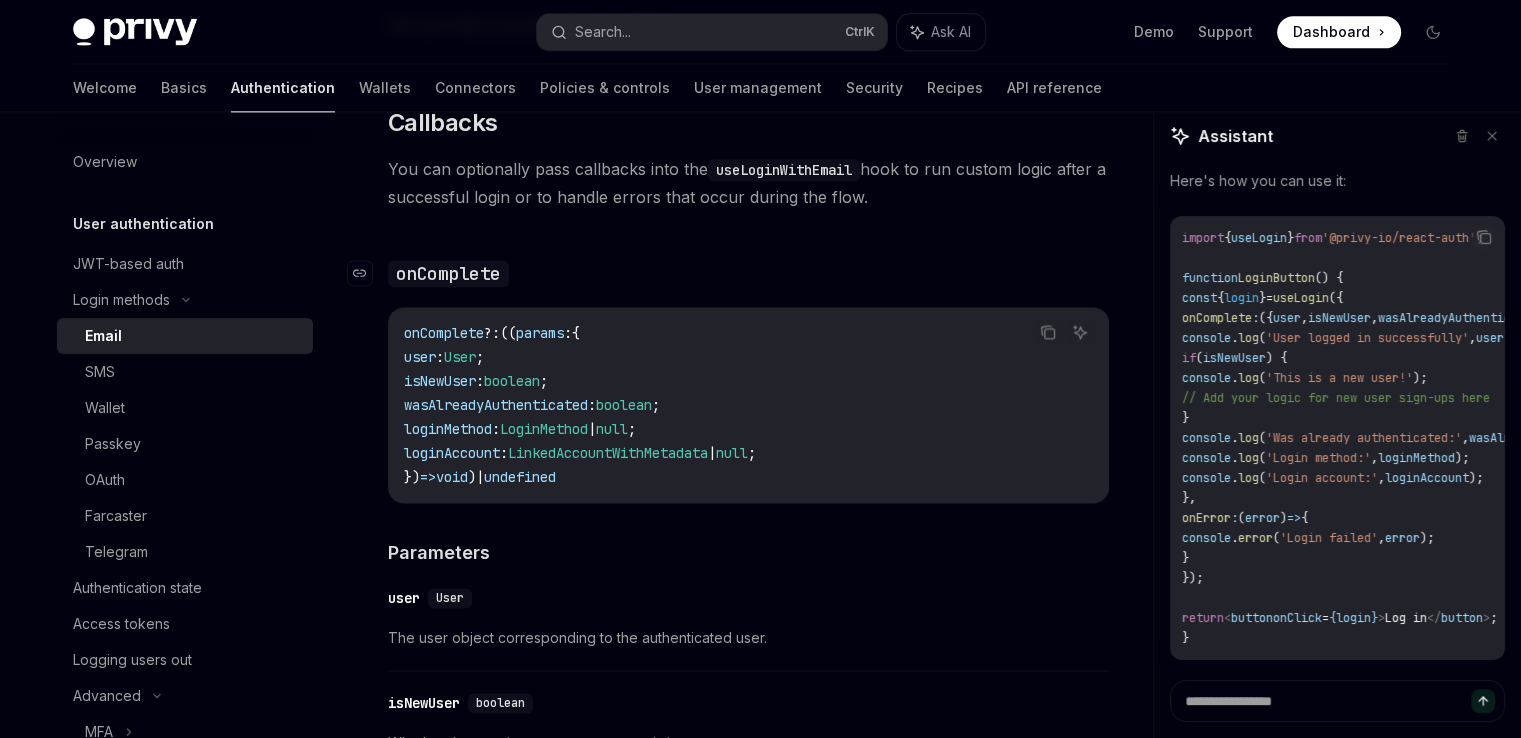 scroll, scrollTop: 2900, scrollLeft: 0, axis: vertical 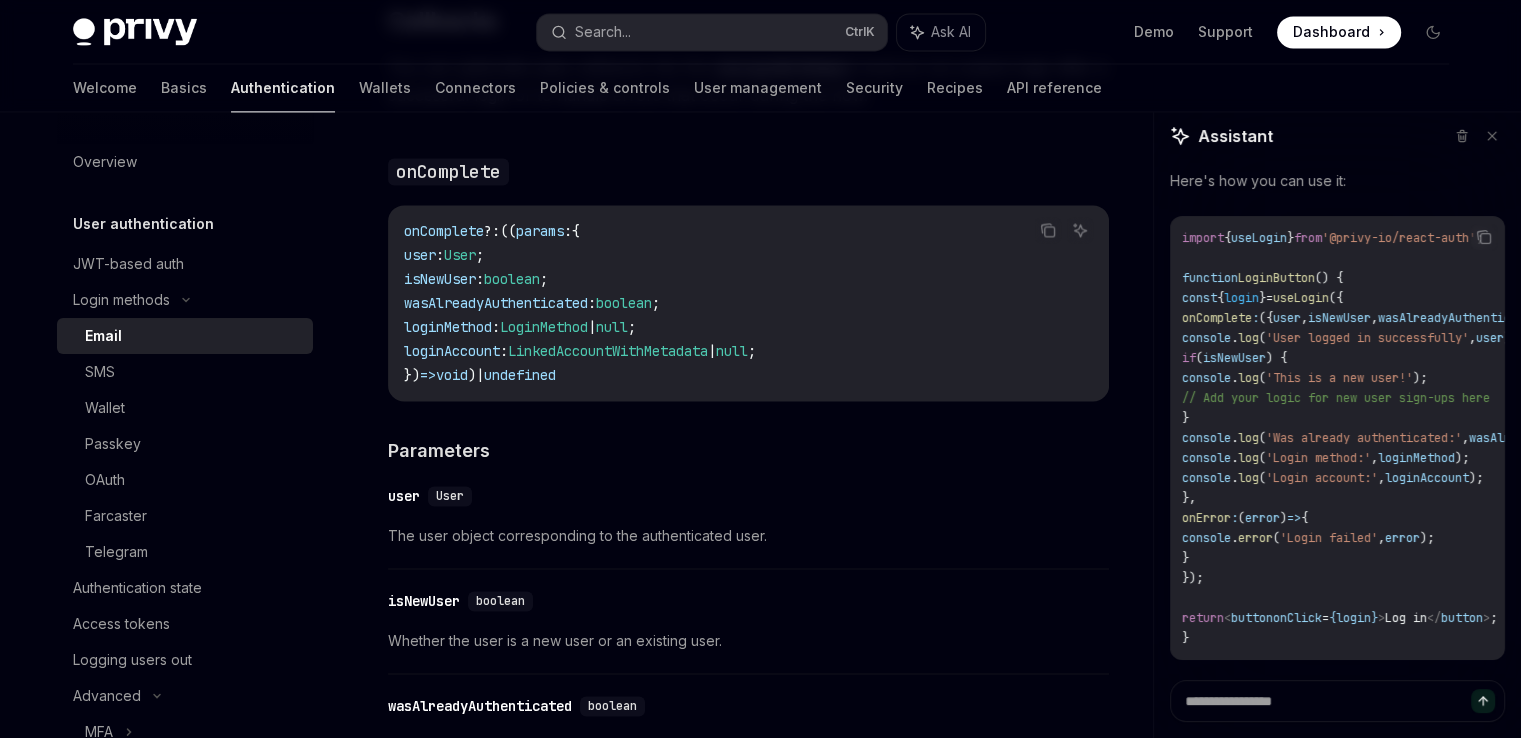 click on "onComplete" at bounding box center (444, 231) 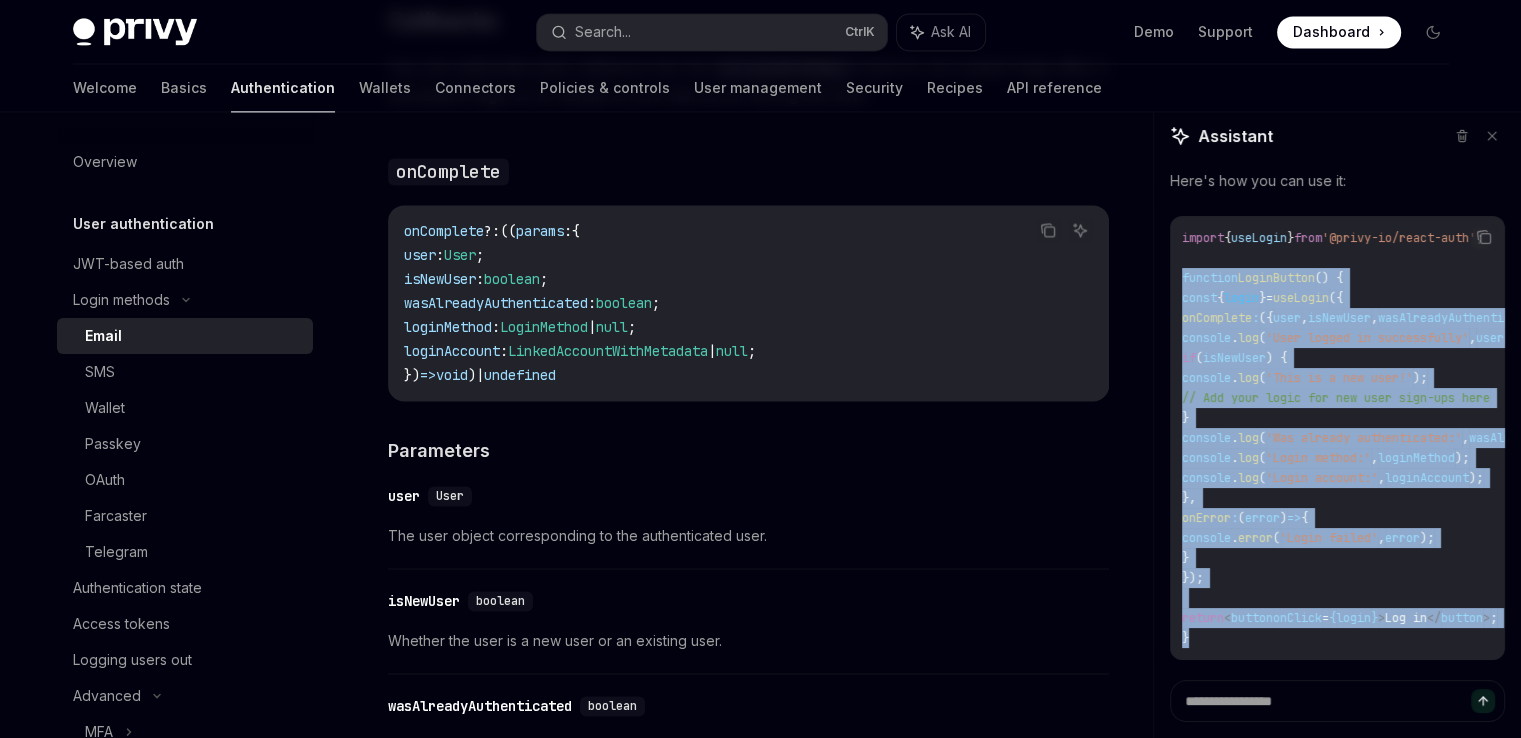 drag, startPoint x: 1212, startPoint y: 660, endPoint x: 1176, endPoint y: 293, distance: 368.76144 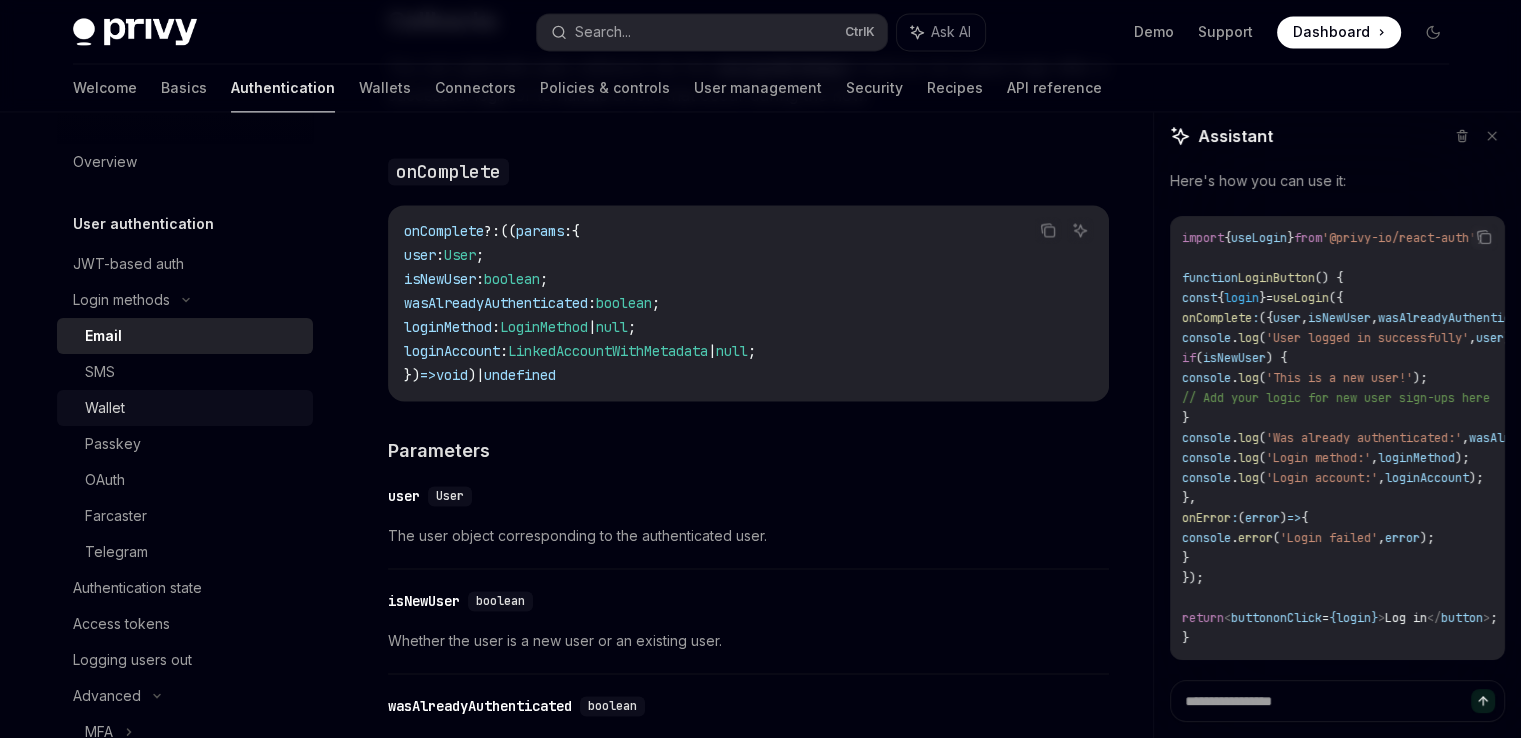 click on "Wallet" at bounding box center (193, 408) 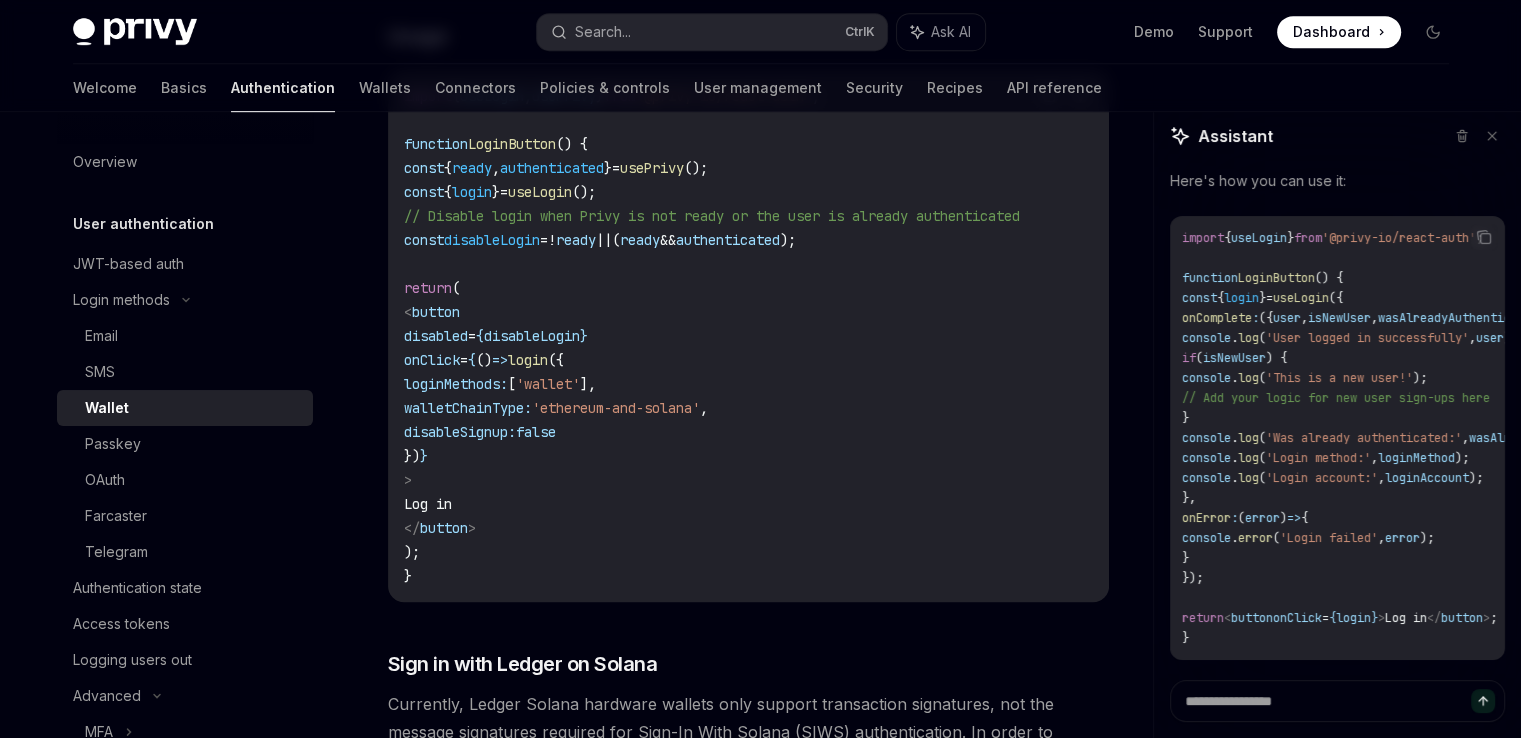scroll, scrollTop: 1200, scrollLeft: 0, axis: vertical 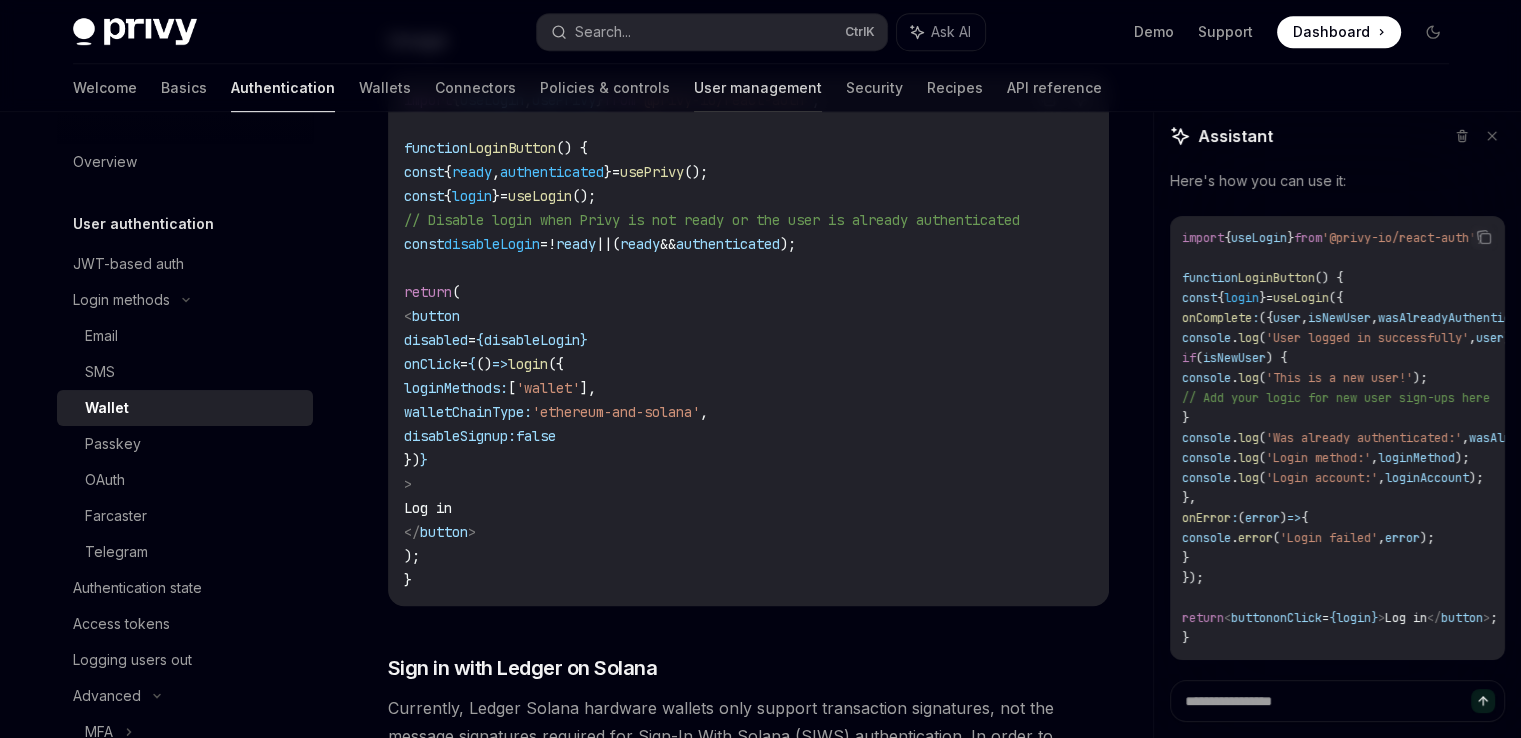 click on "User management" at bounding box center (758, 88) 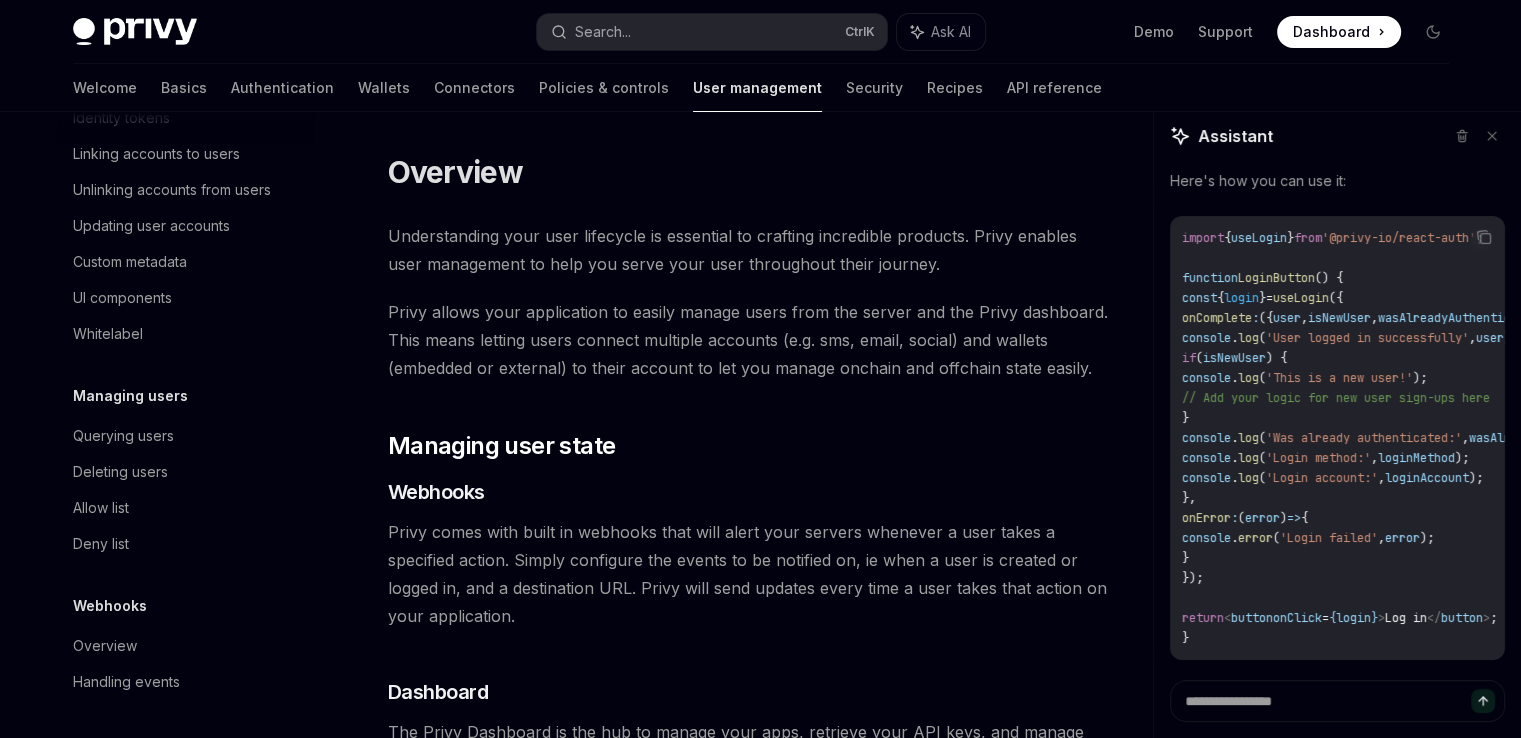 scroll, scrollTop: 394, scrollLeft: 0, axis: vertical 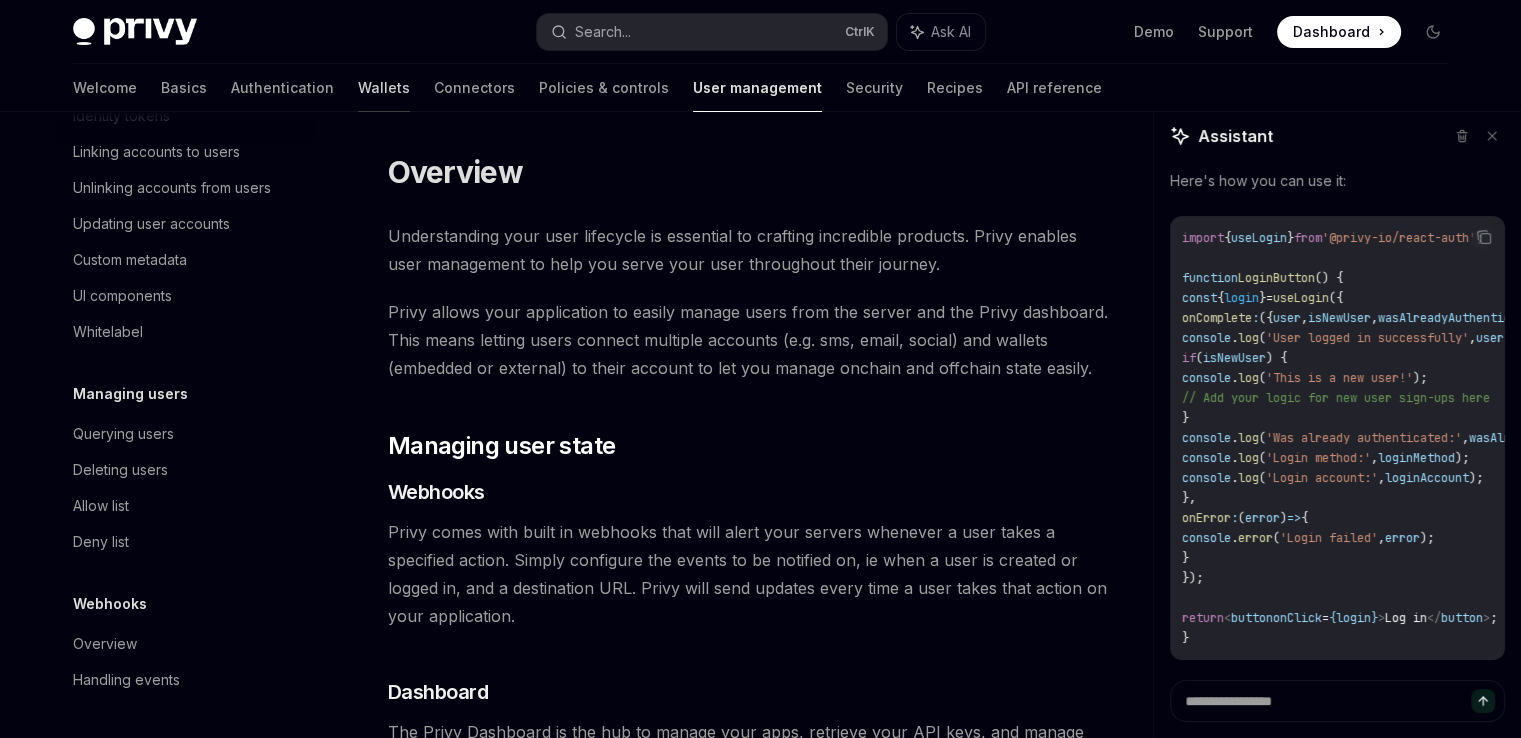 click on "Wallets" at bounding box center [384, 88] 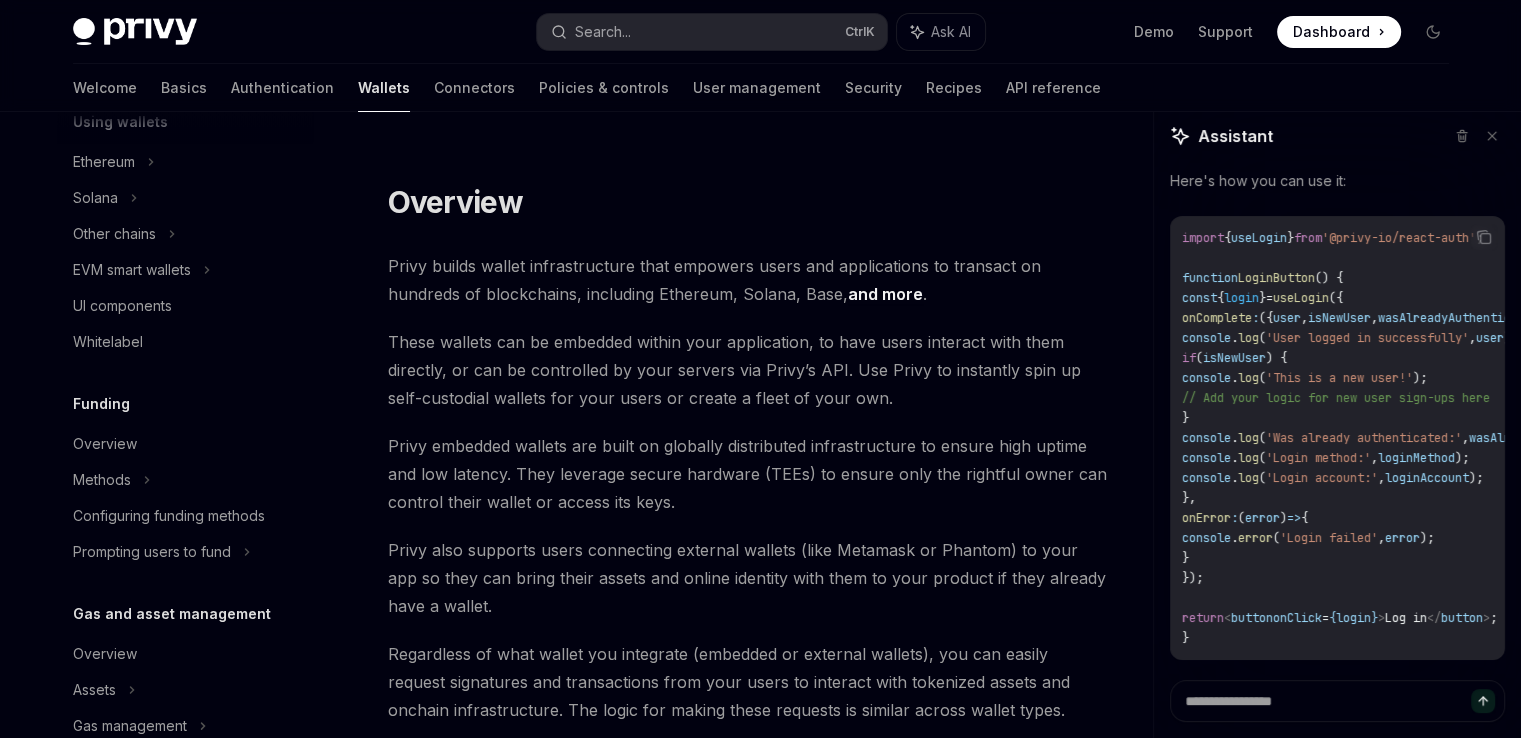 scroll, scrollTop: 0, scrollLeft: 0, axis: both 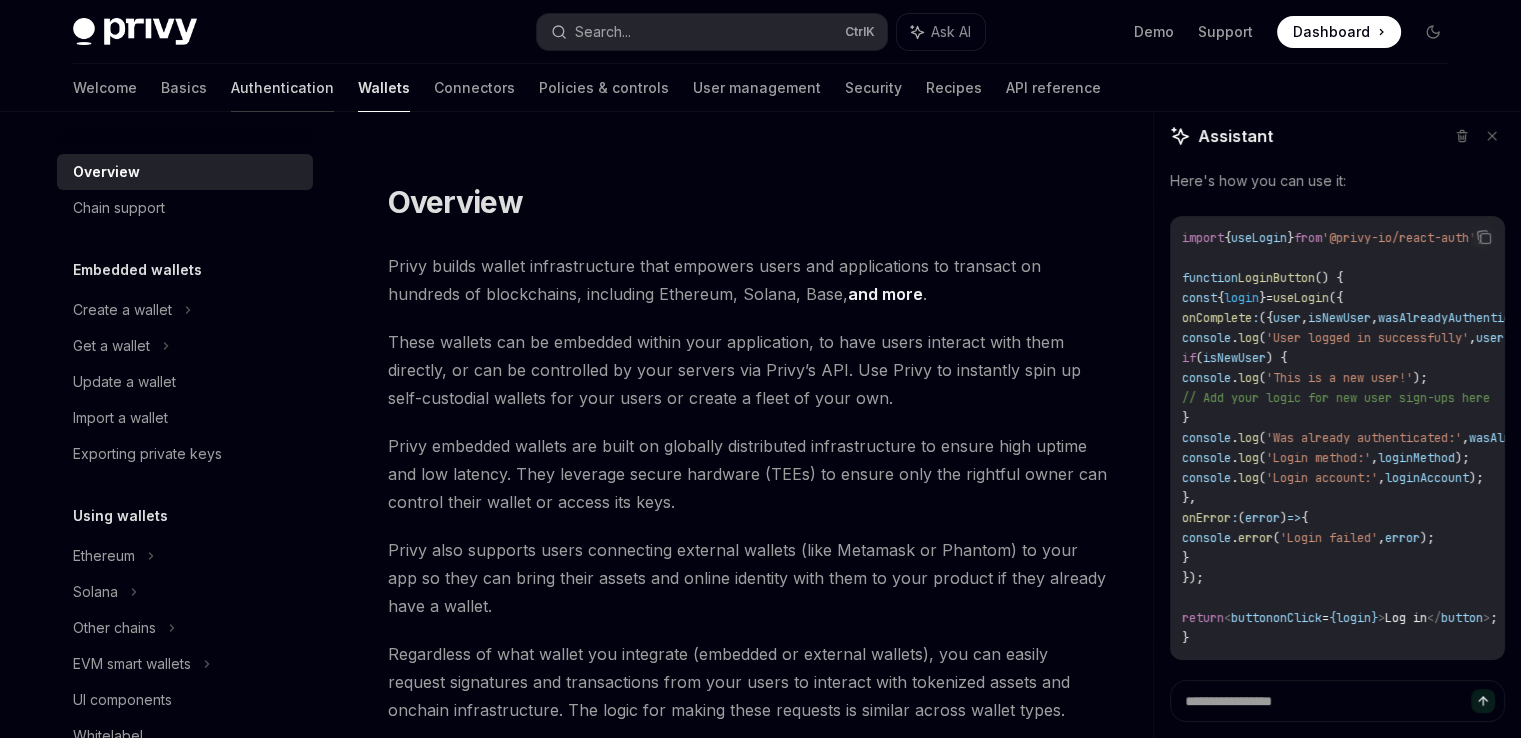click on "Authentication" at bounding box center [282, 88] 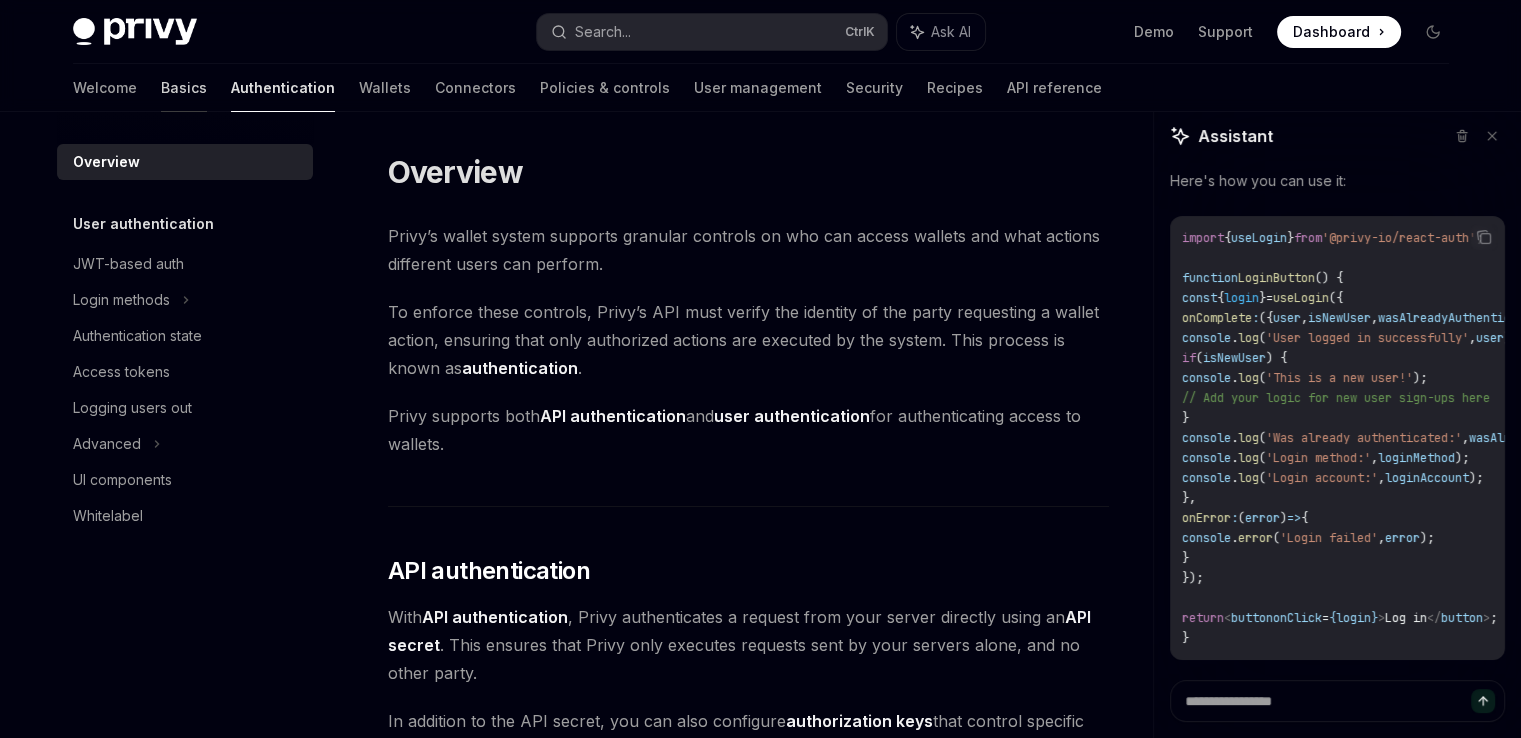 click on "Basics" at bounding box center (184, 88) 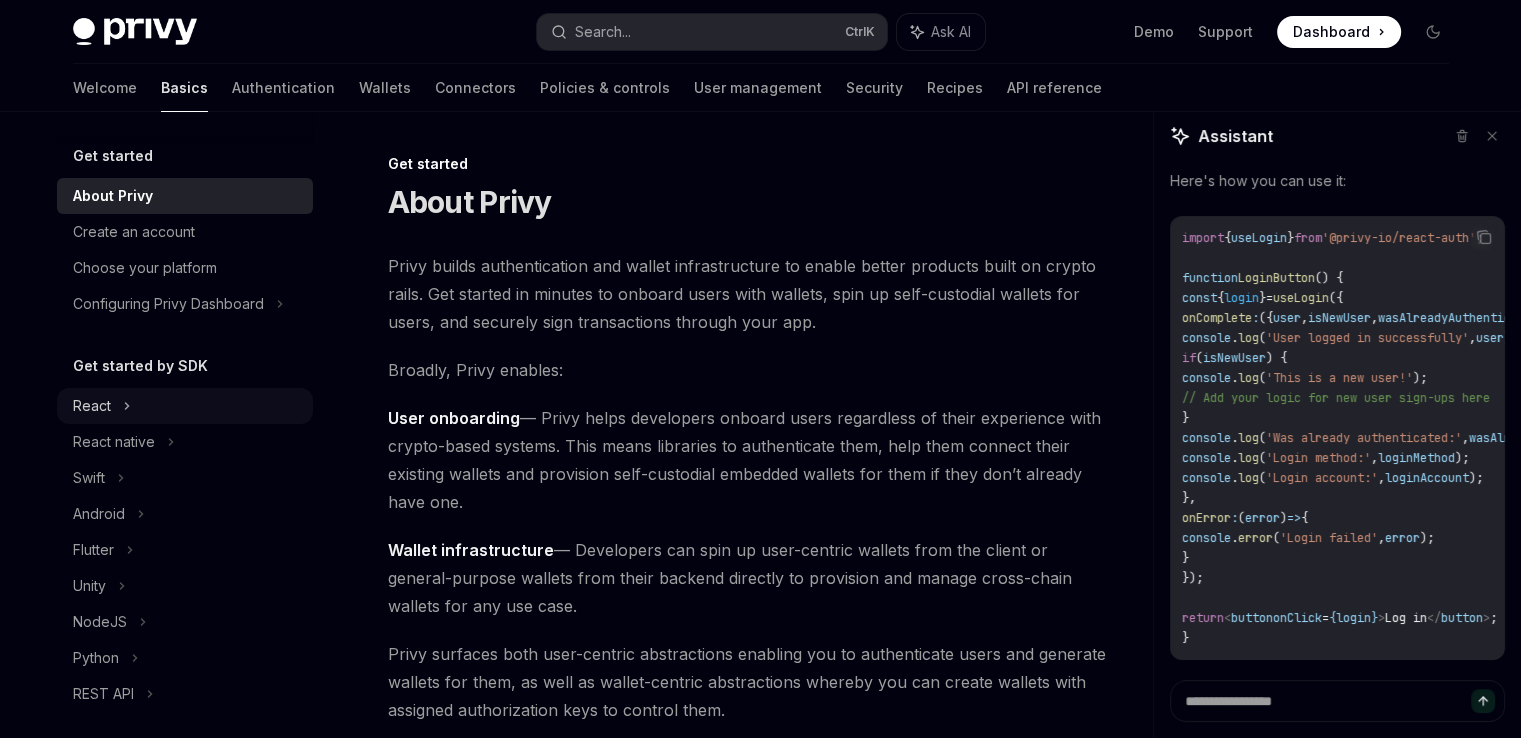 click on "React" at bounding box center [185, 406] 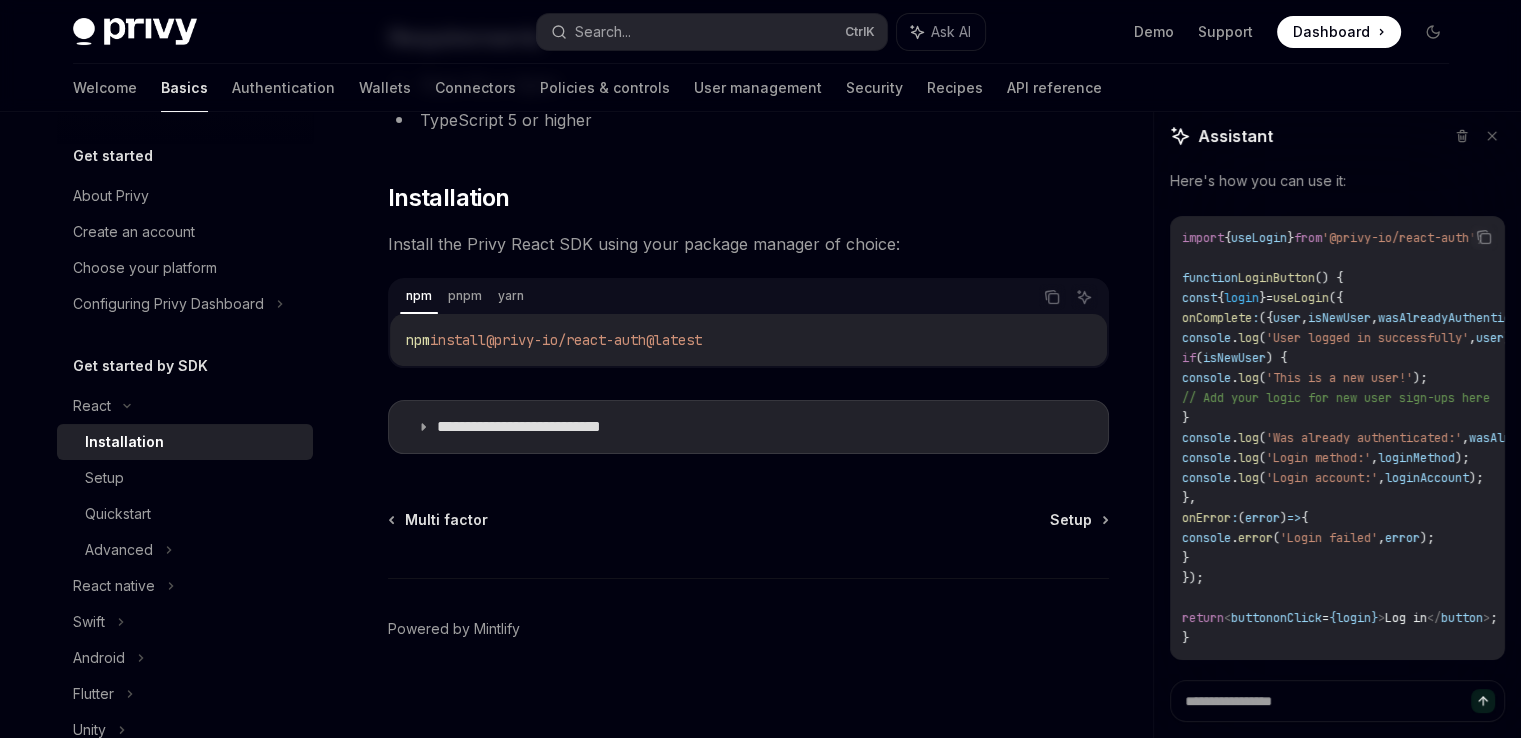 scroll, scrollTop: 242, scrollLeft: 0, axis: vertical 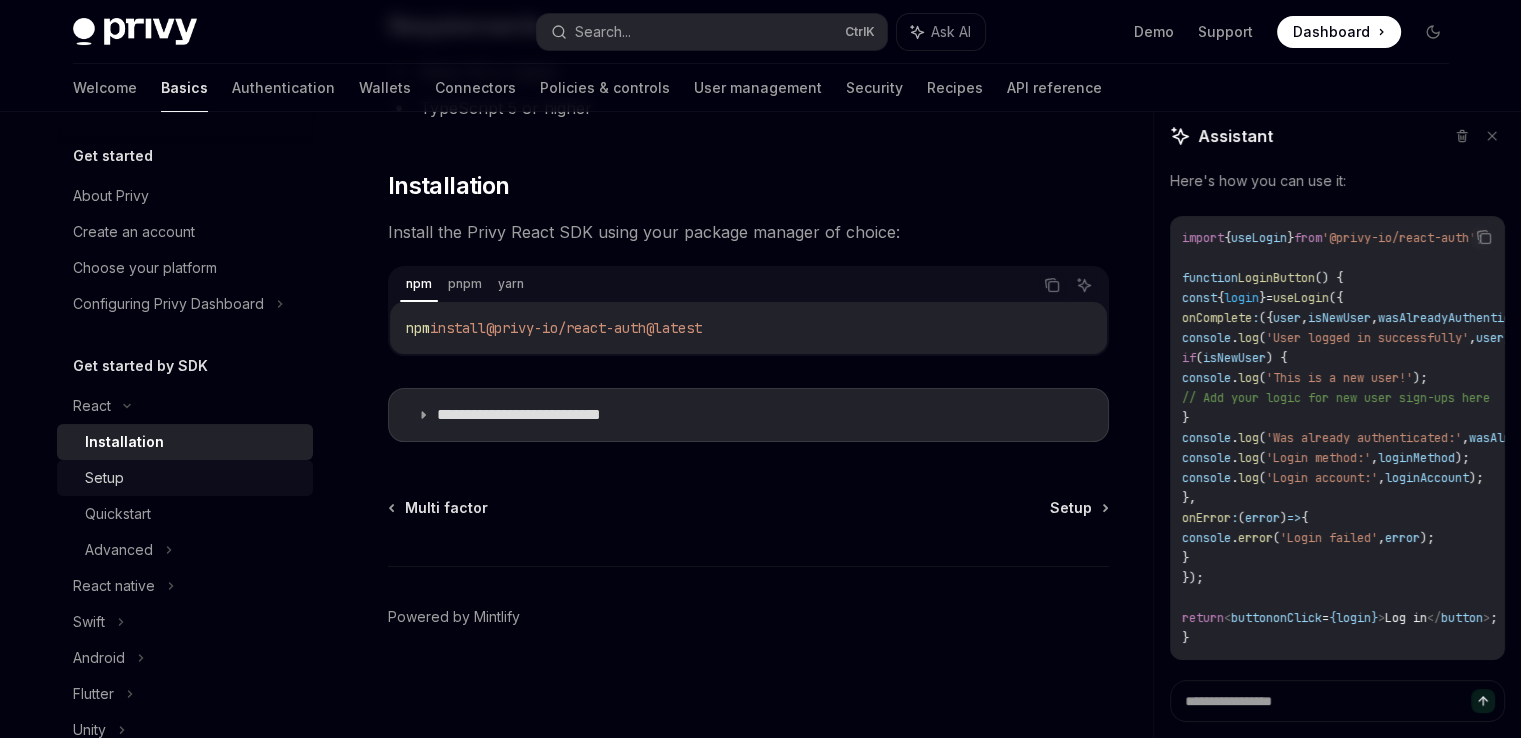 click on "Setup" at bounding box center [193, 478] 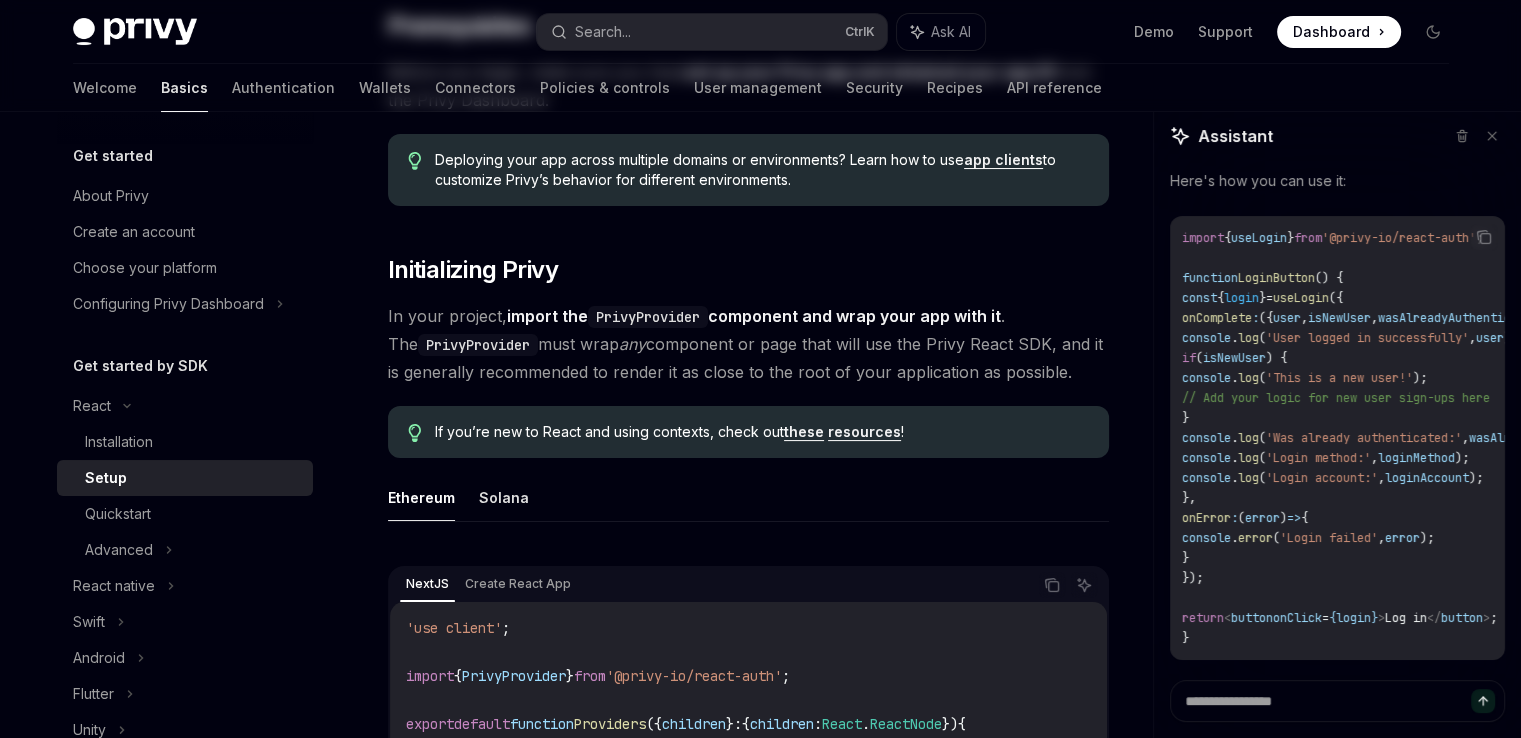 scroll, scrollTop: 0, scrollLeft: 0, axis: both 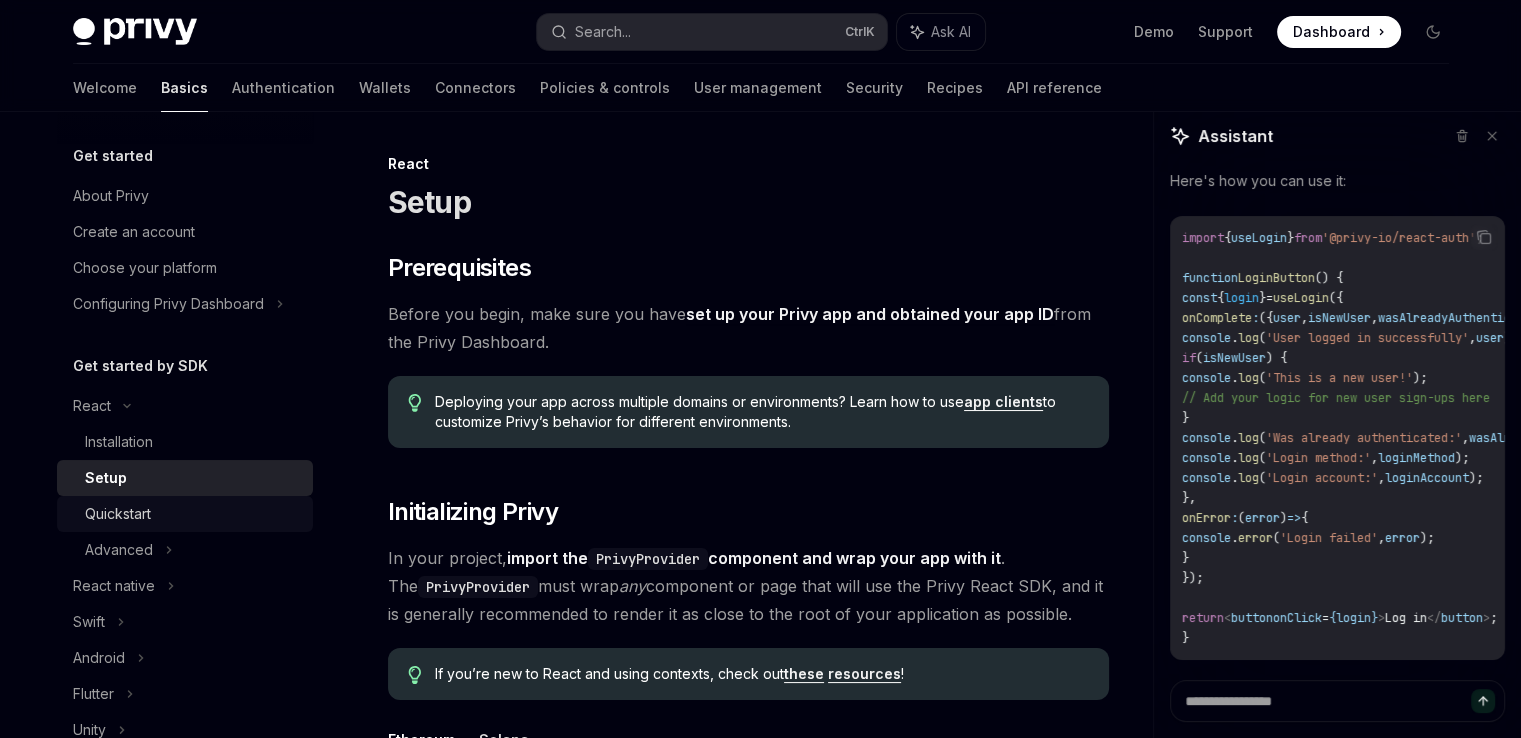 click on "Quickstart" at bounding box center [193, 514] 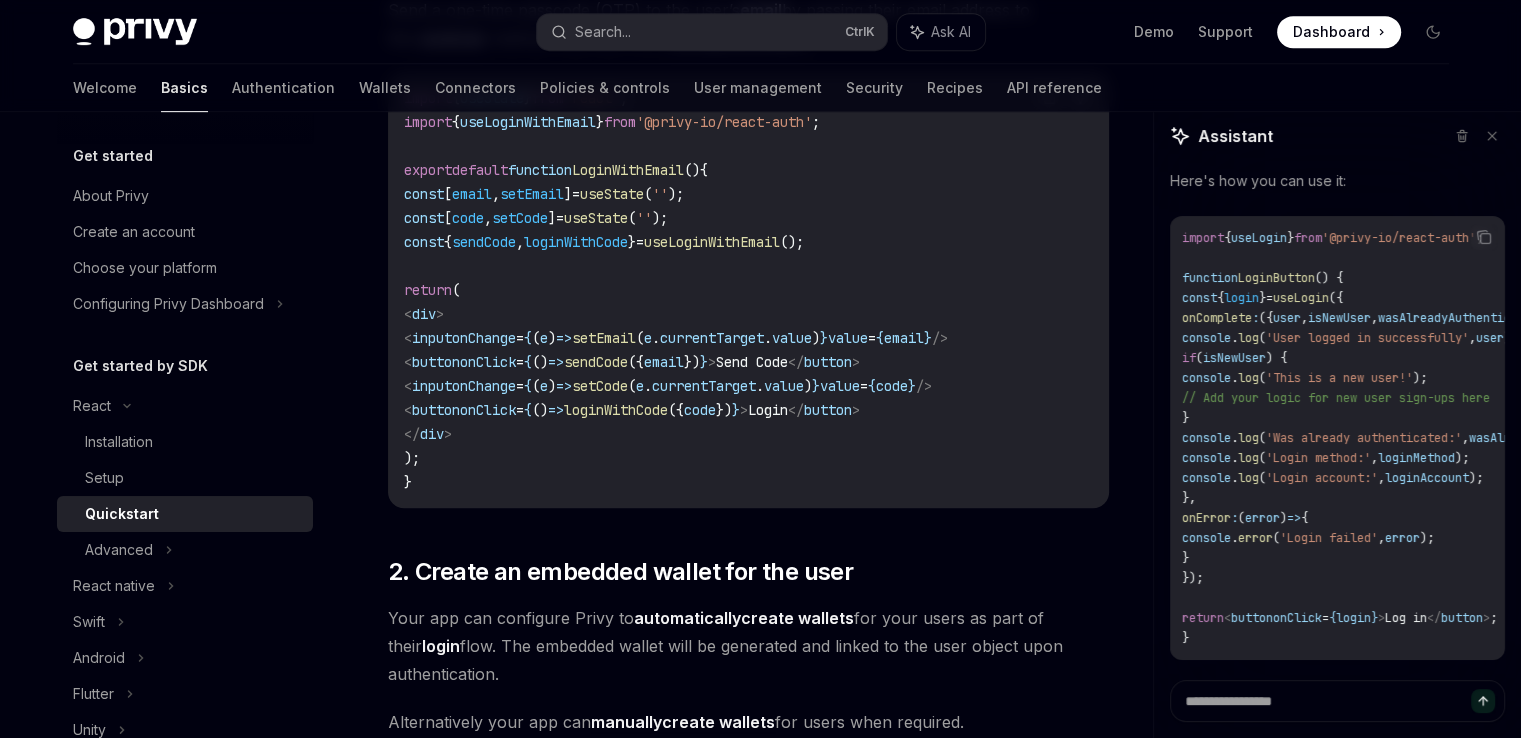 scroll, scrollTop: 1000, scrollLeft: 0, axis: vertical 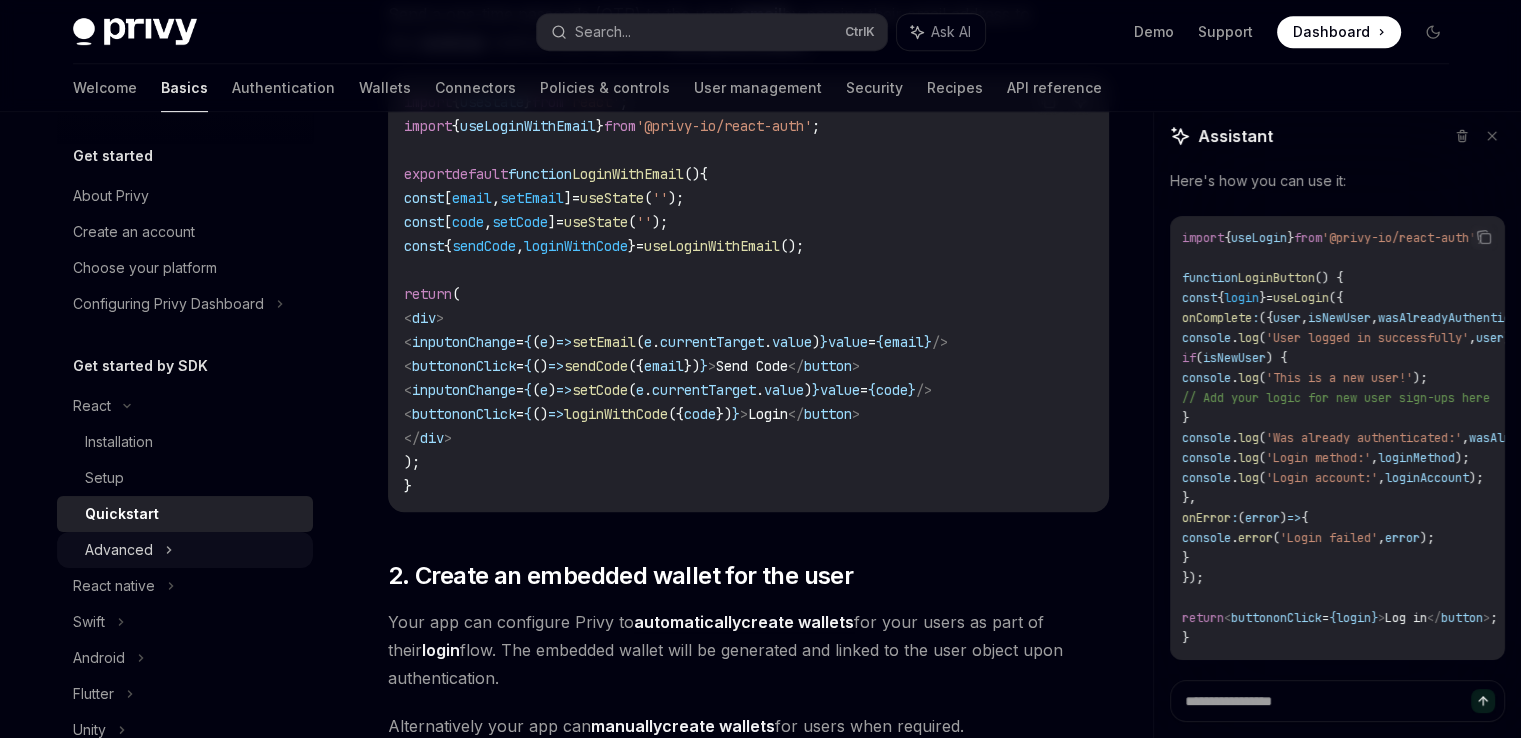 click on "Advanced" at bounding box center (119, 550) 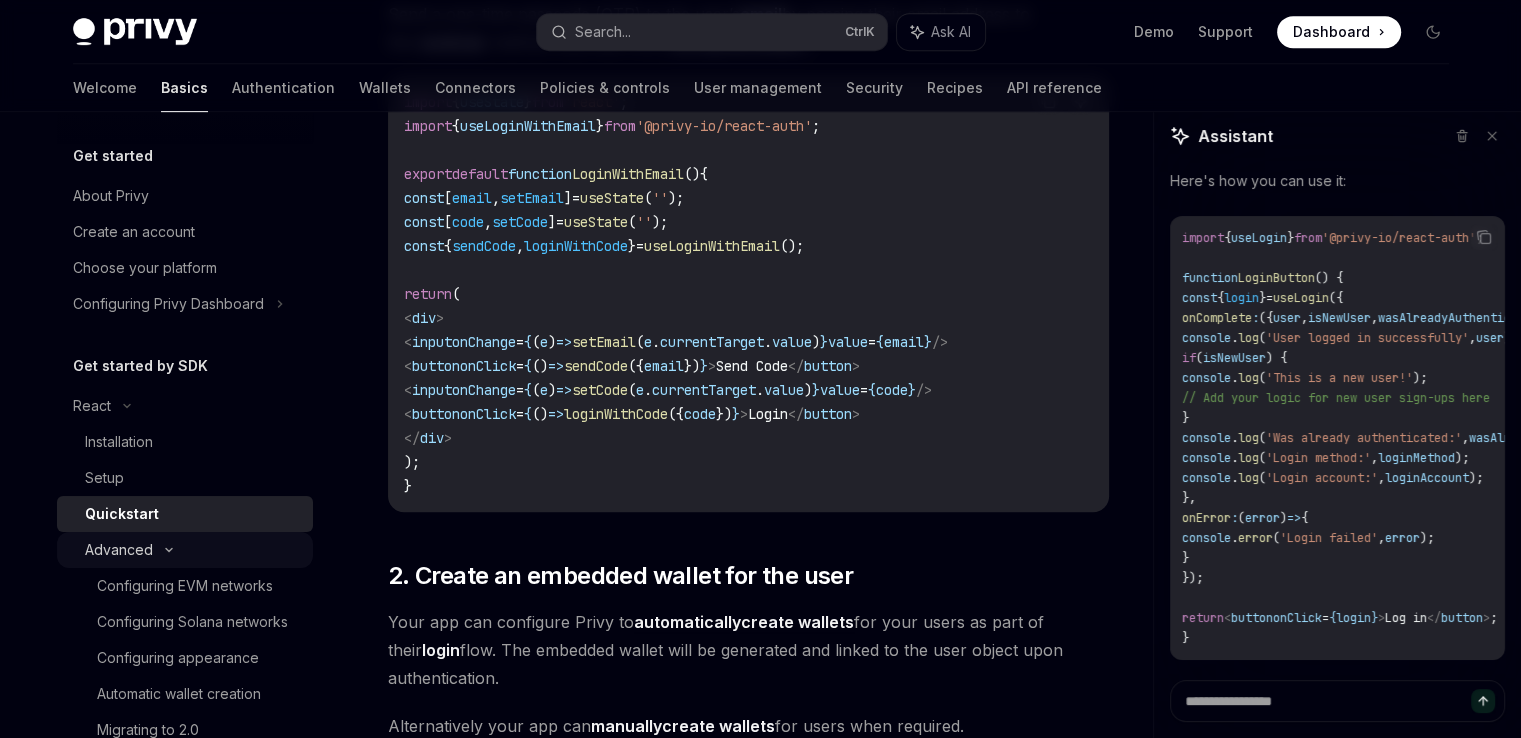 type on "*" 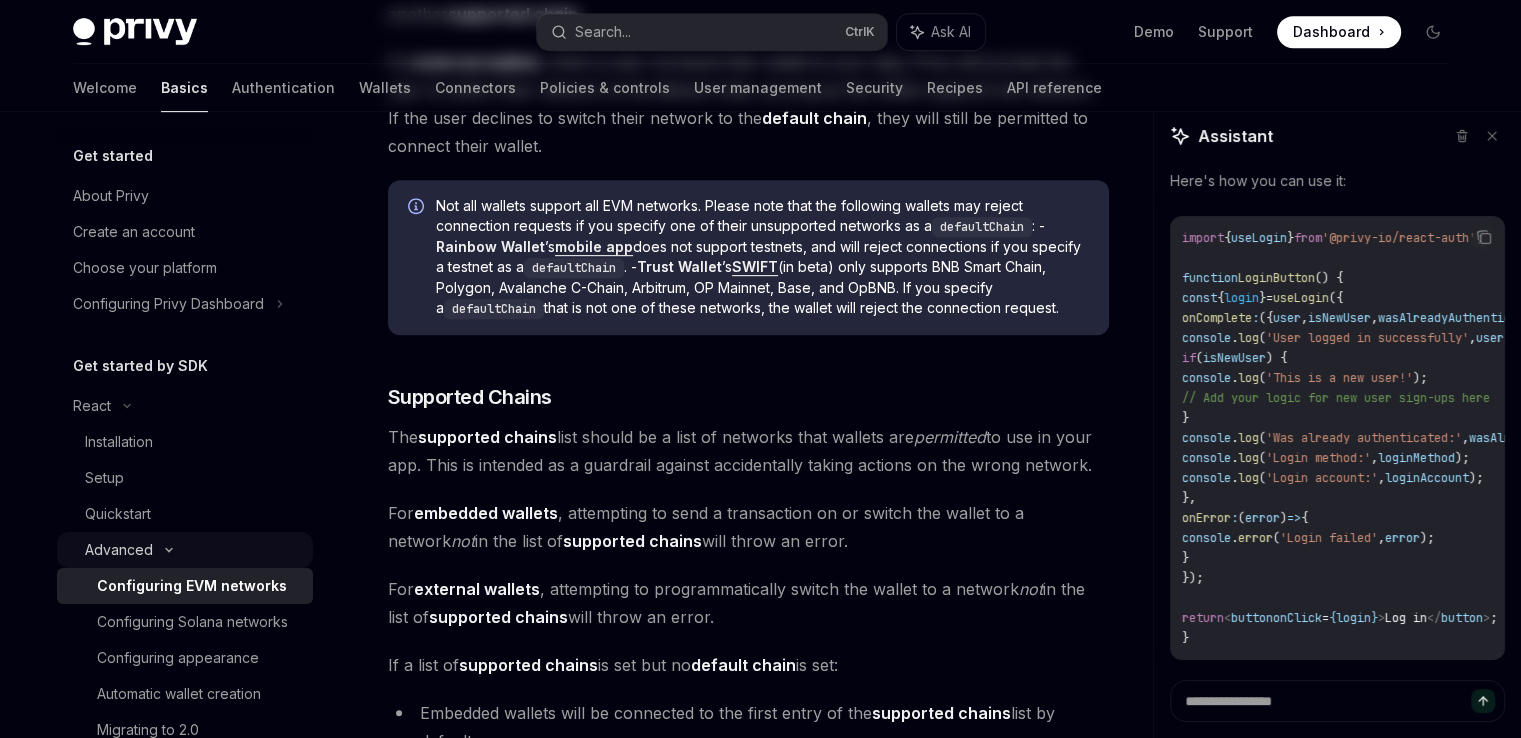scroll, scrollTop: 0, scrollLeft: 0, axis: both 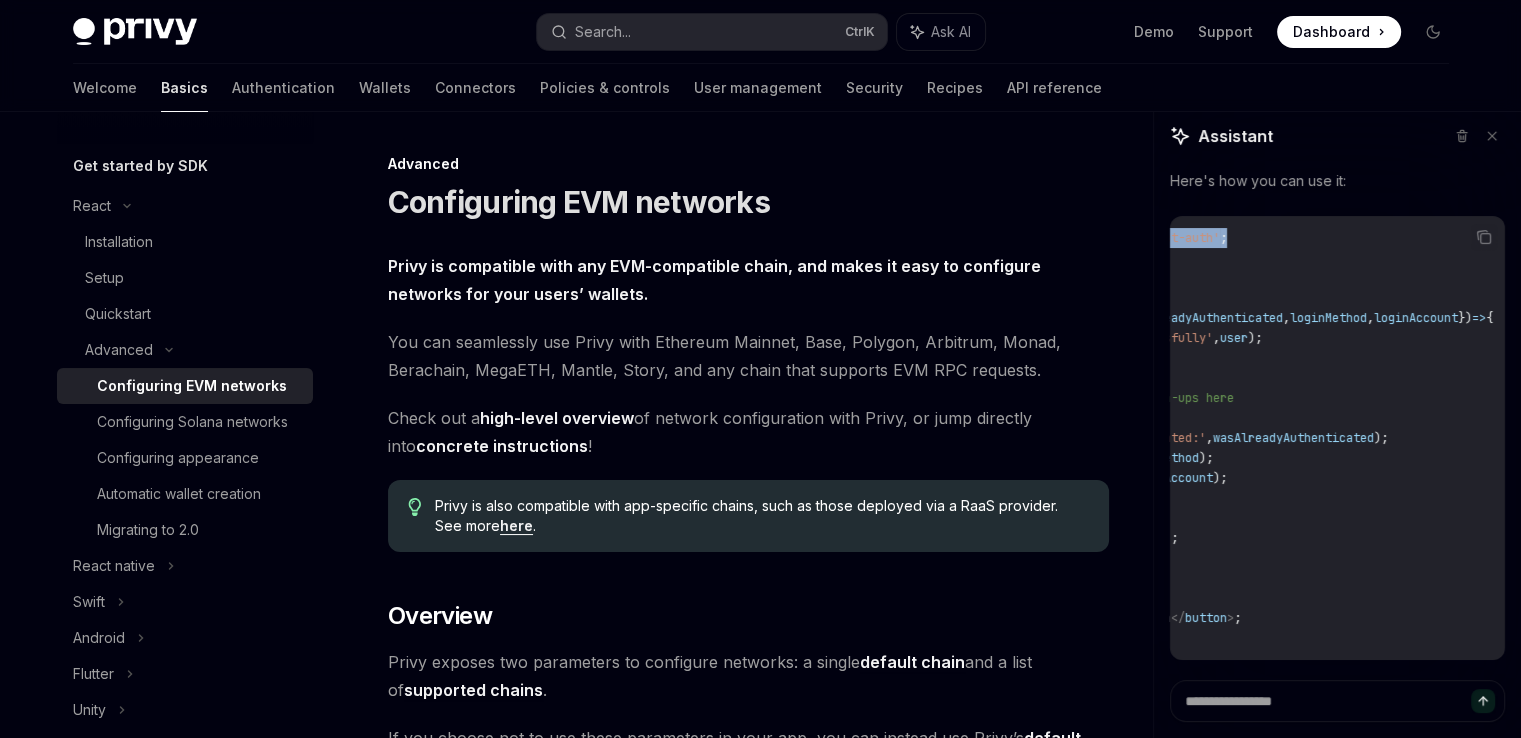 drag, startPoint x: 1182, startPoint y: 261, endPoint x: 1237, endPoint y: 265, distance: 55.145264 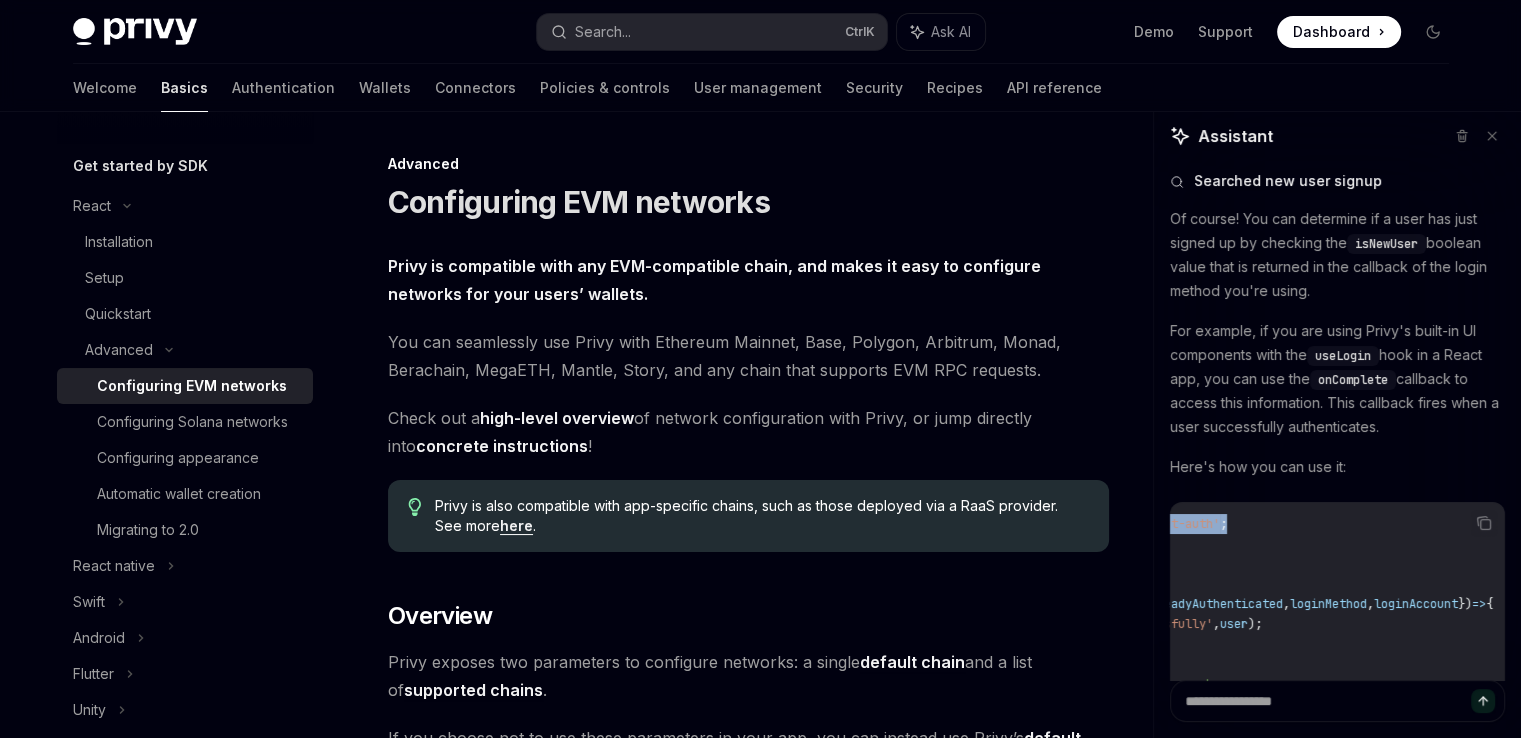 scroll, scrollTop: 200, scrollLeft: 0, axis: vertical 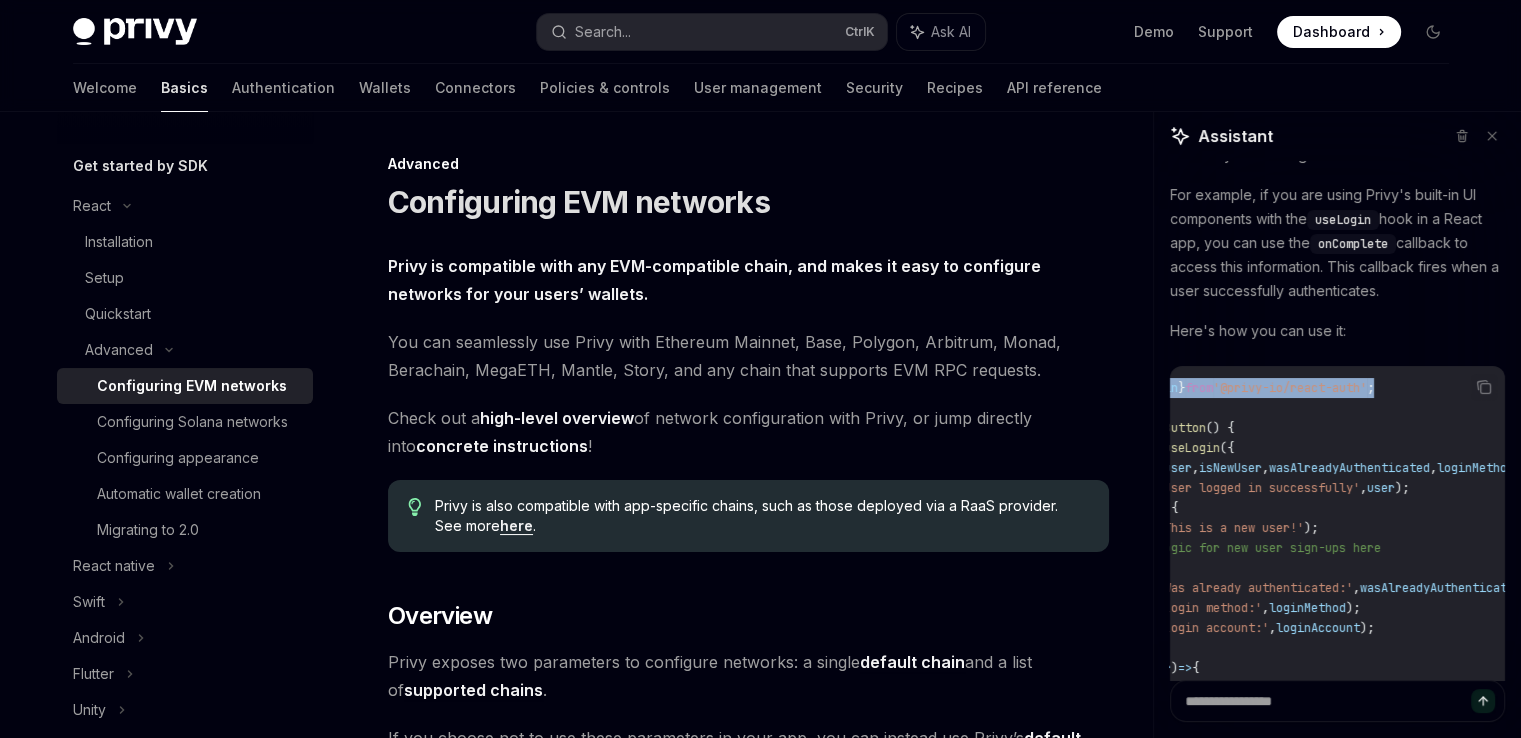 copy on "import { useLogin } from '@privy-io/react-auth' ;" 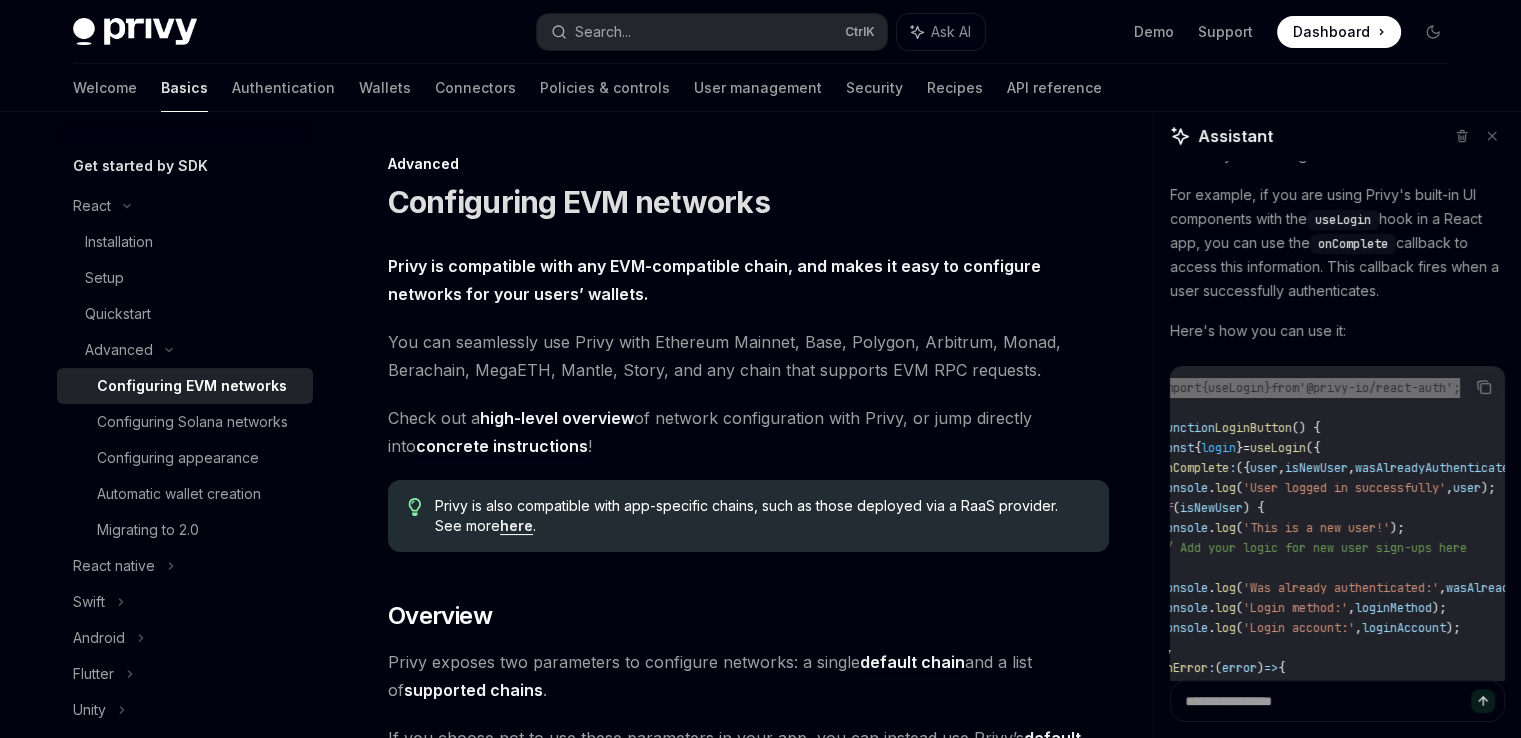 scroll, scrollTop: 0, scrollLeft: 0, axis: both 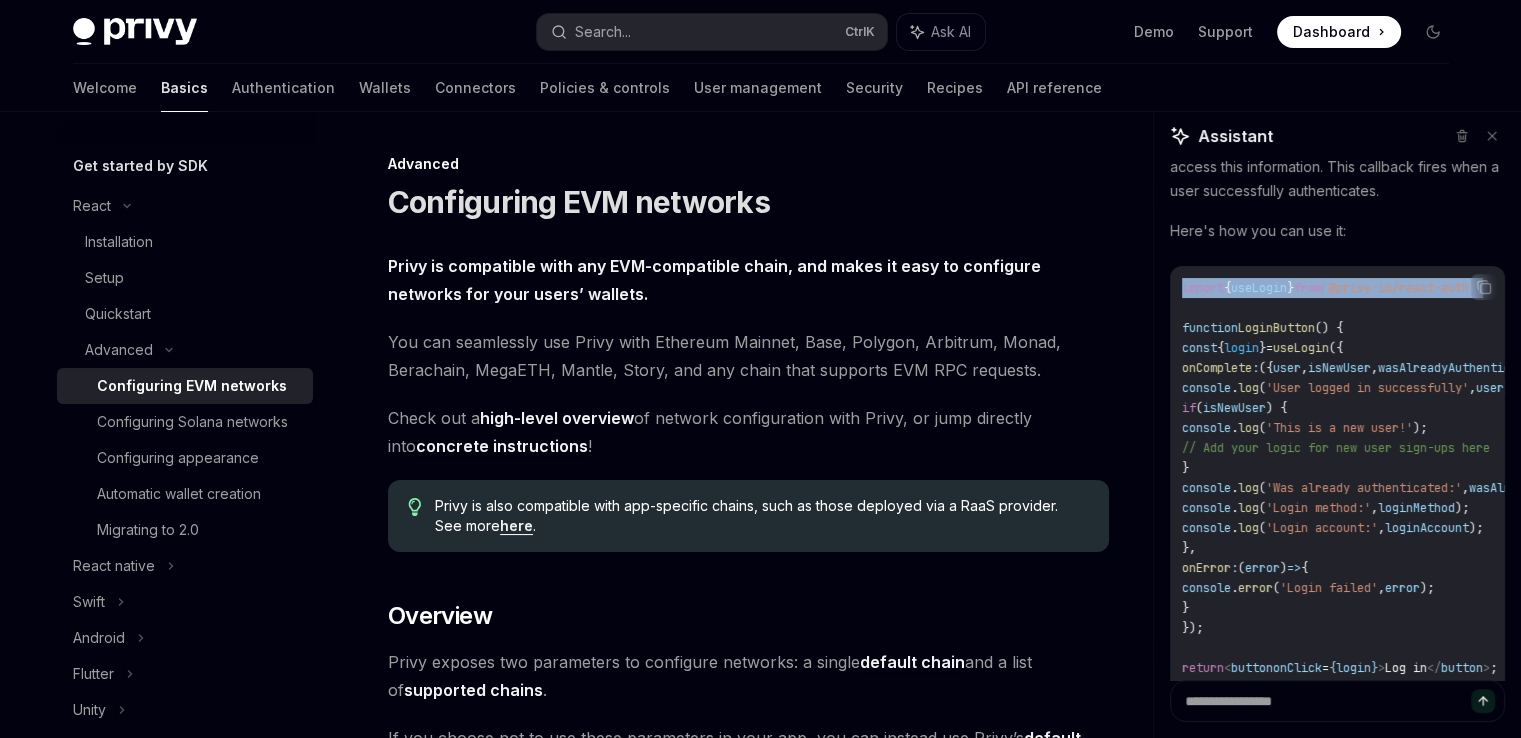 drag, startPoint x: 1228, startPoint y: 492, endPoint x: 1276, endPoint y: 634, distance: 149.8933 